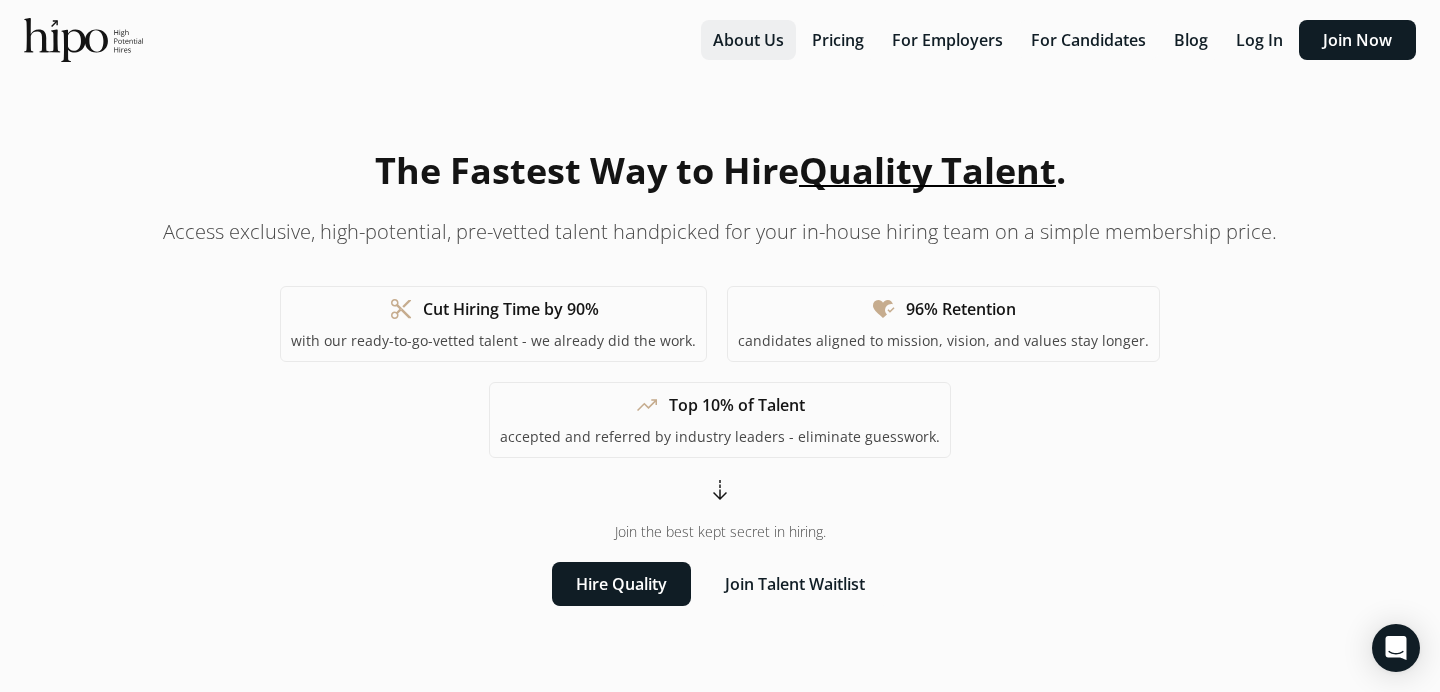 scroll, scrollTop: 0, scrollLeft: 0, axis: both 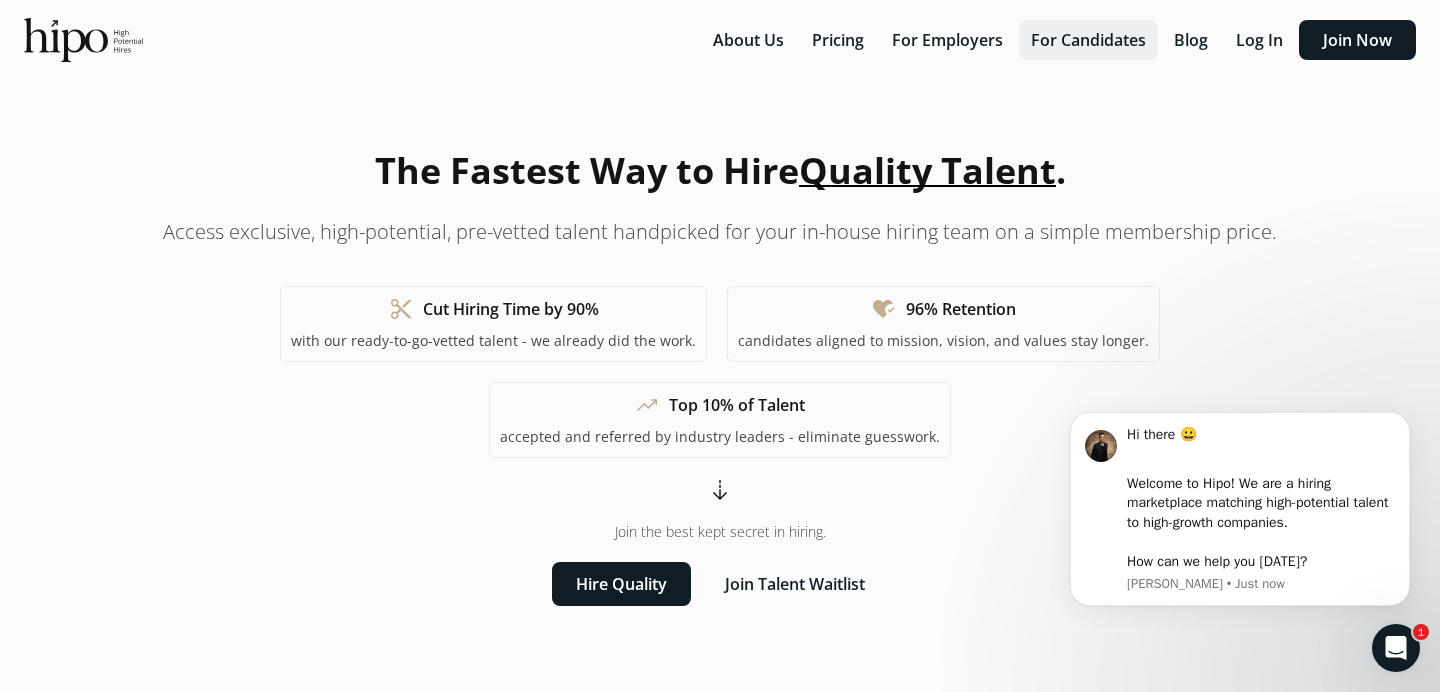 click on "For Candidates" at bounding box center [1088, 40] 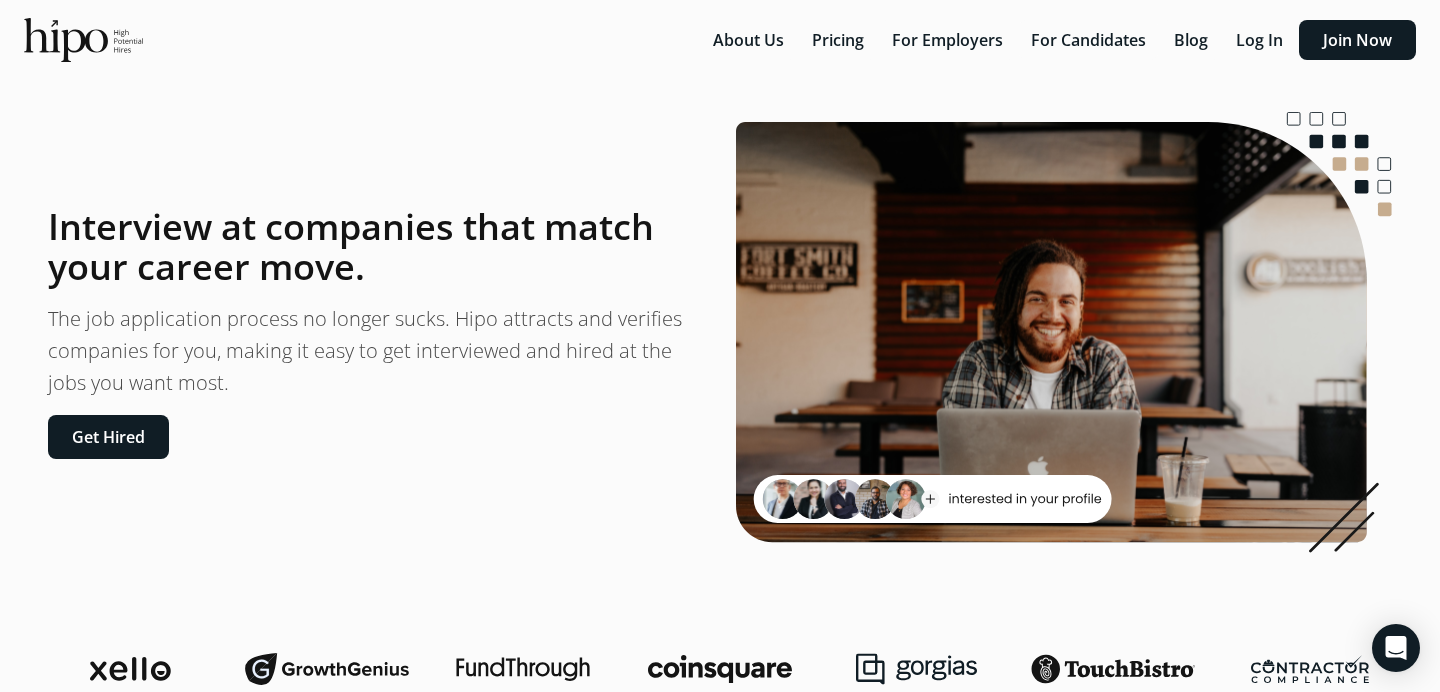 scroll, scrollTop: 0, scrollLeft: 0, axis: both 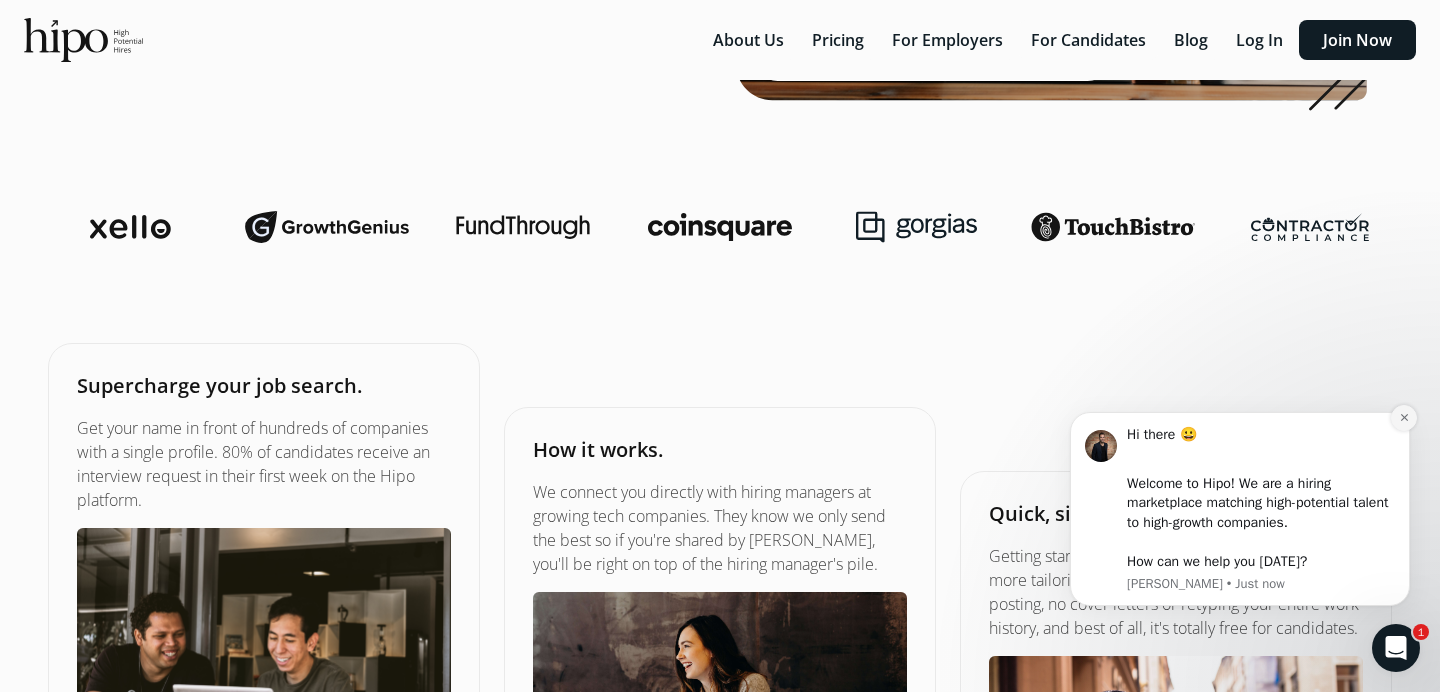 click at bounding box center [1404, 418] 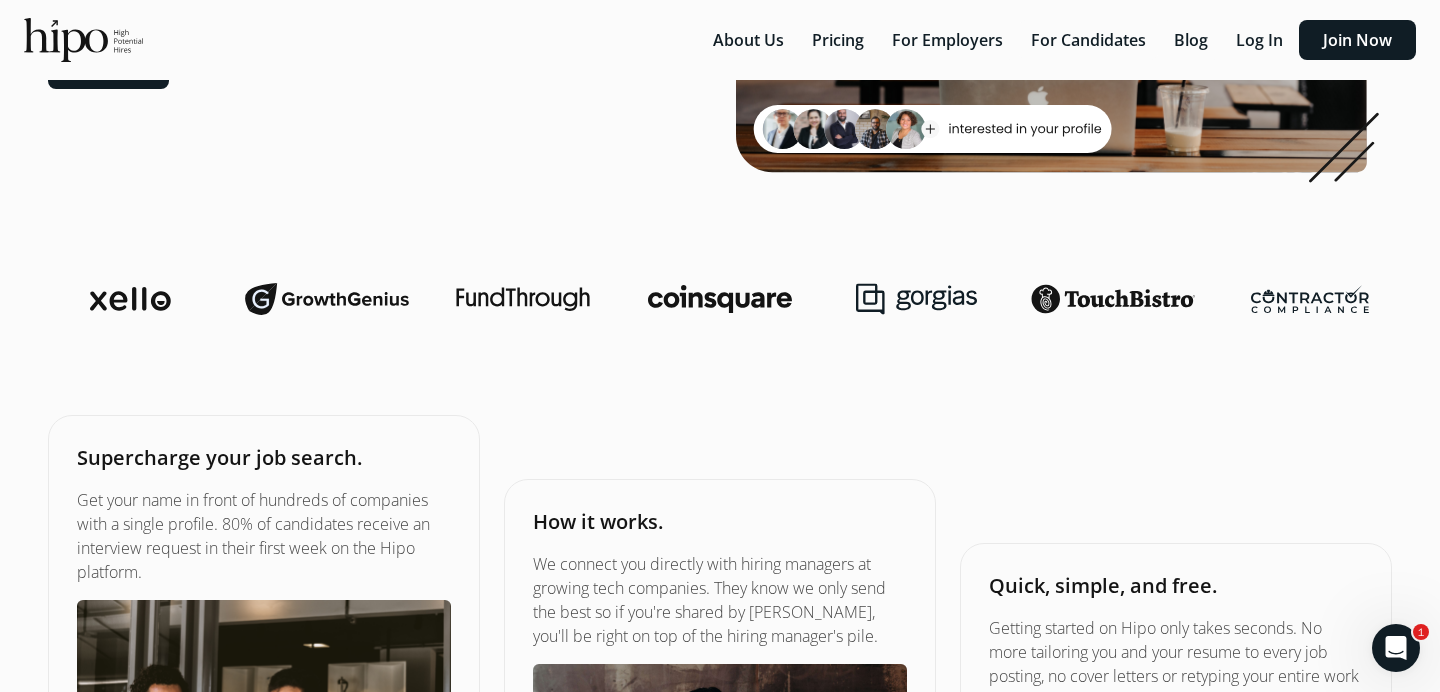 scroll, scrollTop: 167, scrollLeft: 0, axis: vertical 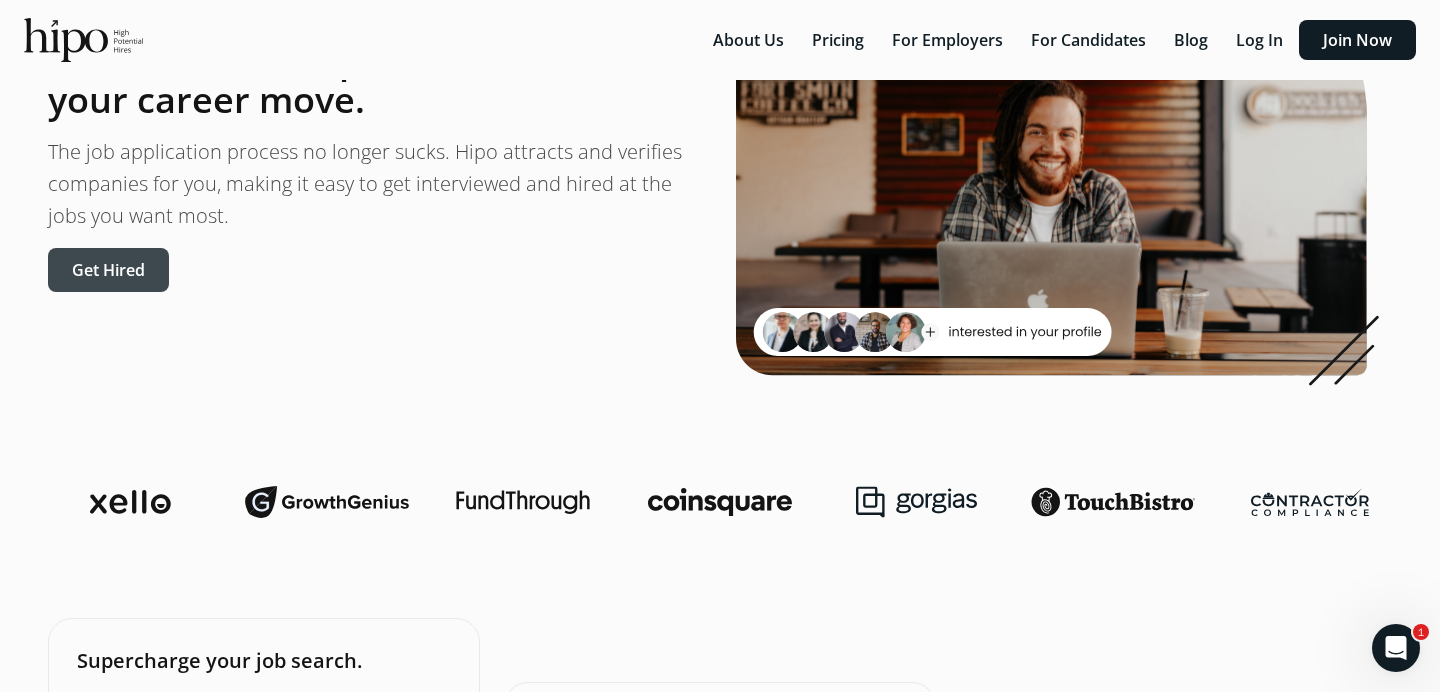 click on "Get Hired" at bounding box center [108, 270] 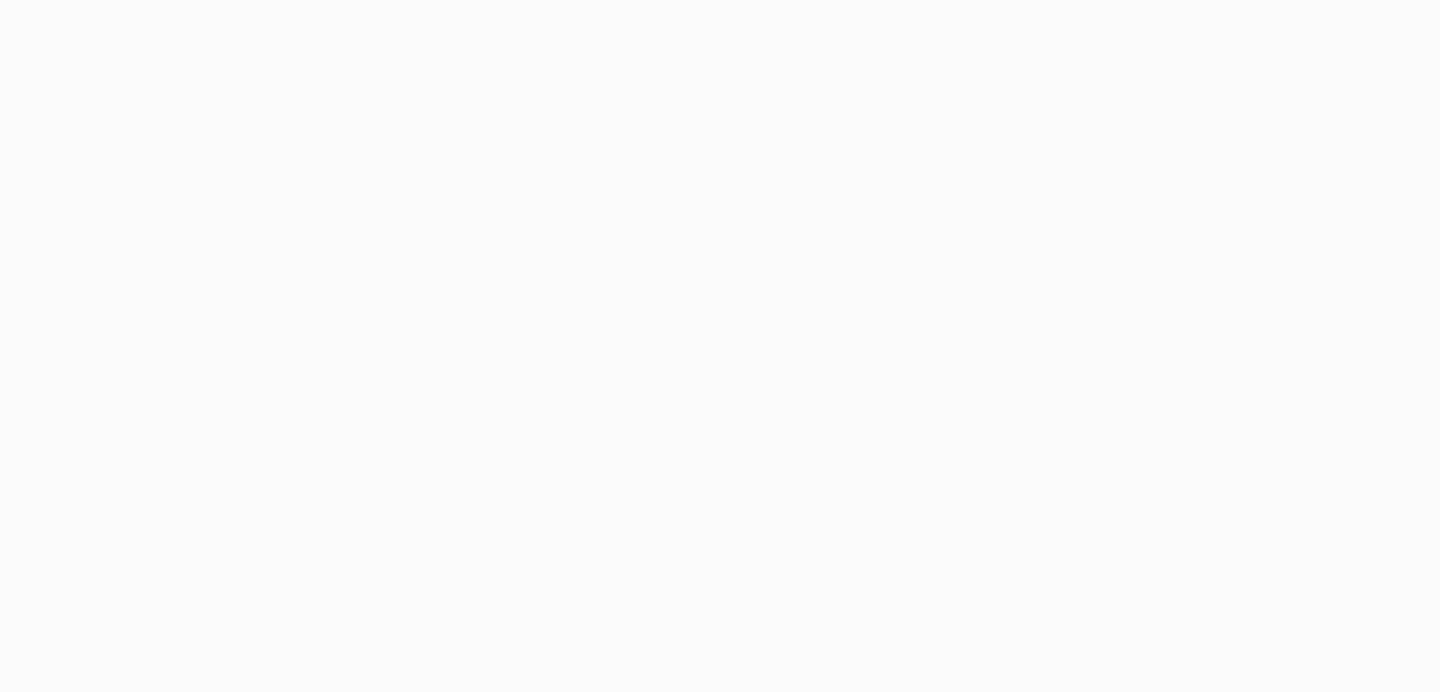 scroll, scrollTop: 0, scrollLeft: 0, axis: both 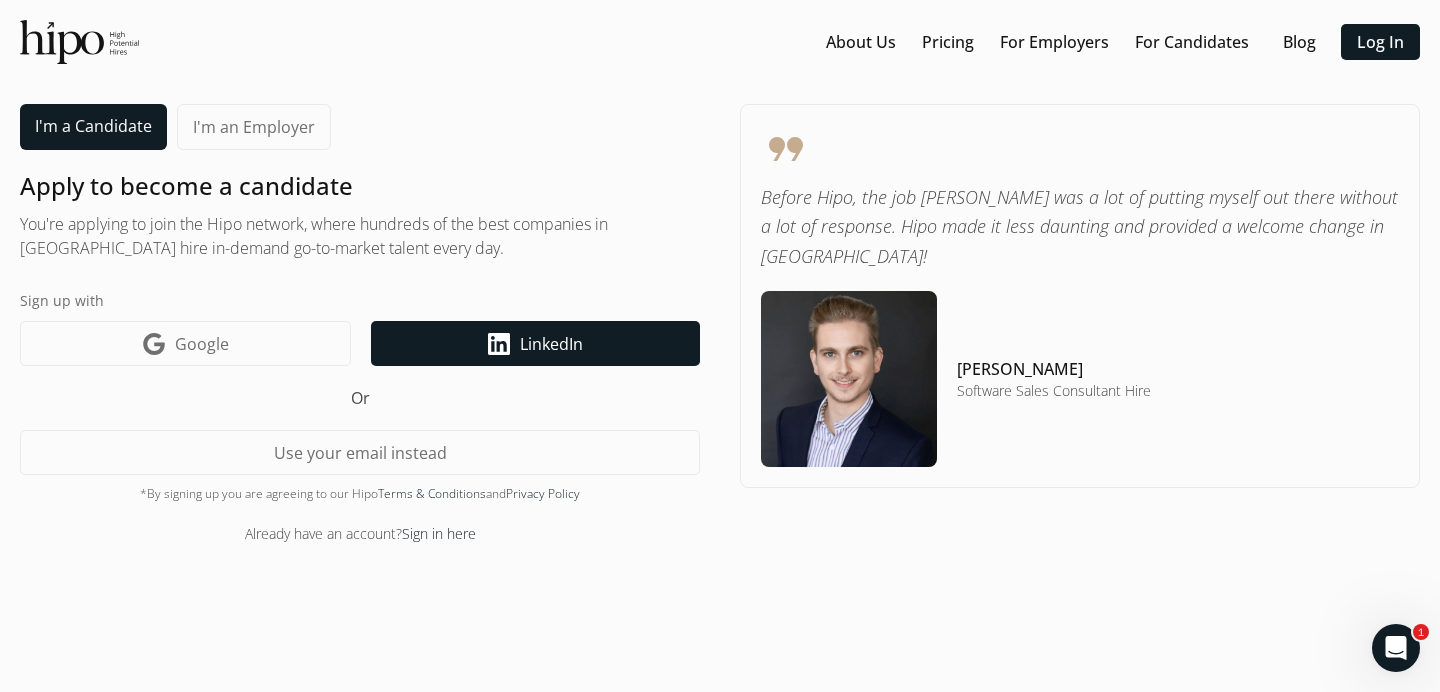 click on "LinkedIn icon LinkedIn" at bounding box center (535, 343) 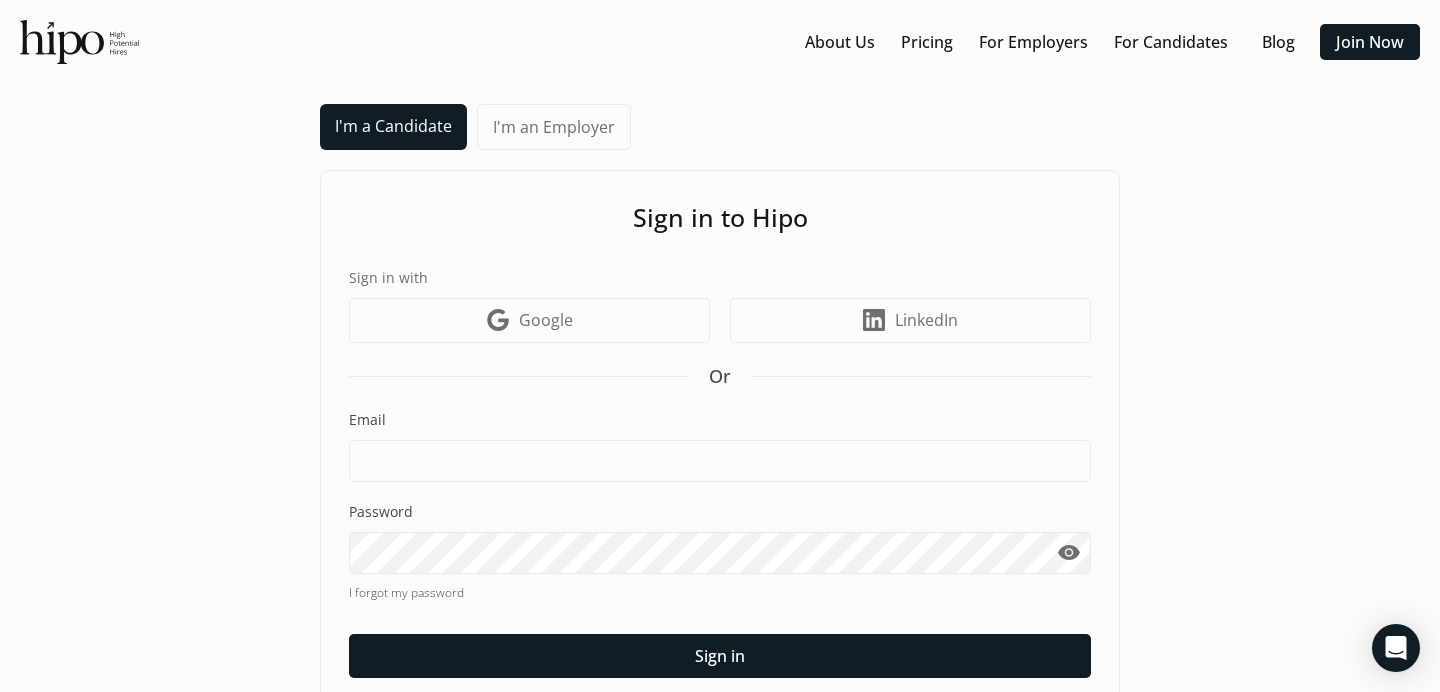 scroll, scrollTop: 0, scrollLeft: 0, axis: both 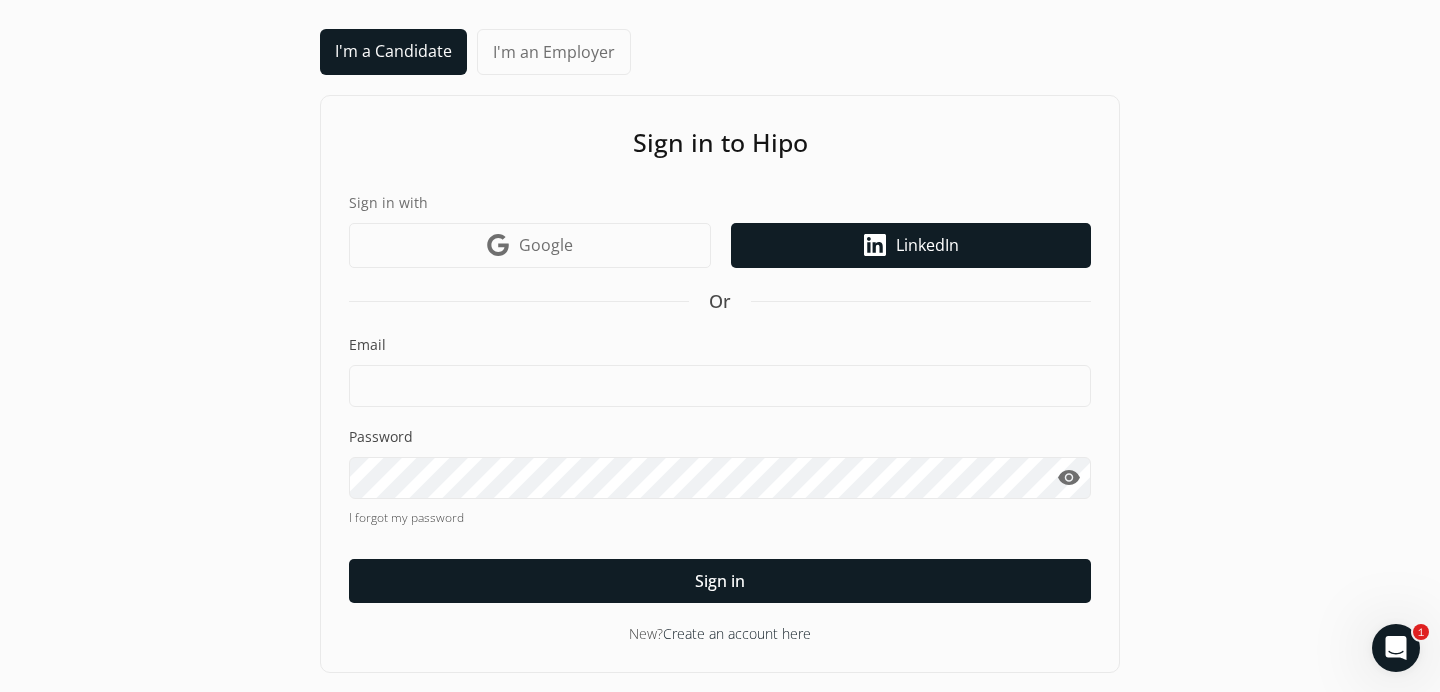 click on "LinkedIn" at bounding box center (927, 245) 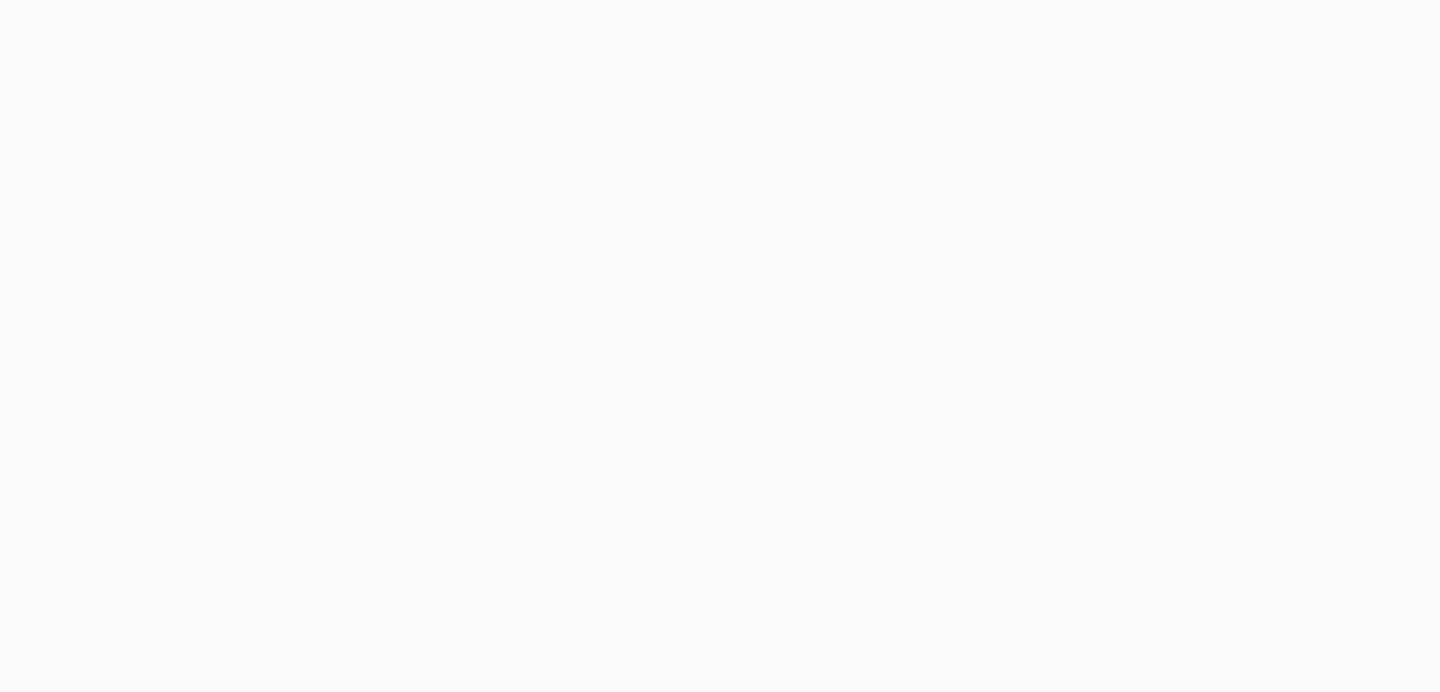 scroll, scrollTop: 0, scrollLeft: 0, axis: both 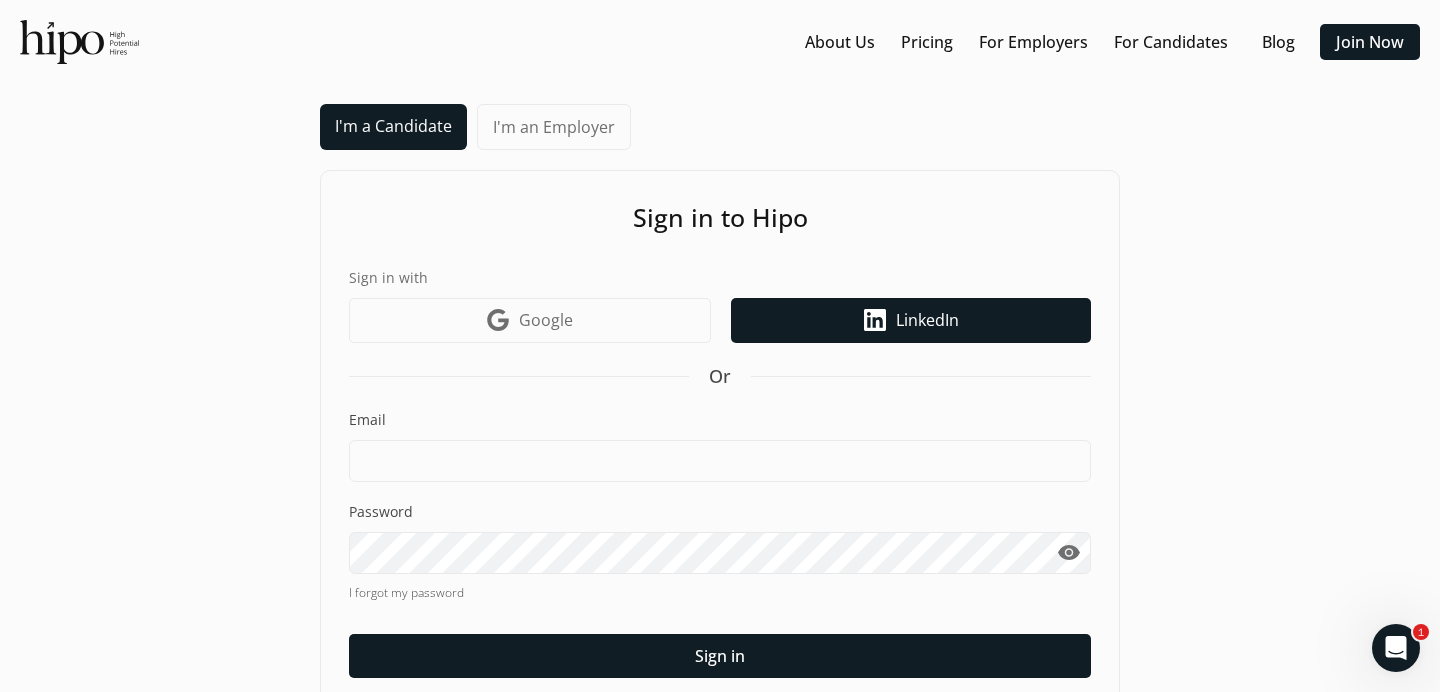 click on "LinkedIn icon LinkedIn" at bounding box center (911, 320) 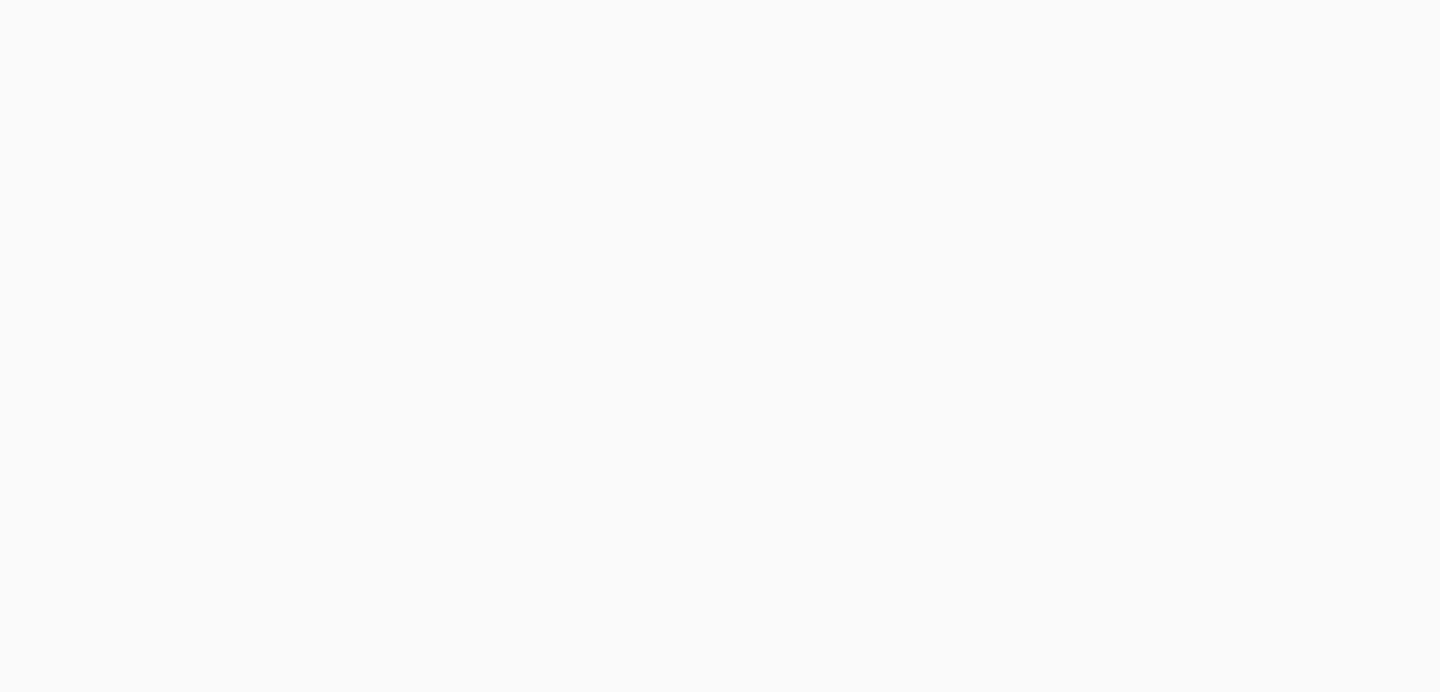 scroll, scrollTop: 0, scrollLeft: 0, axis: both 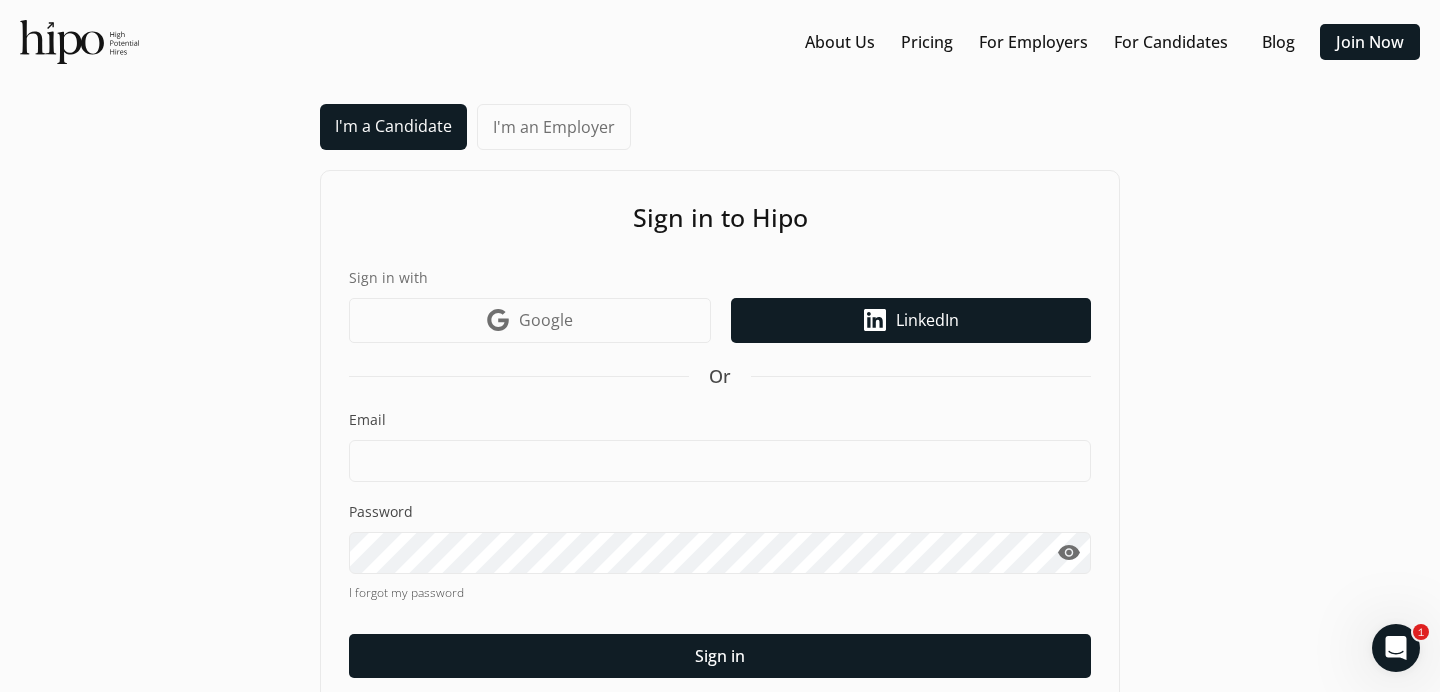 click on "LinkedIn icon LinkedIn" at bounding box center [911, 320] 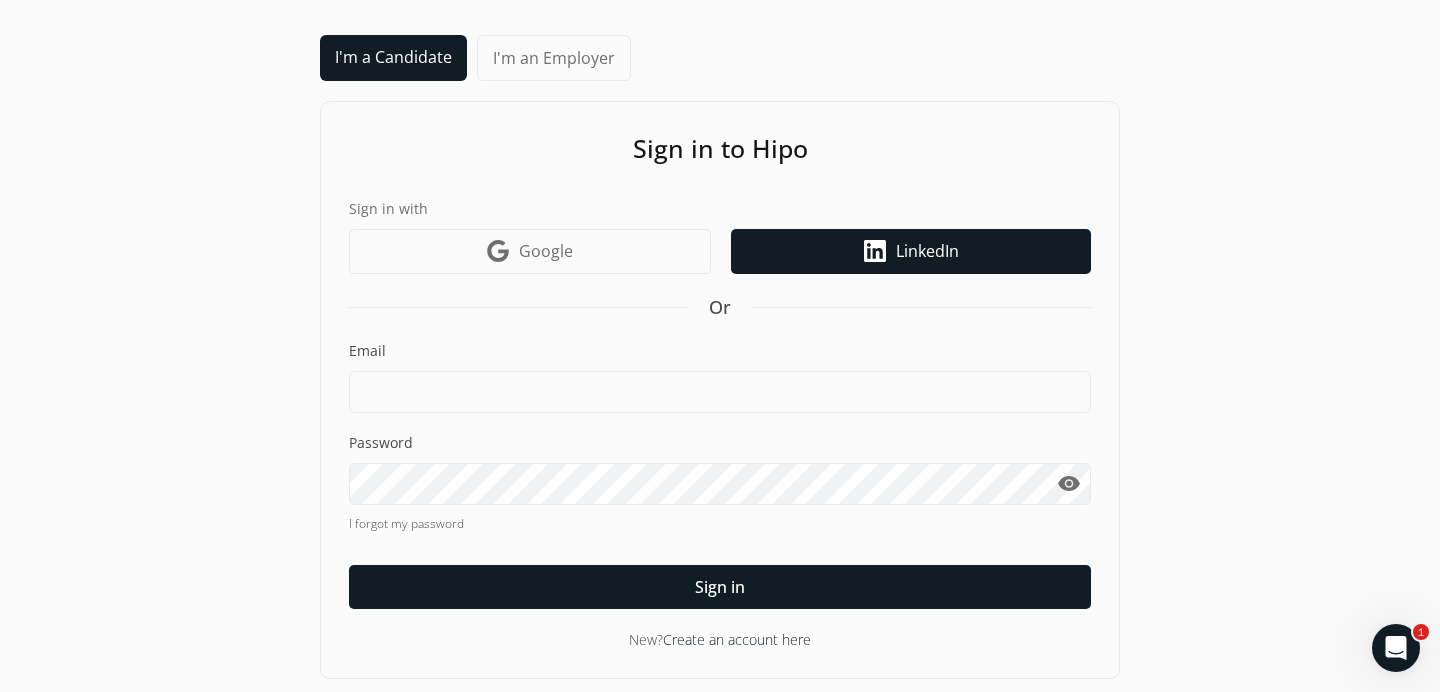 scroll, scrollTop: 75, scrollLeft: 0, axis: vertical 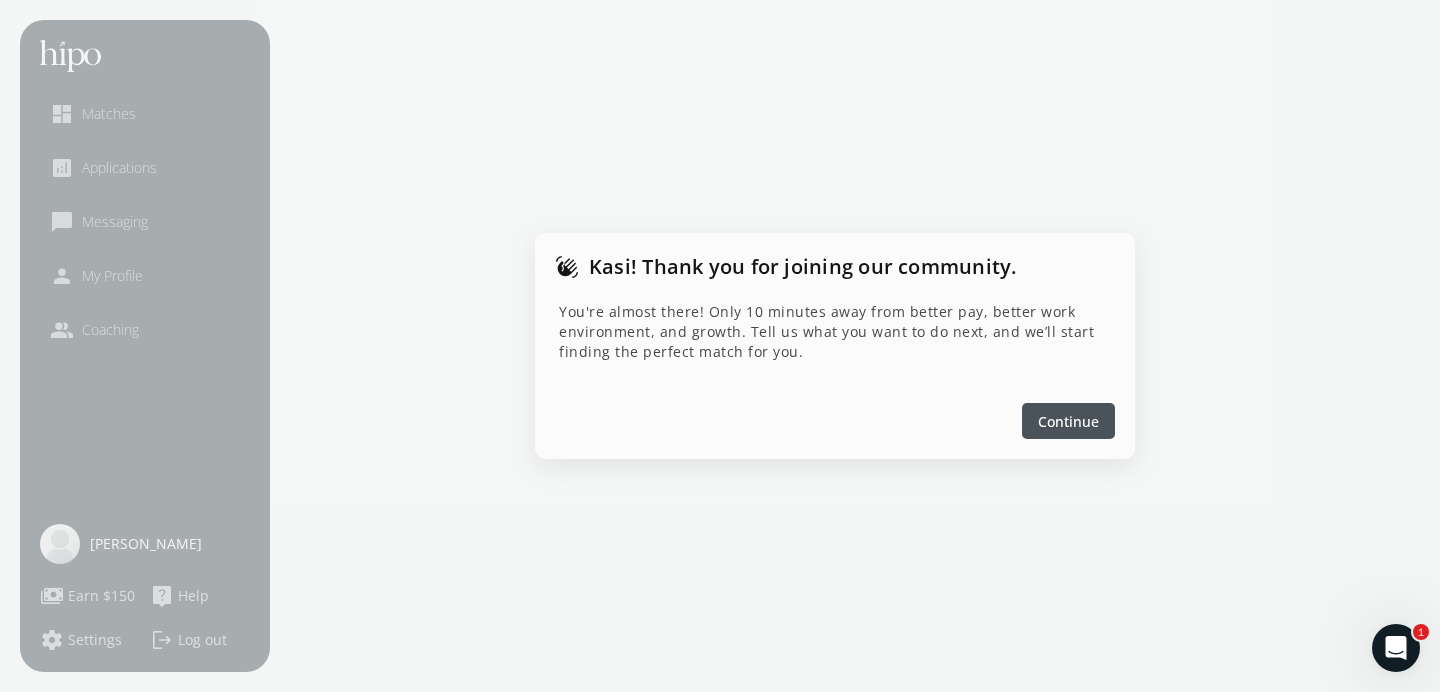 click at bounding box center [1068, 421] 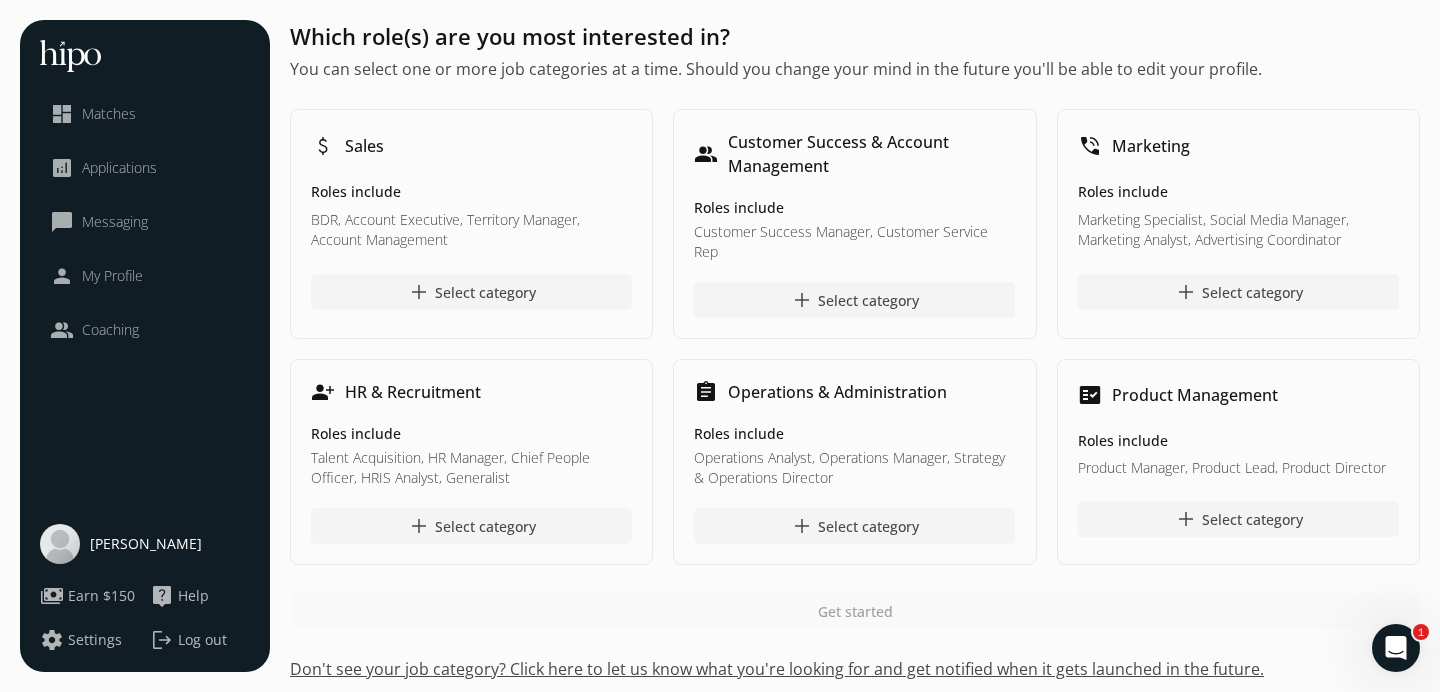 click on "Matches" 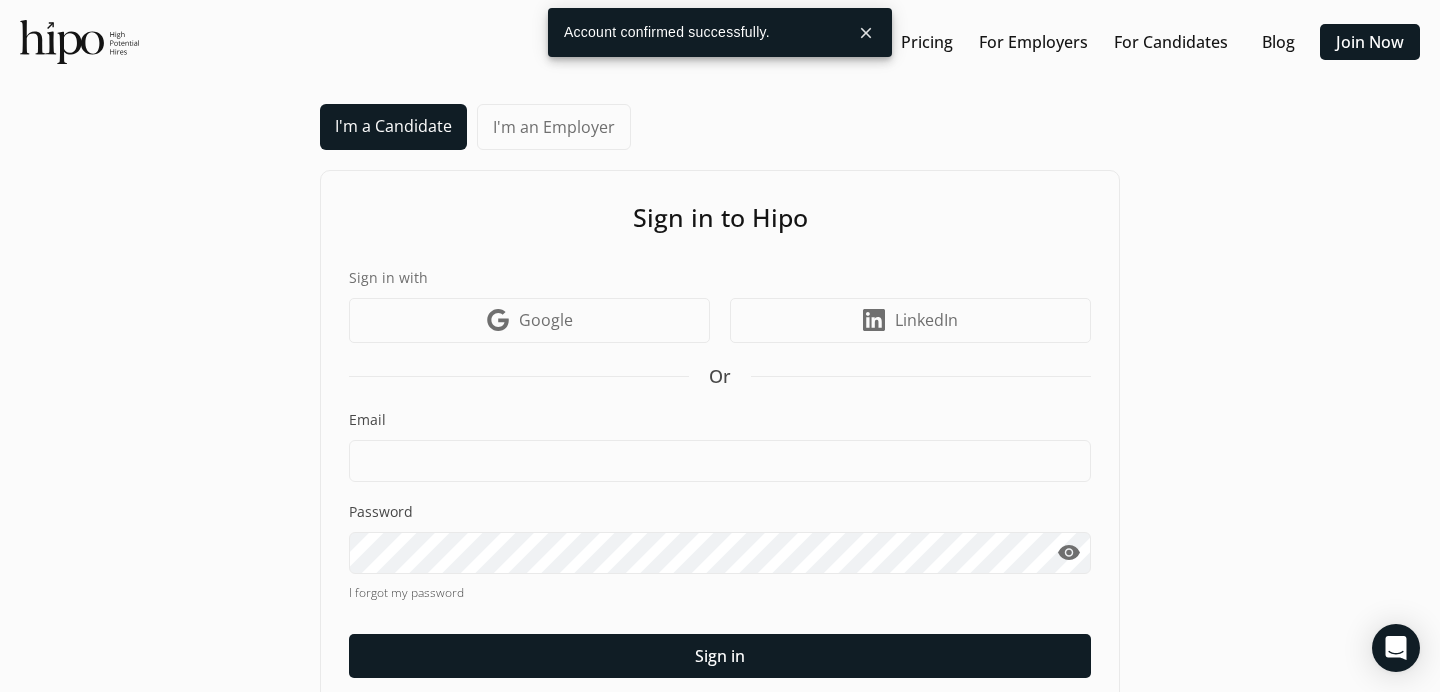 scroll, scrollTop: 0, scrollLeft: 0, axis: both 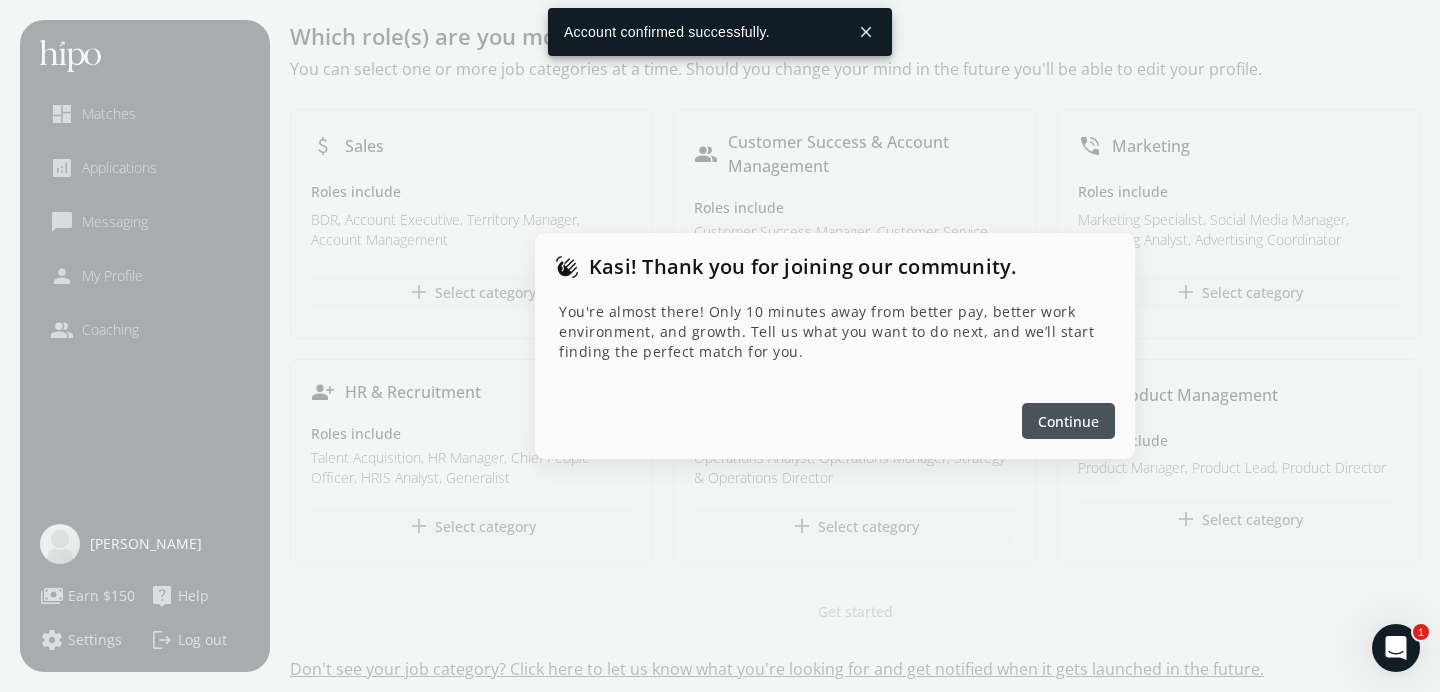 click on "Continue" at bounding box center [1068, 421] 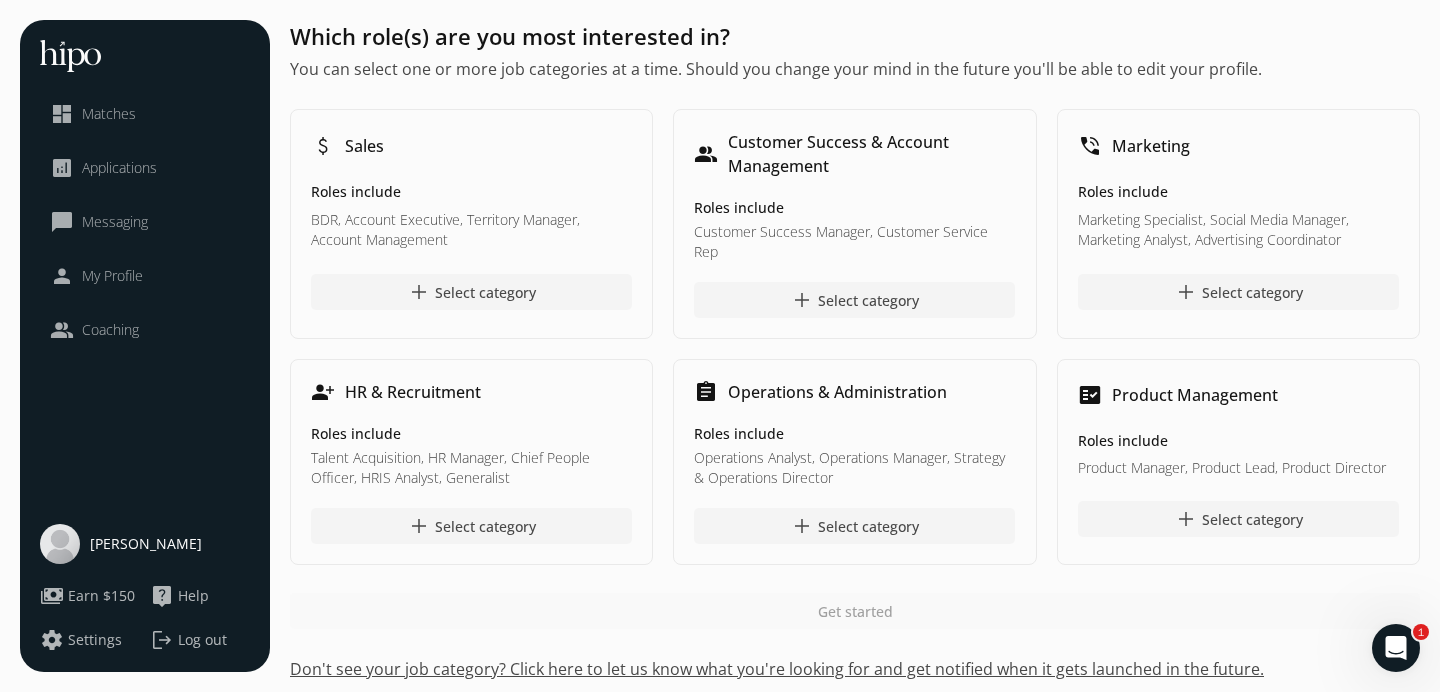 click on "attach_money" at bounding box center [323, 146] 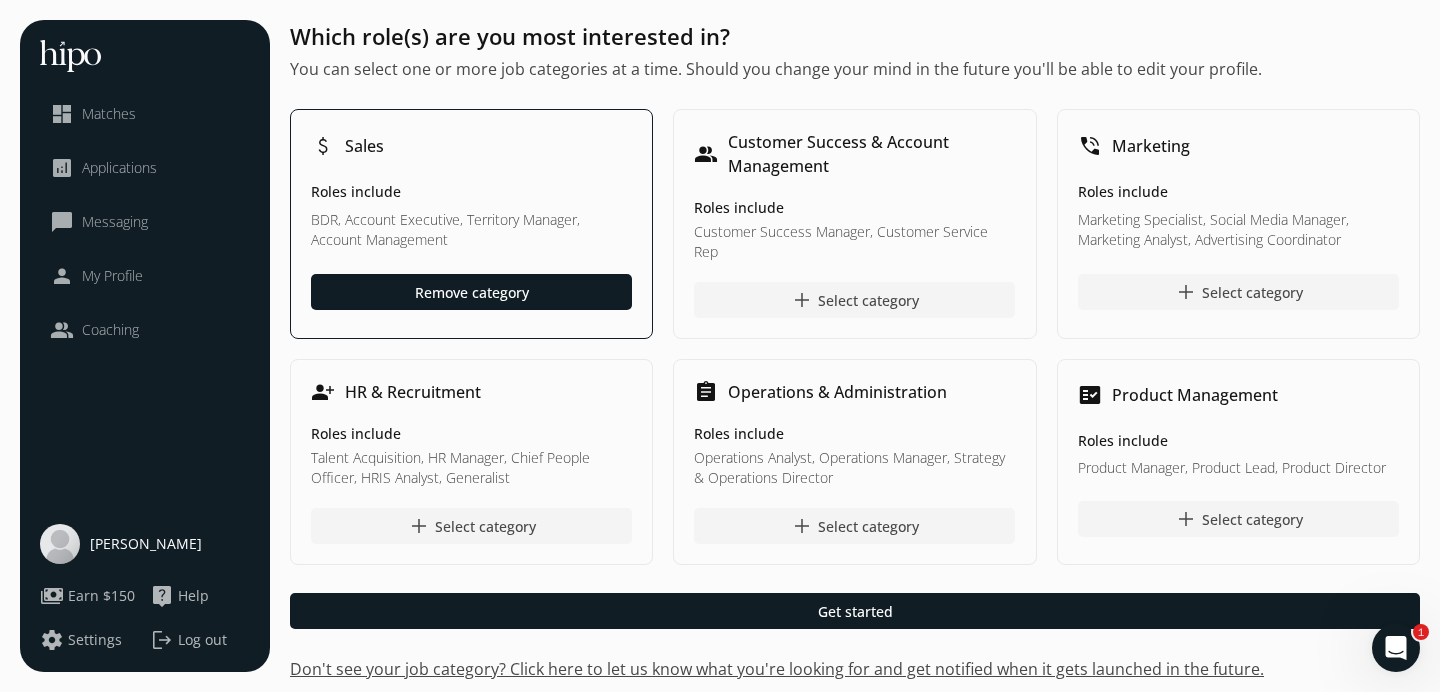 click on "Customer Success & Account Management" at bounding box center (871, 154) 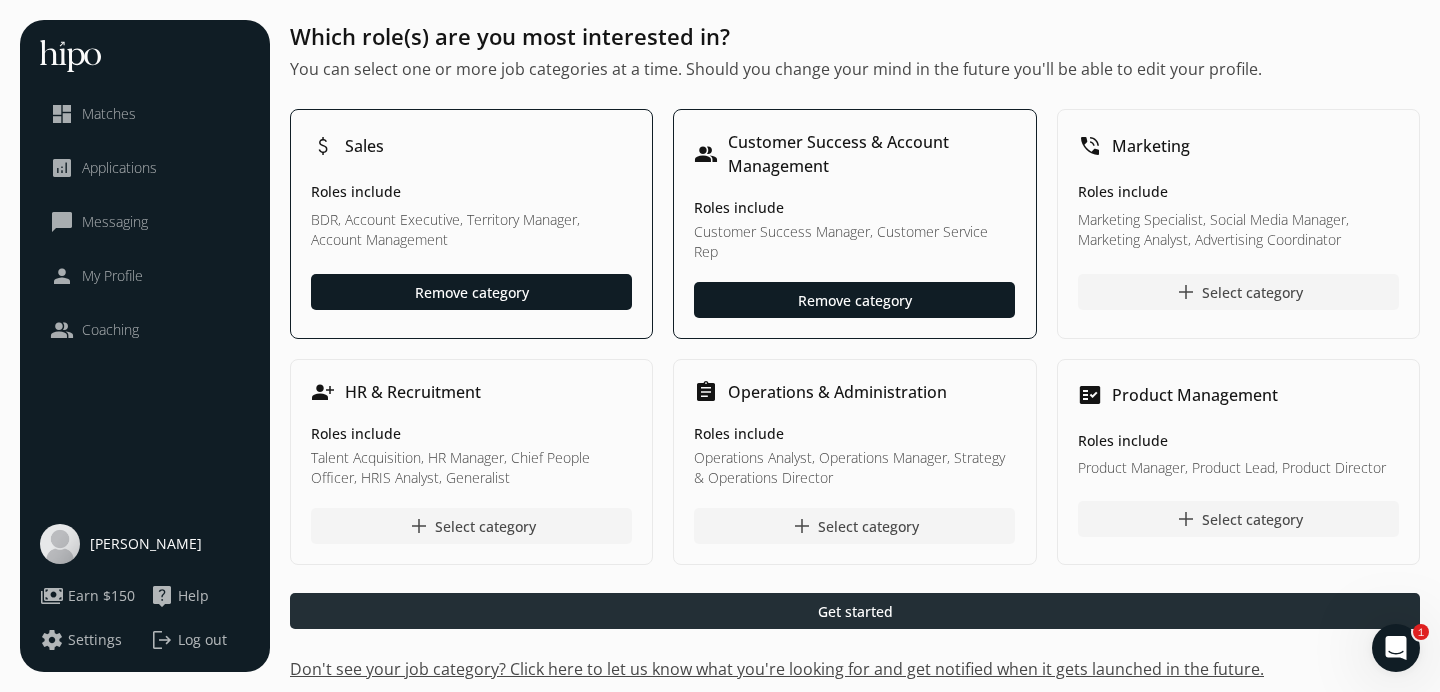 click on "Get started" at bounding box center (855, 611) 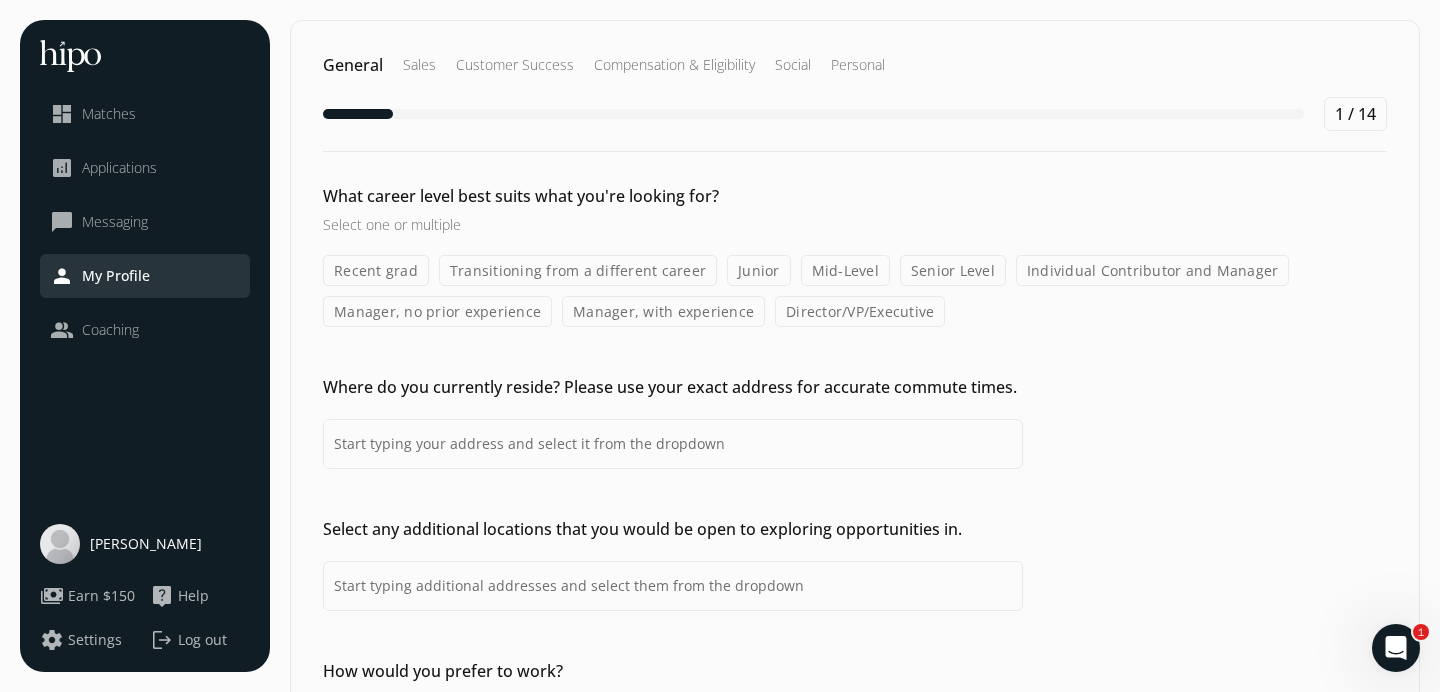 click on "Mid-Level" 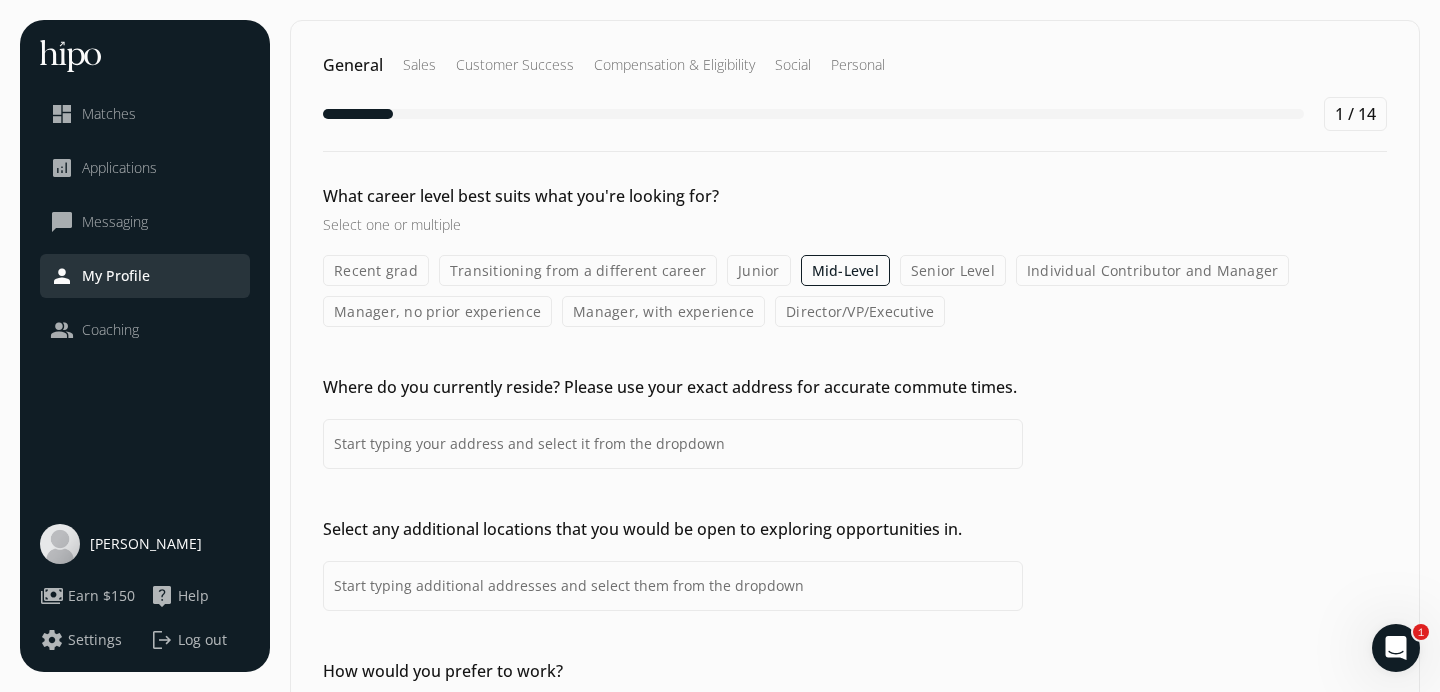 click on "Senior Level" 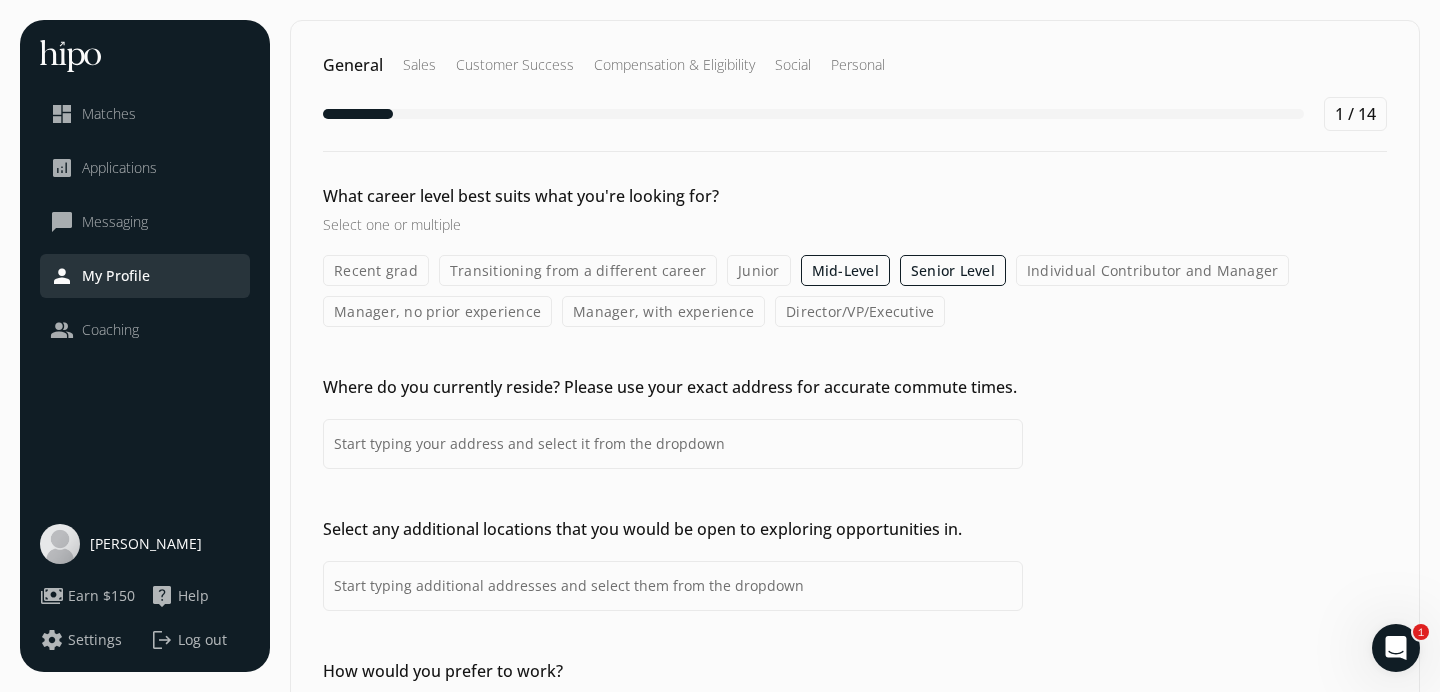 click on "Manager, with experience" 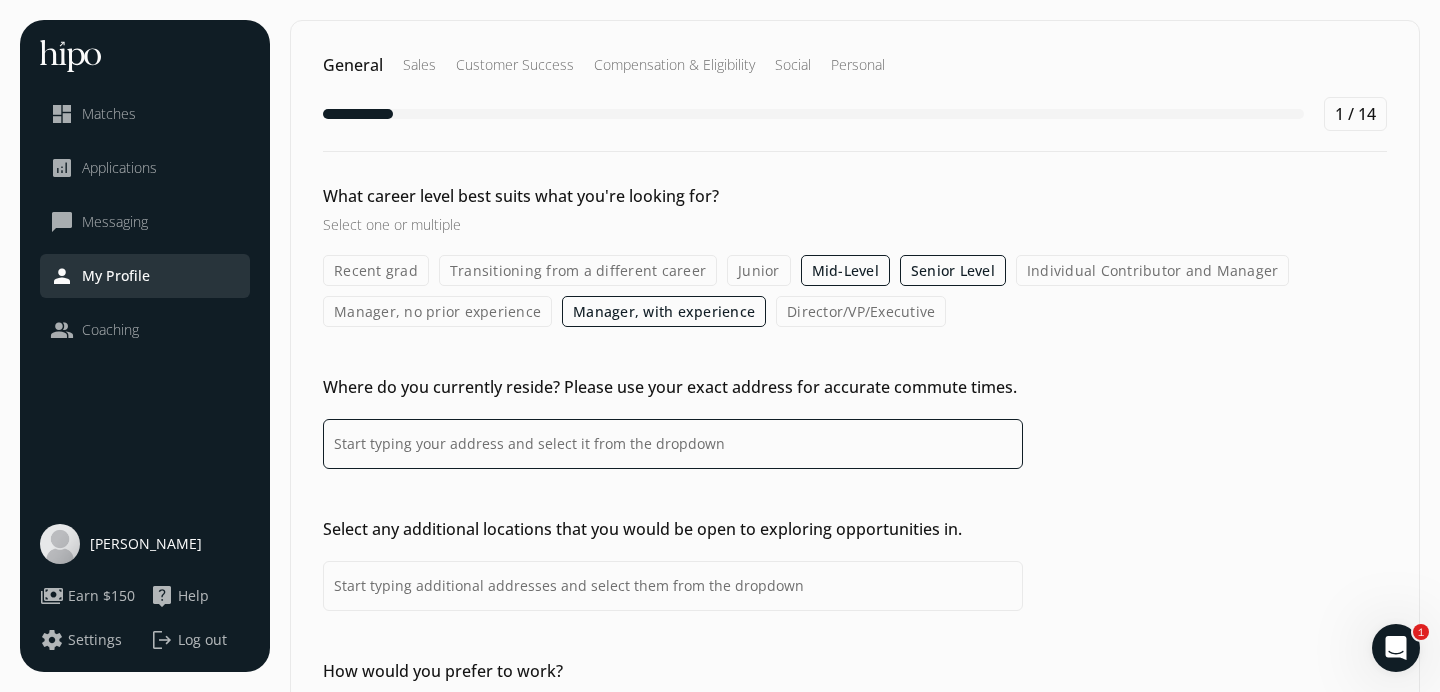 click at bounding box center [673, 444] 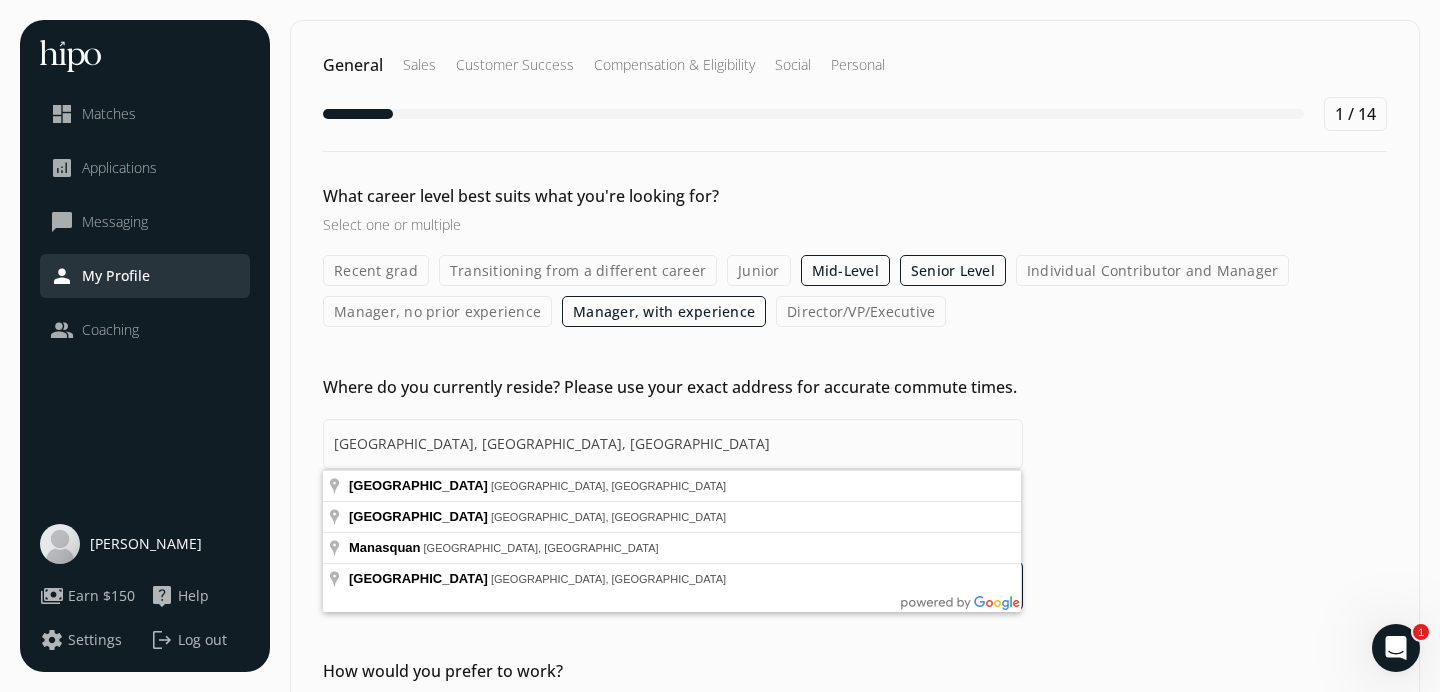 type on "Jersey City, NJ, USA" 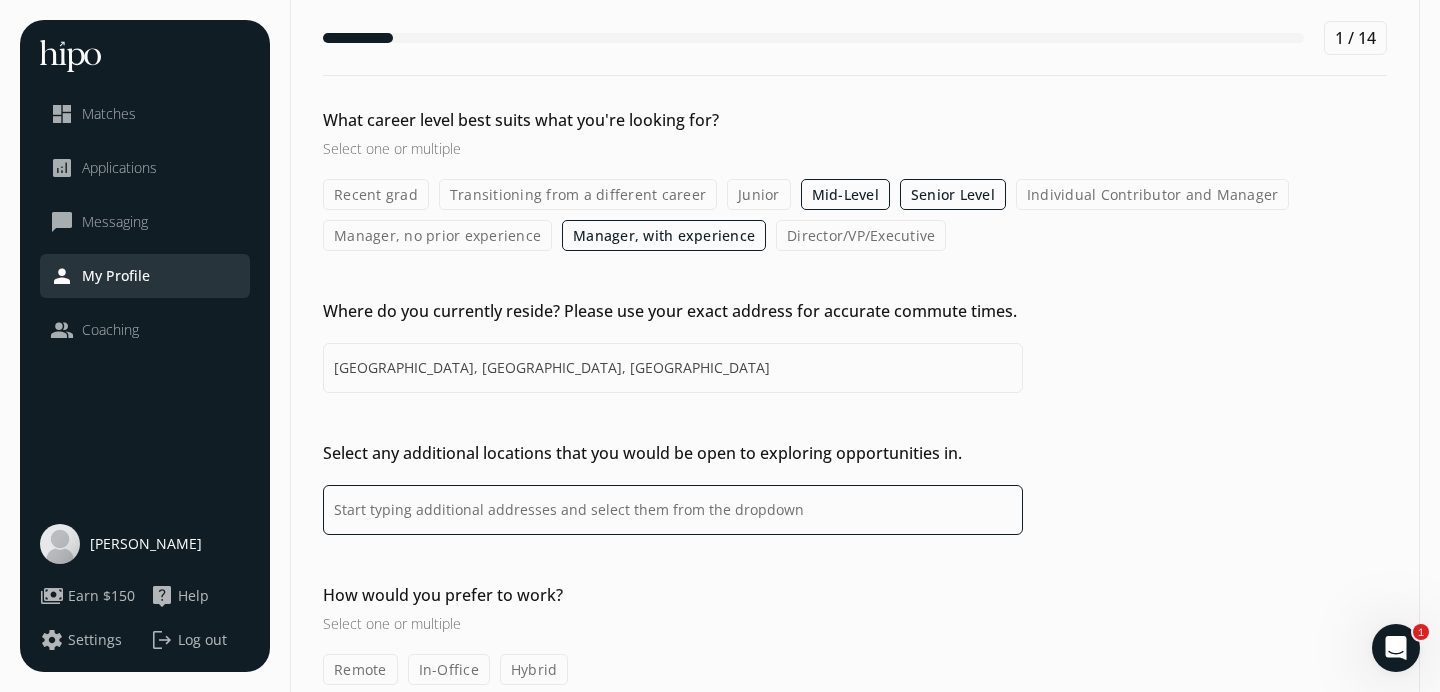 scroll, scrollTop: 174, scrollLeft: 0, axis: vertical 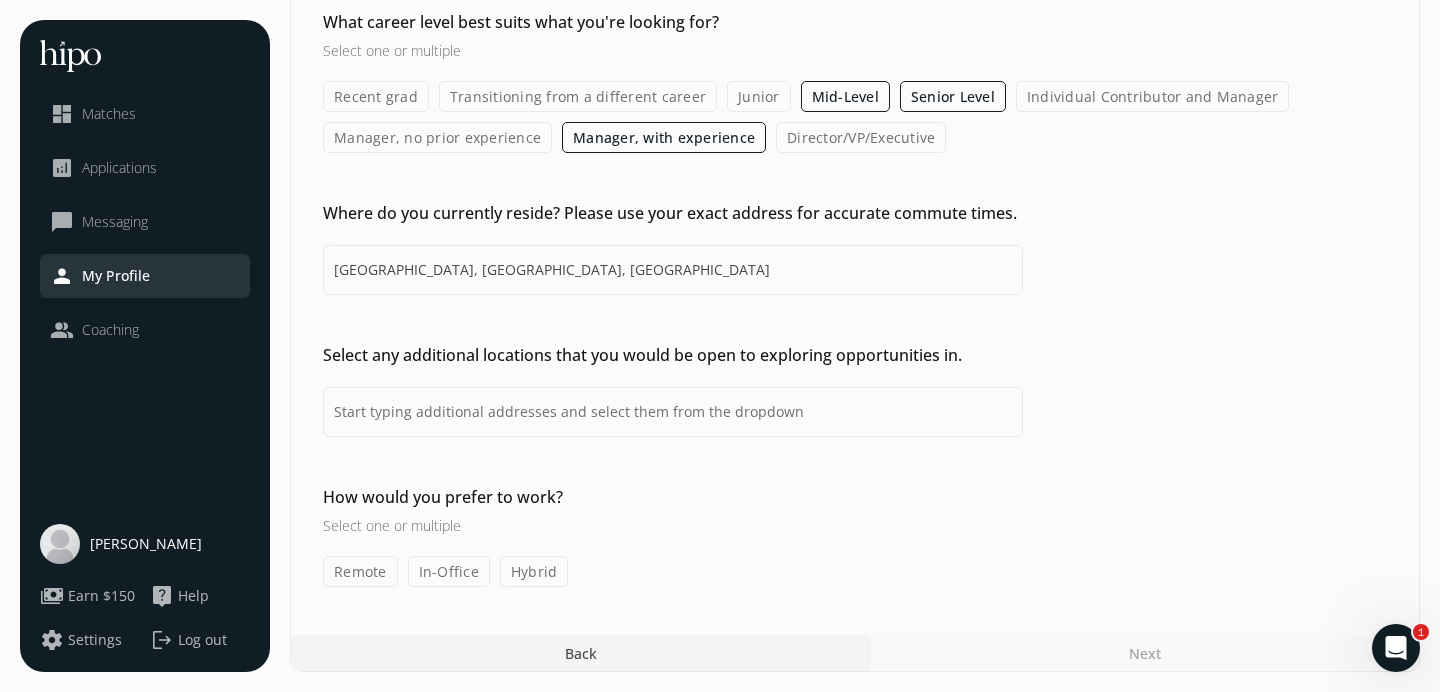 click on "Remote" 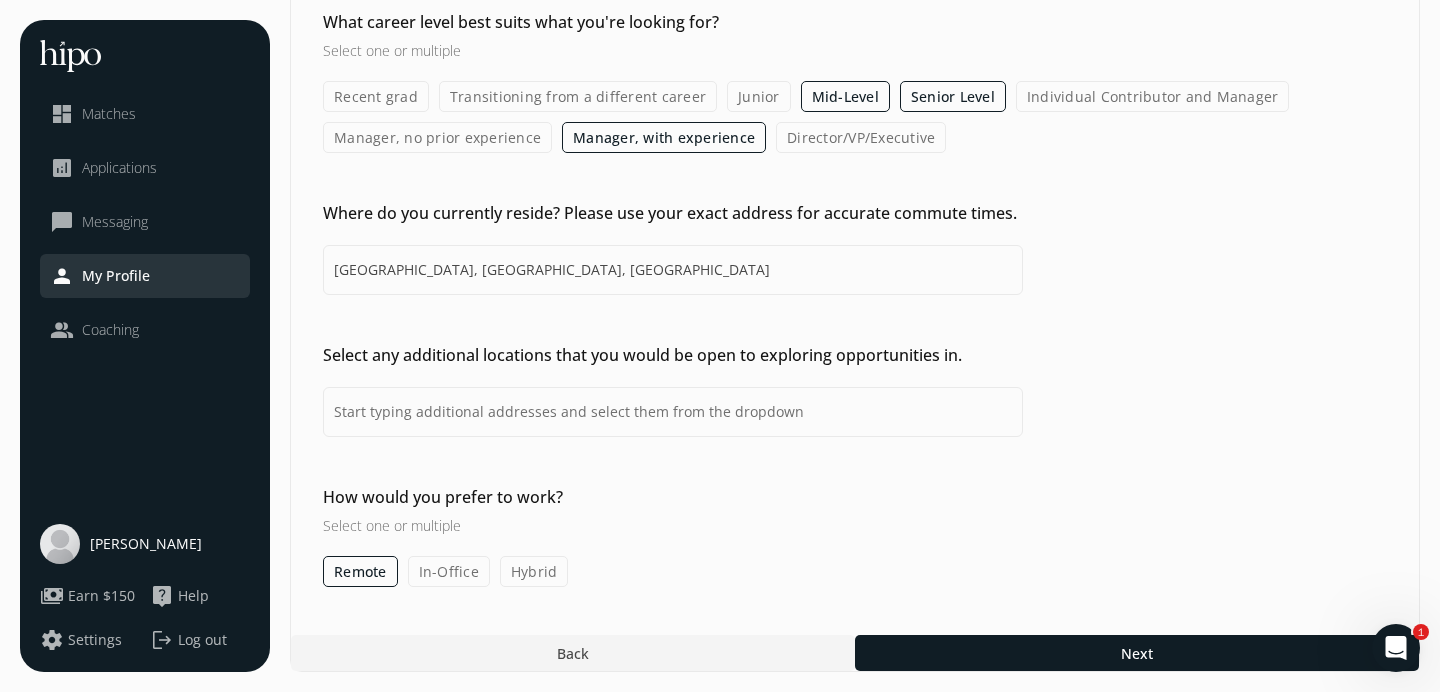 click on "Hybrid" 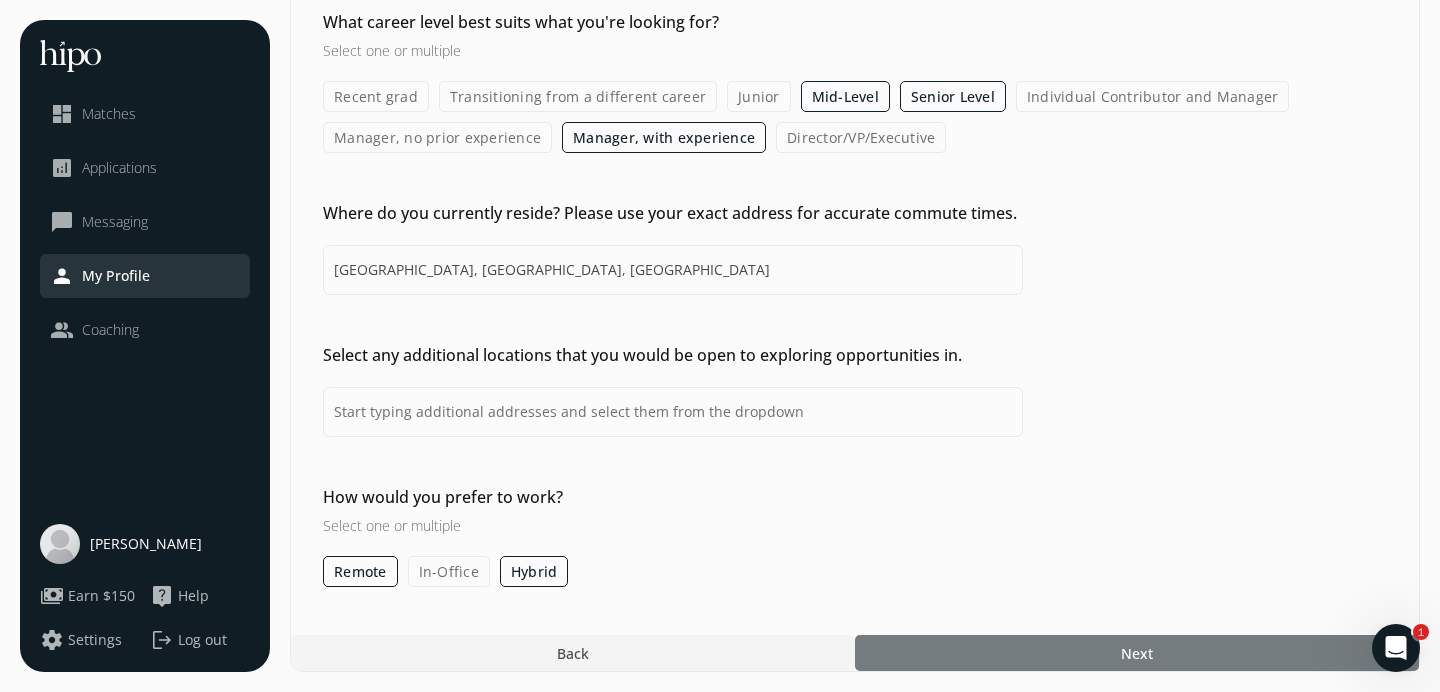 click at bounding box center (1137, 653) 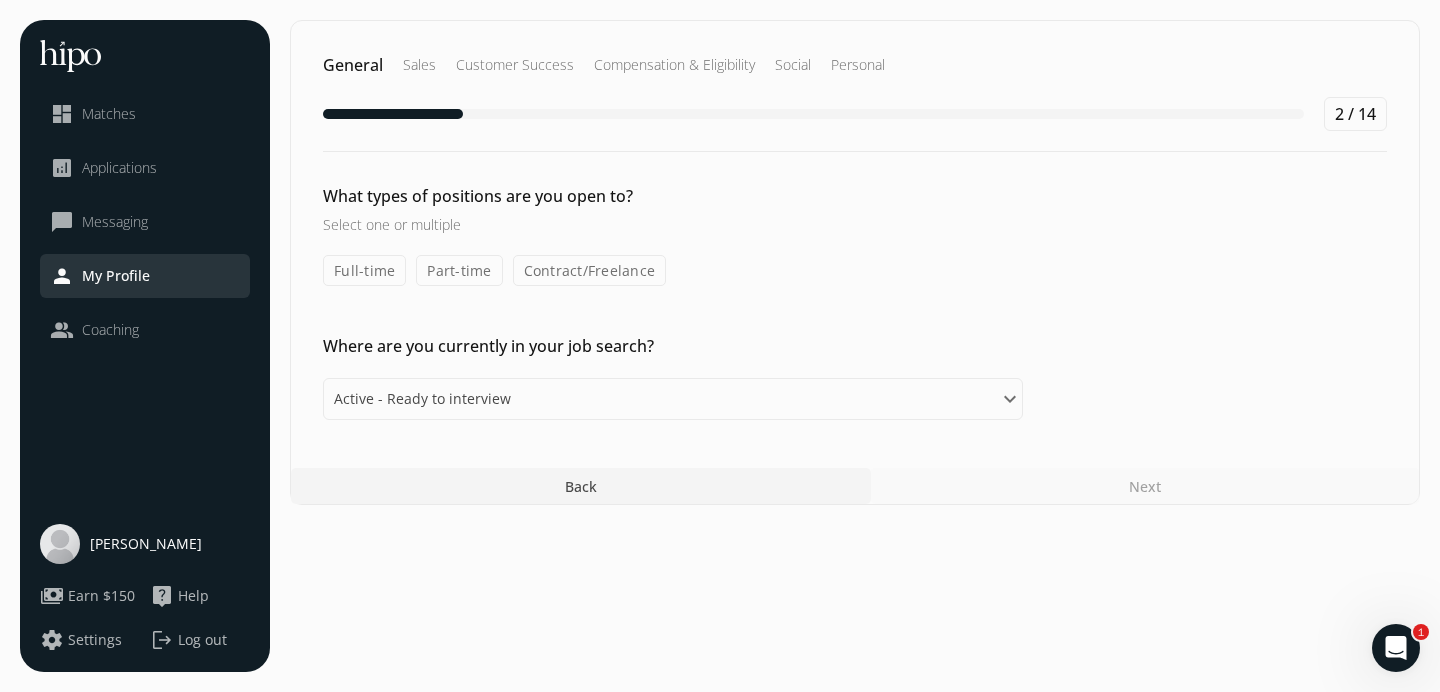 click on "Full-time" 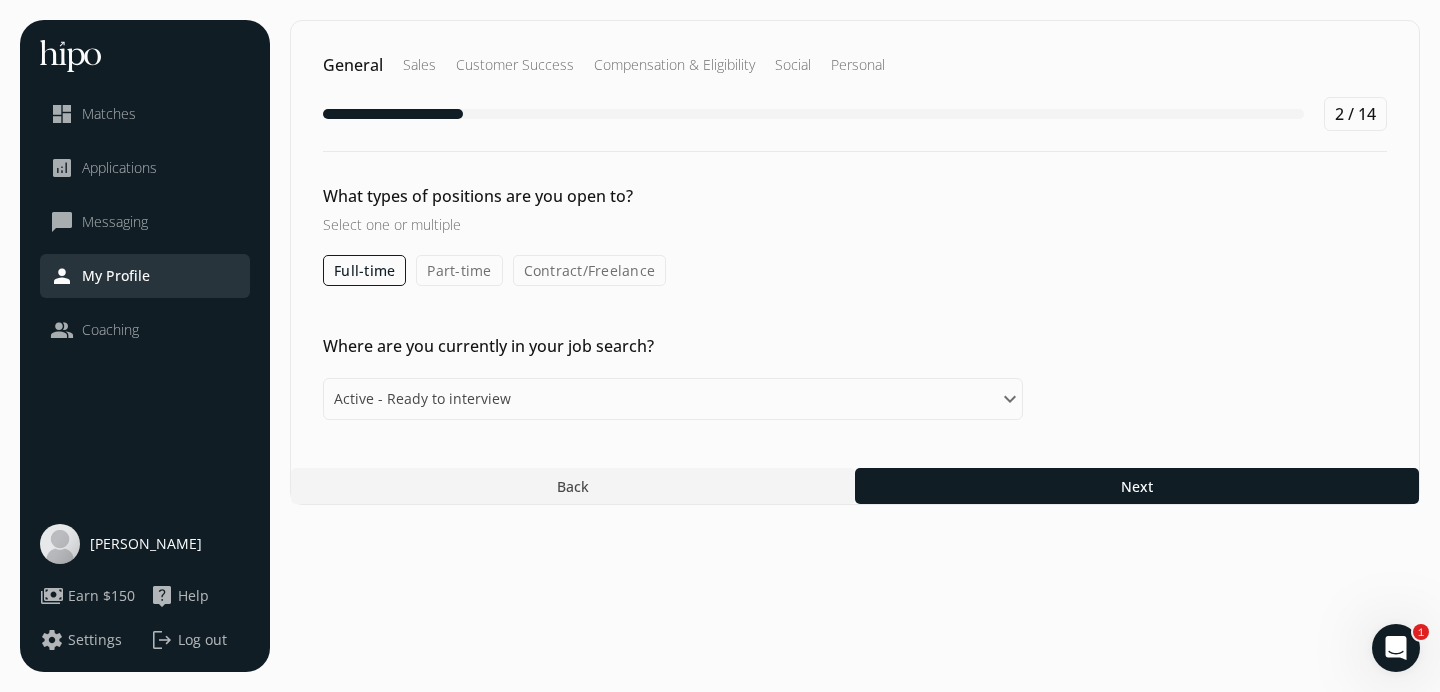 click on "Contract/Freelance" 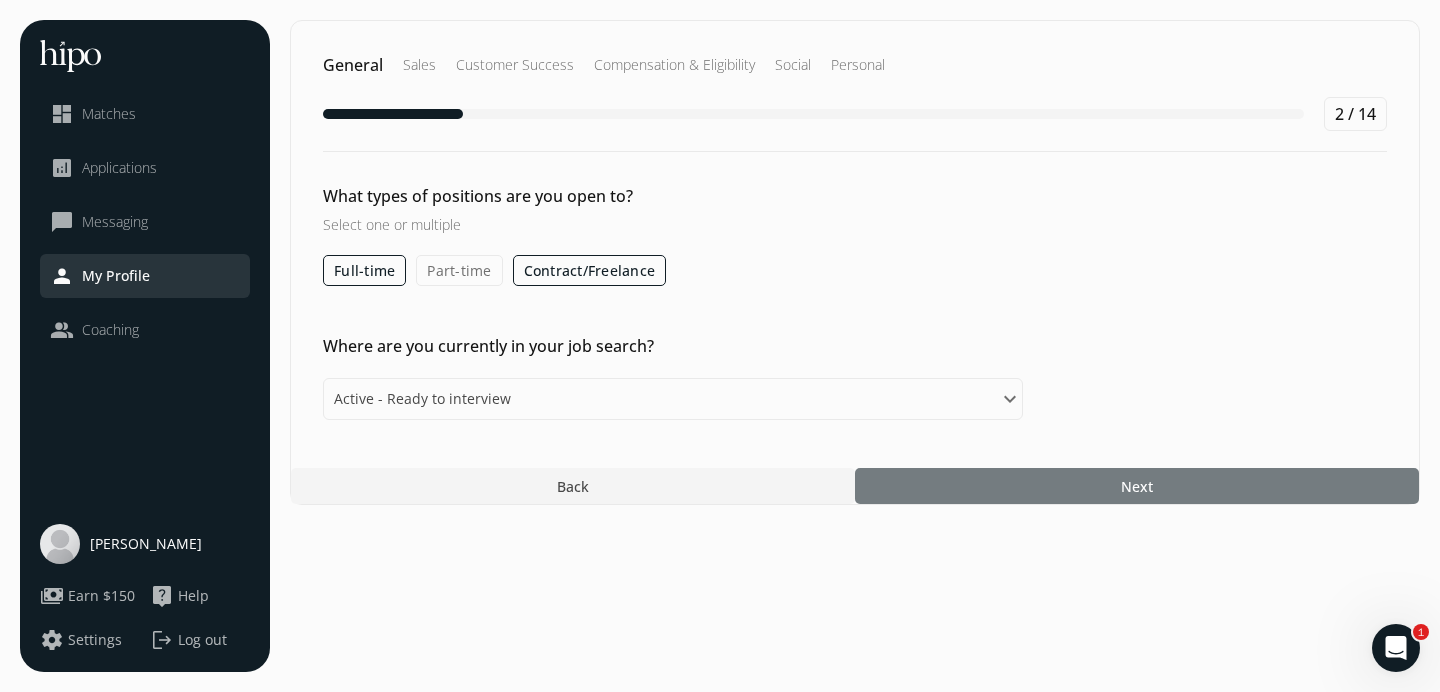 click at bounding box center (1137, 486) 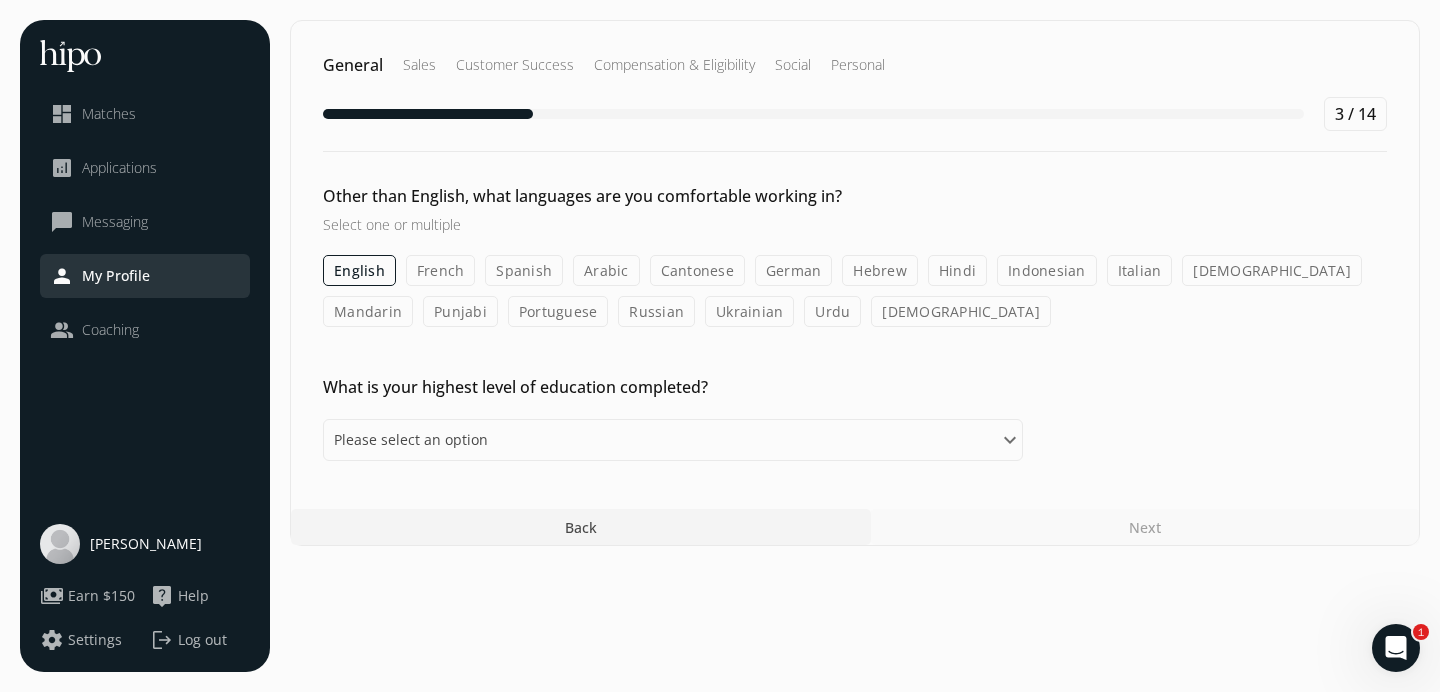 click on "English" 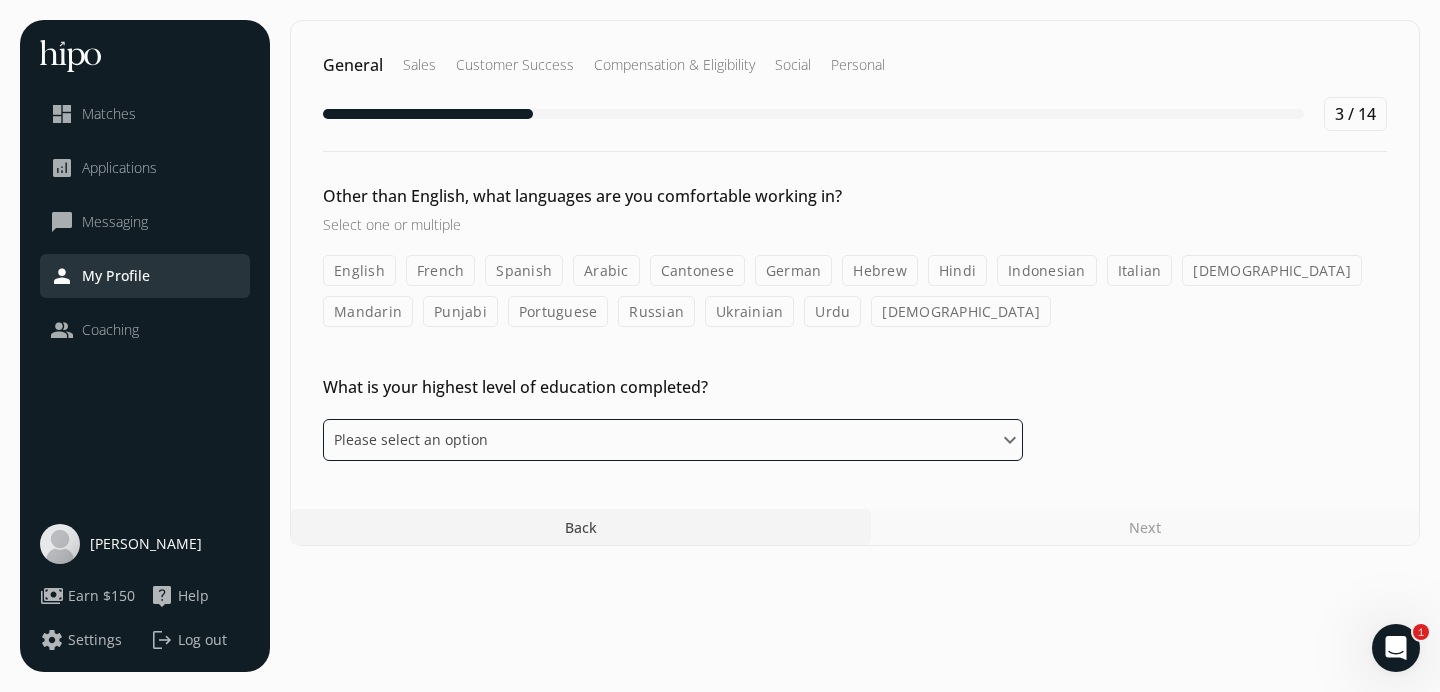 click on "Please select an option Some High School High School Diploma Some University or College Diploma Bachelors Degree Masters Ph. D." 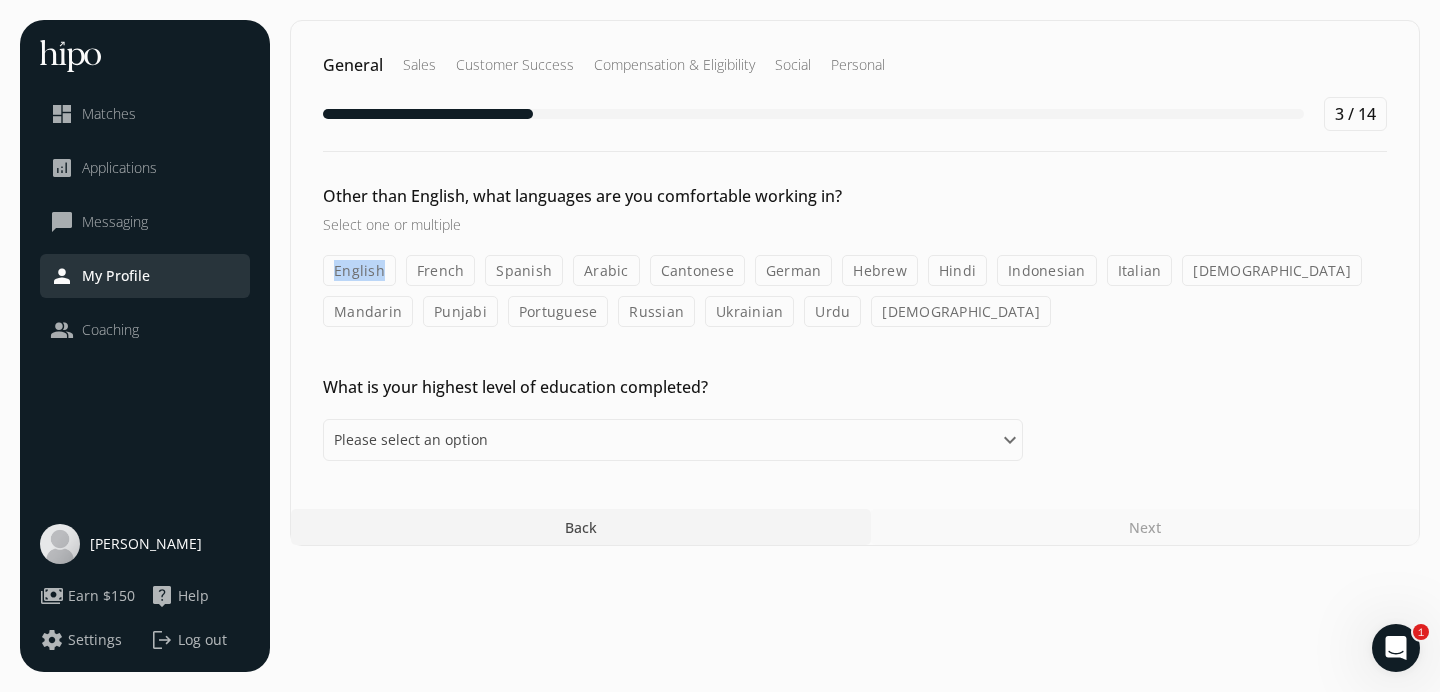 click on "English" 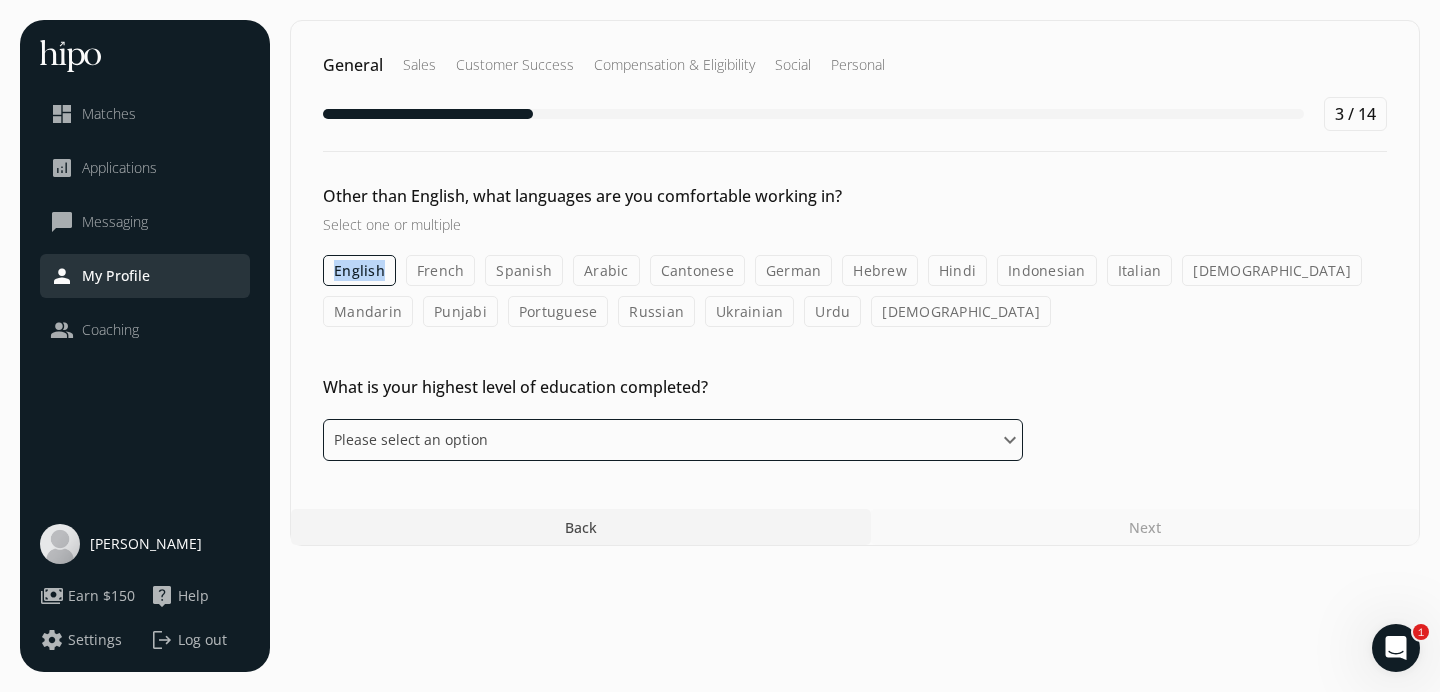 click on "Please select an option Some High School High School Diploma Some University or College Diploma Bachelors Degree Masters Ph. D." 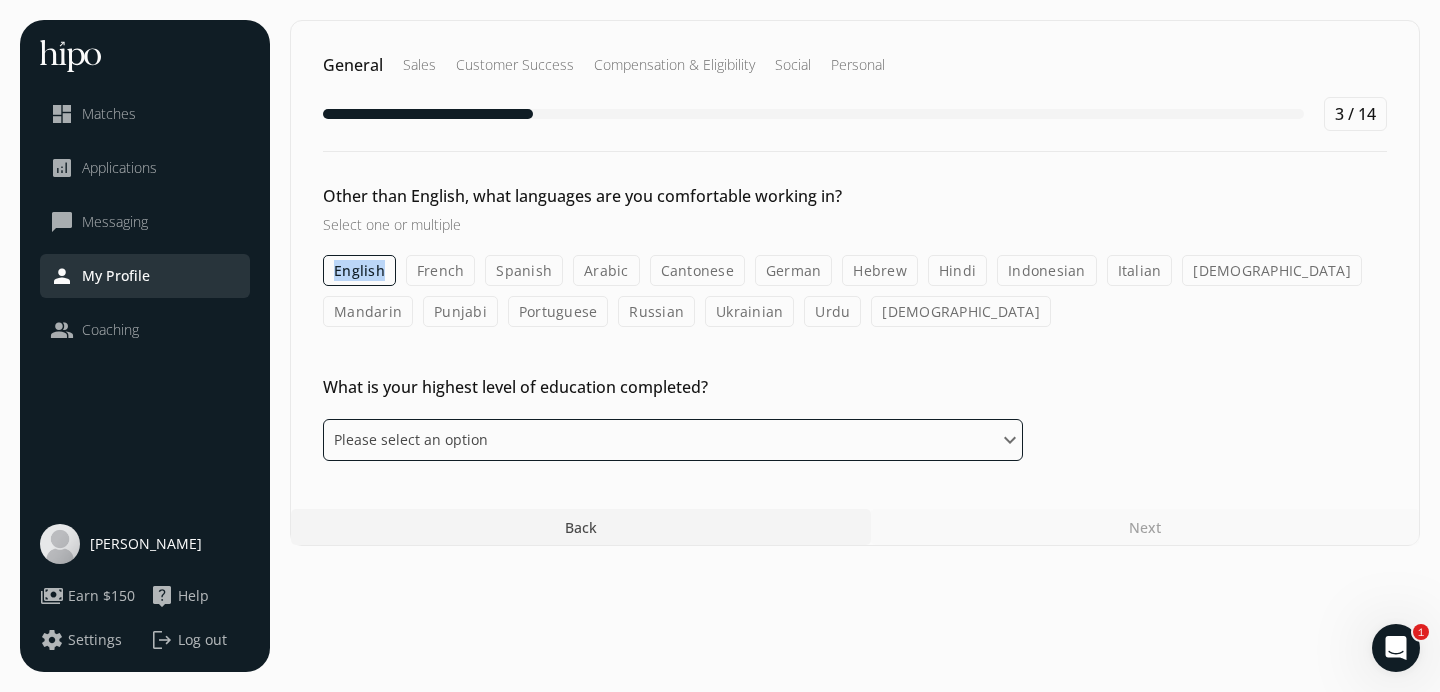 select on "bachelor" 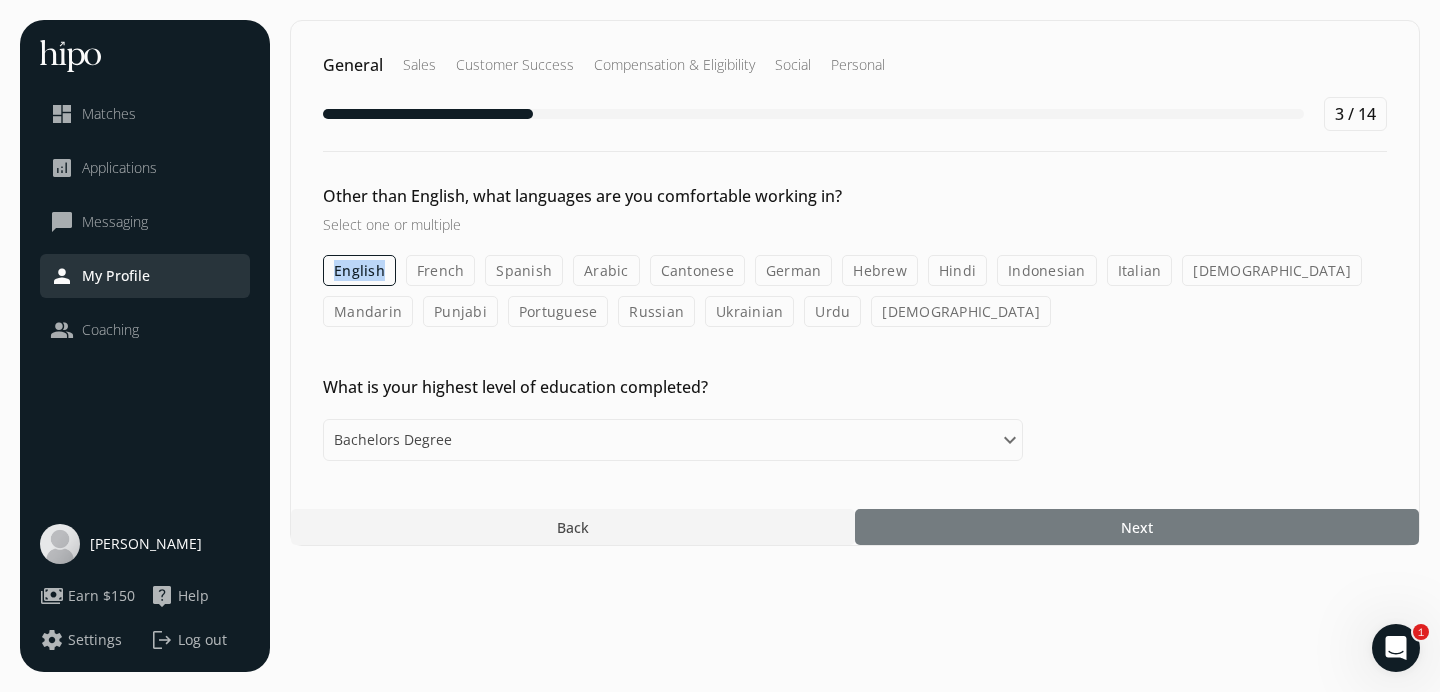 click at bounding box center [1137, 527] 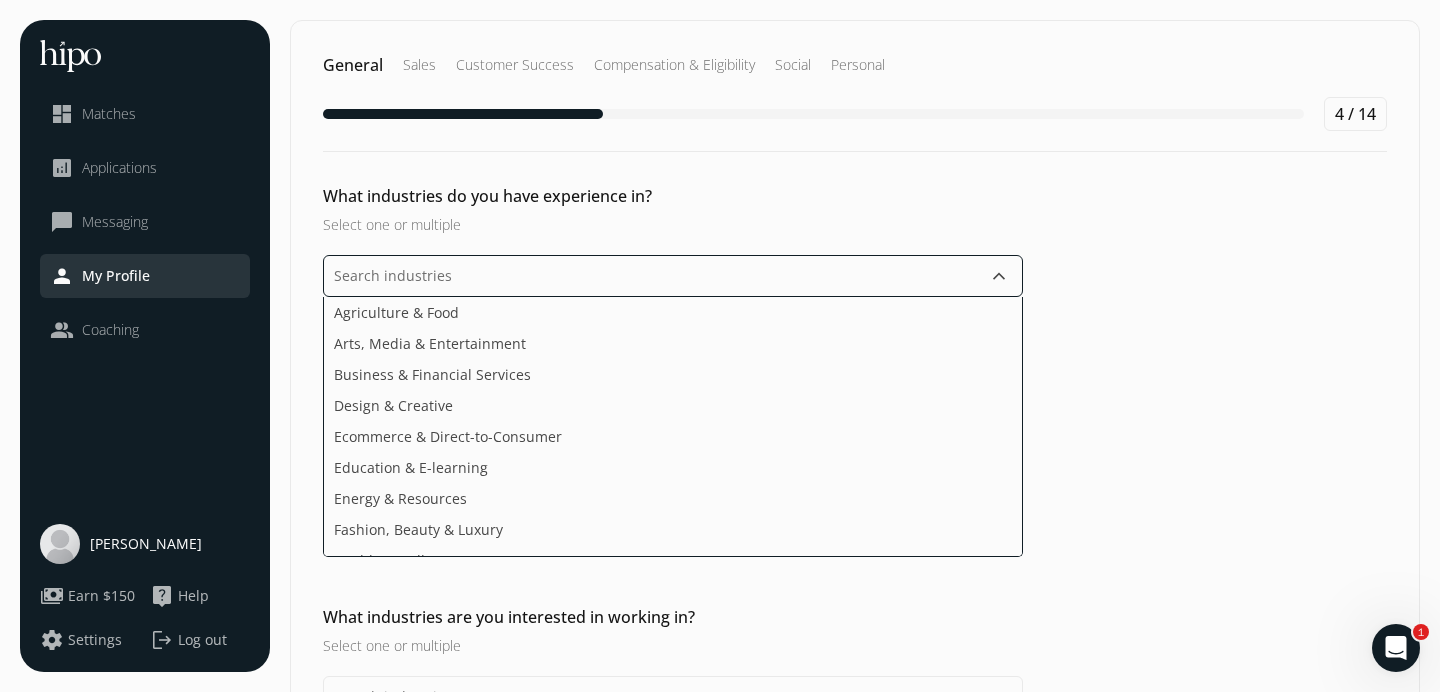 click at bounding box center (673, 276) 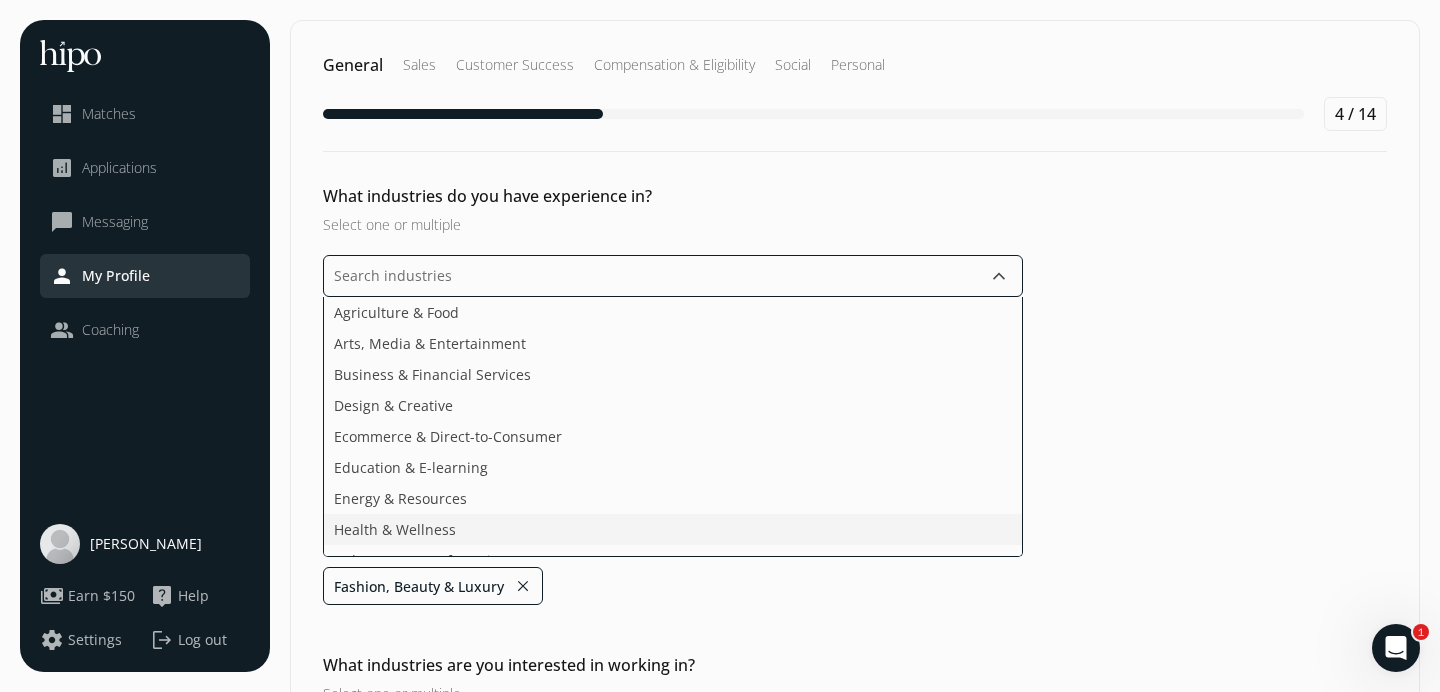 click on "Health & Wellness" 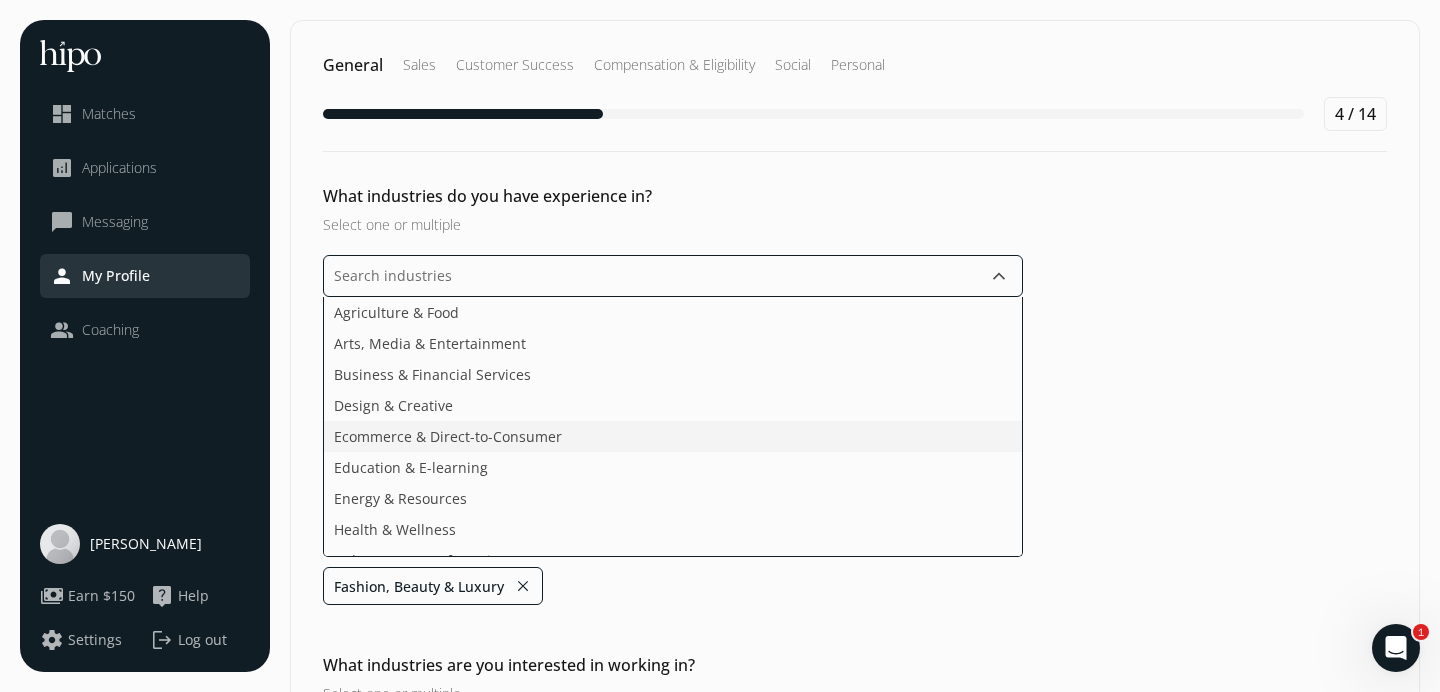 click on "Ecommerce & Direct-to-Consumer" at bounding box center (448, 436) 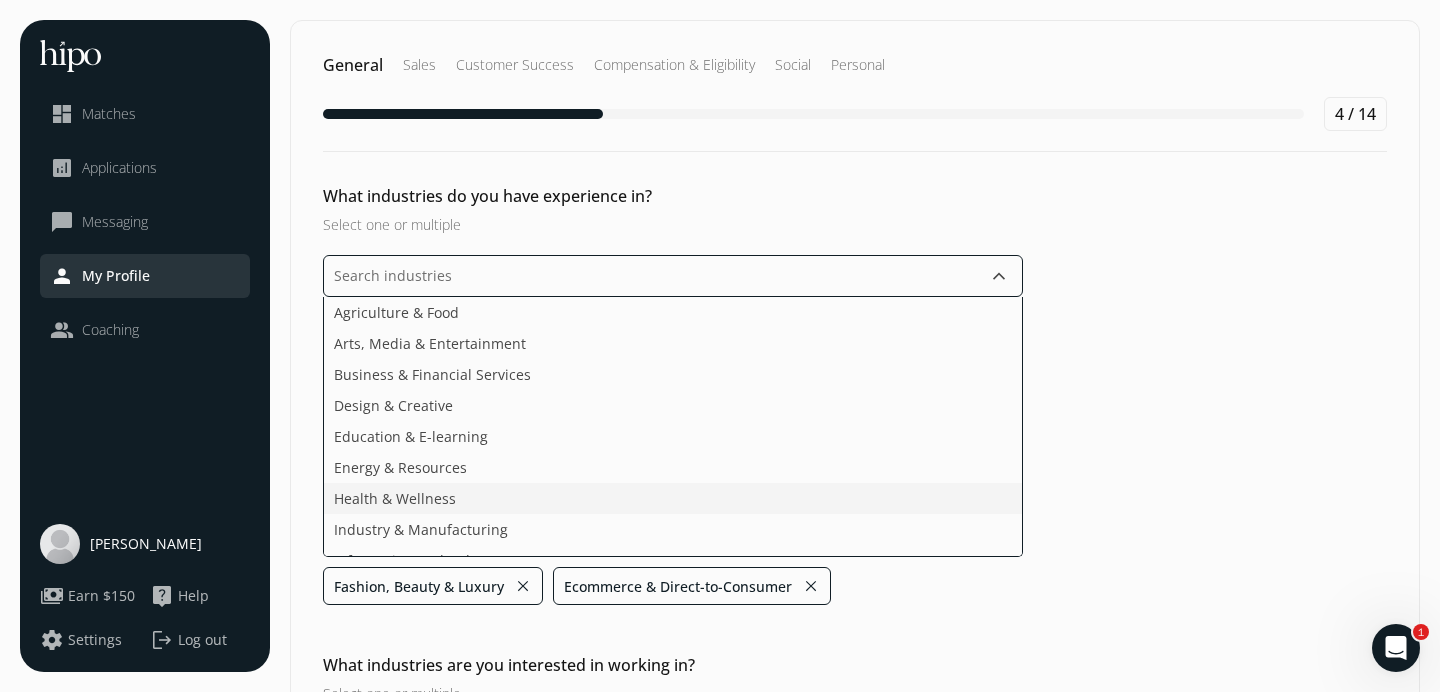 click on "Health & Wellness" 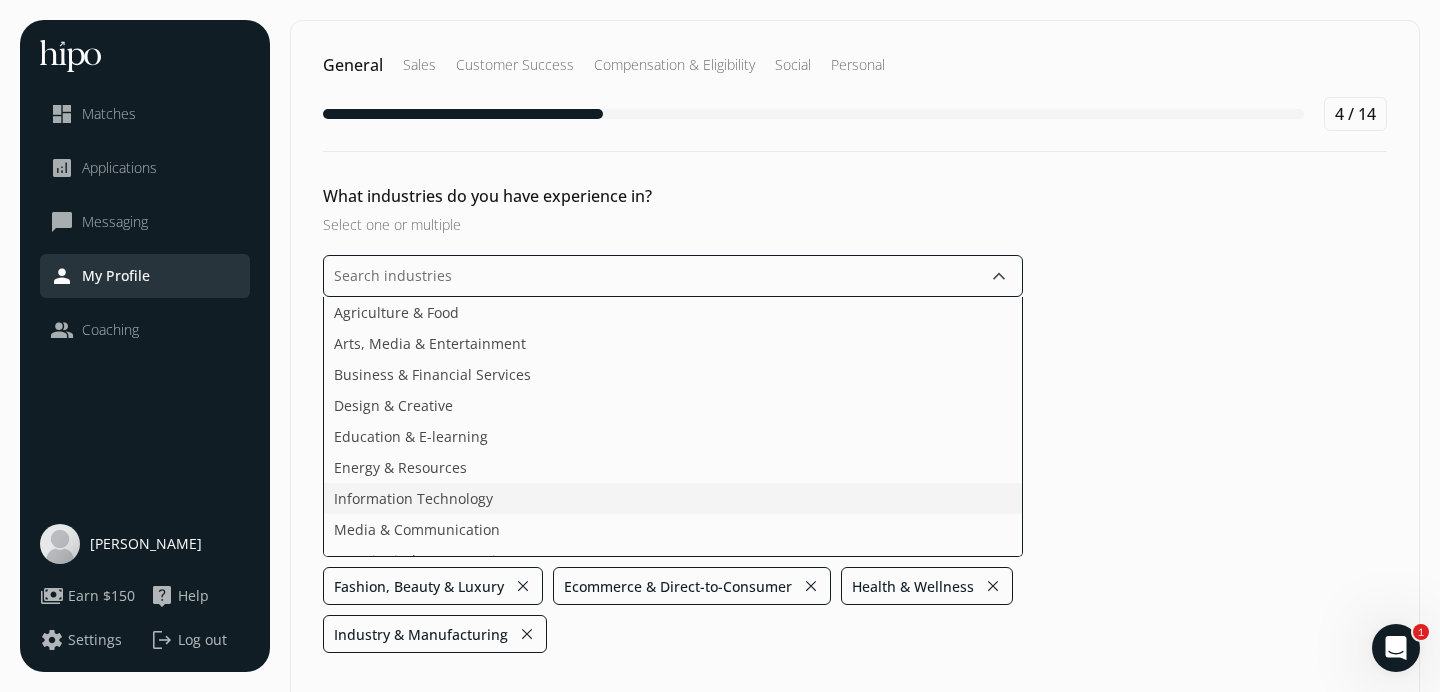 click on "Information Technology" at bounding box center (413, 498) 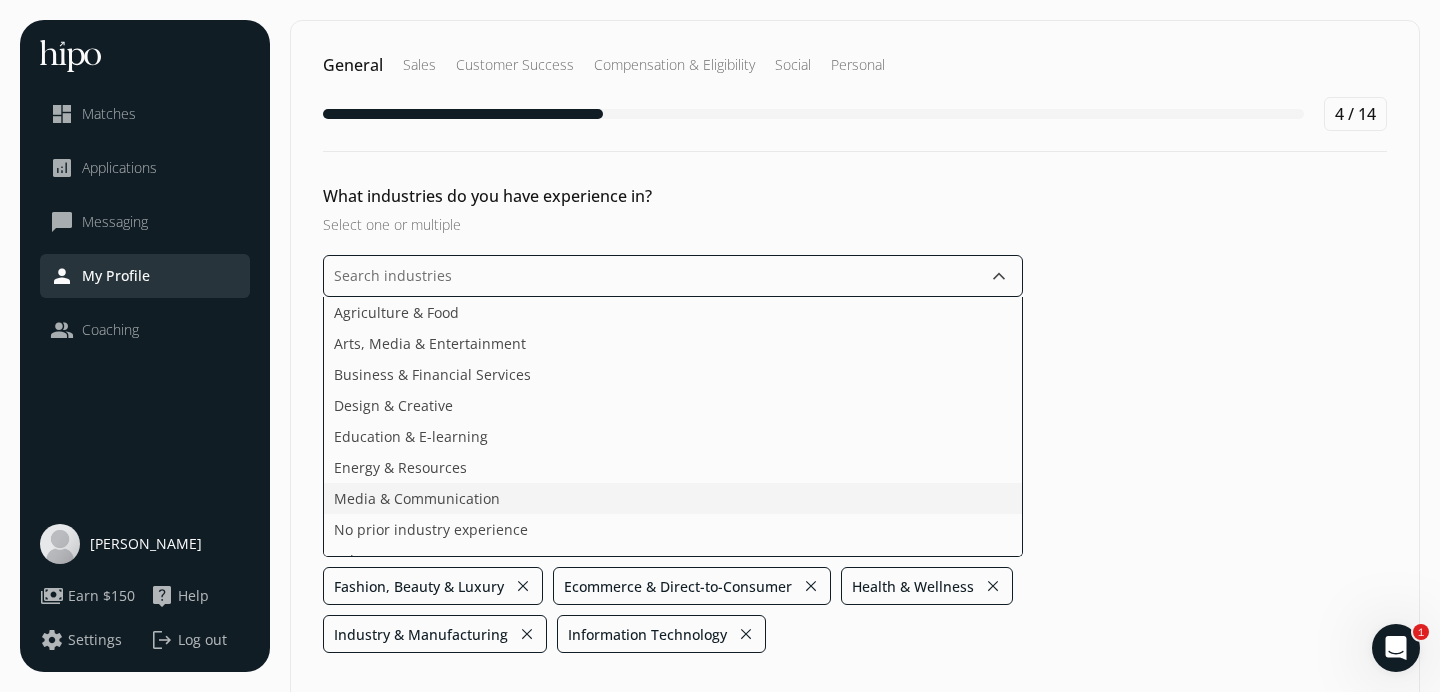 click on "Media & Communication" at bounding box center (417, 498) 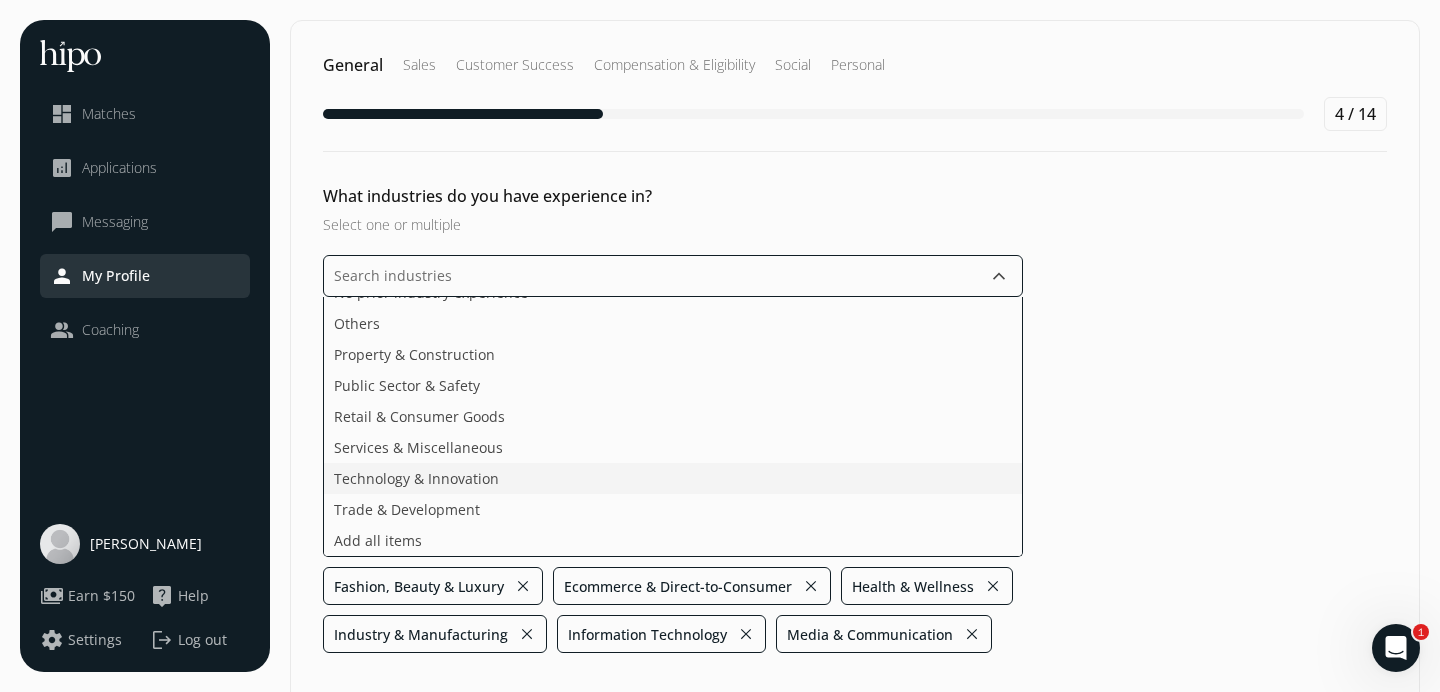 click on "Agriculture & Food Arts, Media & Entertainment Business & Financial Services Design & Creative Education & E-learning Energy & Resources No prior industry experience Others Property & Construction Public Sector & Safety Retail & Consumer Goods Services & Miscellaneous Technology & Innovation Trade & Development Add all items" at bounding box center [673, 427] 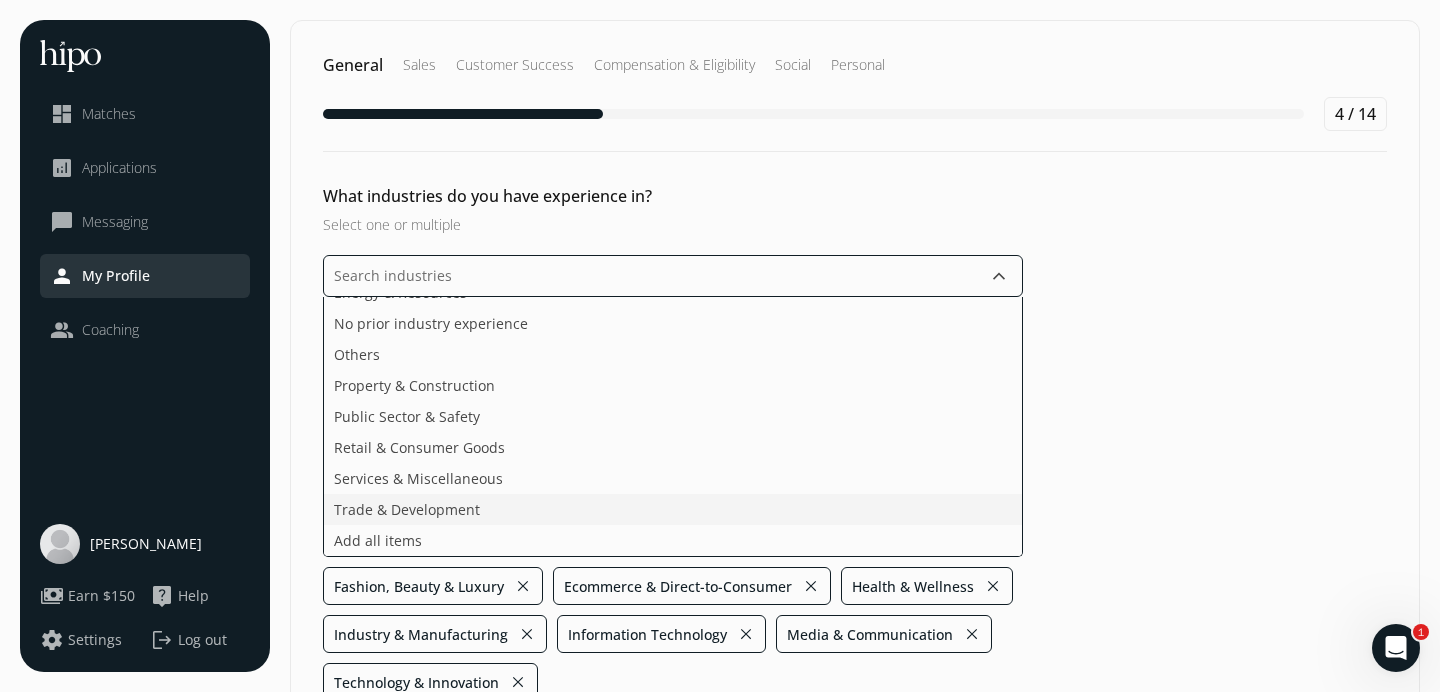 scroll, scrollTop: 144, scrollLeft: 0, axis: vertical 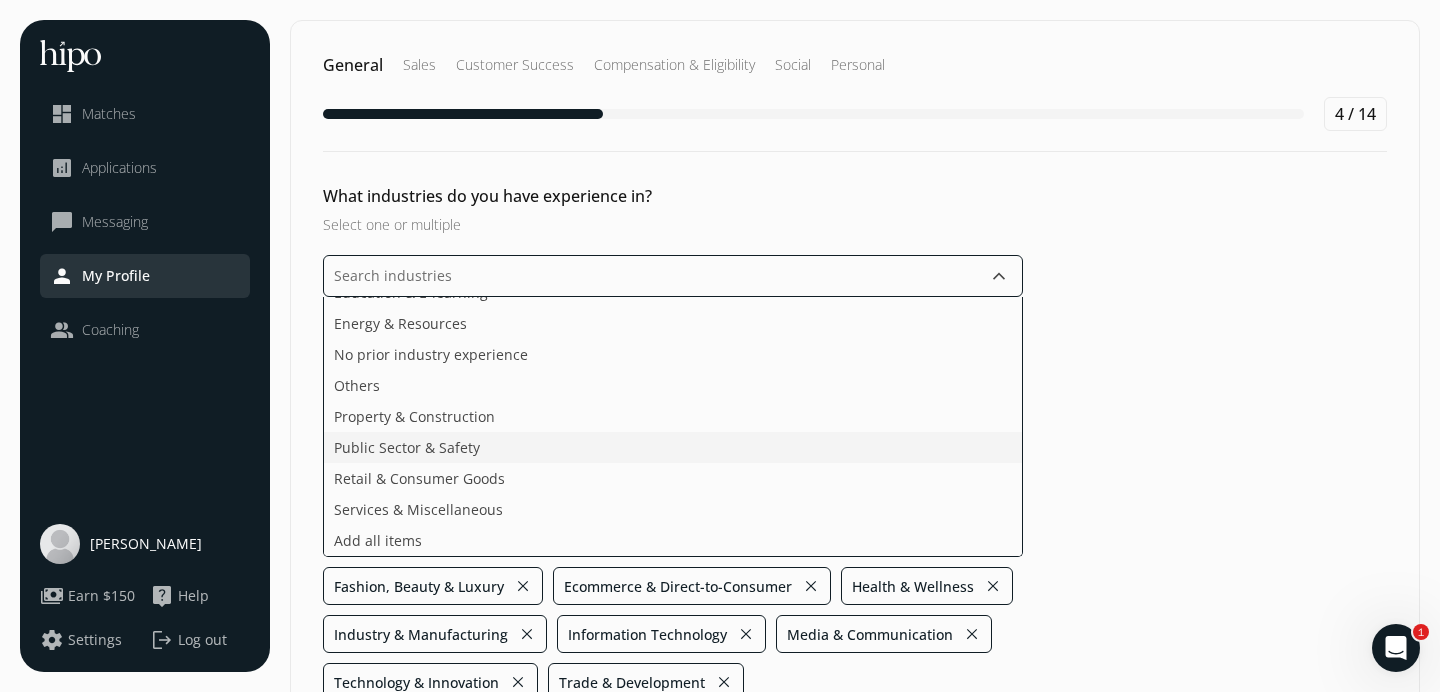 click on "Agriculture & Food Arts, Media & Entertainment Business & Financial Services Design & Creative Education & E-learning Energy & Resources No prior industry experience Others Property & Construction Public Sector & Safety Retail & Consumer Goods Services & Miscellaneous Add all items" at bounding box center (673, 427) 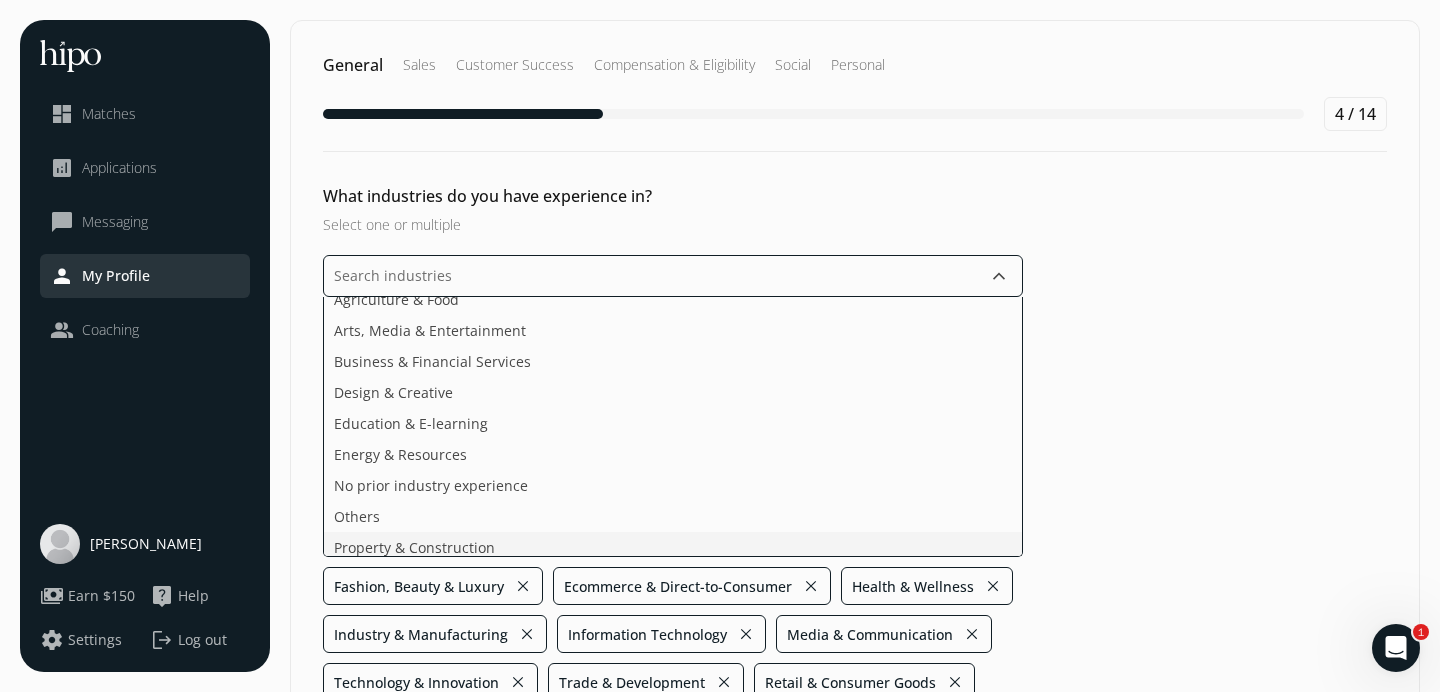 scroll, scrollTop: 0, scrollLeft: 0, axis: both 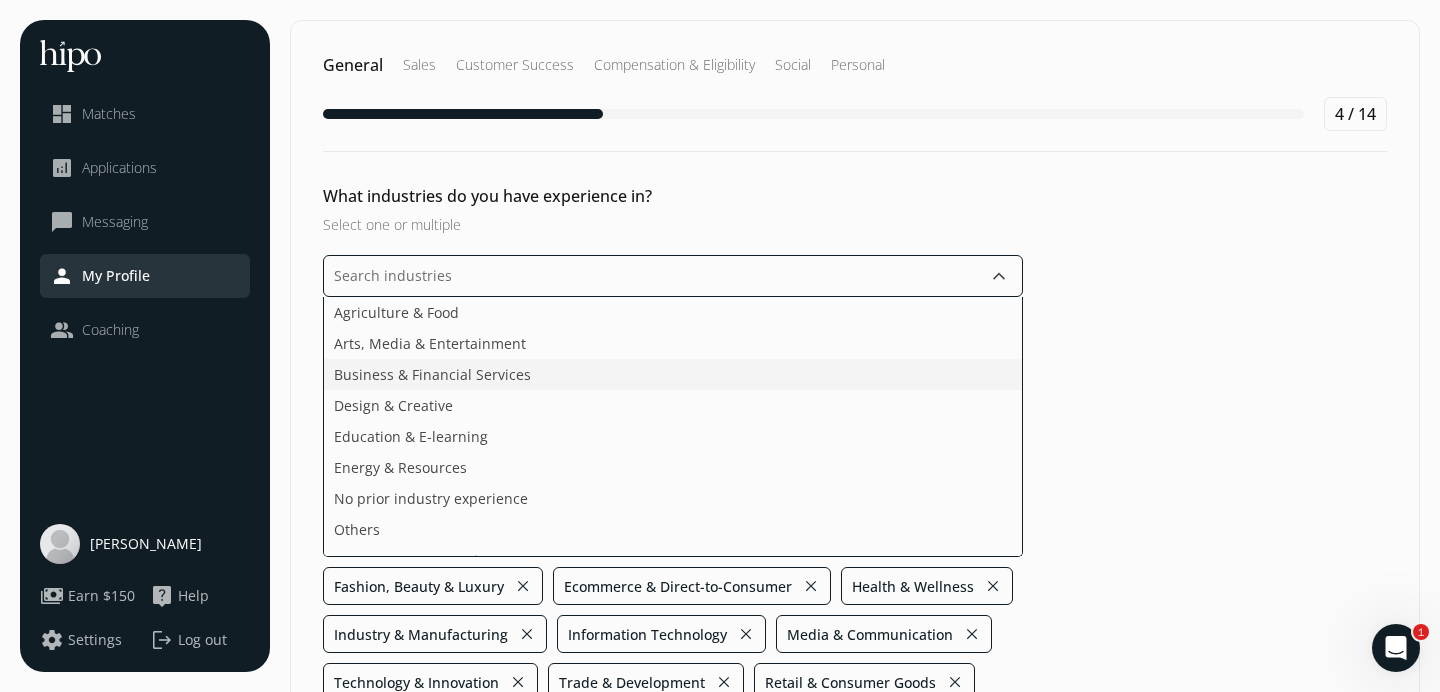 click on "Business & Financial Services" at bounding box center [432, 374] 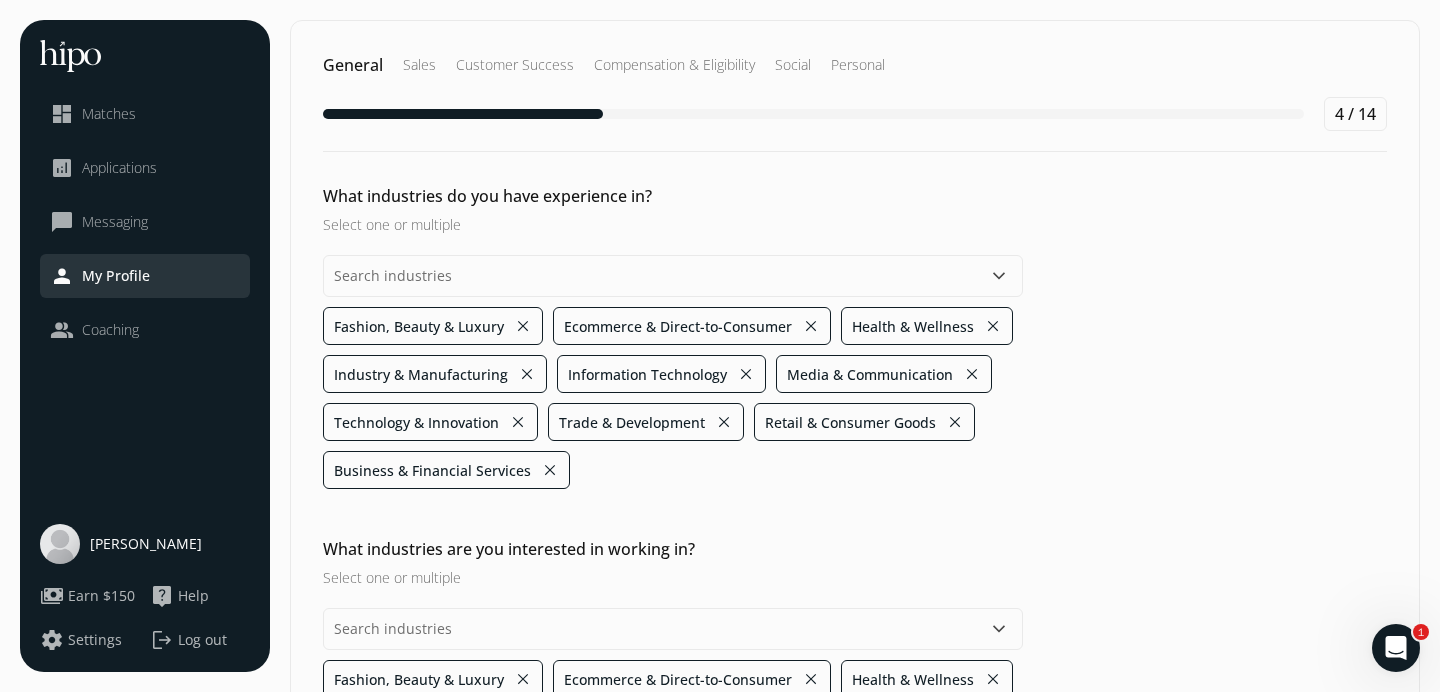 click on "What industries do you have experience in? Select one or multiple  keyboard_arrow_down Fashion, Beauty & Luxury close Ecommerce & Direct-to-Consumer close Health & Wellness close Industry & Manufacturing close Information Technology close Media & Communication close Technology & Innovation close Trade & Development close Retail & Consumer Goods close Business & Financial Services close" 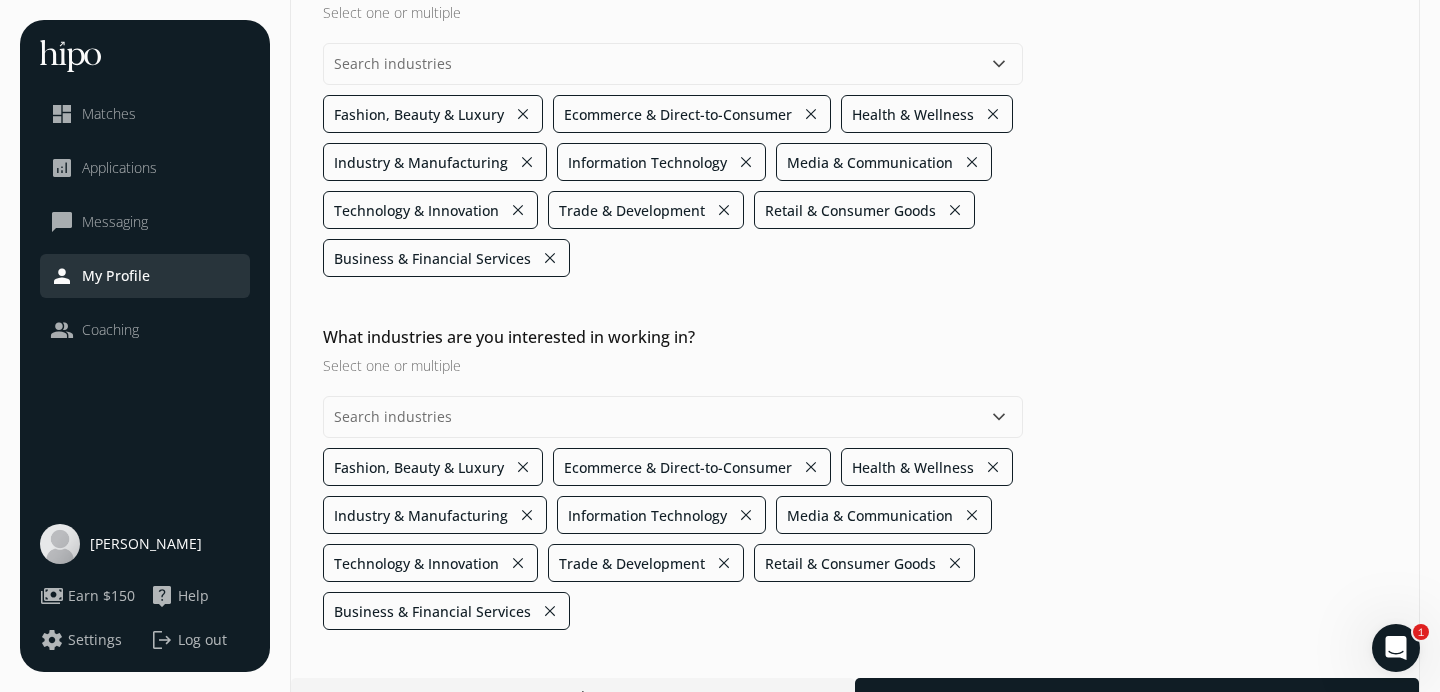 scroll, scrollTop: 255, scrollLeft: 0, axis: vertical 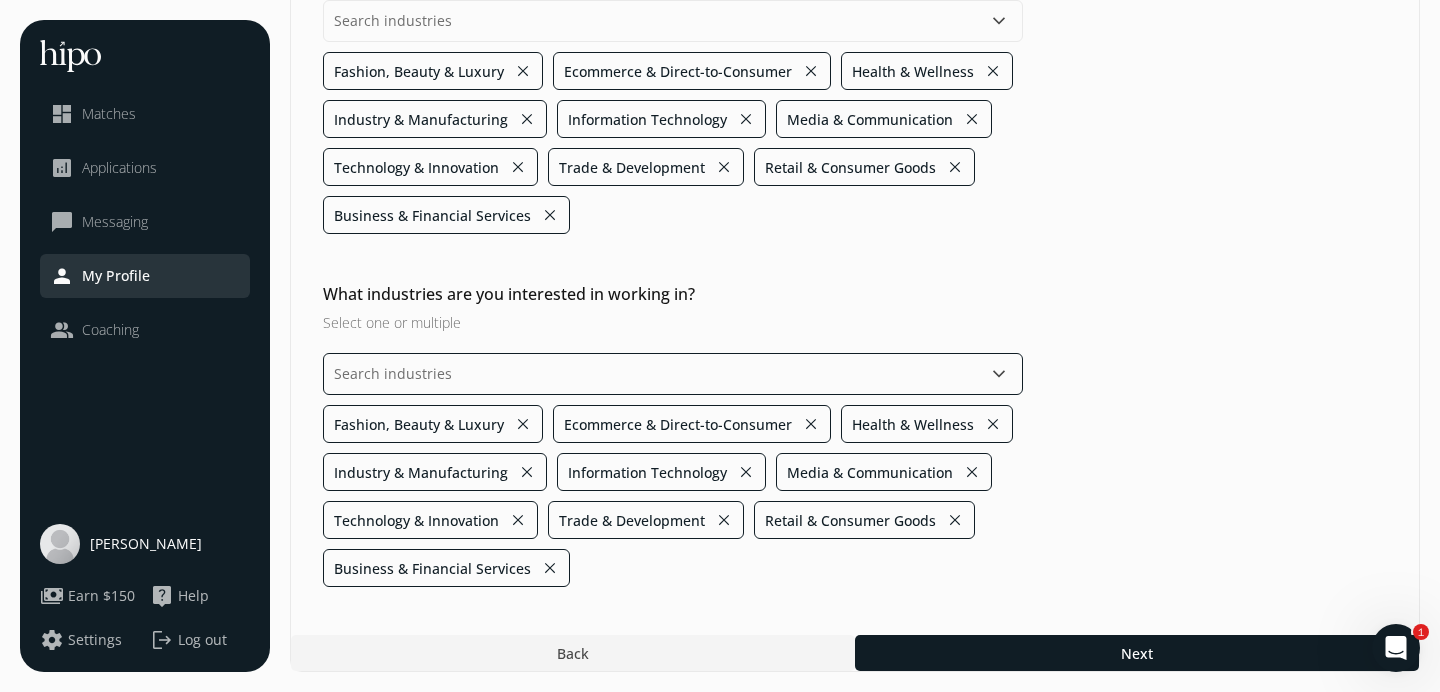 click at bounding box center (673, 374) 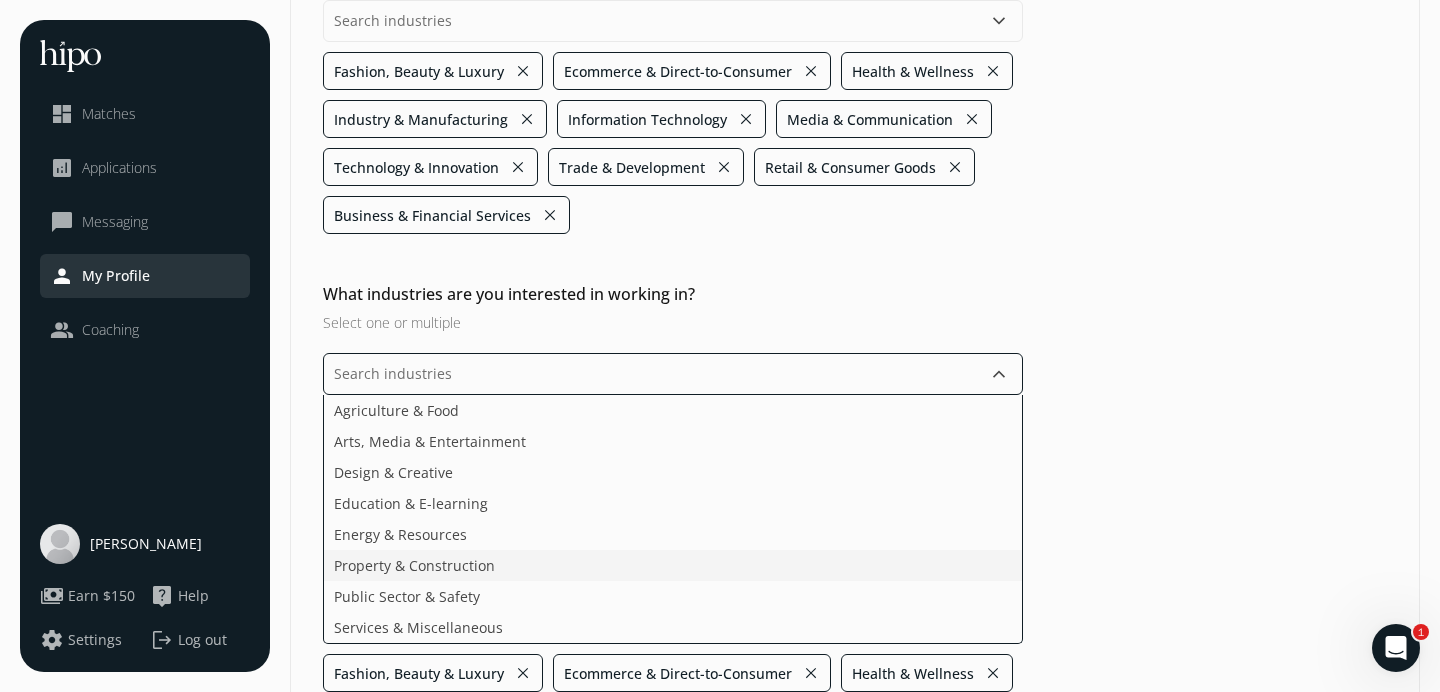 click on "Property & Construction" 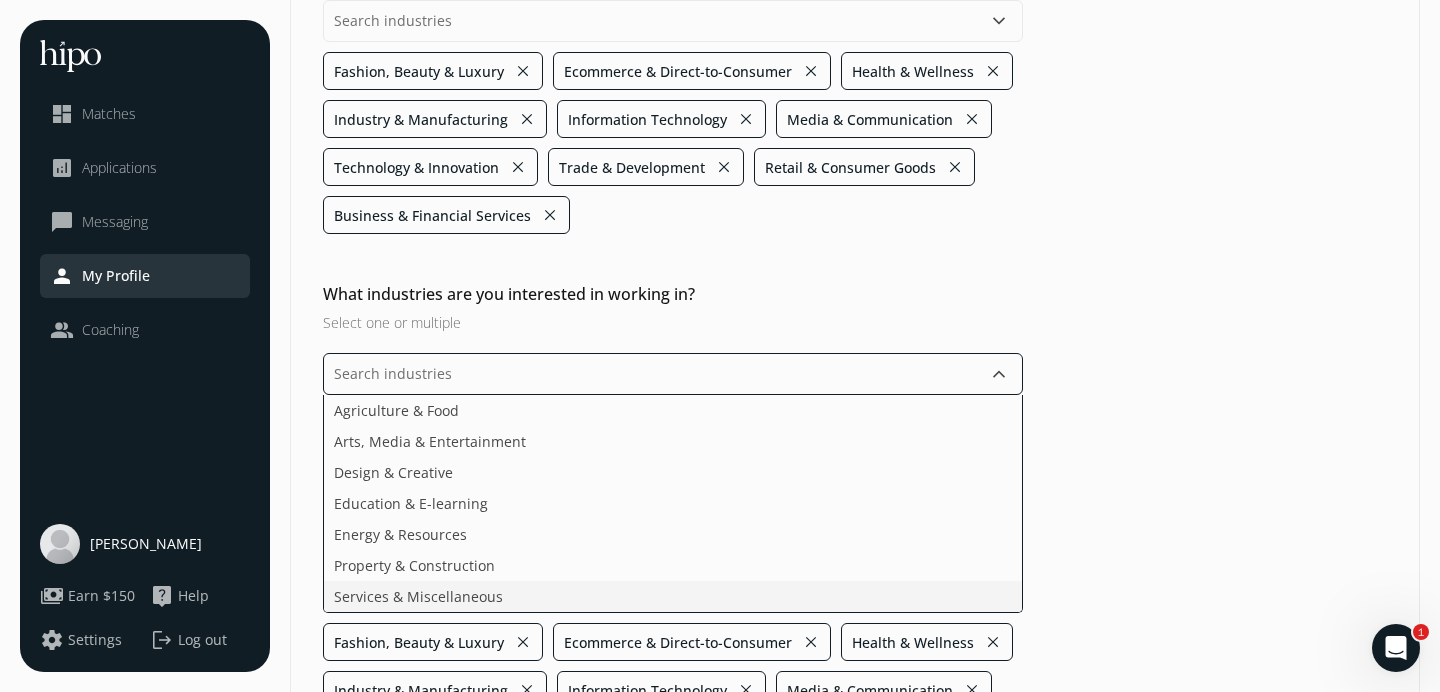 click on "Services & Miscellaneous" 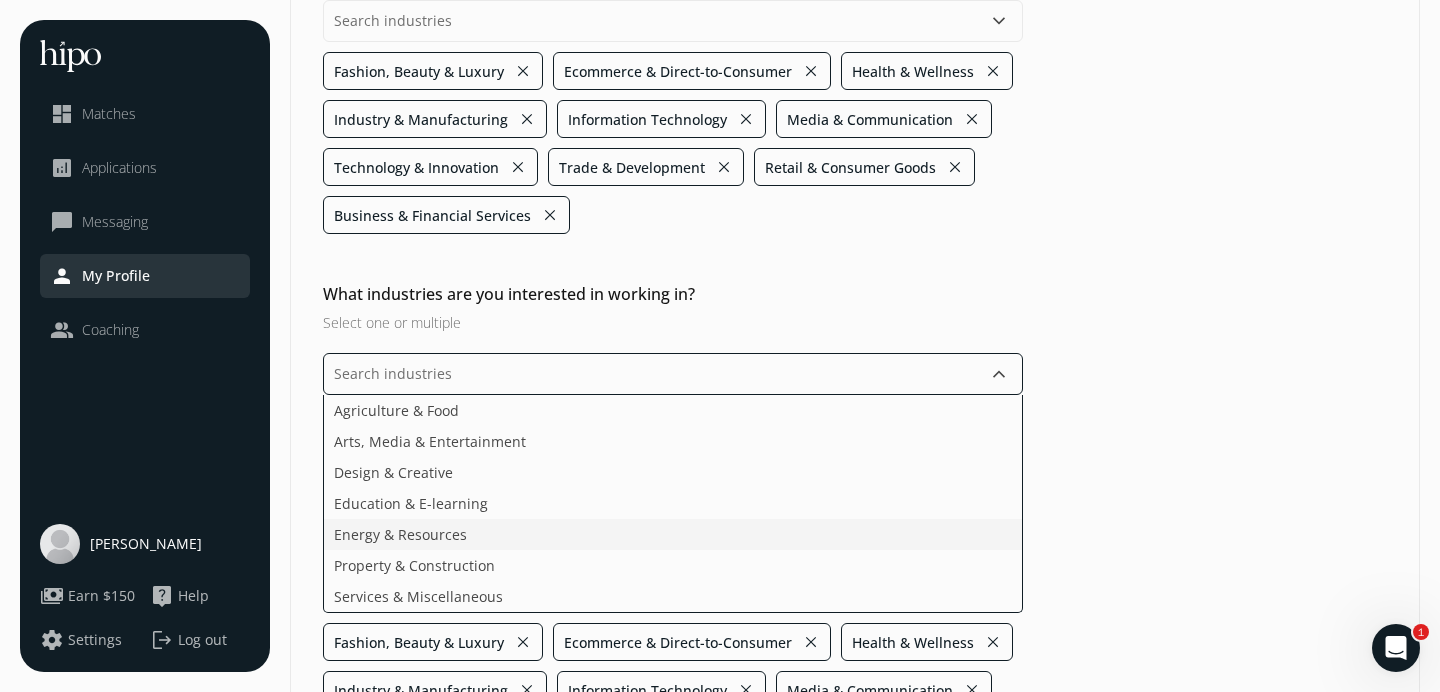 click on "Energy & Resources" 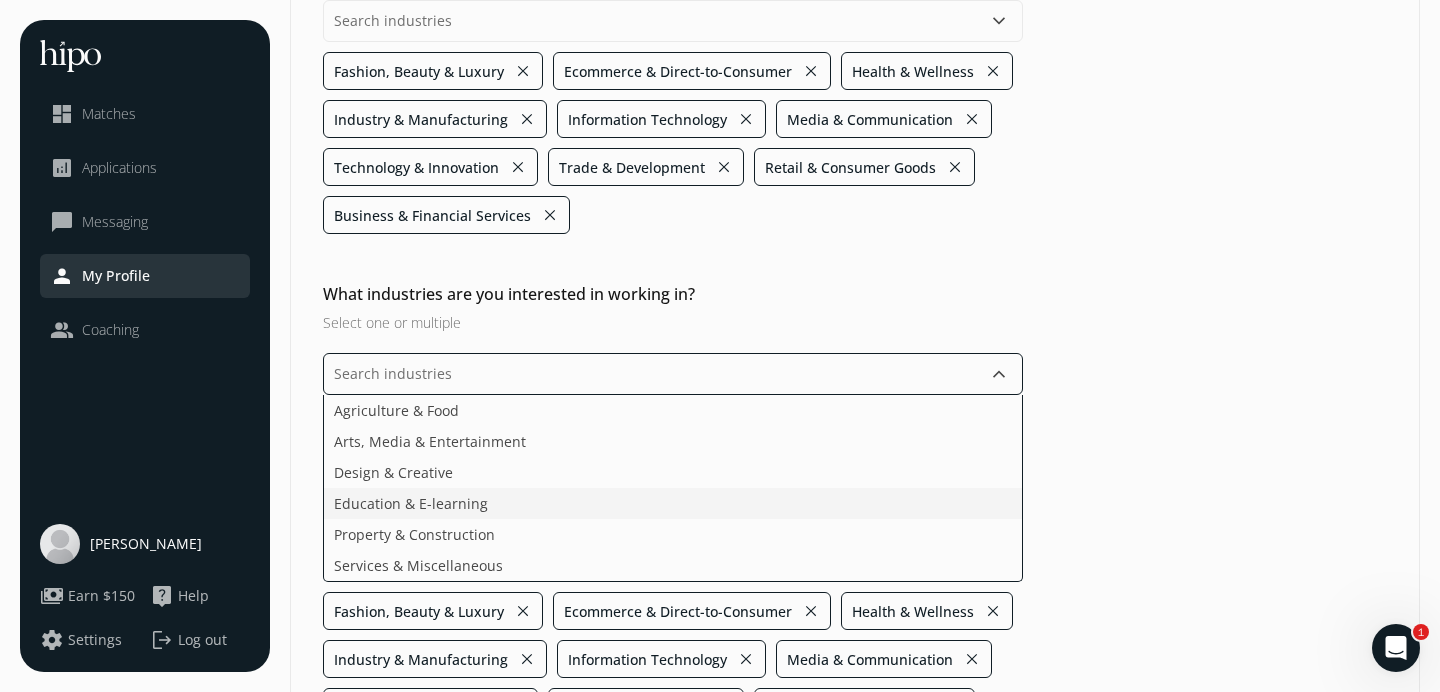 click on "Education & E-learning" 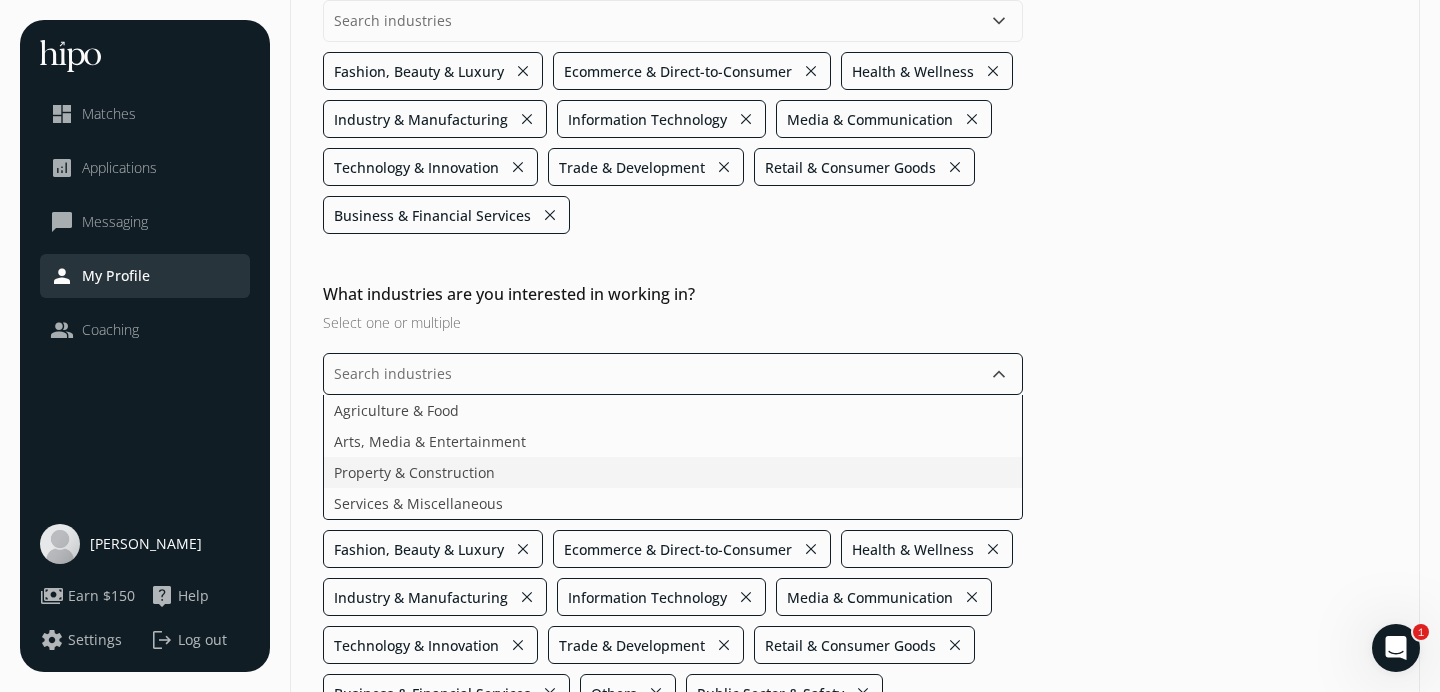click on "Property & Construction" 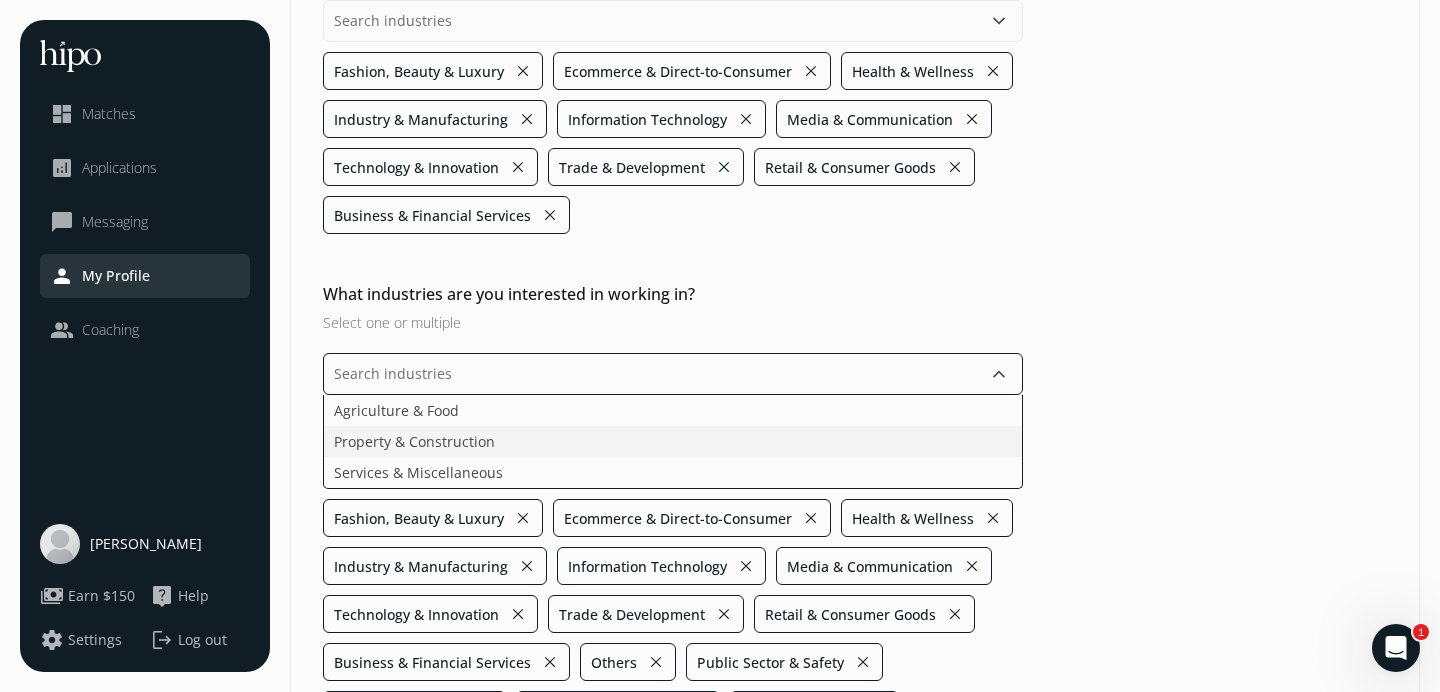 click on "Property & Construction" 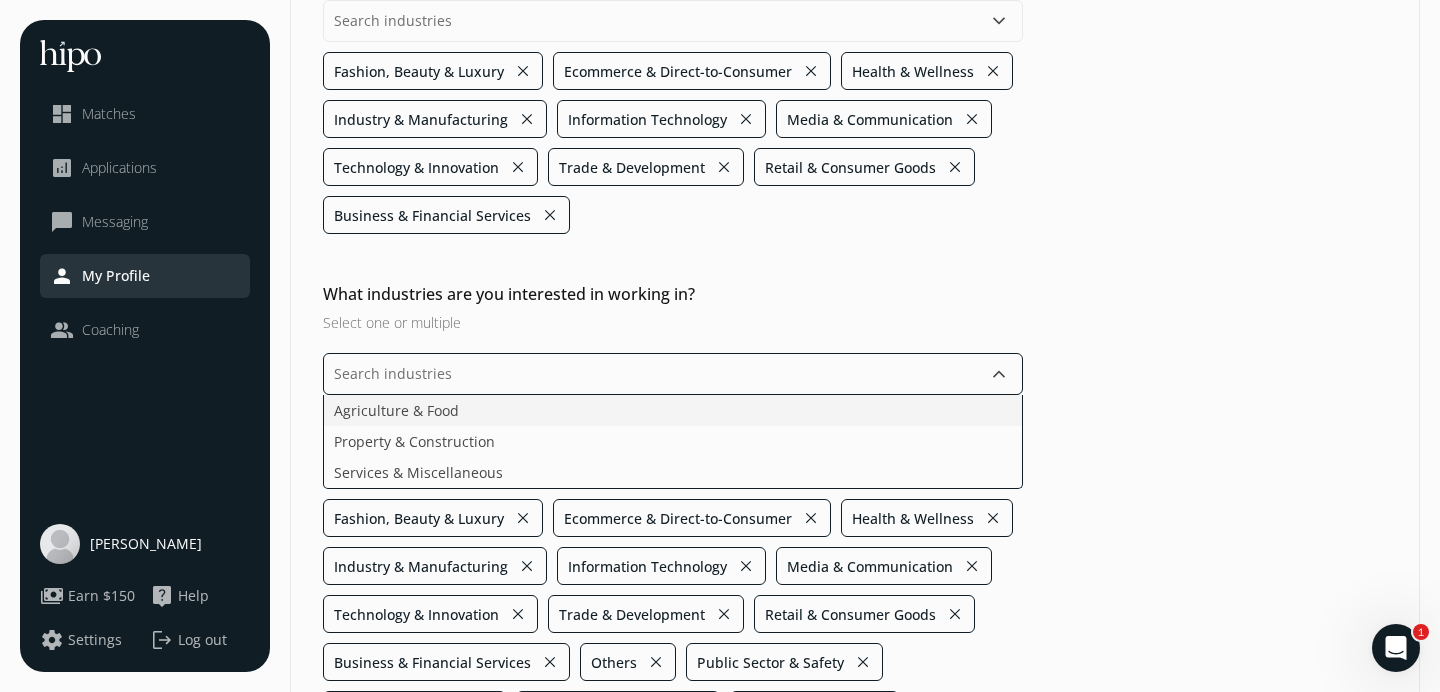 click on "Agriculture & Food" 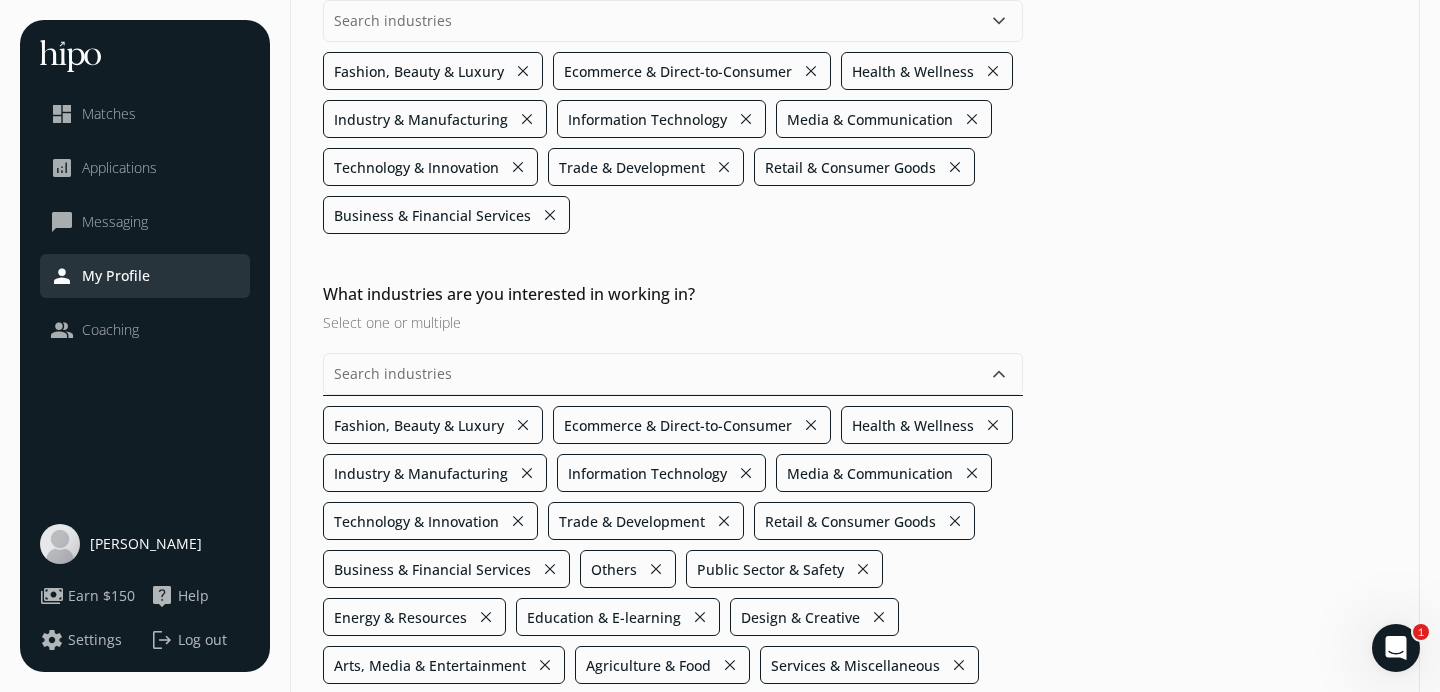 click on "What industries are you interested in working in? Select one or multiple  keyboard_arrow_down Fashion, Beauty & Luxury close Ecommerce & Direct-to-Consumer close Health & Wellness close Industry & Manufacturing close Information Technology close Media & Communication close Technology & Innovation close Trade & Development close Retail & Consumer Goods close Business & Financial Services close Others close Public Sector & Safety close Energy & Resources close Education & E-learning close Design & Creative close Arts, Media & Entertainment close Agriculture & Food close Services & Miscellaneous close Property & Construction close" 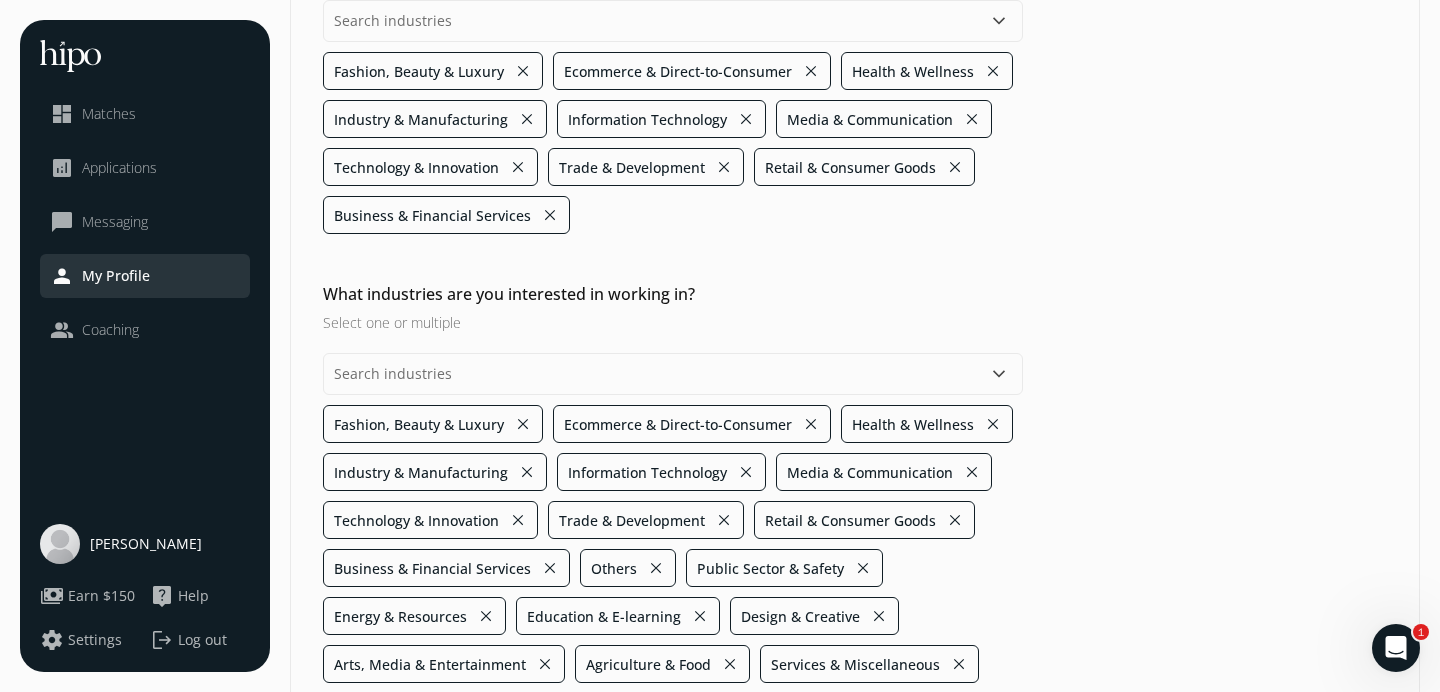 scroll, scrollTop: 399, scrollLeft: 0, axis: vertical 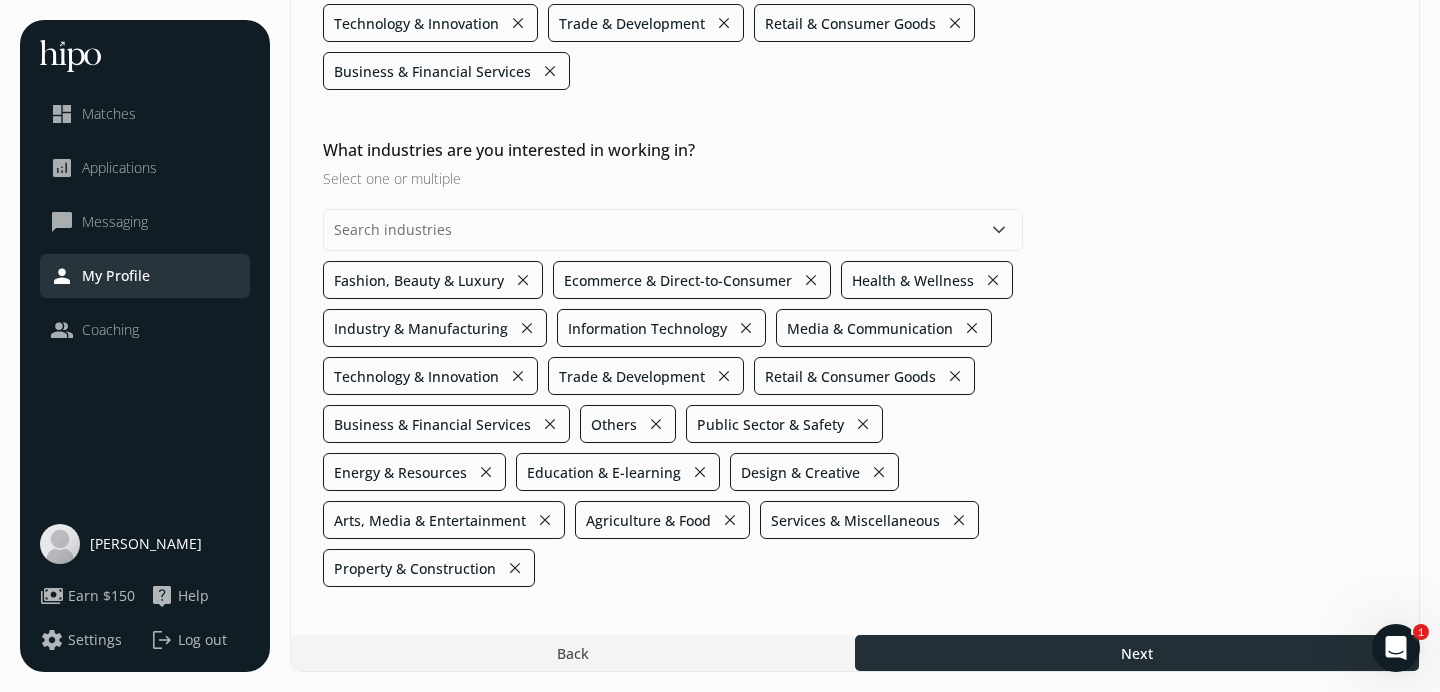 click at bounding box center [1137, 653] 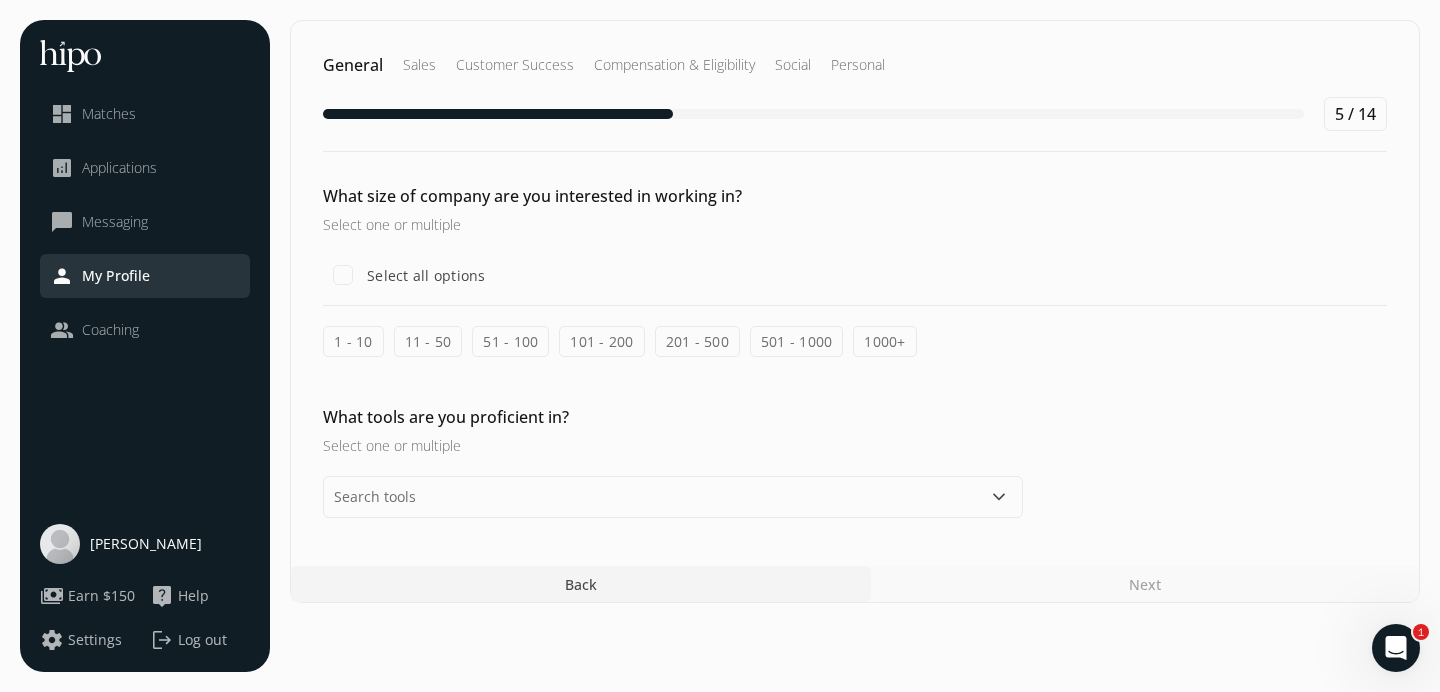 scroll, scrollTop: 0, scrollLeft: 0, axis: both 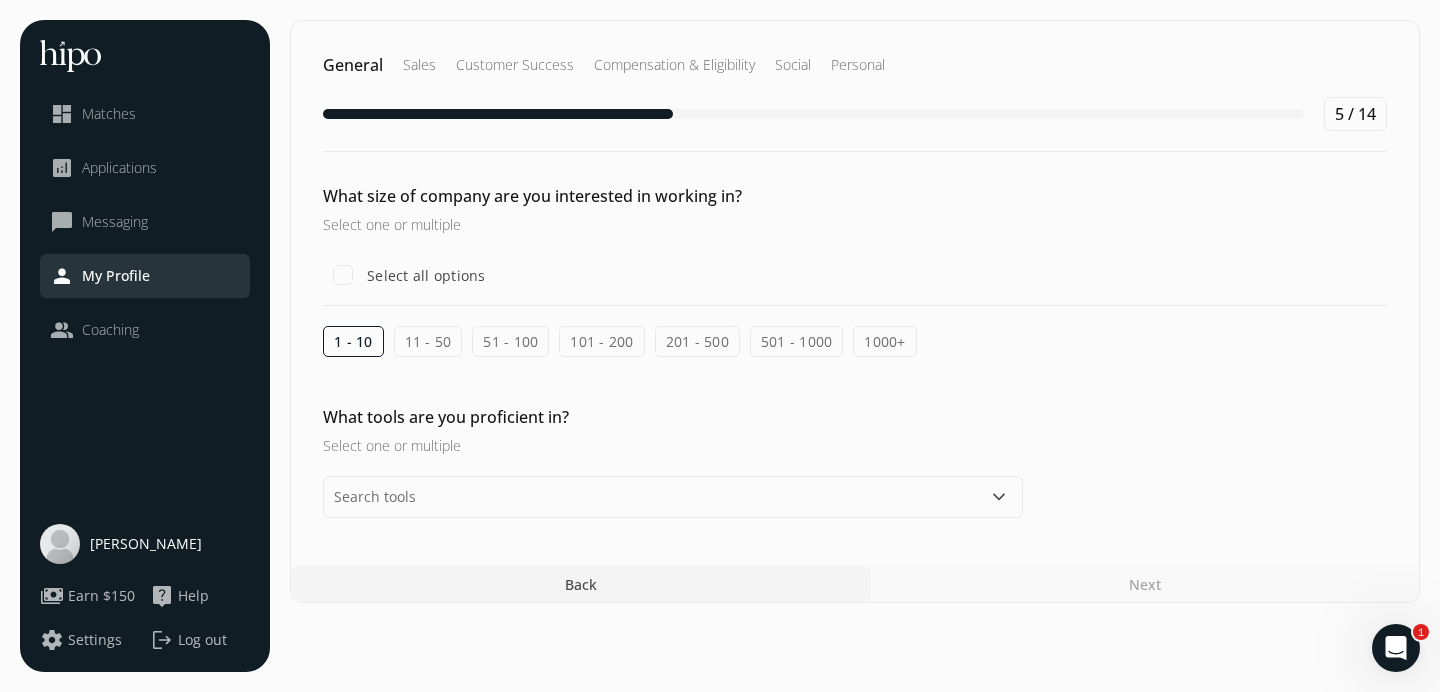 click on "11 - 50" 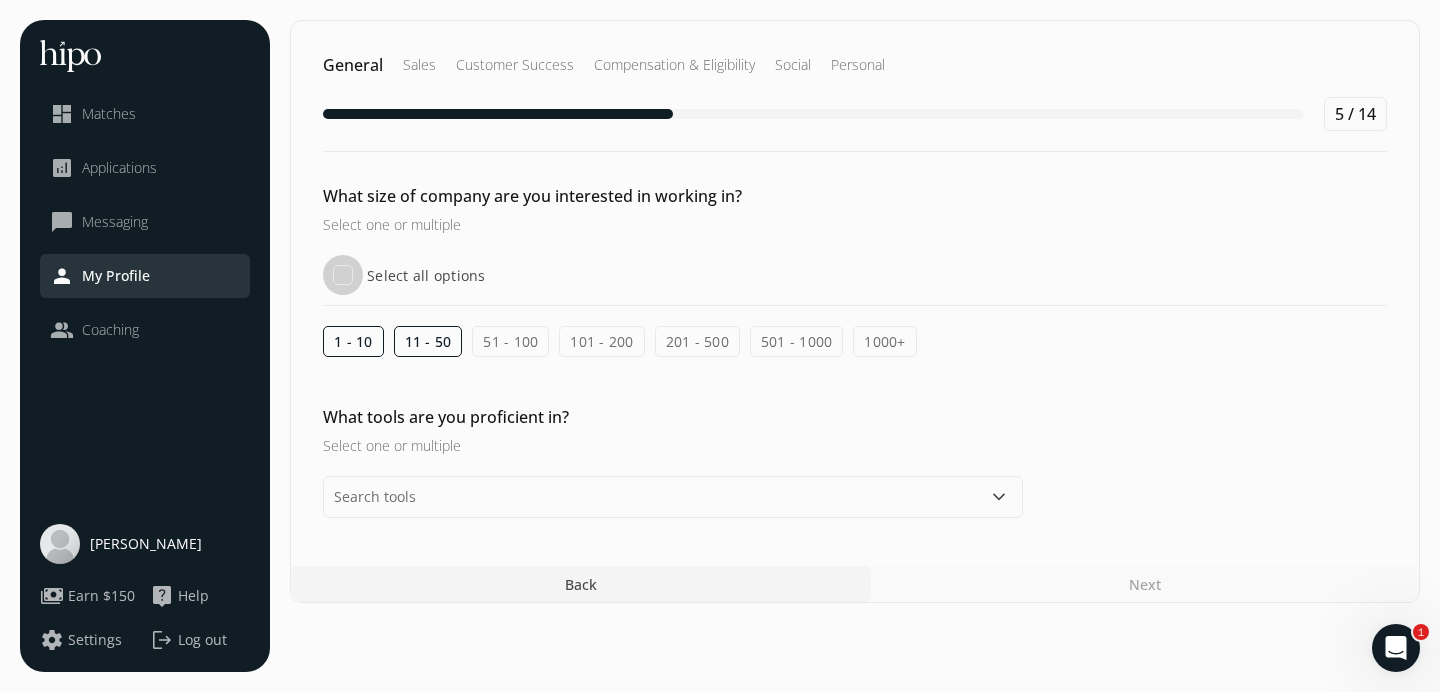 click on "Select all options" at bounding box center (343, 275) 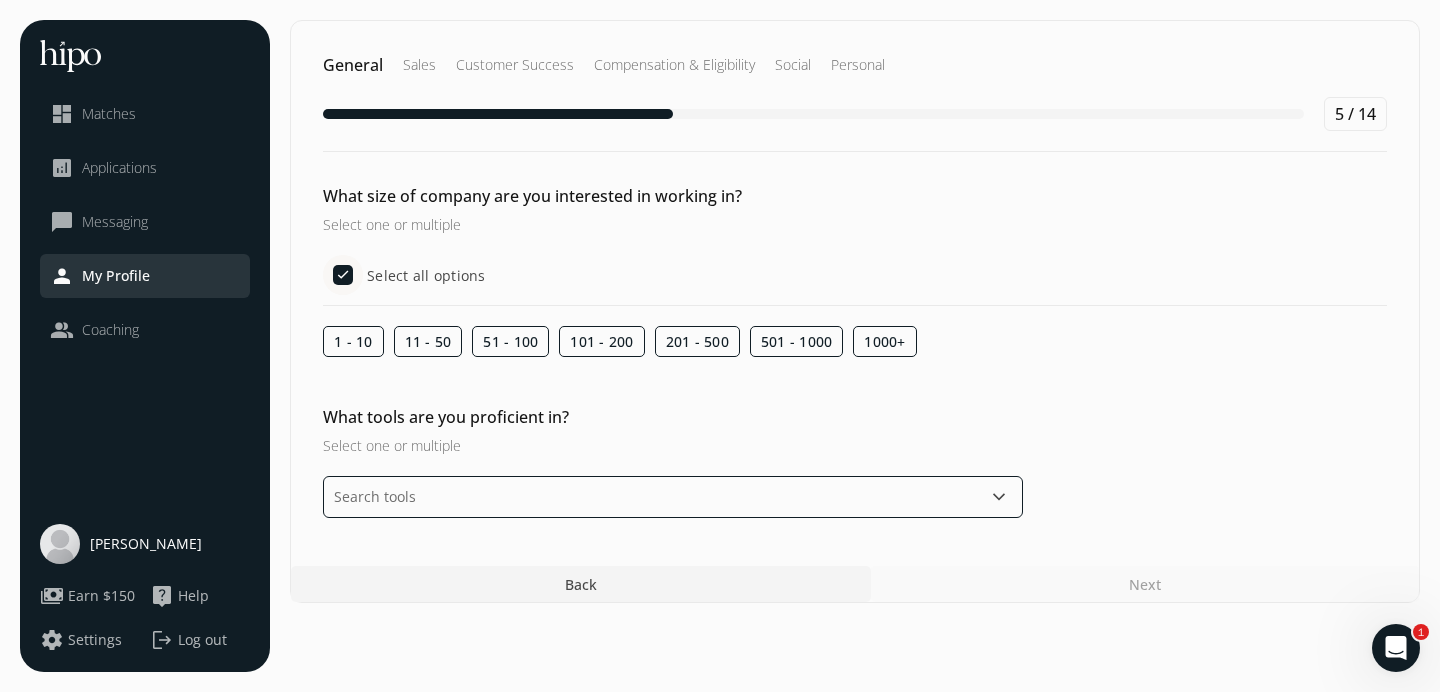 click at bounding box center (673, 497) 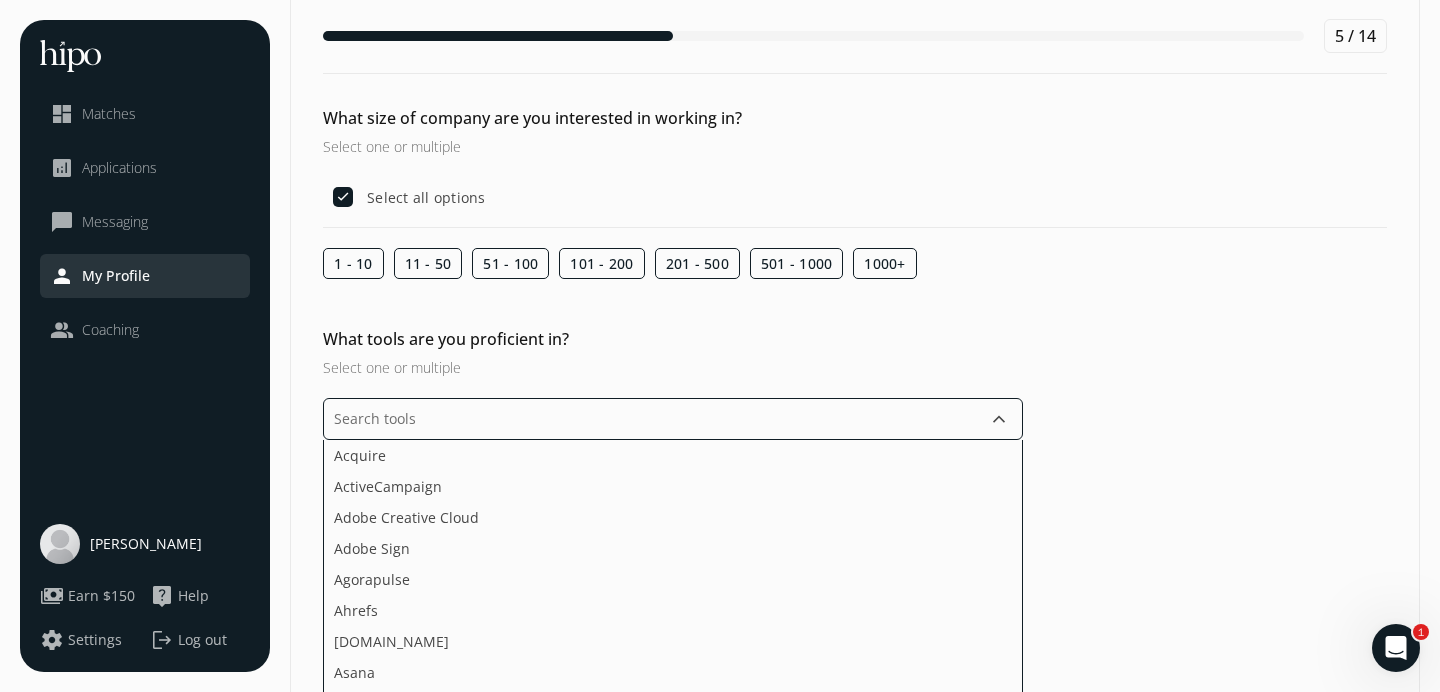 scroll, scrollTop: 90, scrollLeft: 0, axis: vertical 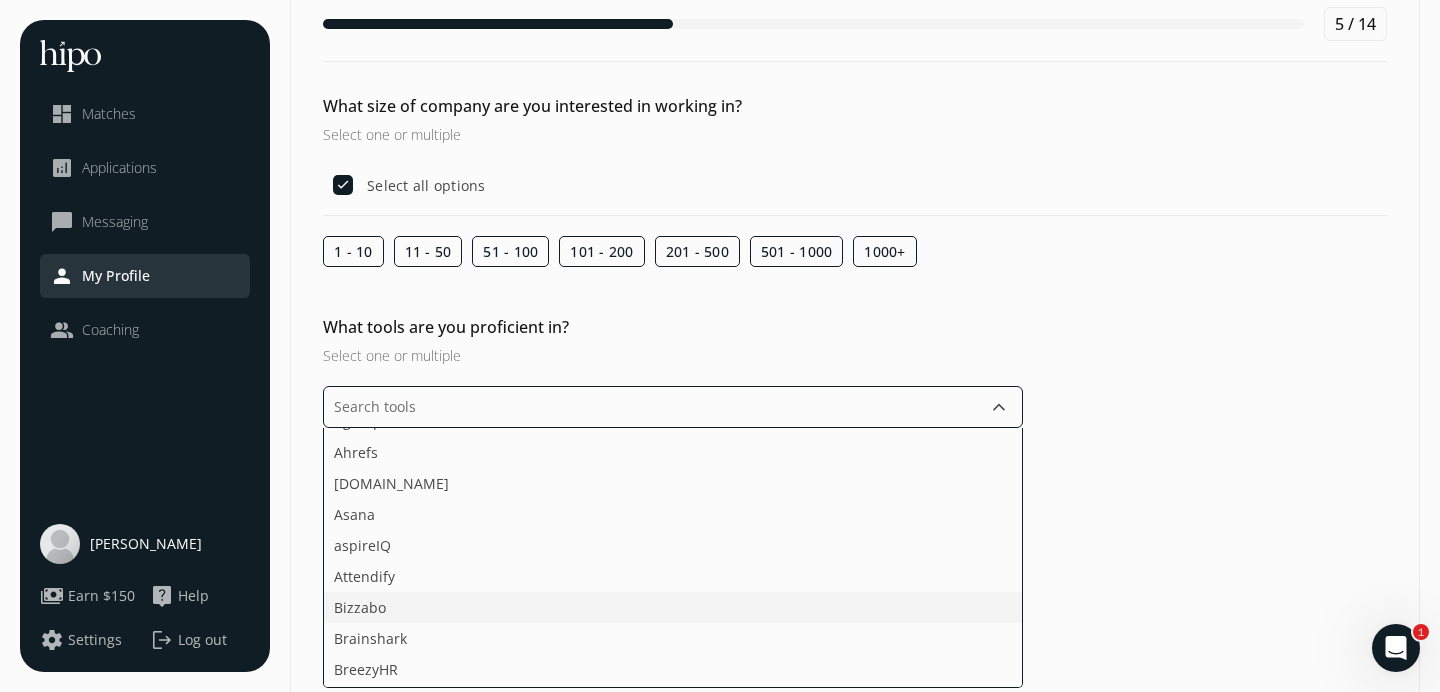 click on "Bizzabo" 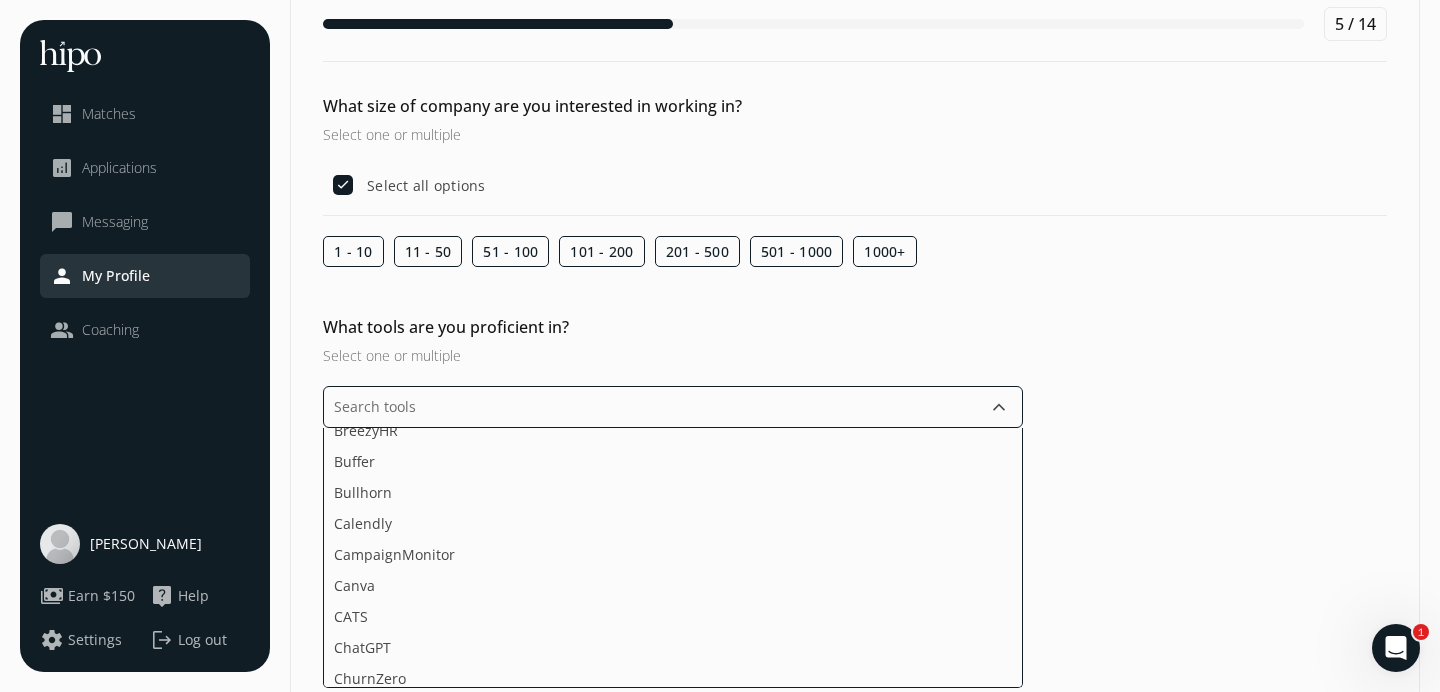 scroll, scrollTop: 408, scrollLeft: 0, axis: vertical 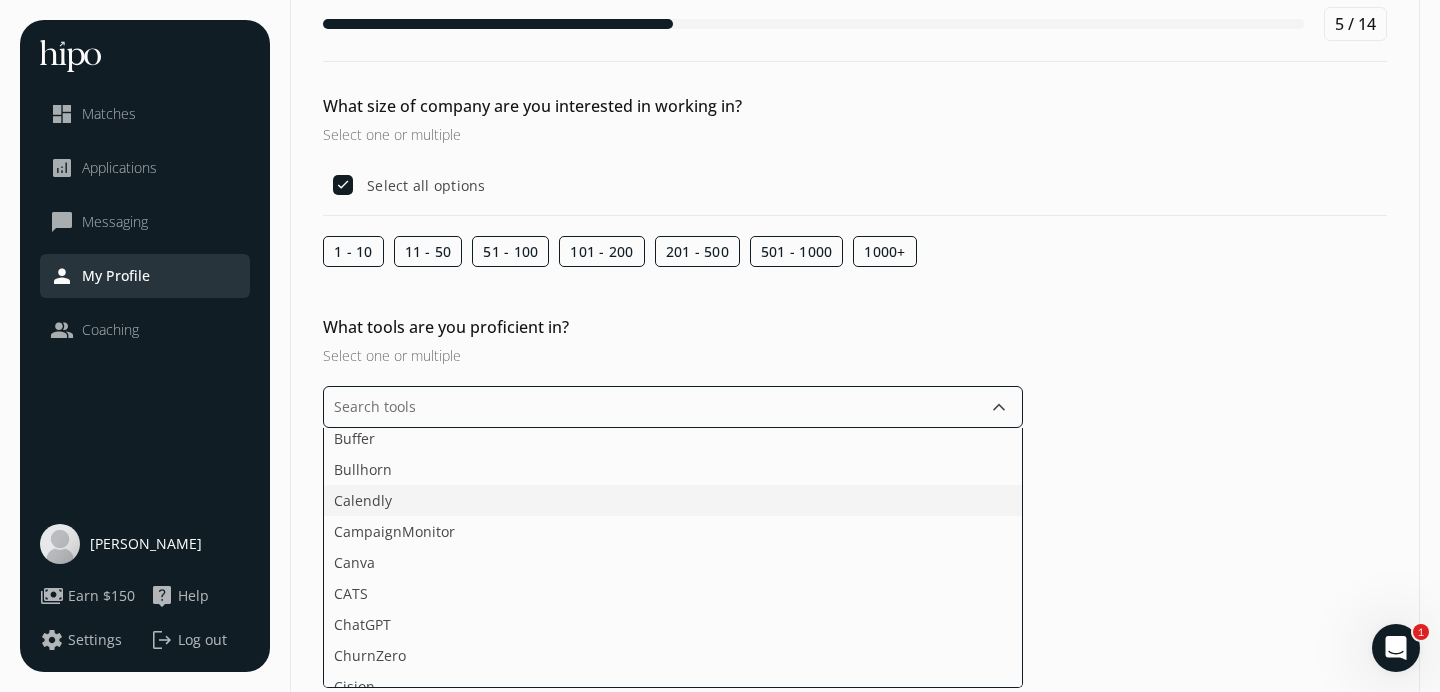 click on "Calendly" 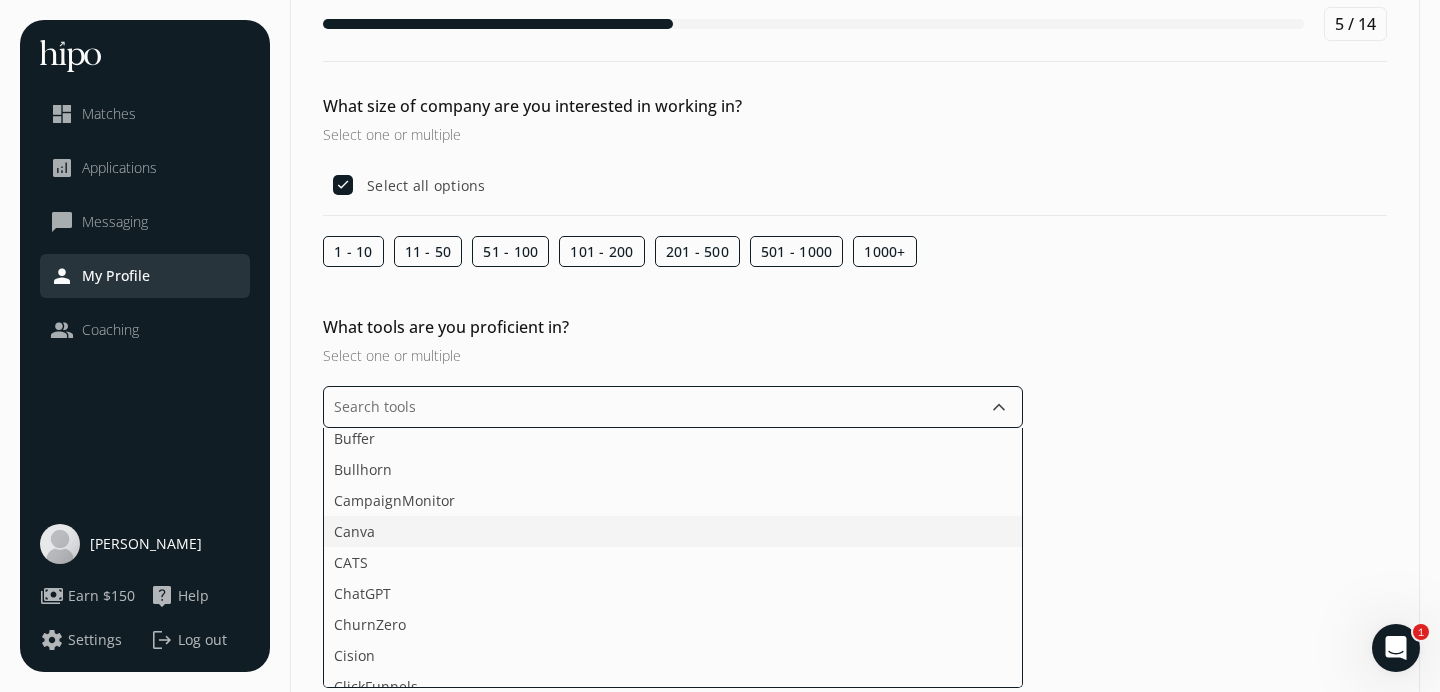 click on "Canva" 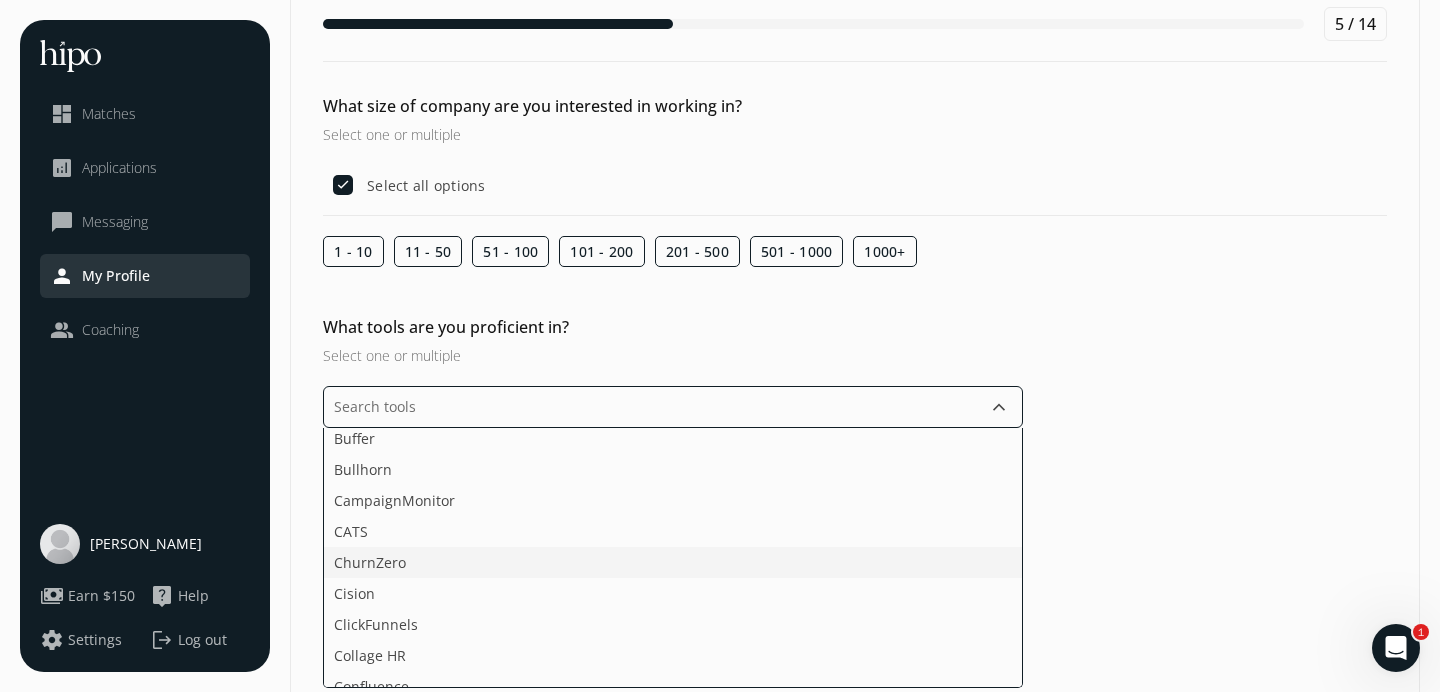 click on "ChurnZero" 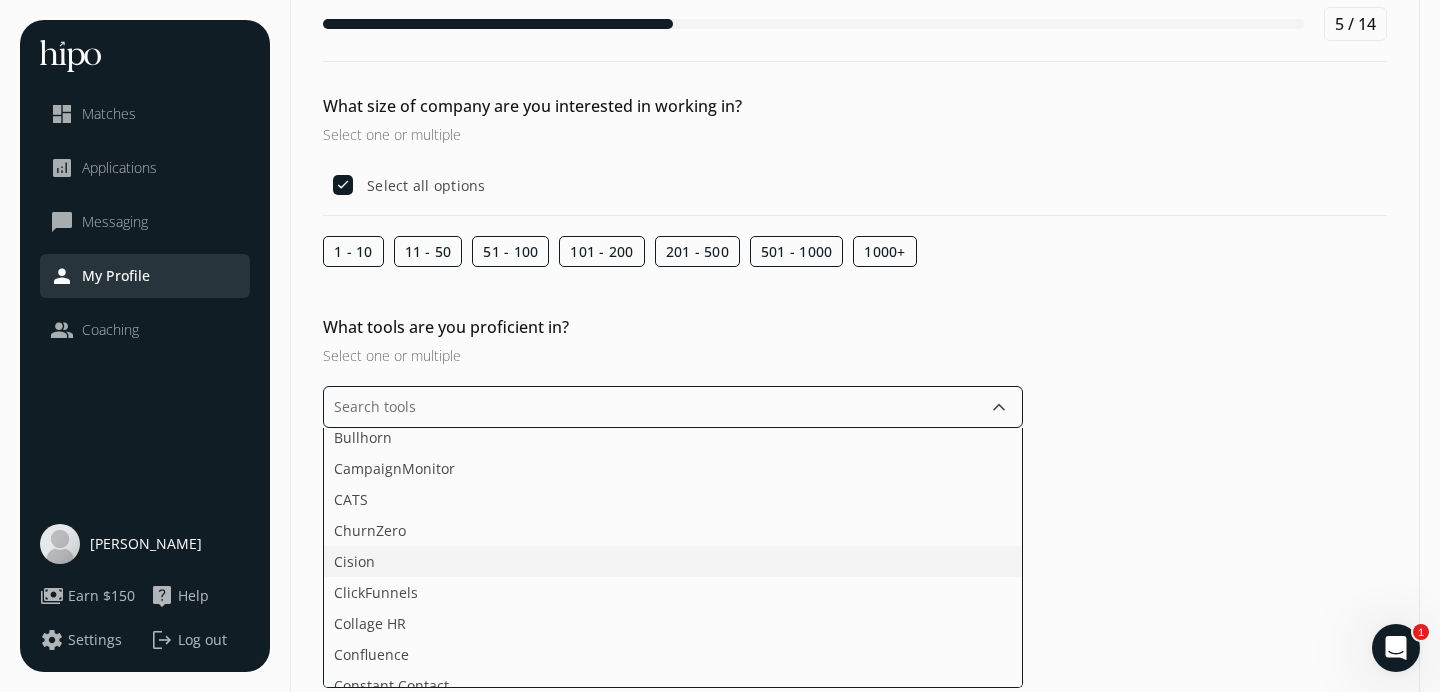 click on "Cision" 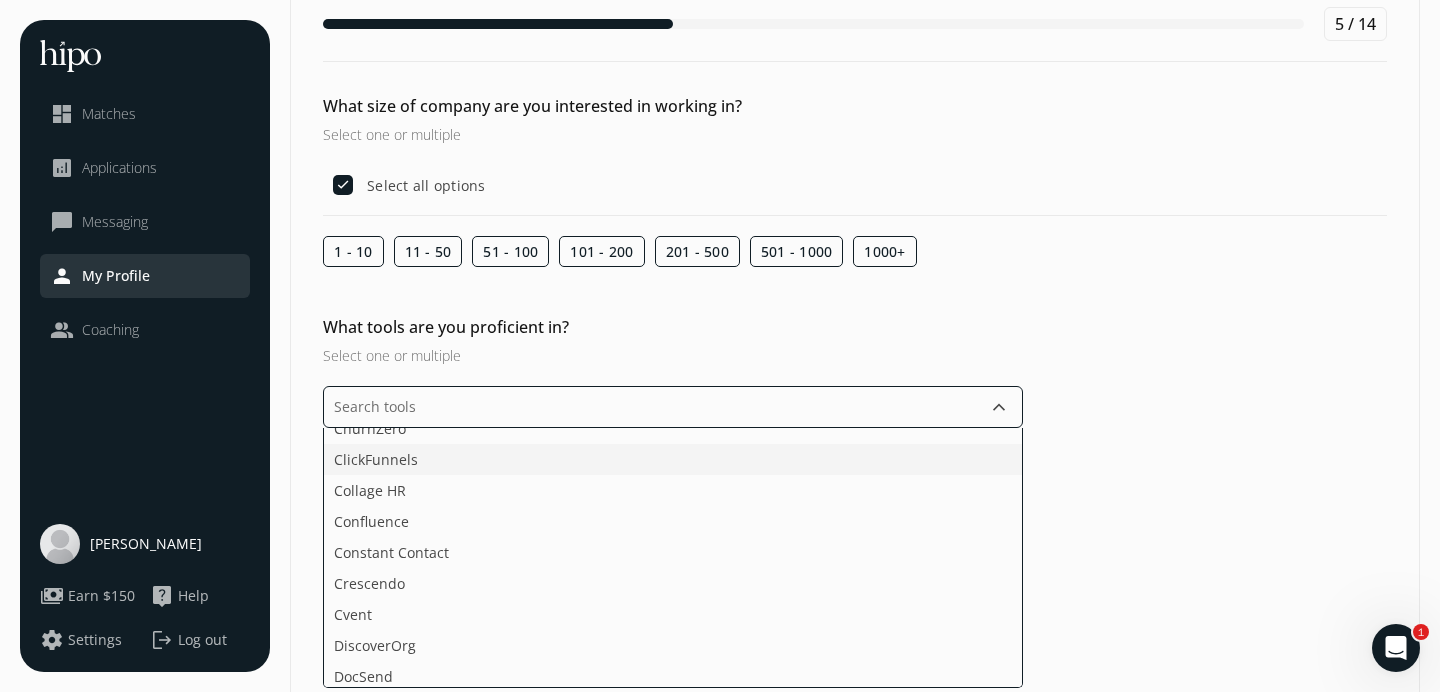scroll, scrollTop: 556, scrollLeft: 0, axis: vertical 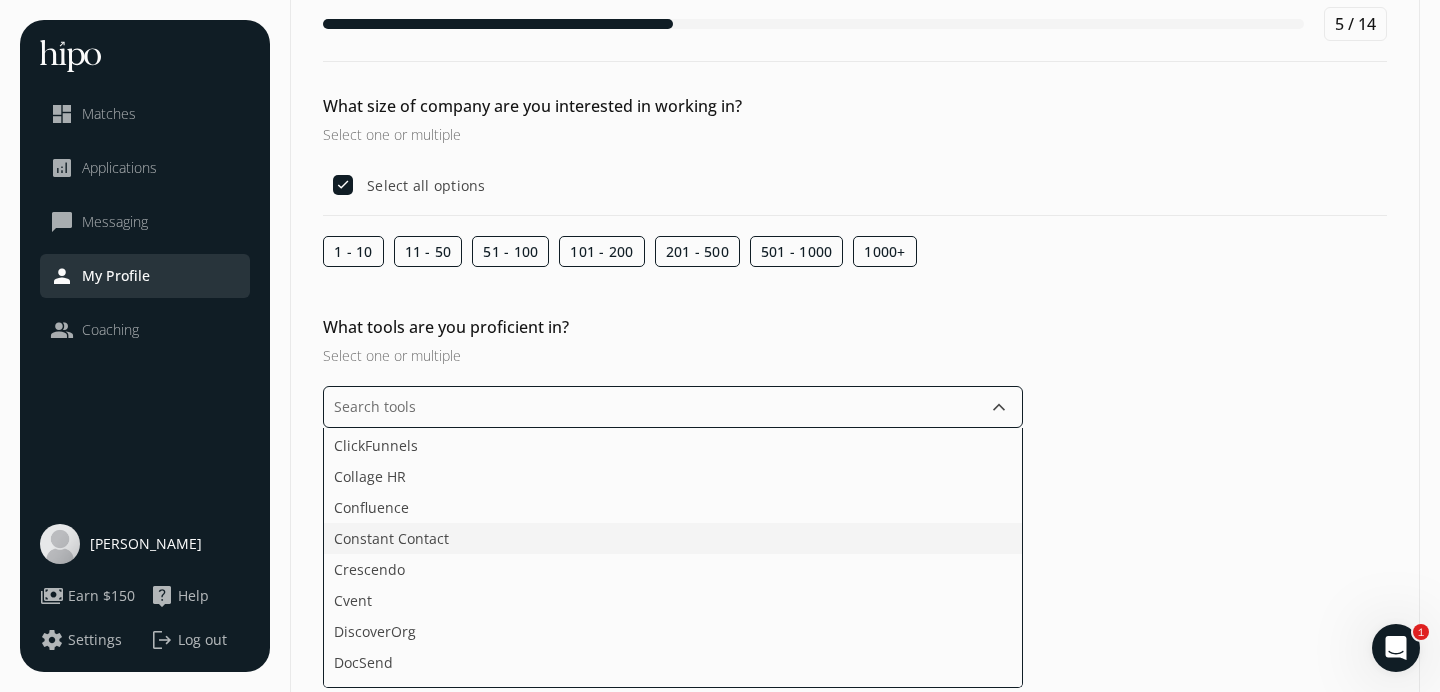 click on "Constant Contact" 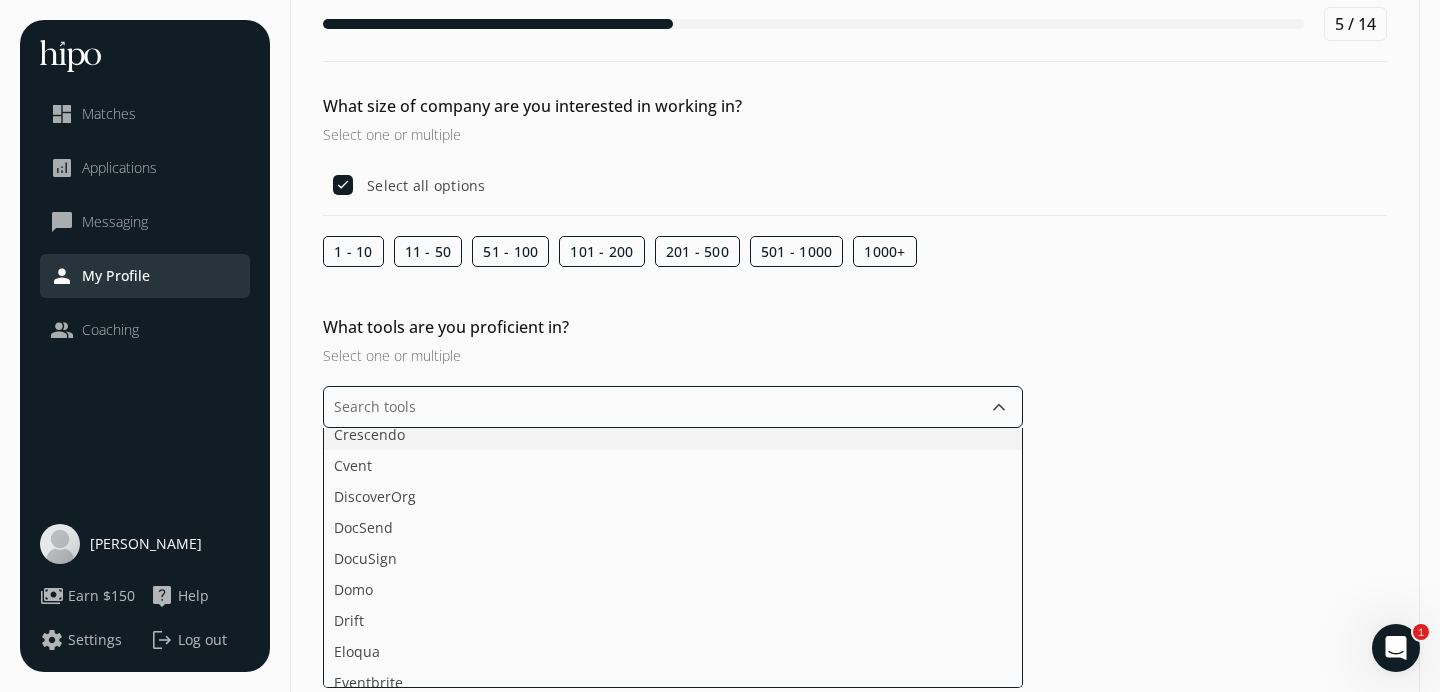 scroll, scrollTop: 669, scrollLeft: 0, axis: vertical 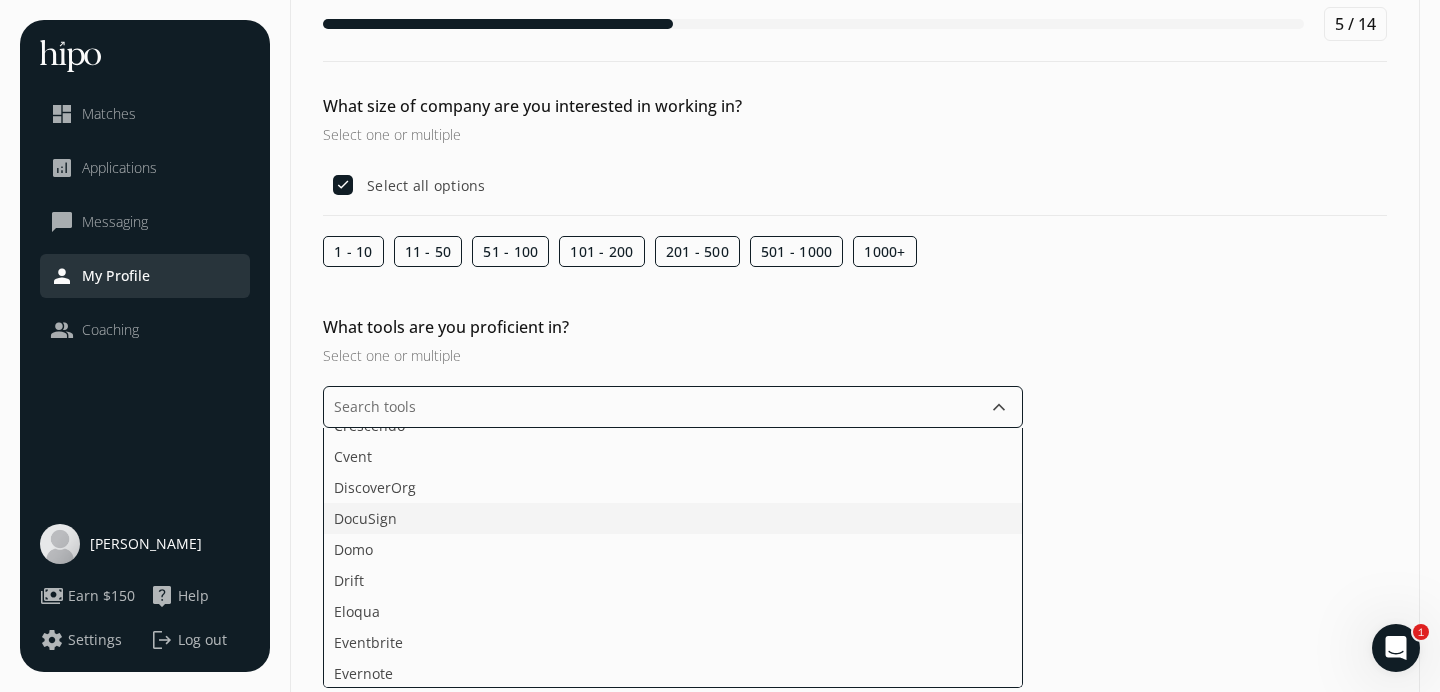 click on "DocuSign" 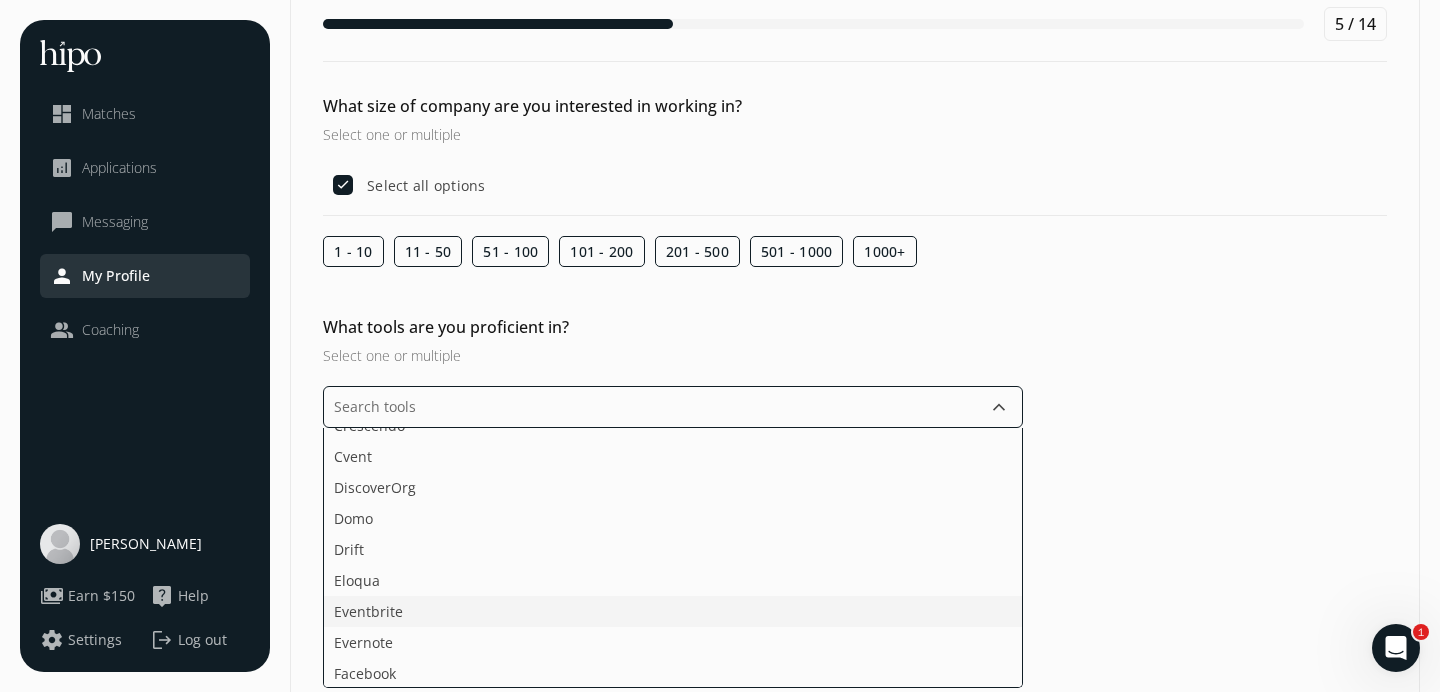 click on "Eventbrite" 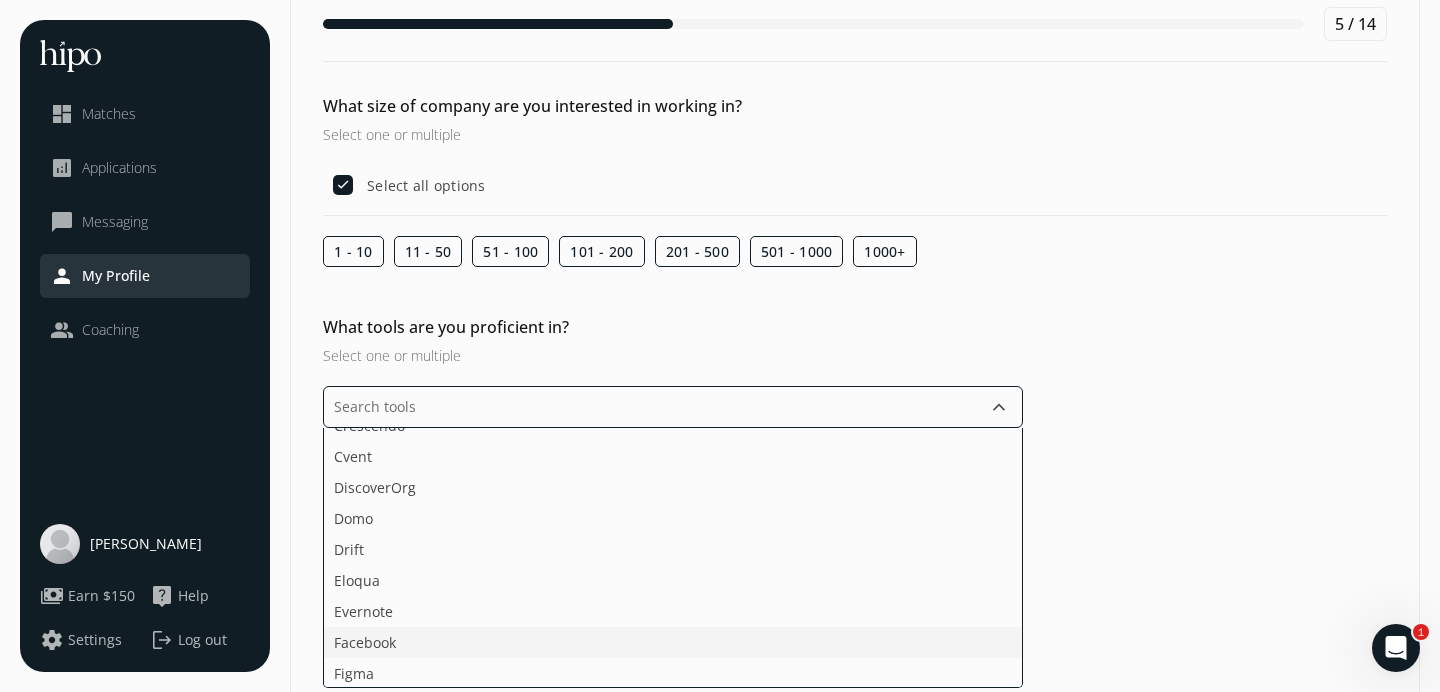 click on "Facebook" 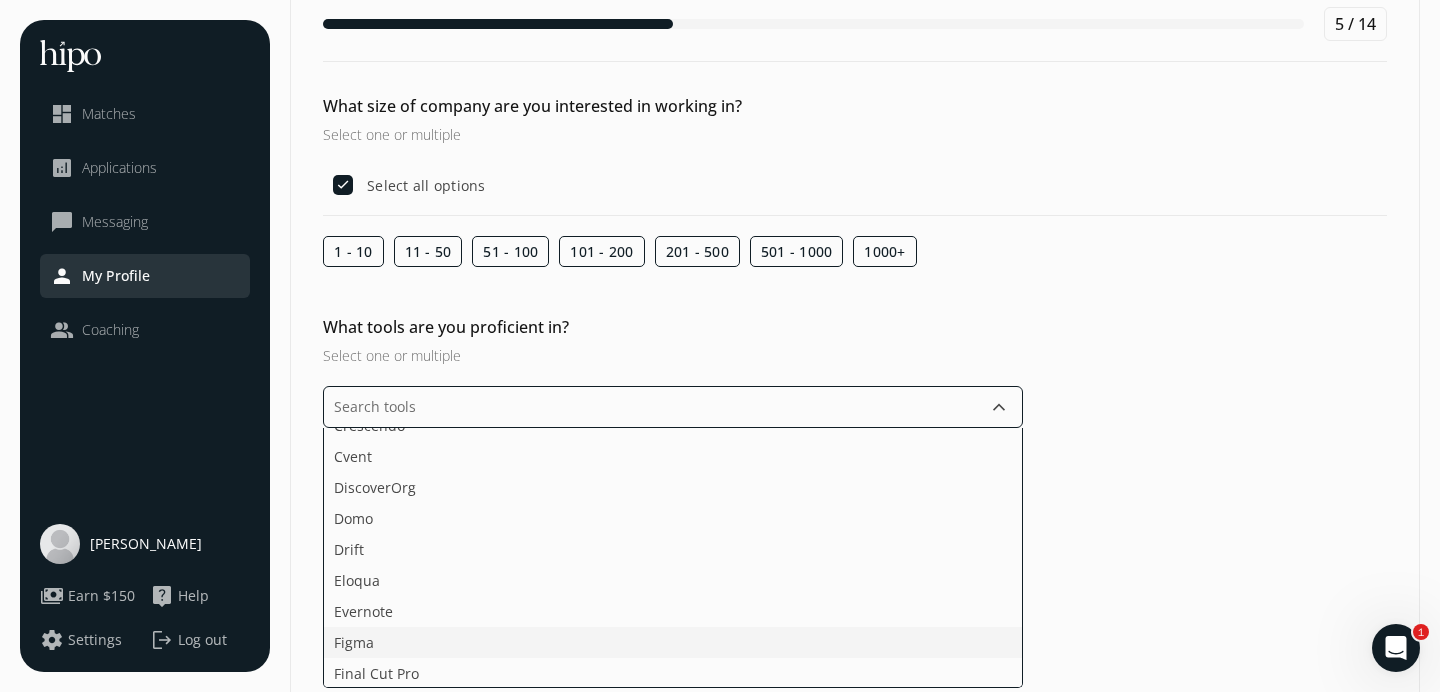 click on "Figma" 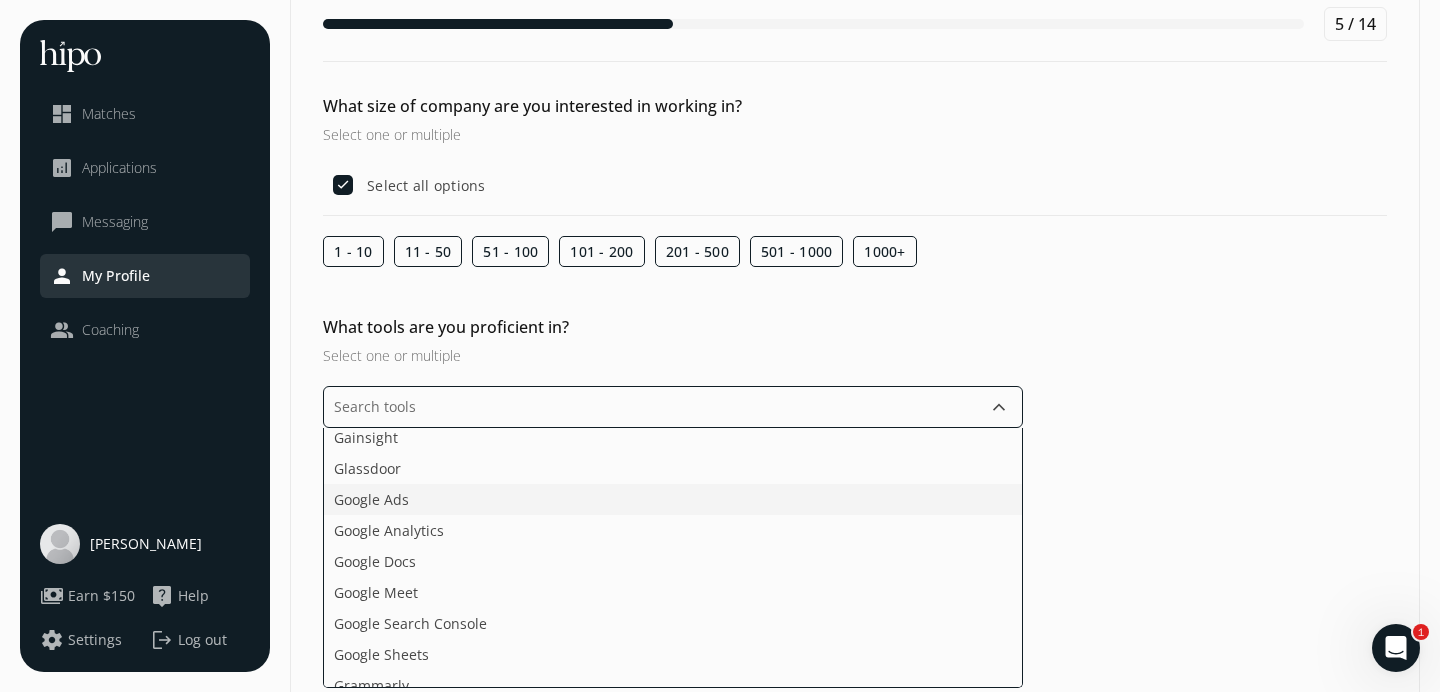 scroll, scrollTop: 973, scrollLeft: 0, axis: vertical 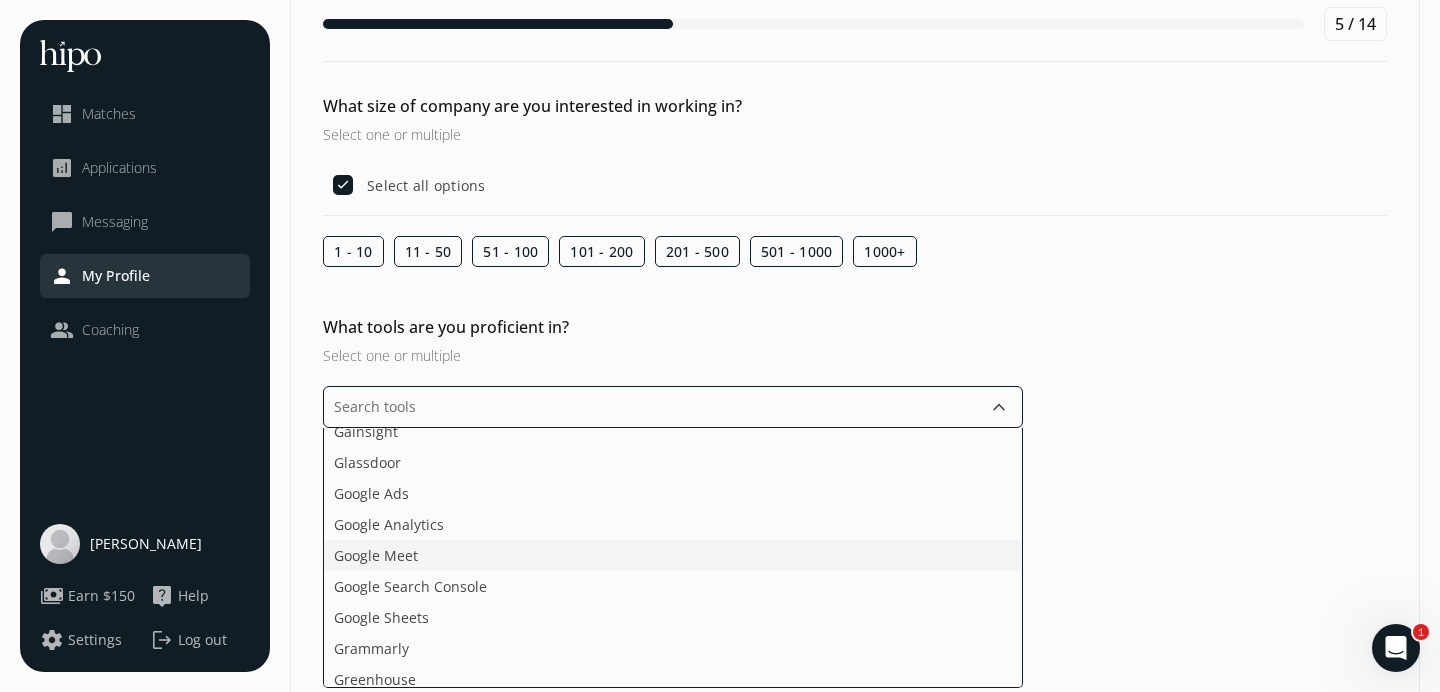 click on "Google Meet" 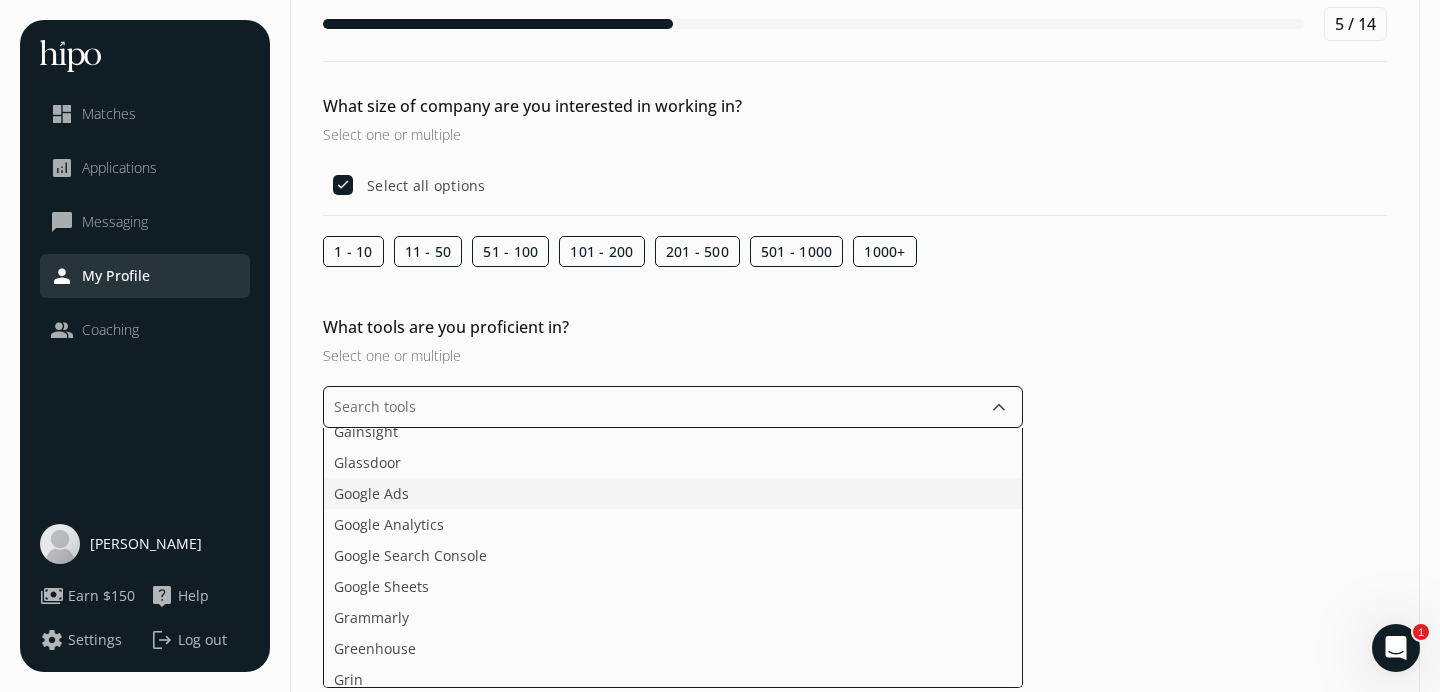 click on "Google Ads" 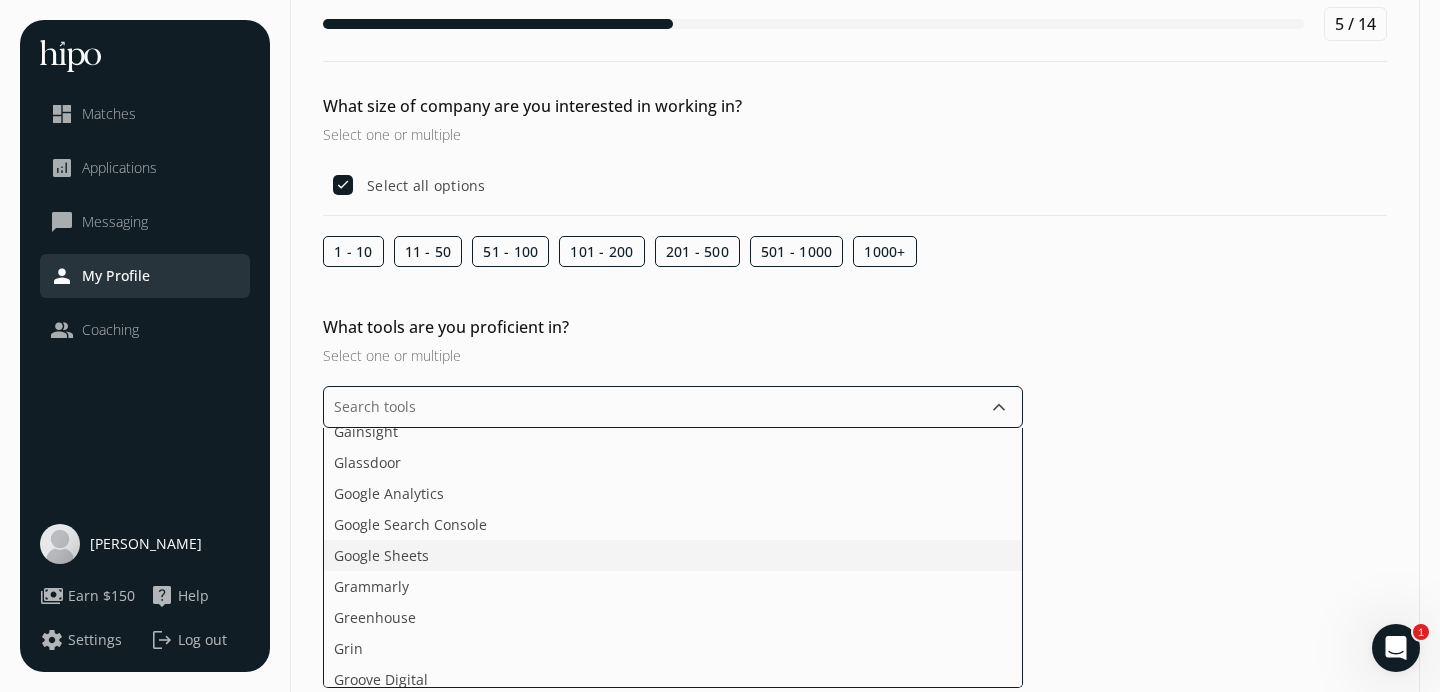 click on "Google Sheets" 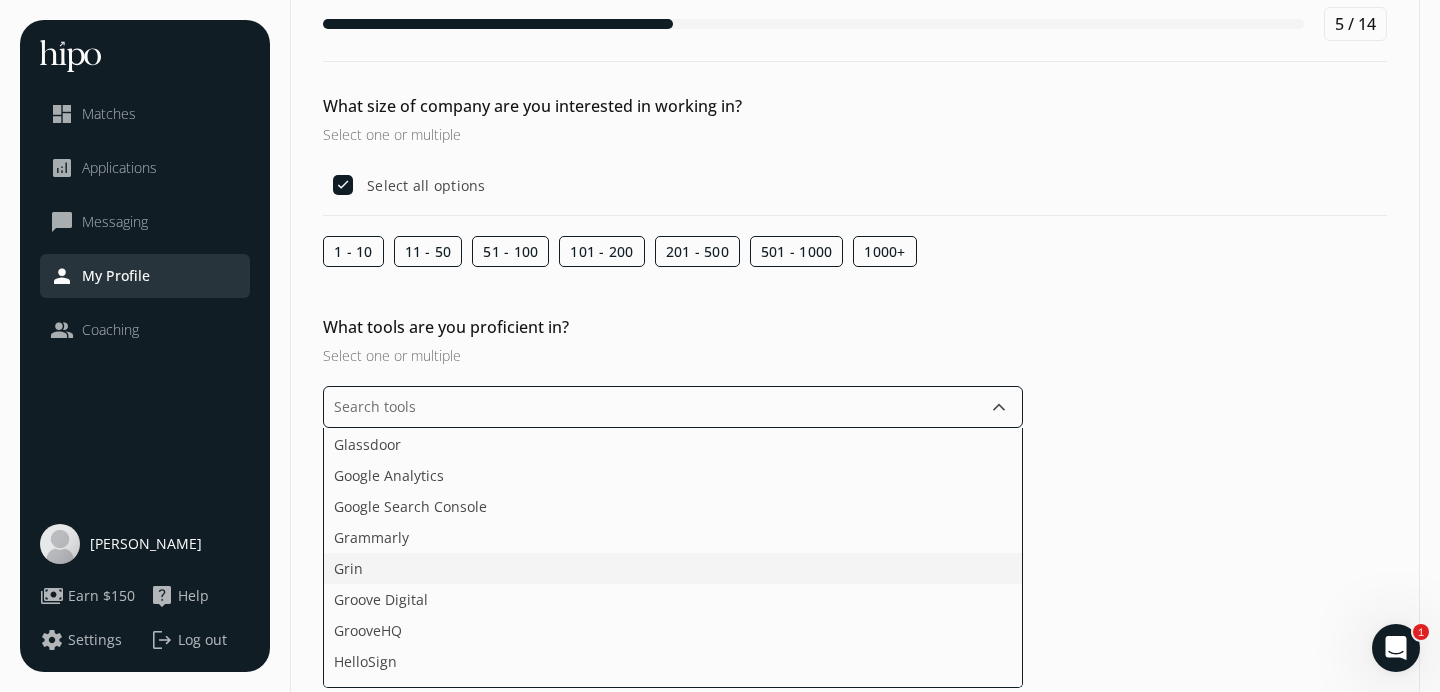 click on "Grin" 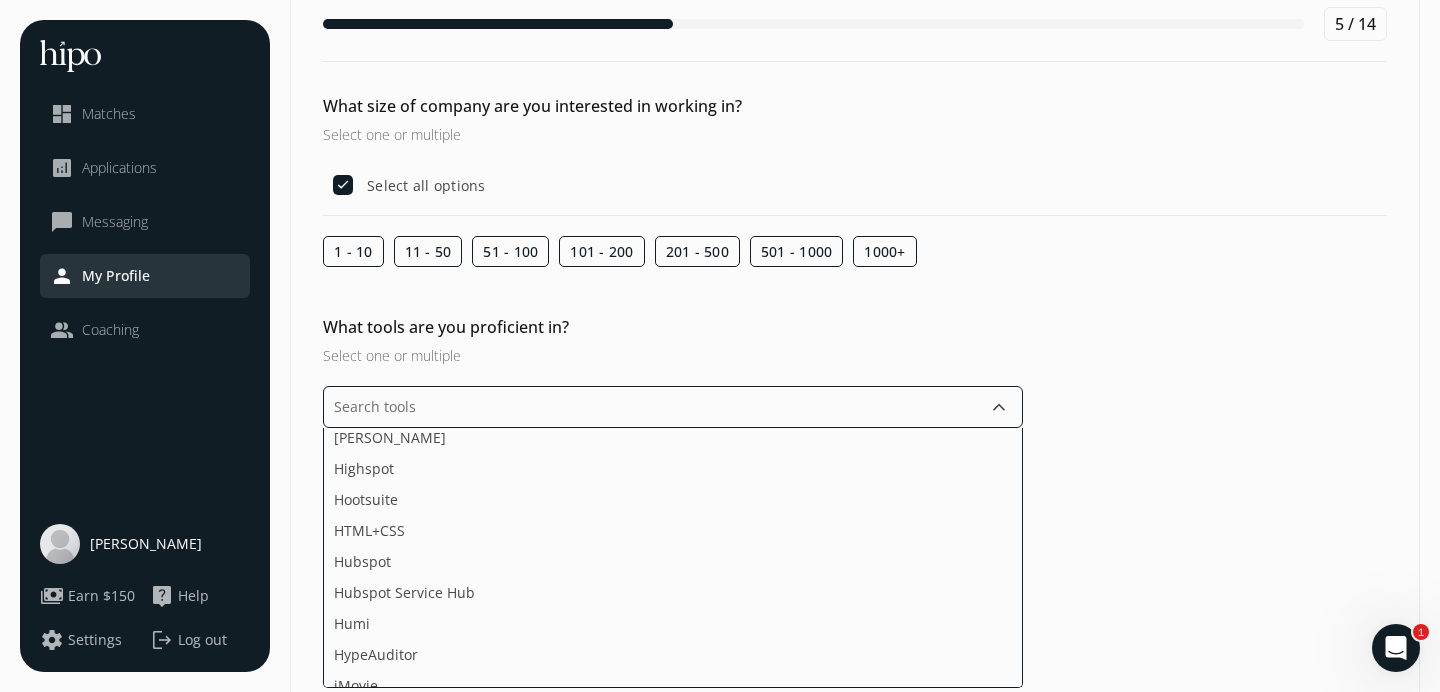 scroll, scrollTop: 1331, scrollLeft: 0, axis: vertical 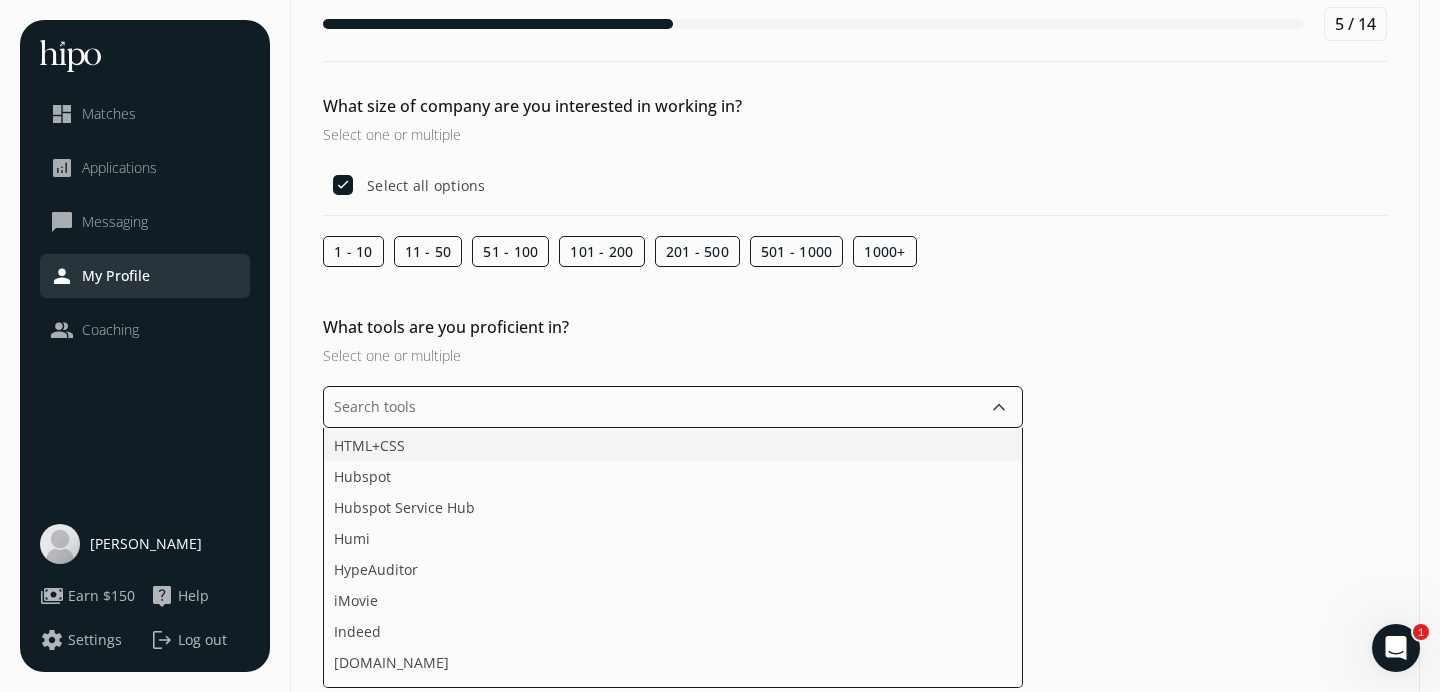 click on "HTML+CSS" at bounding box center (369, 445) 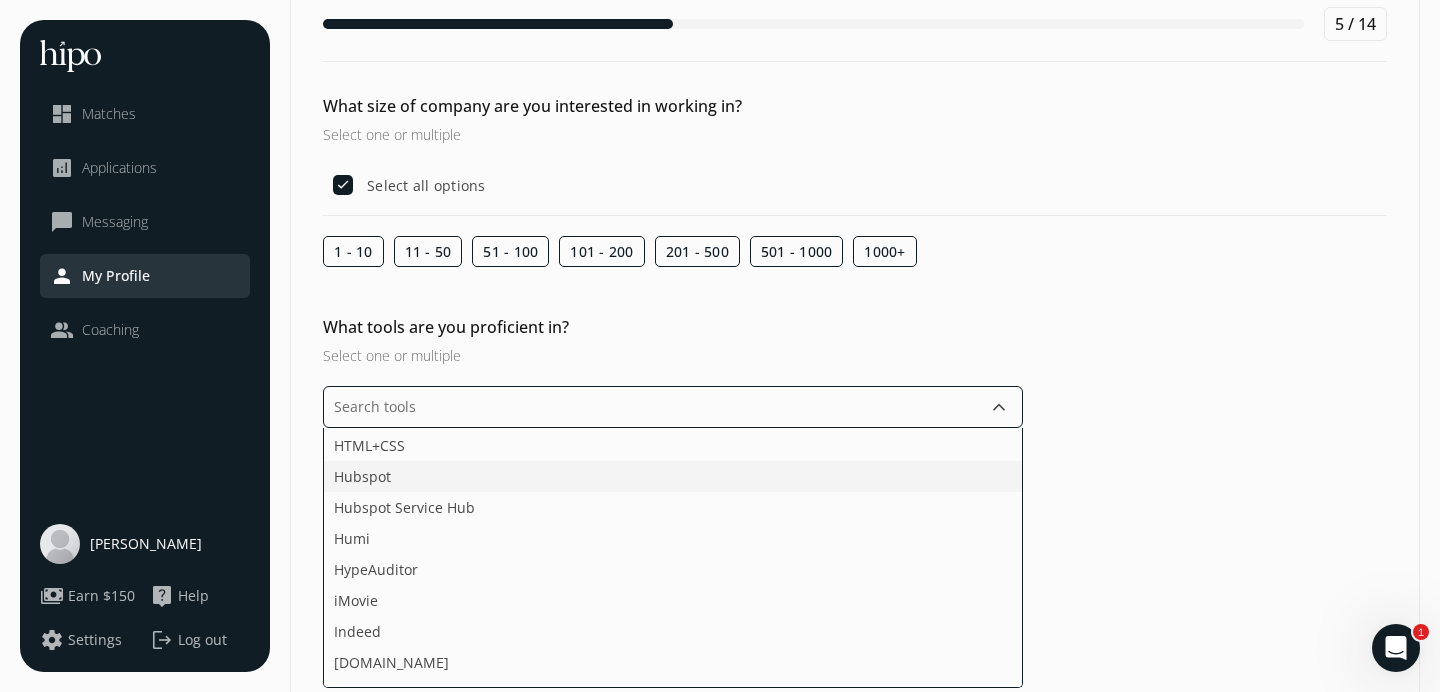 scroll, scrollTop: 1313, scrollLeft: 0, axis: vertical 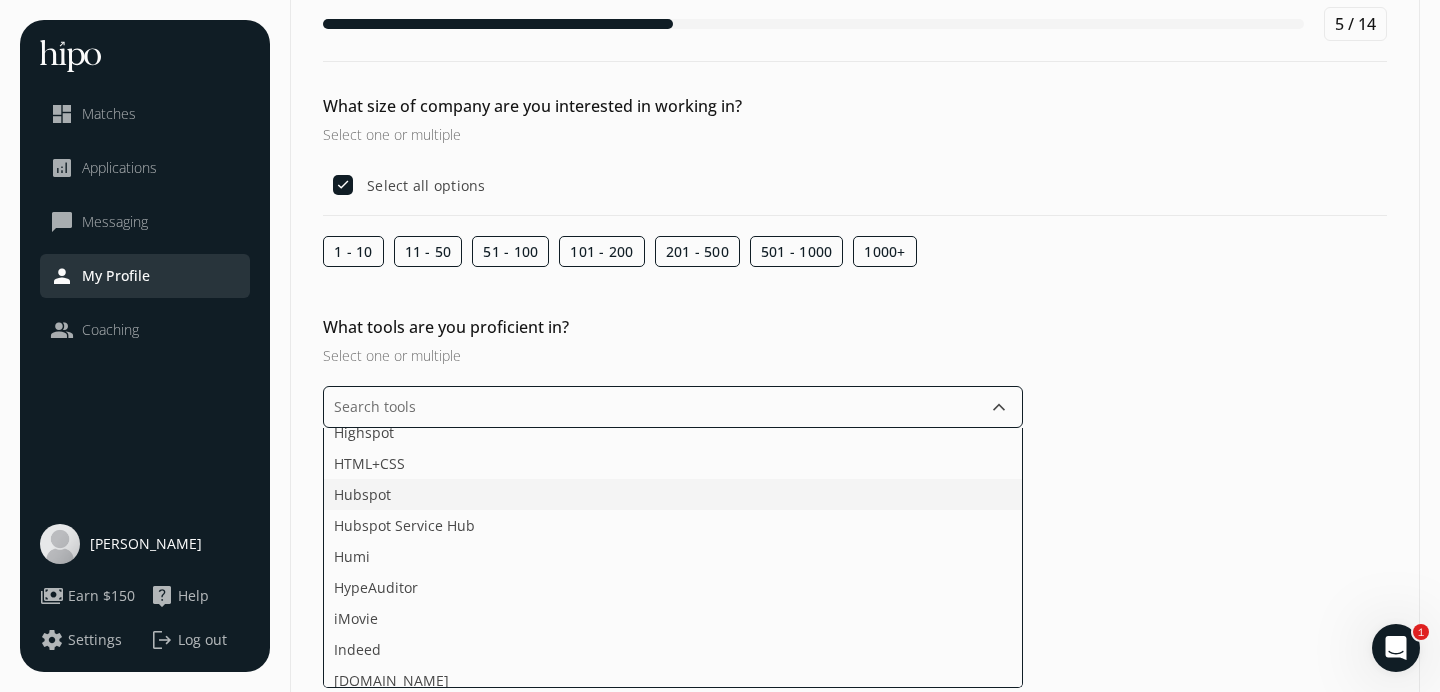 click on "Hubspot" 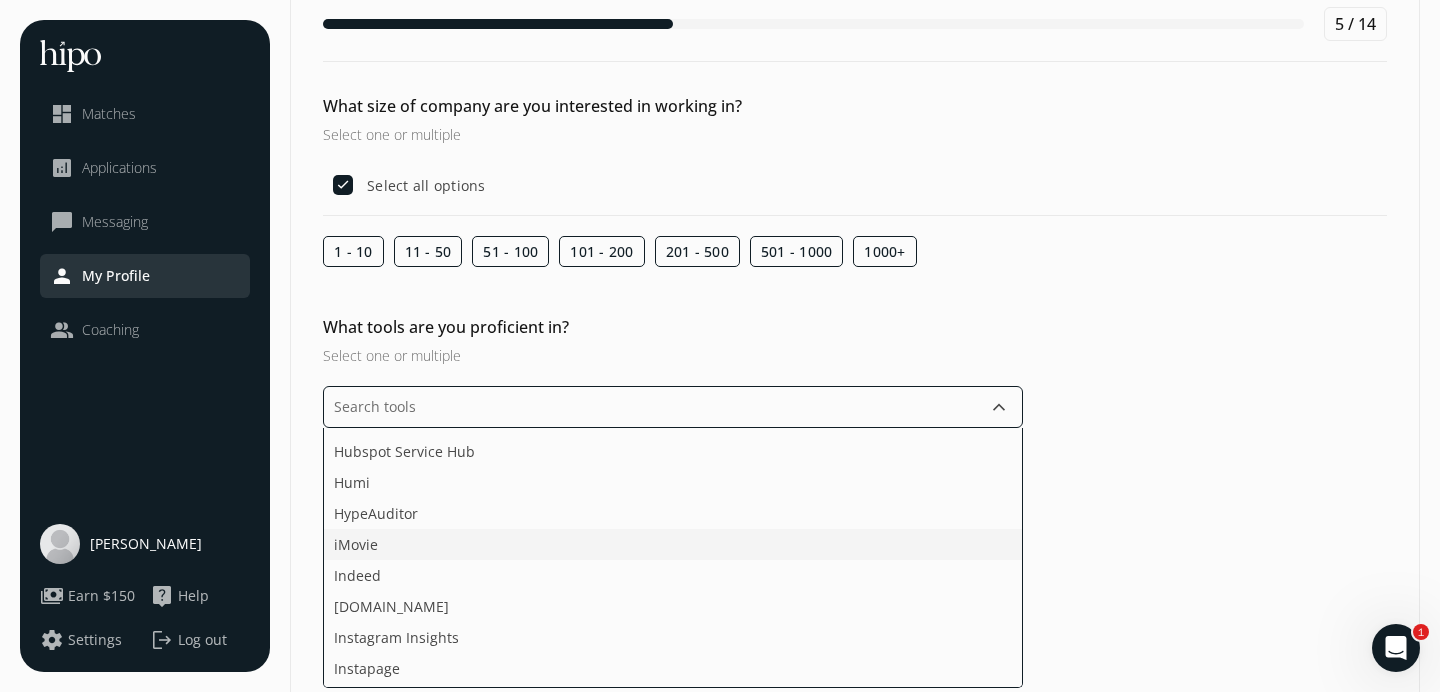 scroll, scrollTop: 1359, scrollLeft: 0, axis: vertical 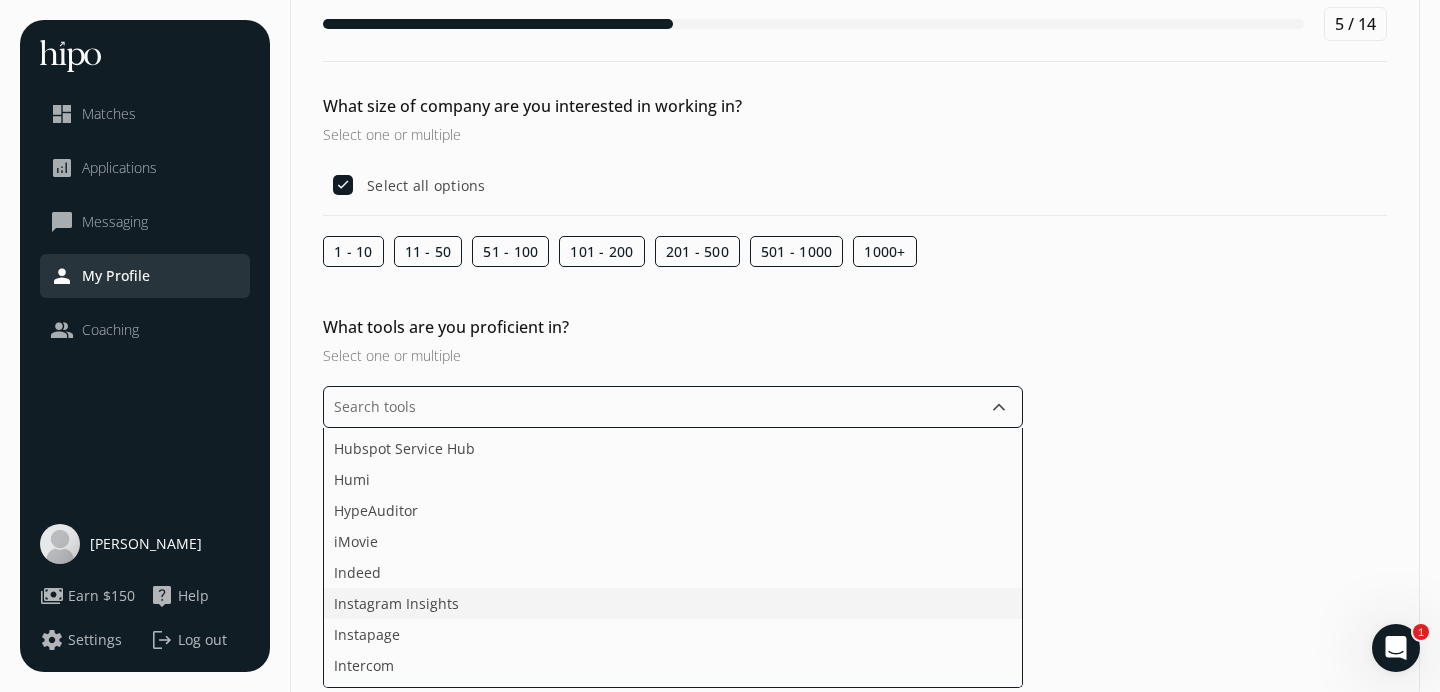 click on "Instagram Insights" at bounding box center (396, 603) 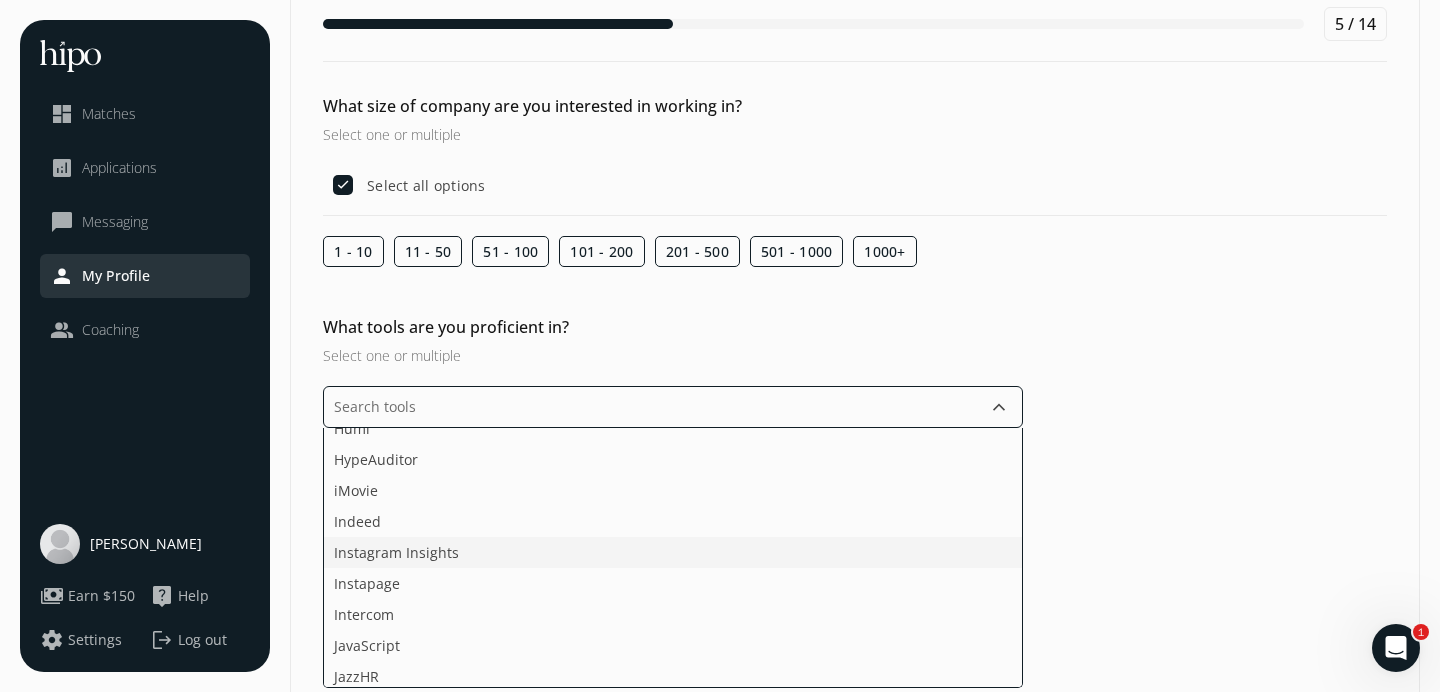 scroll, scrollTop: 1438, scrollLeft: 0, axis: vertical 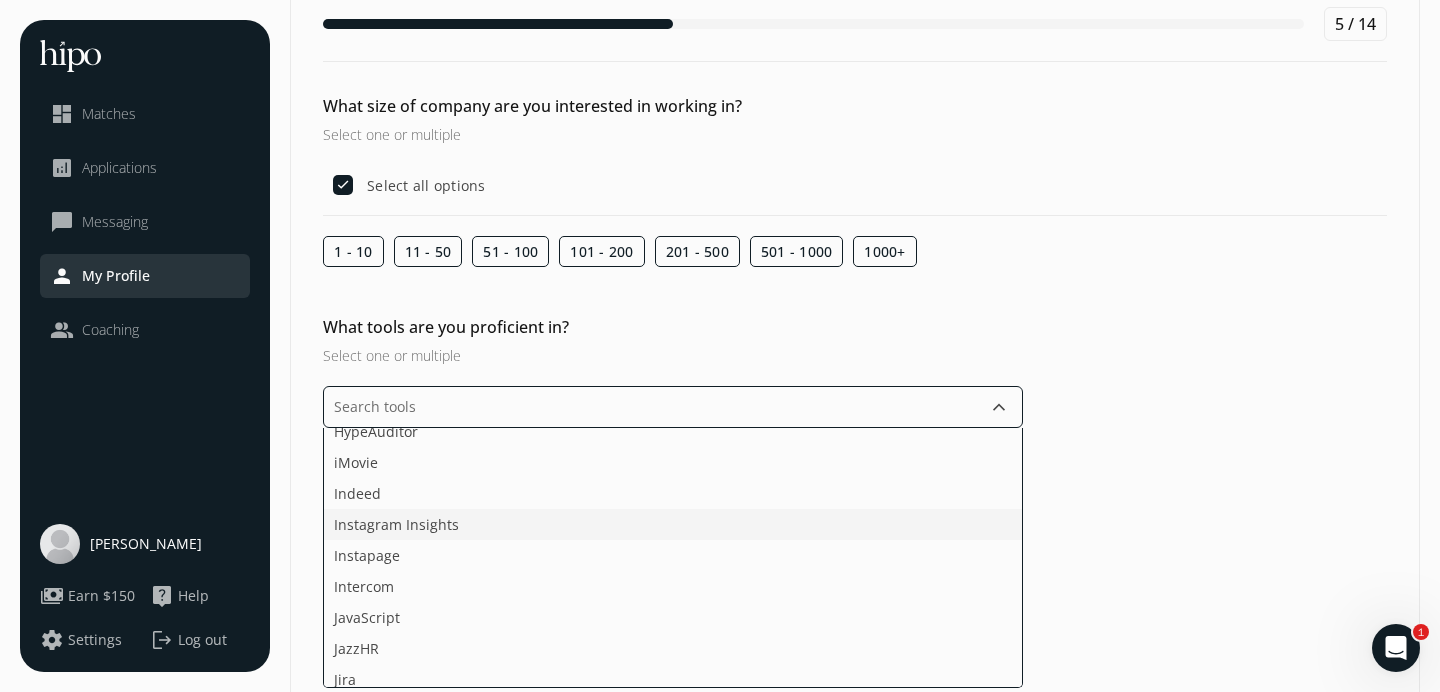 click on "Instagram Insights" 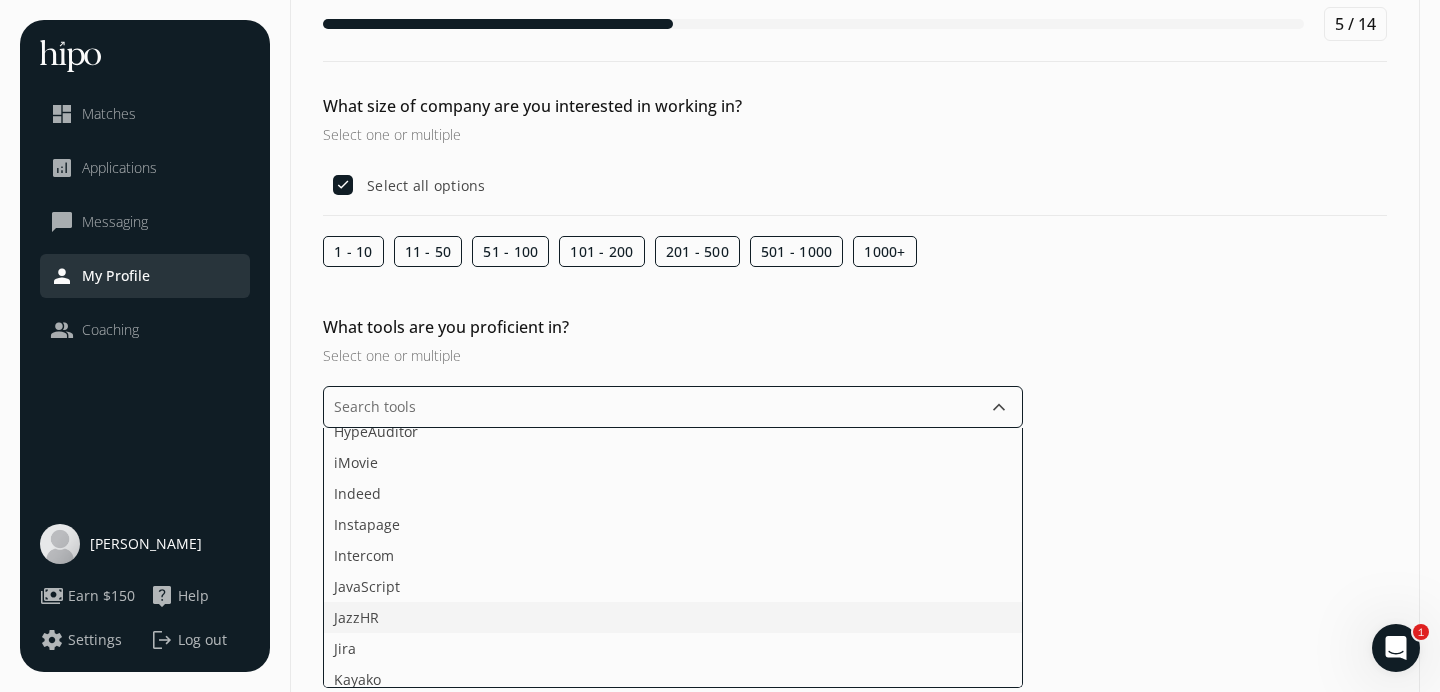 click on "JazzHR" 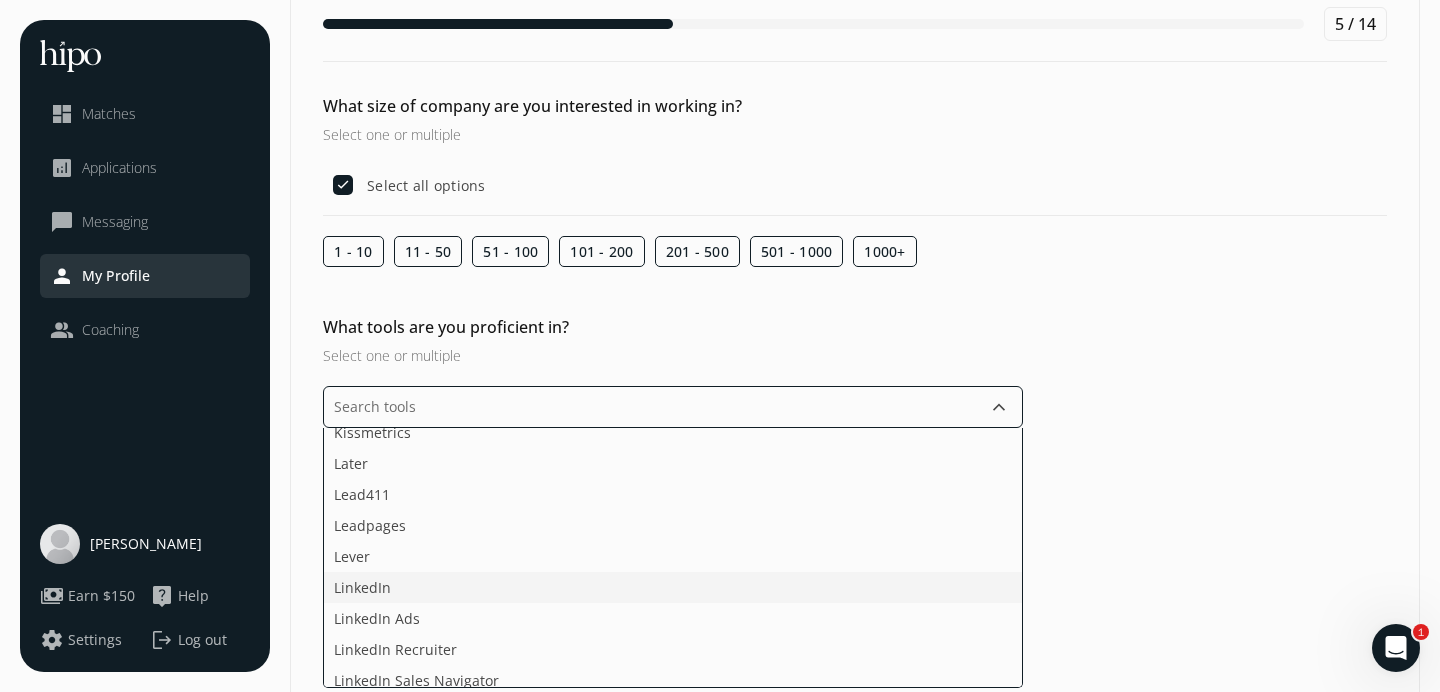 click on "LinkedIn" 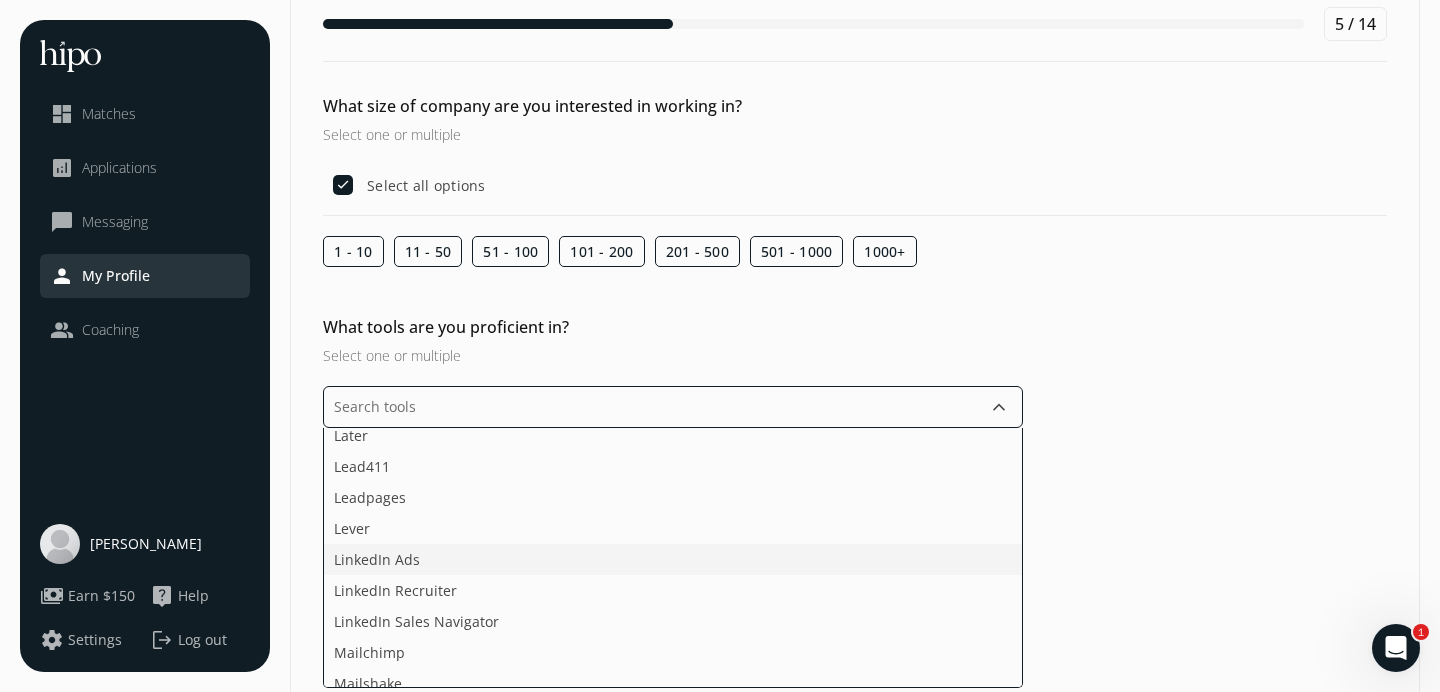 scroll, scrollTop: 1723, scrollLeft: 0, axis: vertical 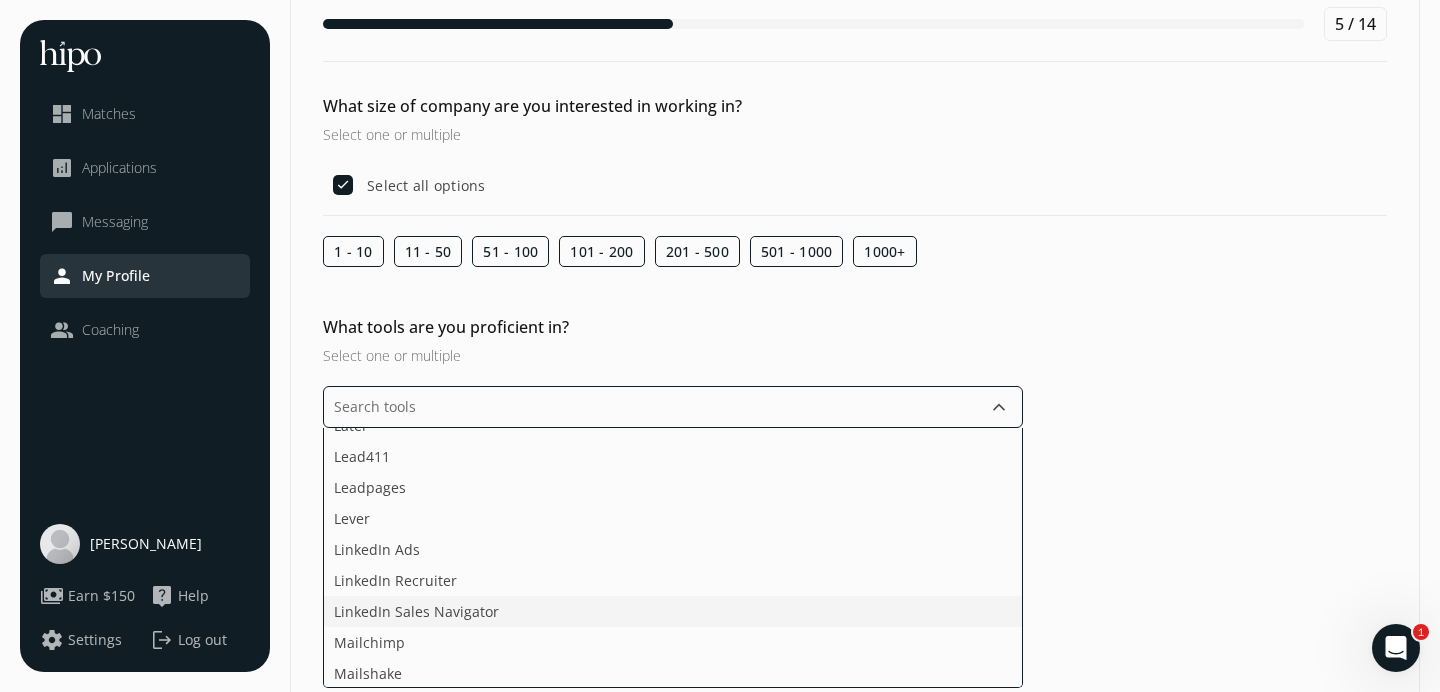 click on "LinkedIn Sales Navigator" 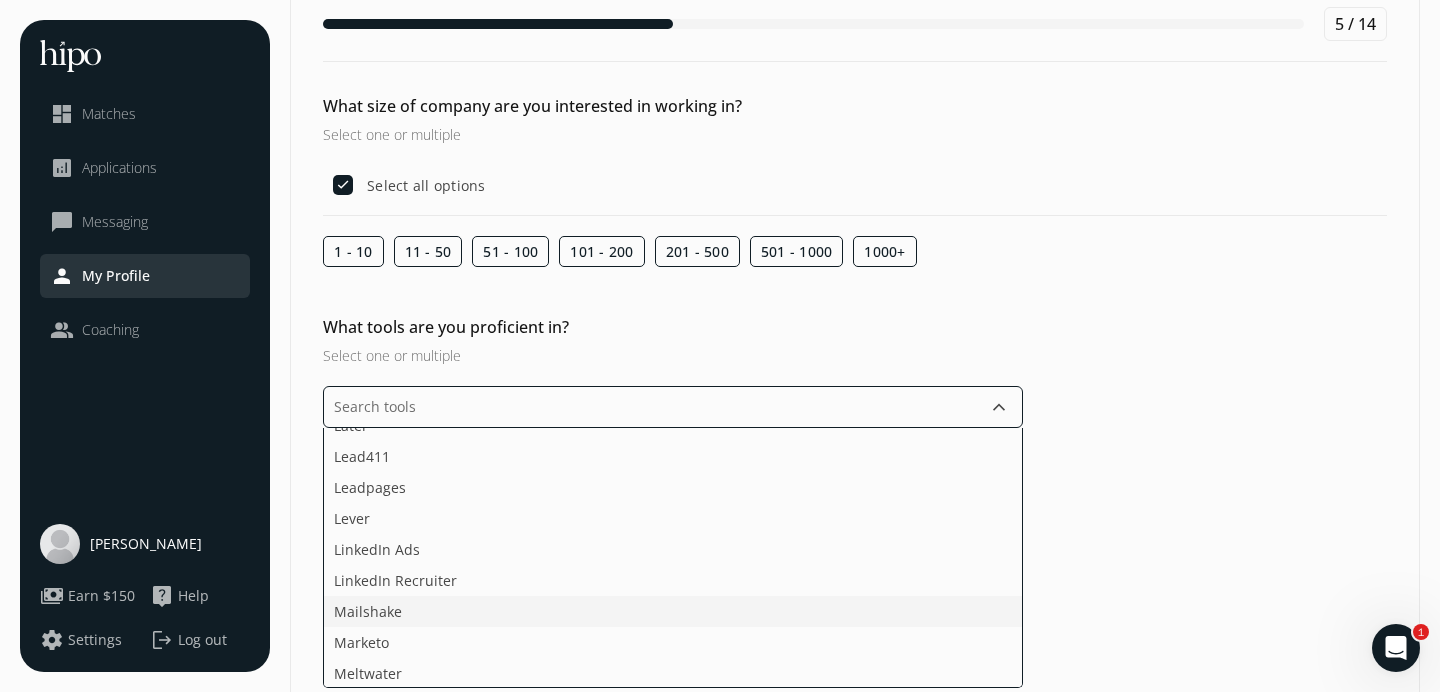 click on "Mailshake" 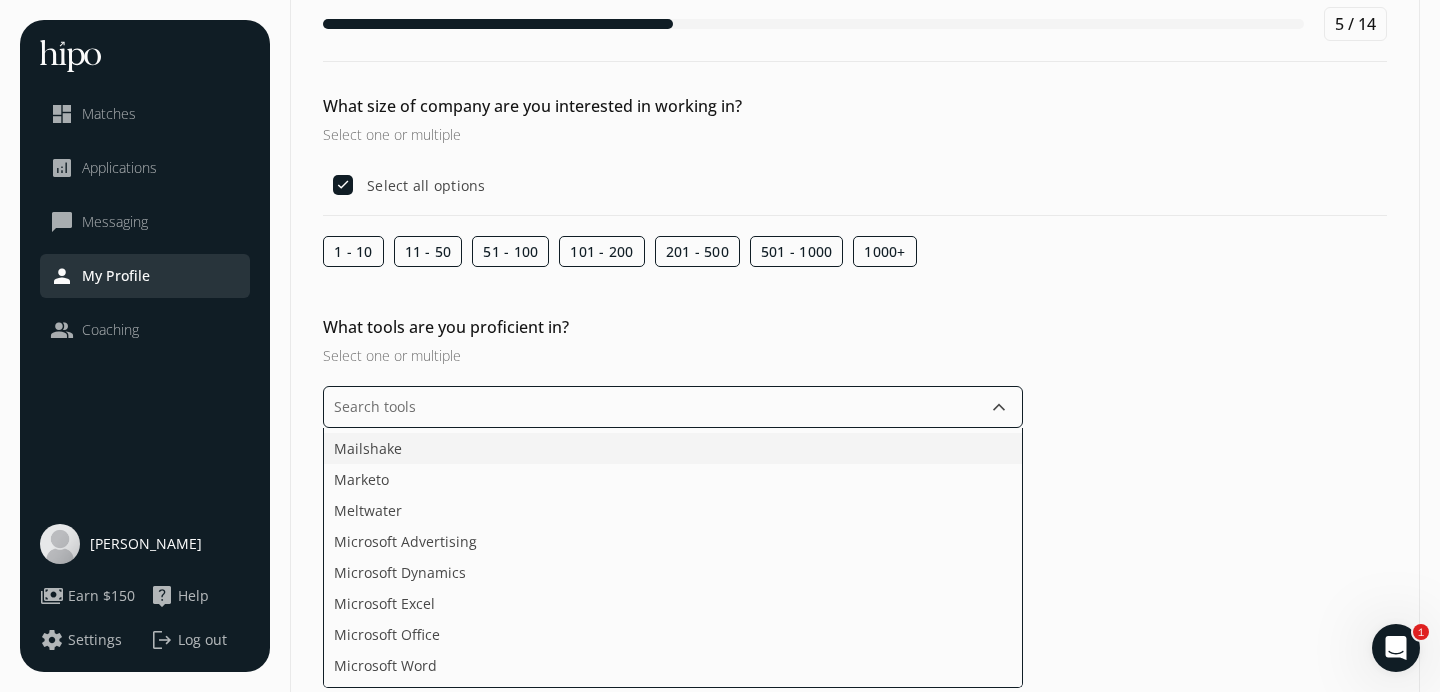 scroll, scrollTop: 1931, scrollLeft: 0, axis: vertical 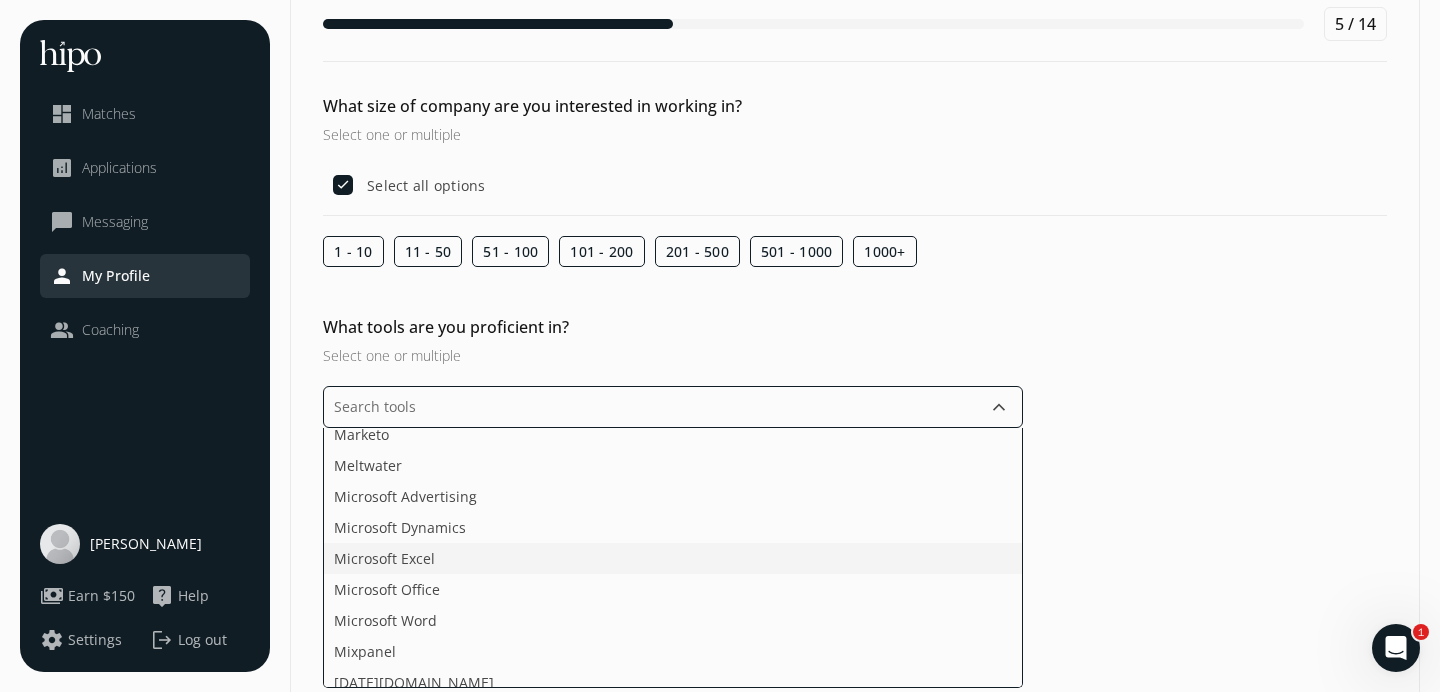 click on "Microsoft Excel" 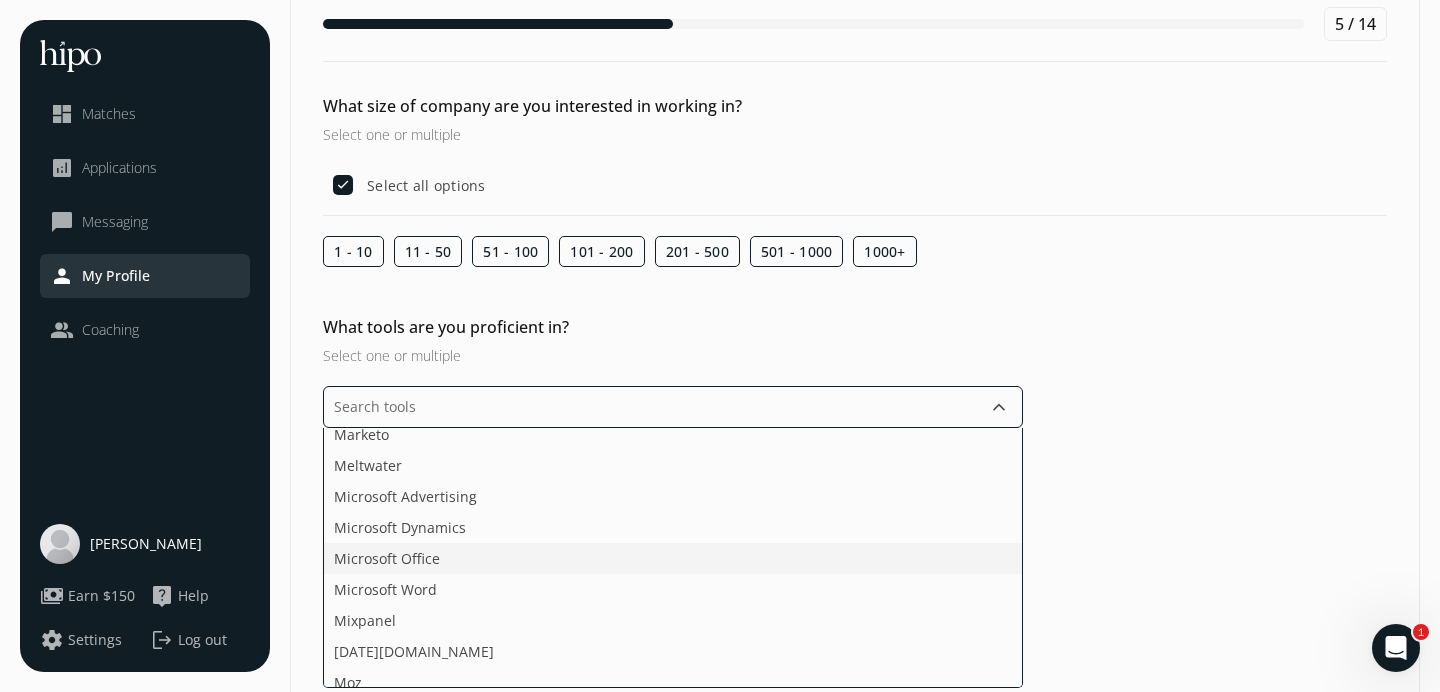 click on "Microsoft Office" 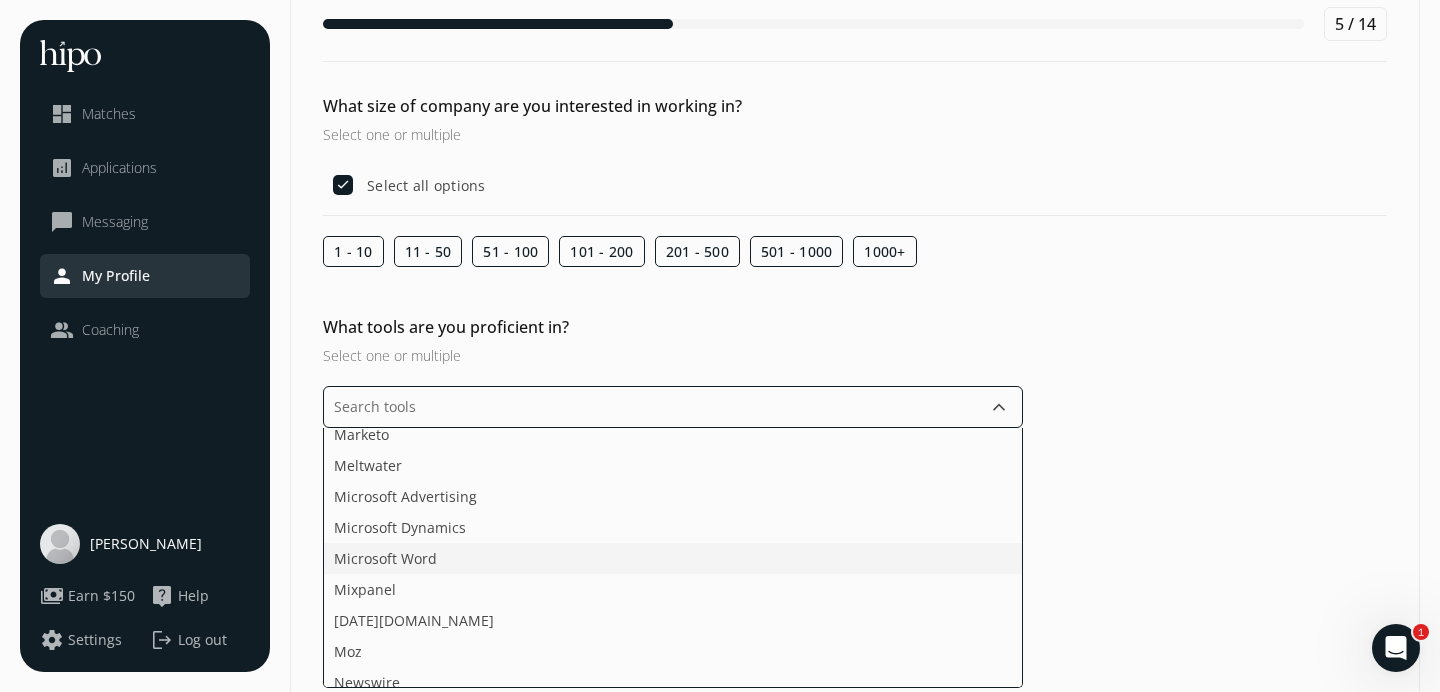 click on "Microsoft Word" 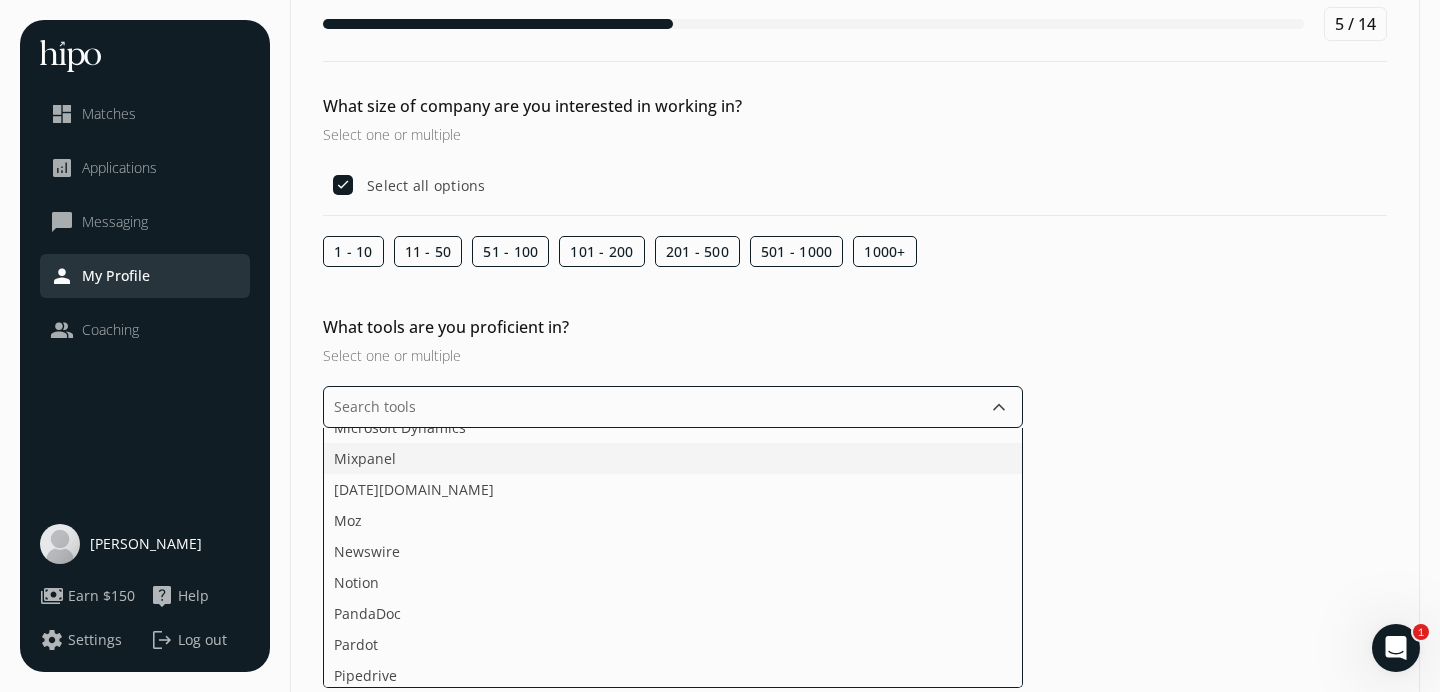 scroll, scrollTop: 2062, scrollLeft: 0, axis: vertical 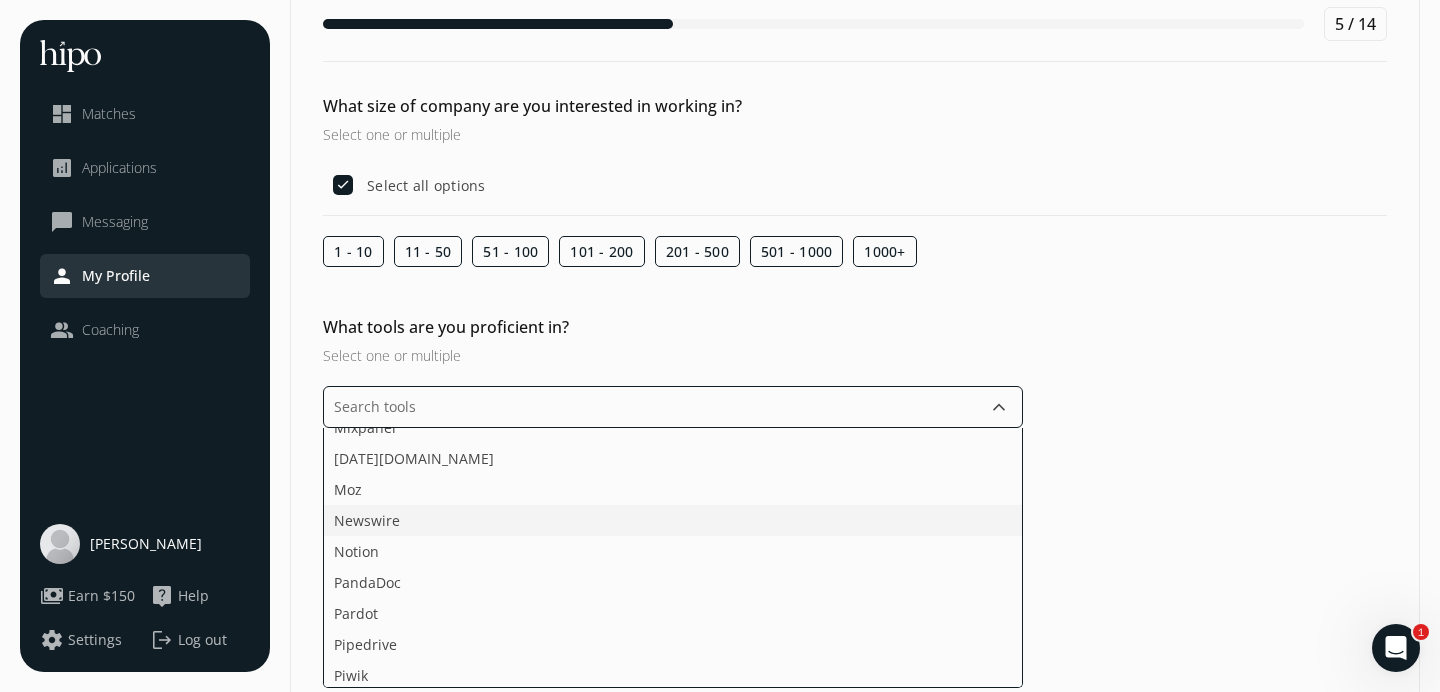 click on "Newswire" 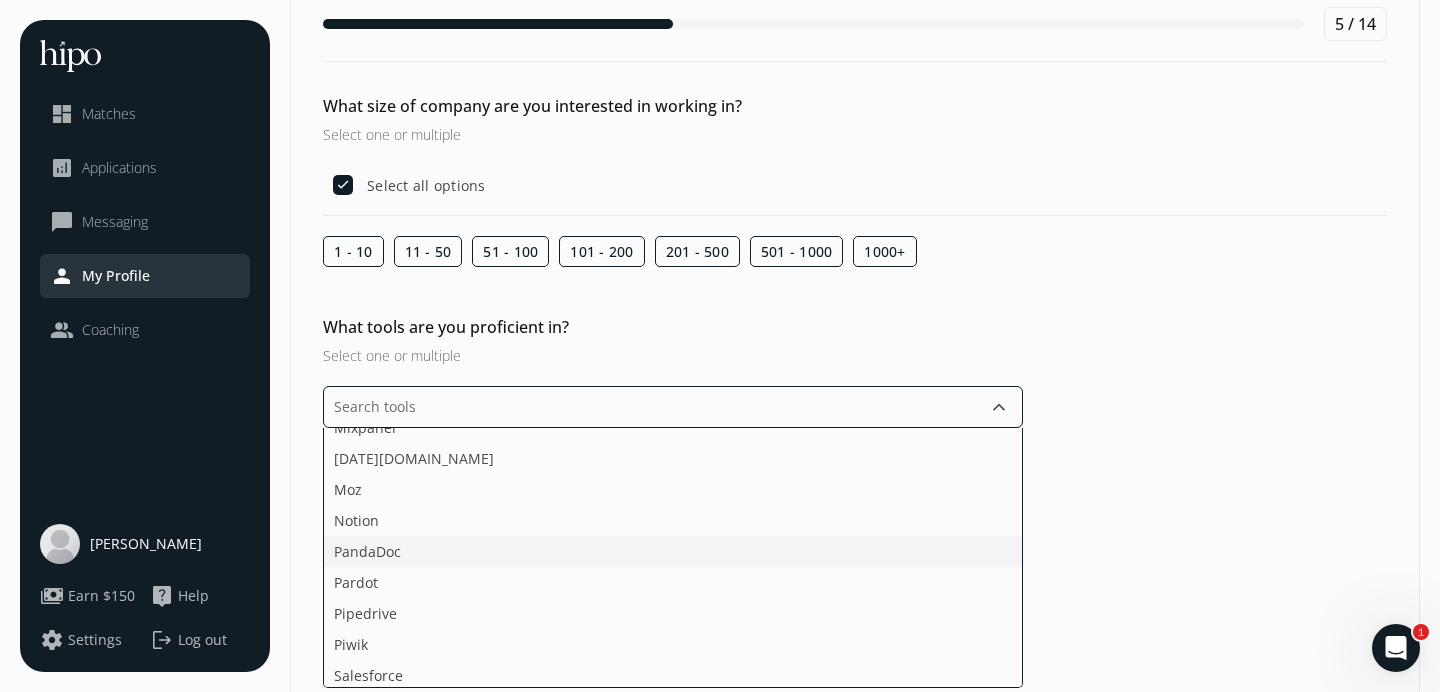 click on "PandaDoc" 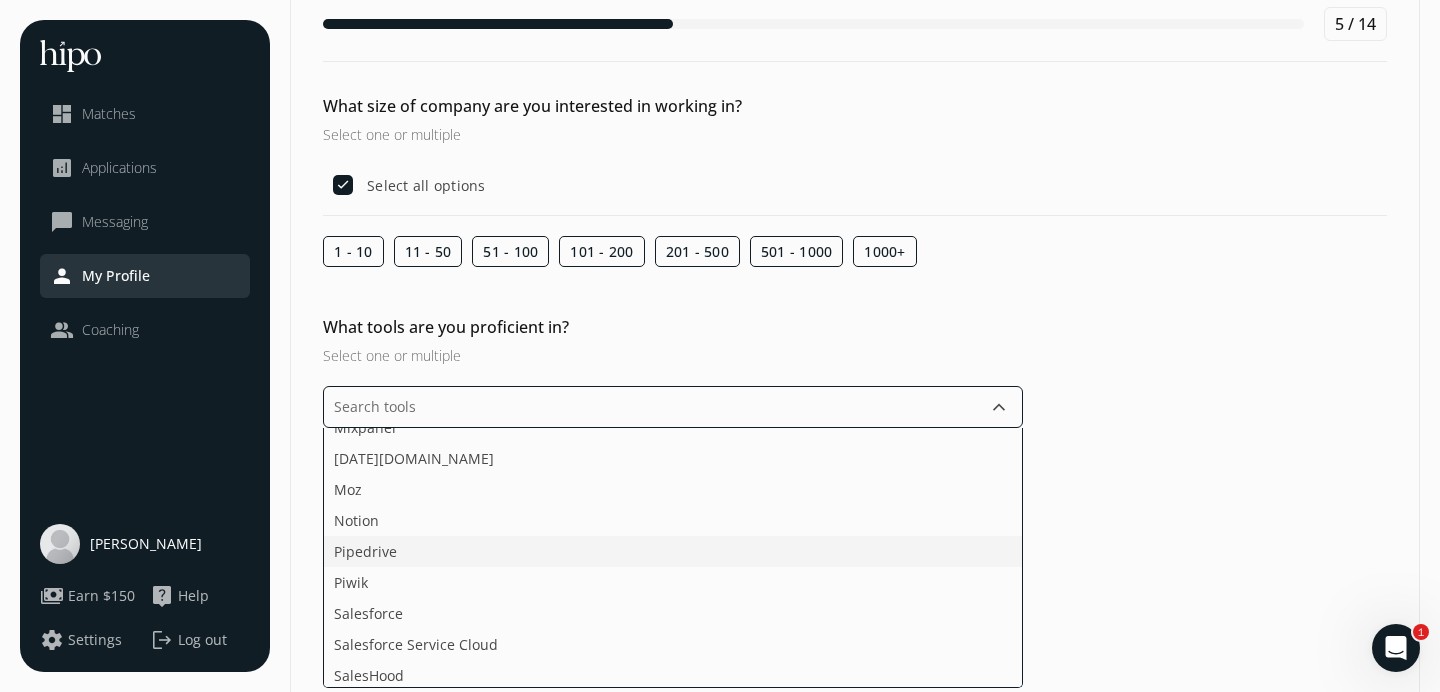 click on "Pipedrive" 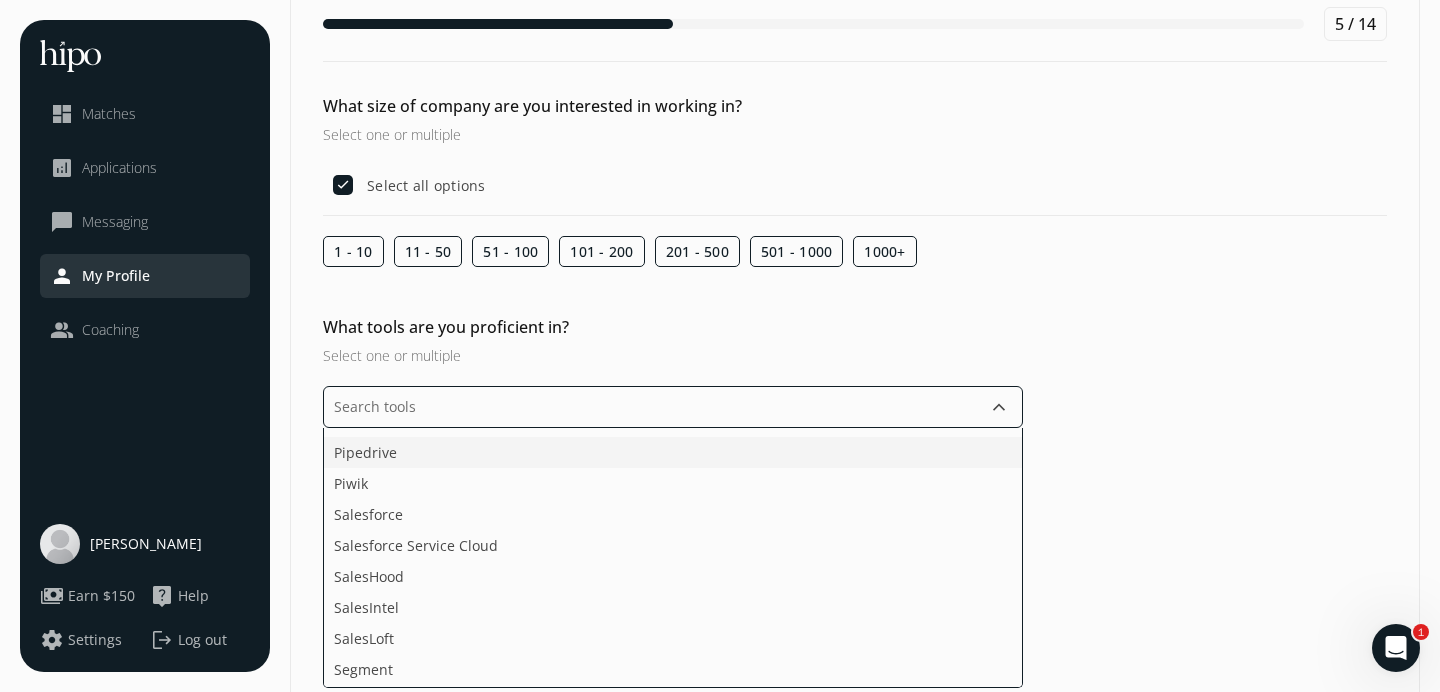scroll, scrollTop: 2163, scrollLeft: 0, axis: vertical 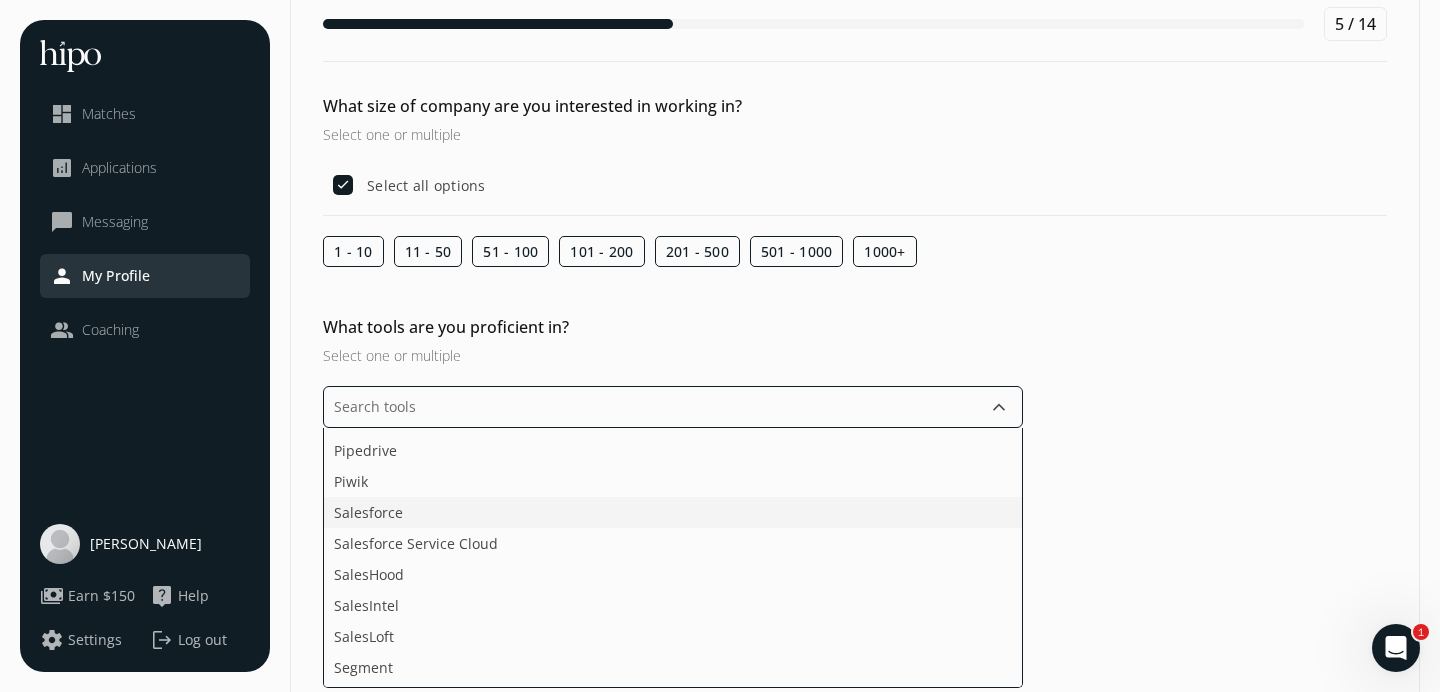 click on "Salesforce" 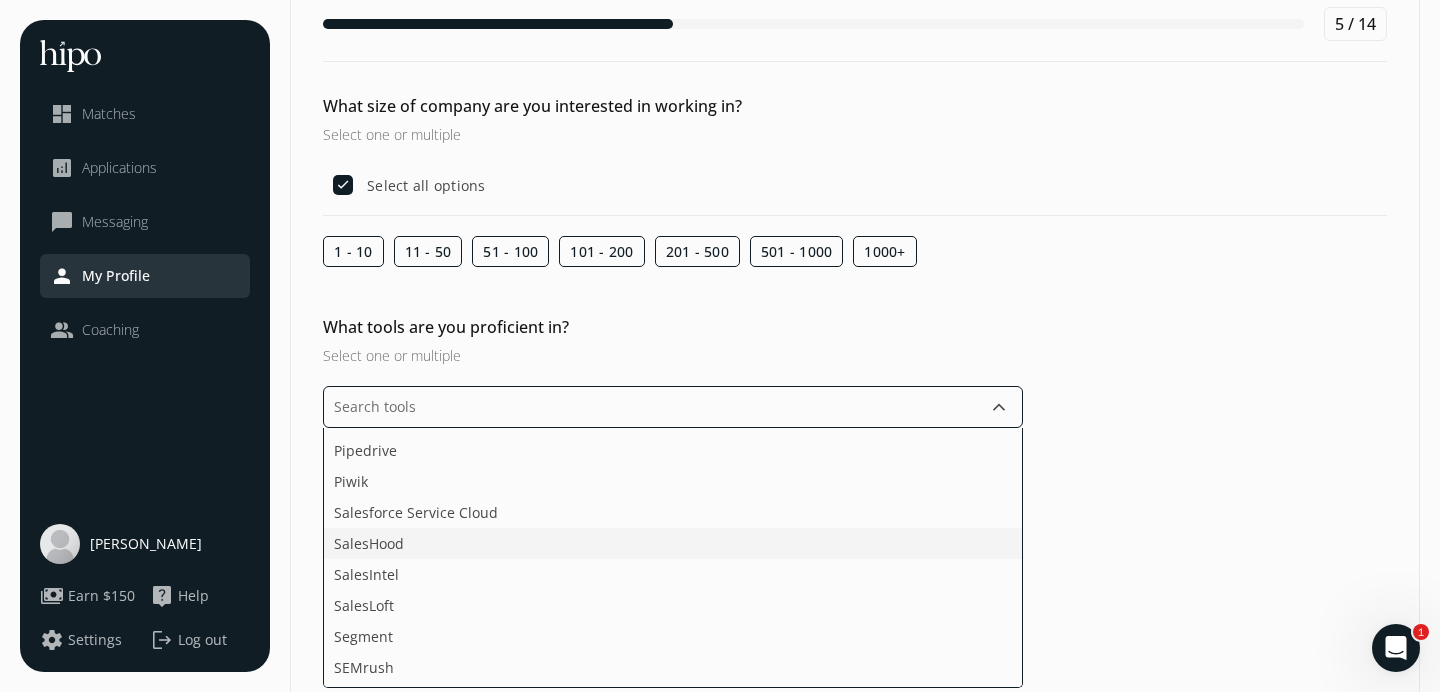 click on "SalesHood" 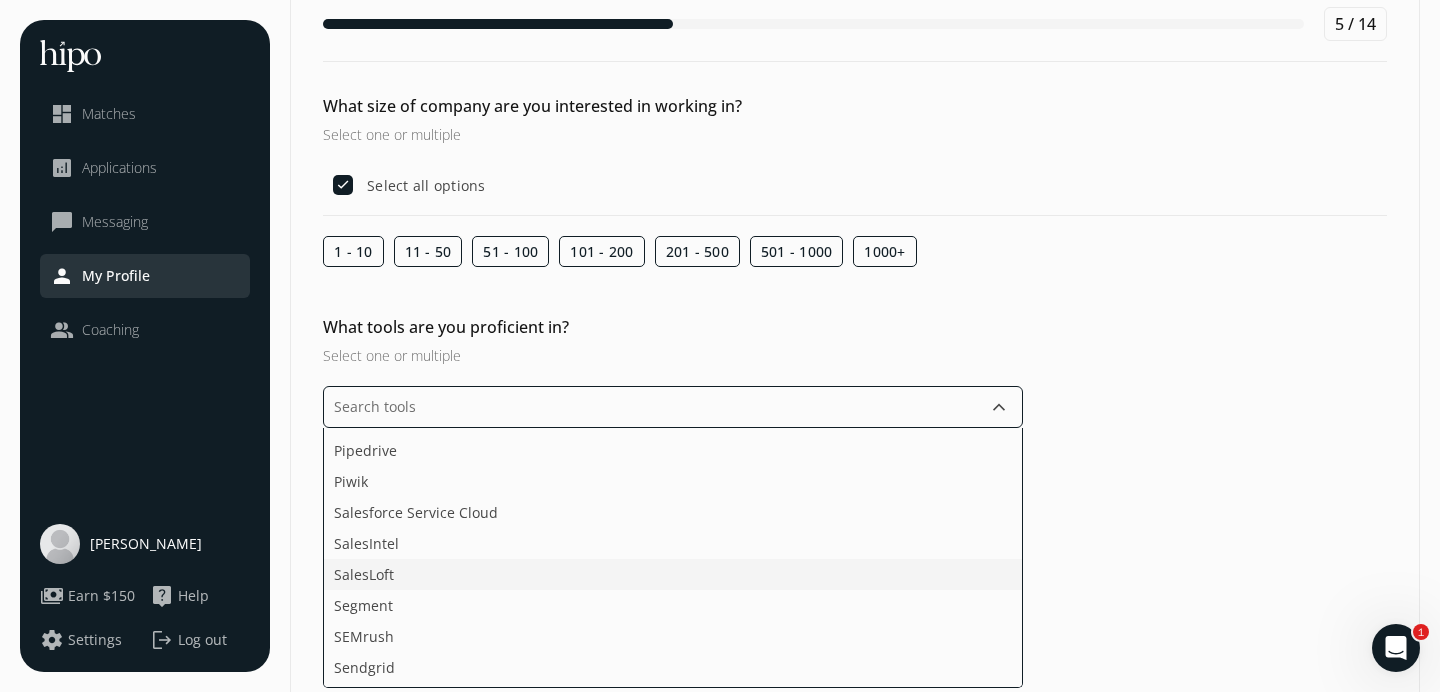 click on "SalesLoft" 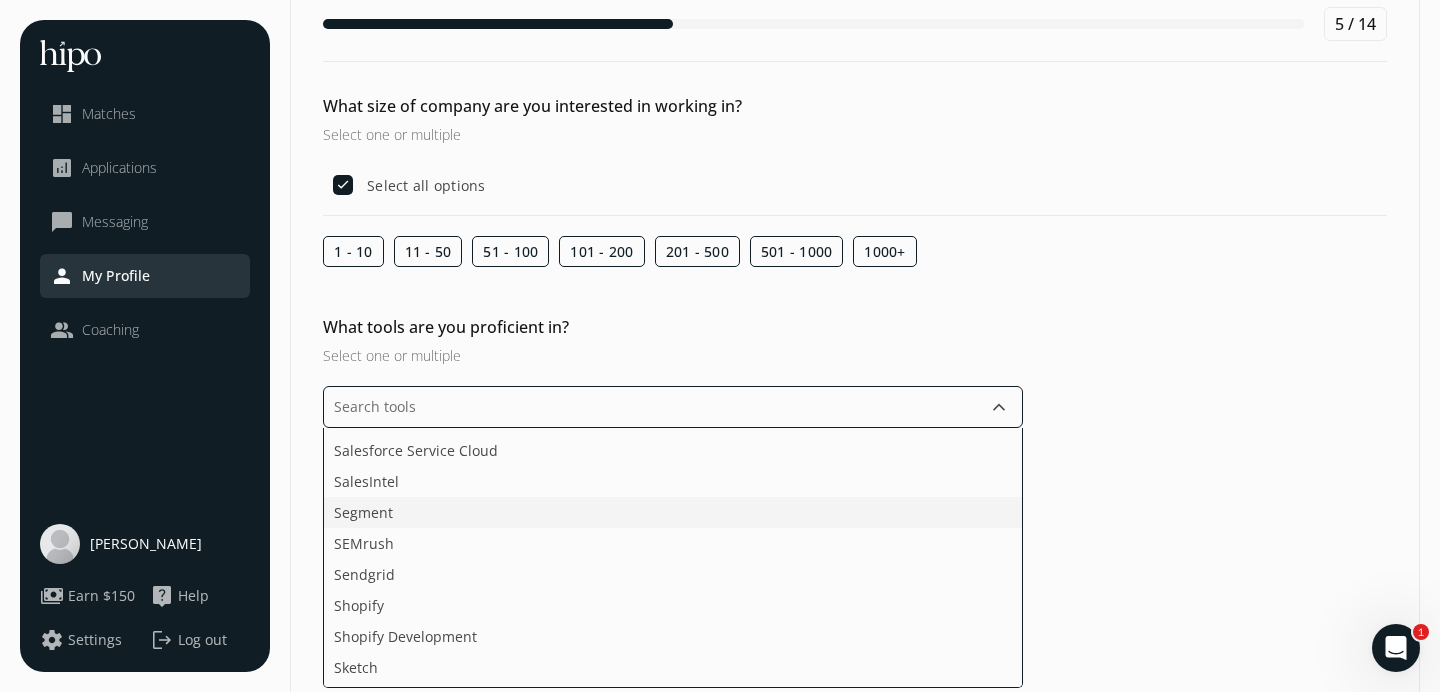 scroll, scrollTop: 2227, scrollLeft: 0, axis: vertical 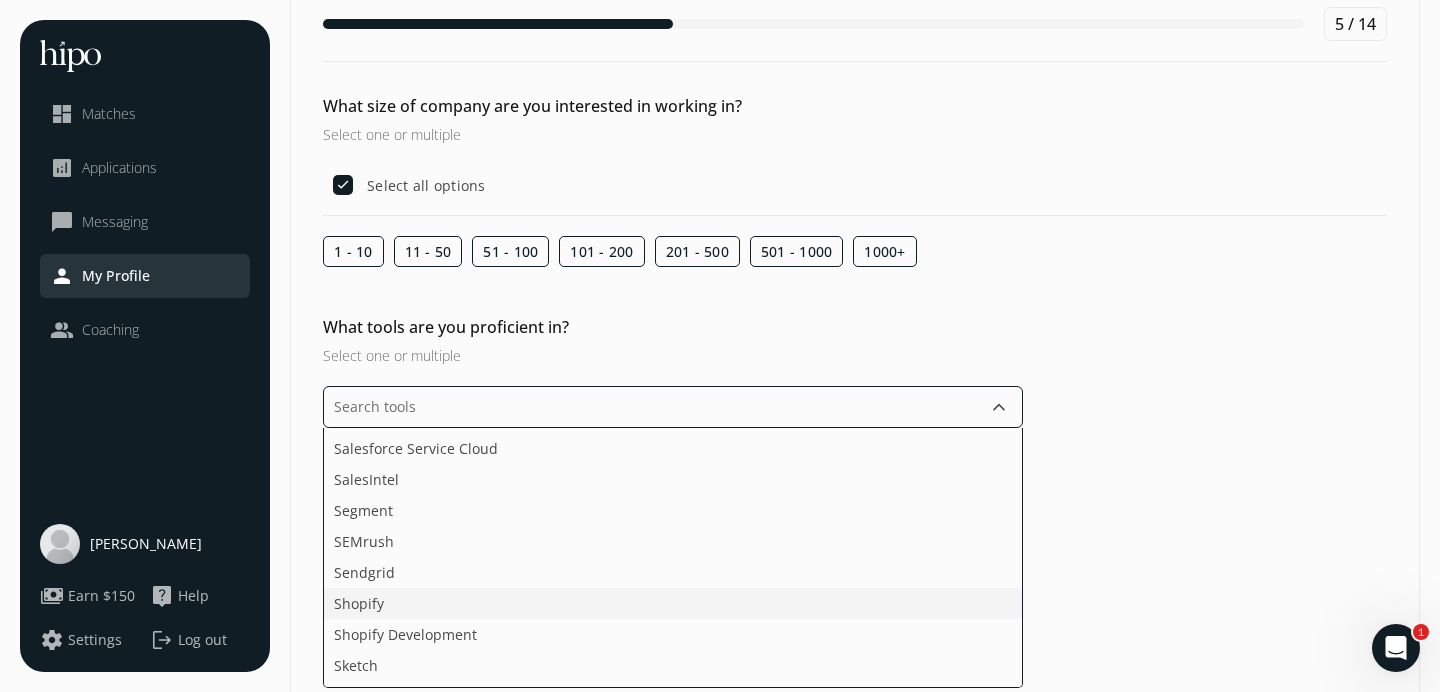 click on "Shopify" 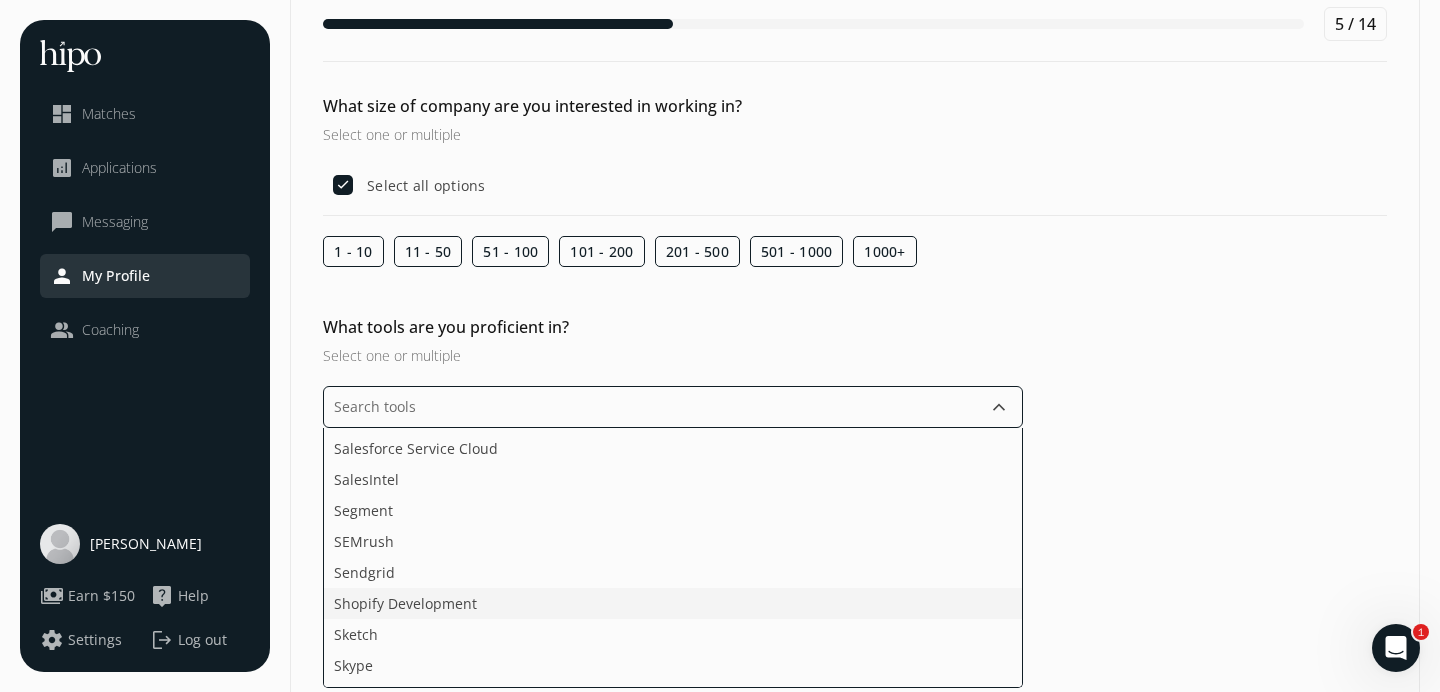 click on "Shopify Development" 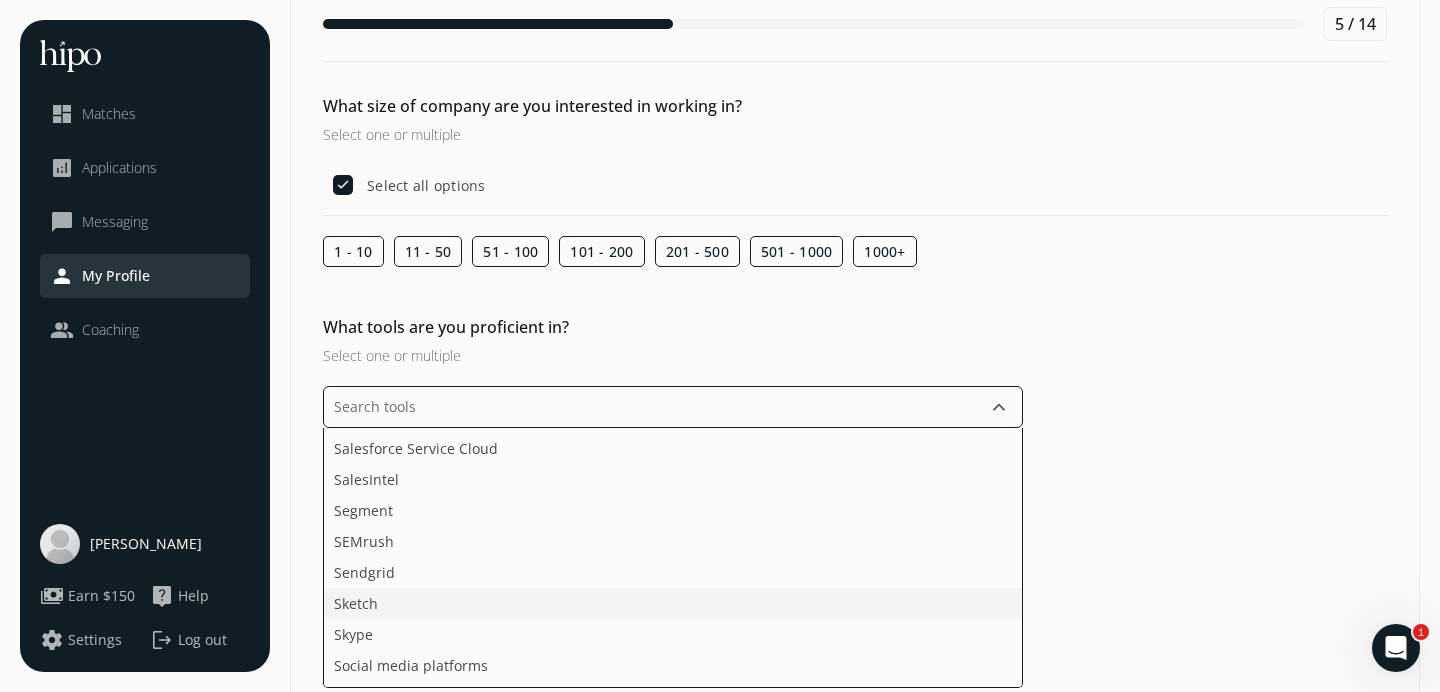 scroll, scrollTop: 2289, scrollLeft: 0, axis: vertical 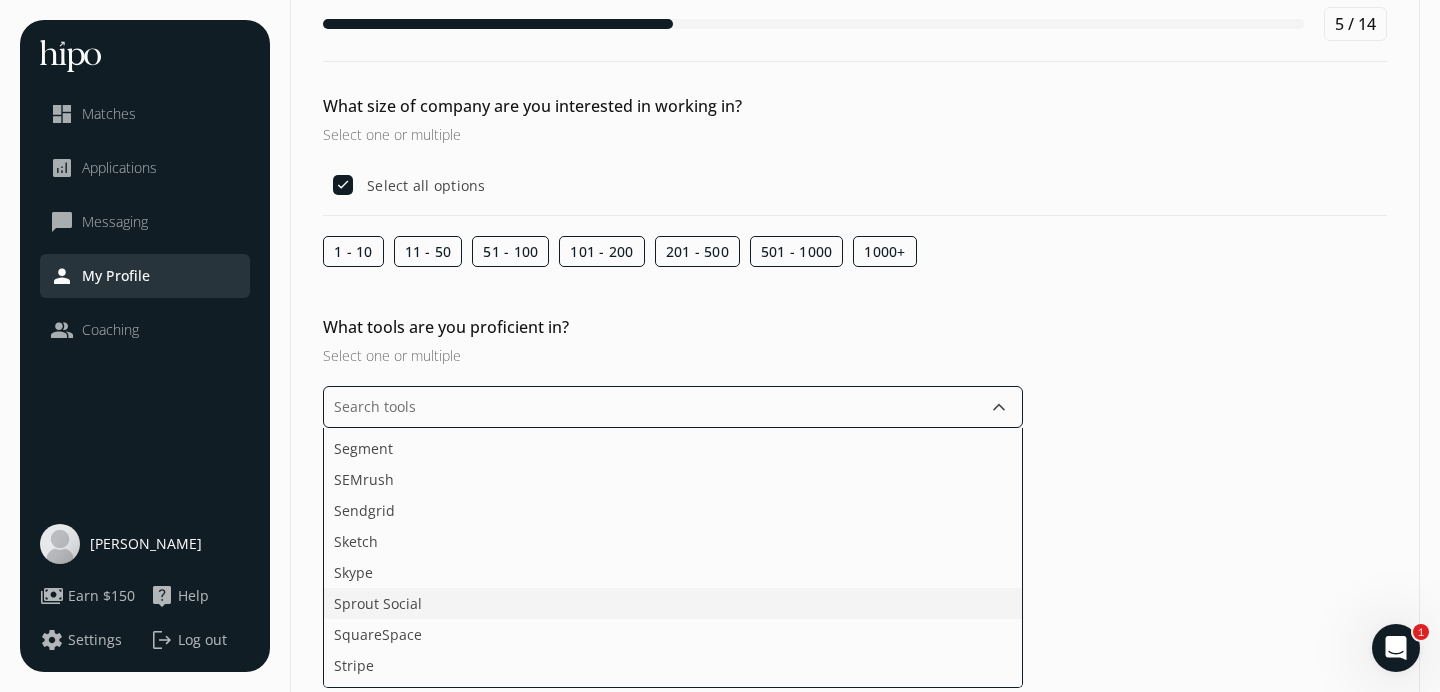 click on "Sprout Social" at bounding box center (378, 603) 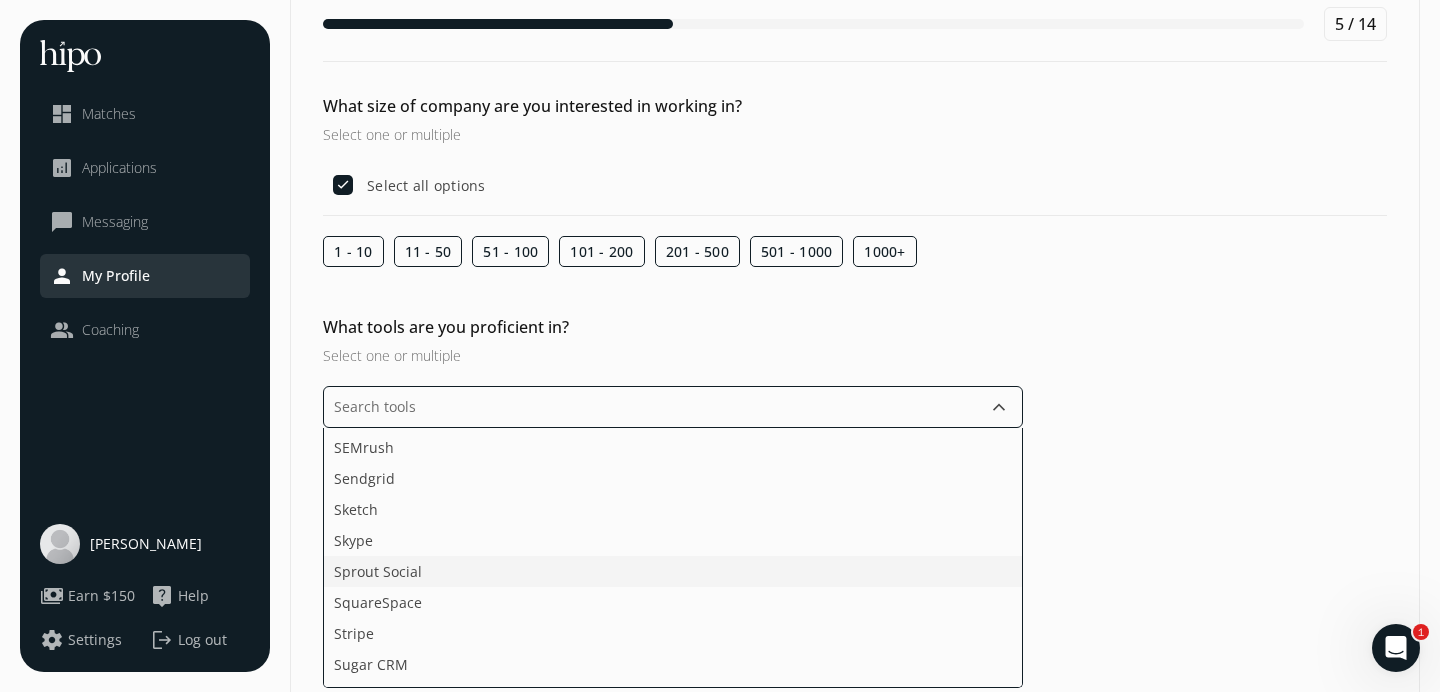 scroll, scrollTop: 2322, scrollLeft: 0, axis: vertical 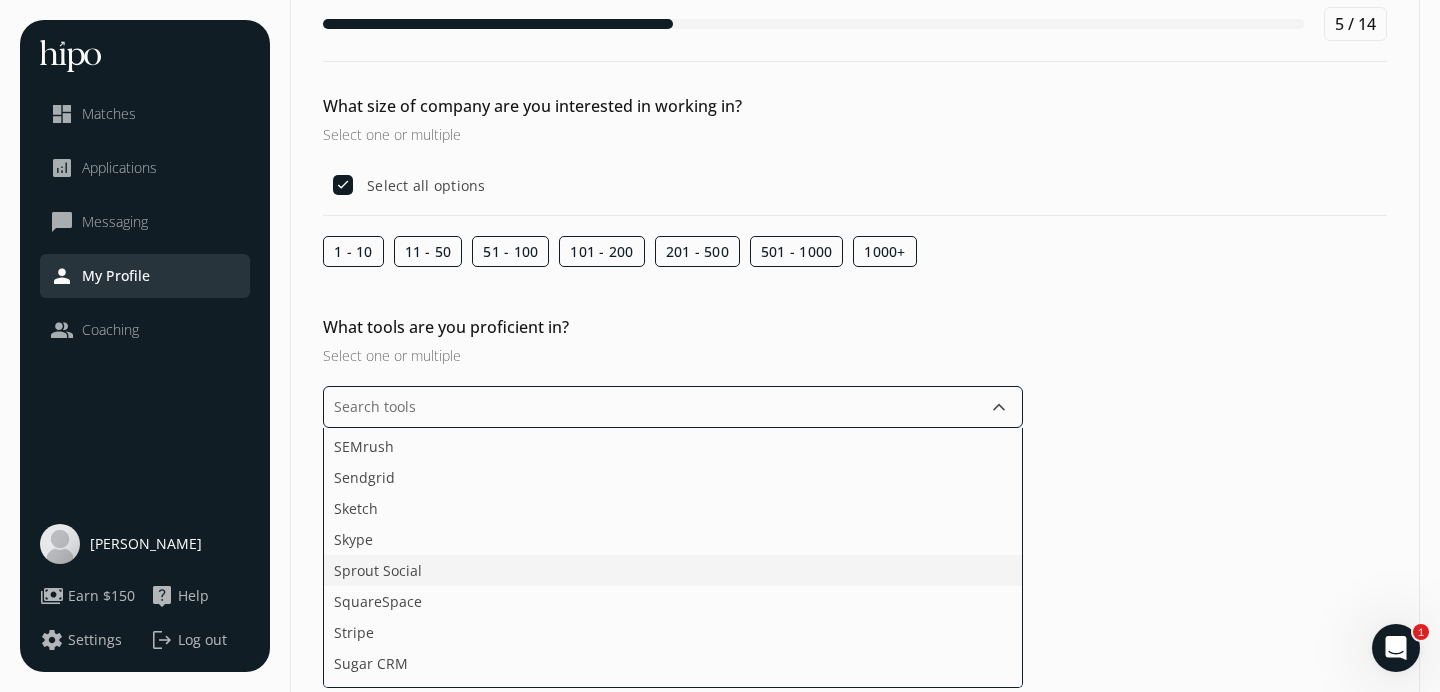 click on "Sprout Social" at bounding box center [378, 570] 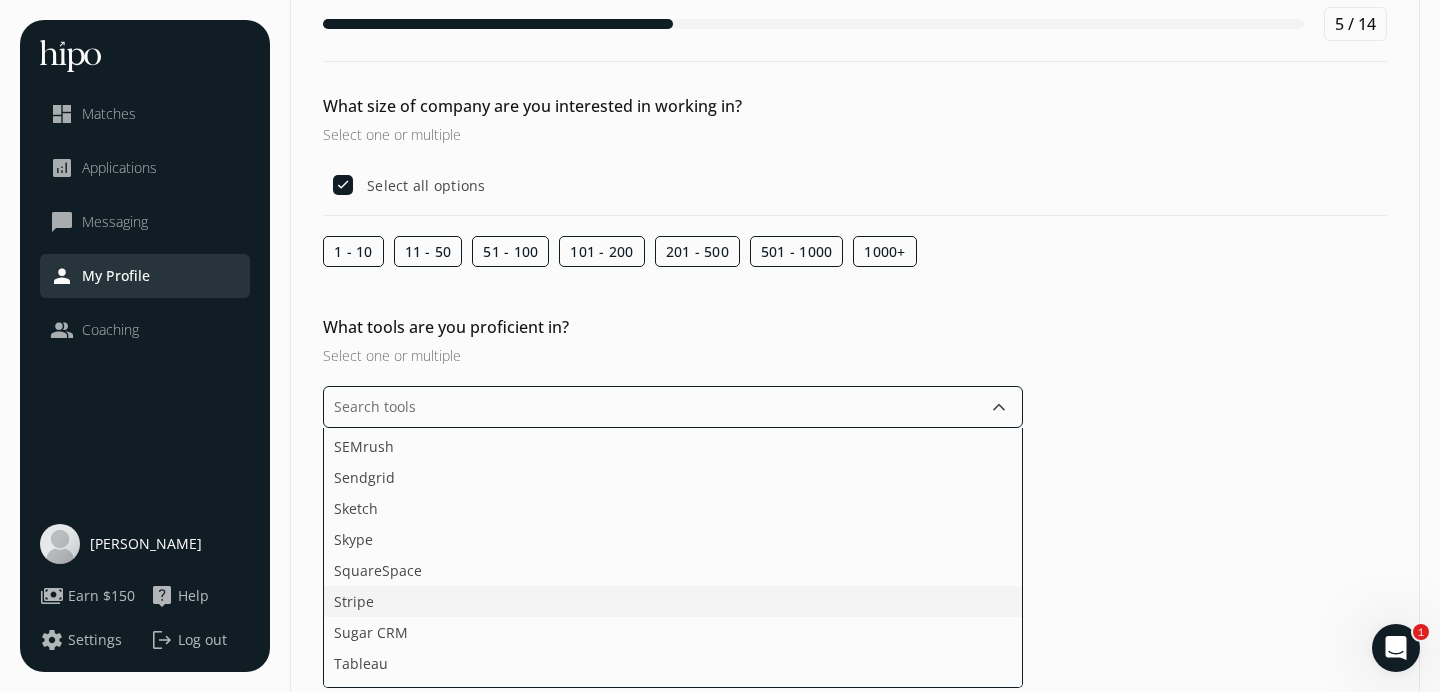 click on "Stripe" 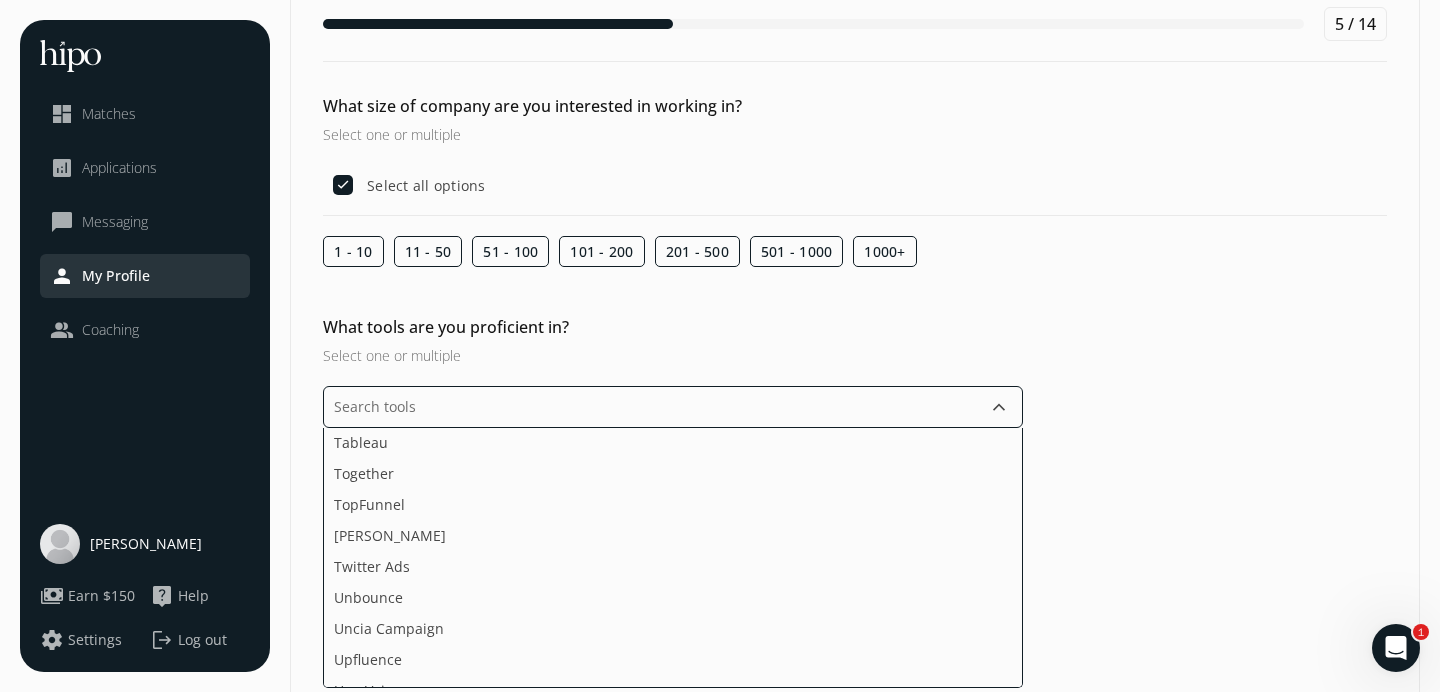 scroll, scrollTop: 2520, scrollLeft: 0, axis: vertical 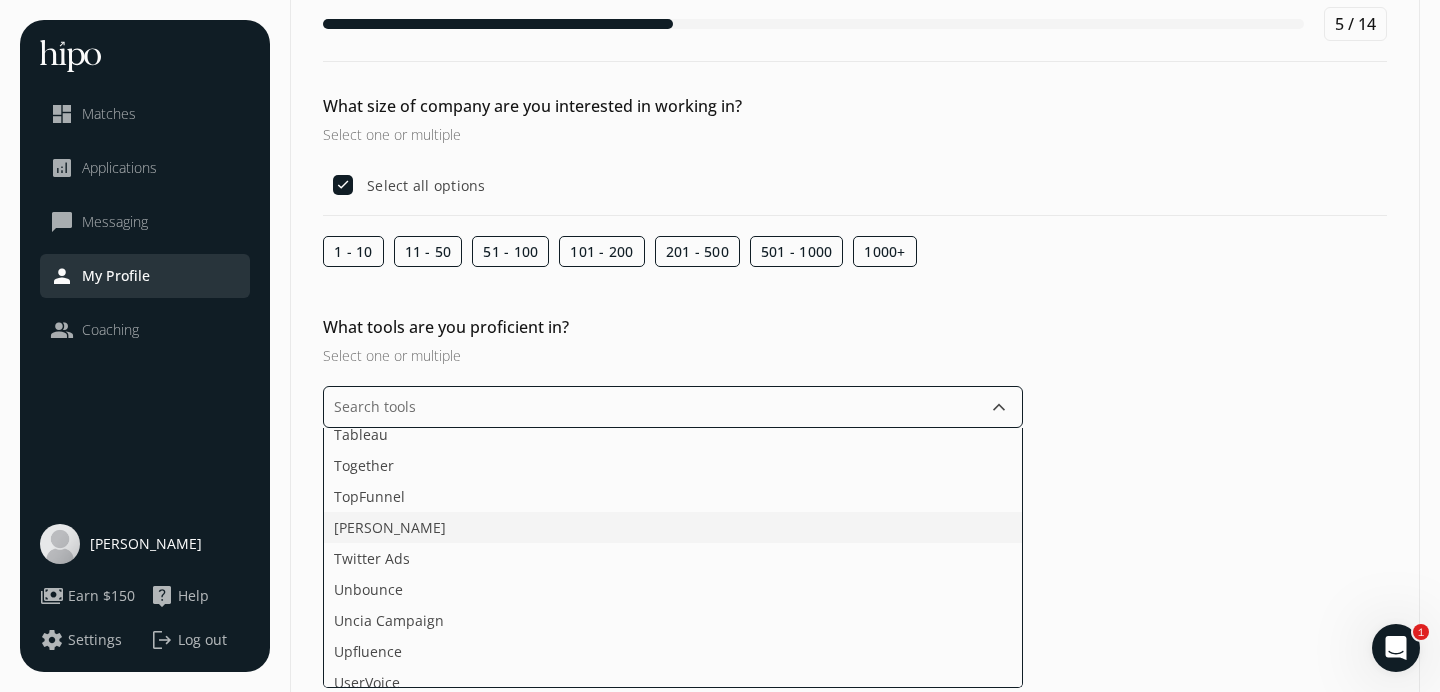 click on "Trello" 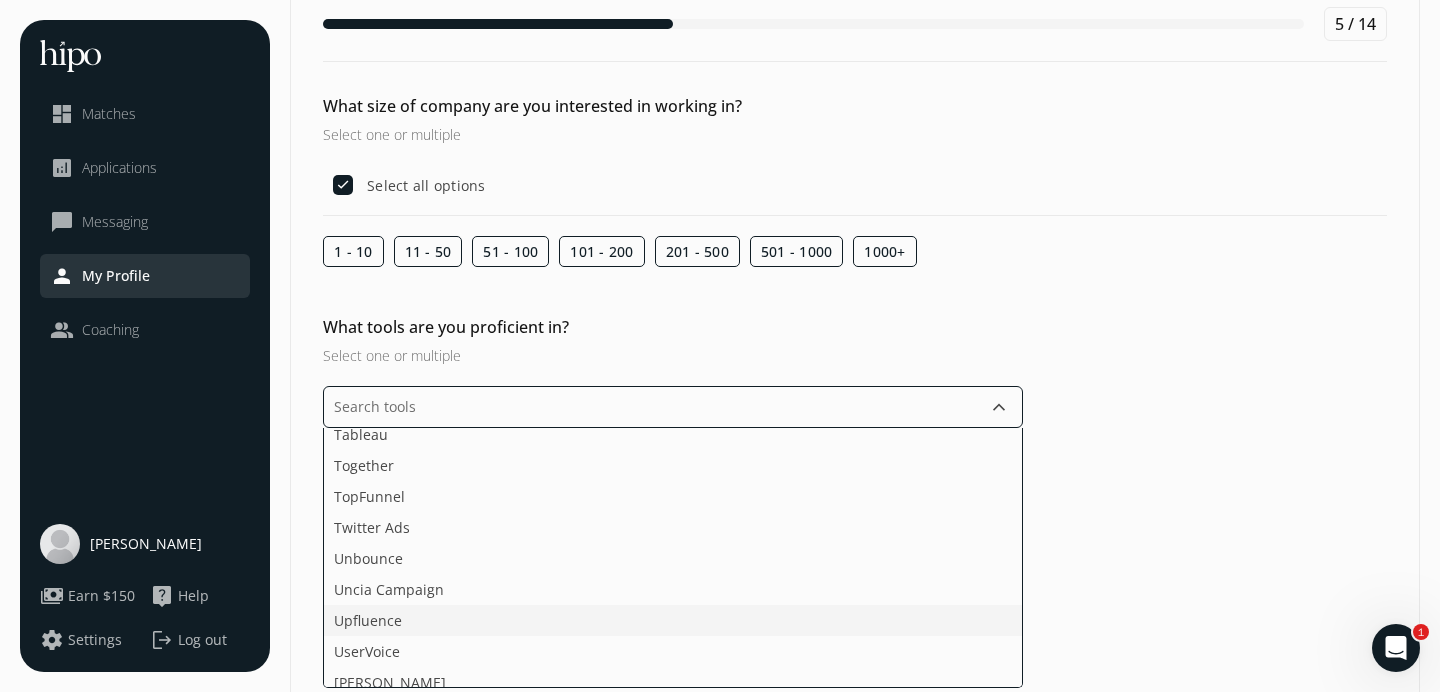click on "Upfluence" 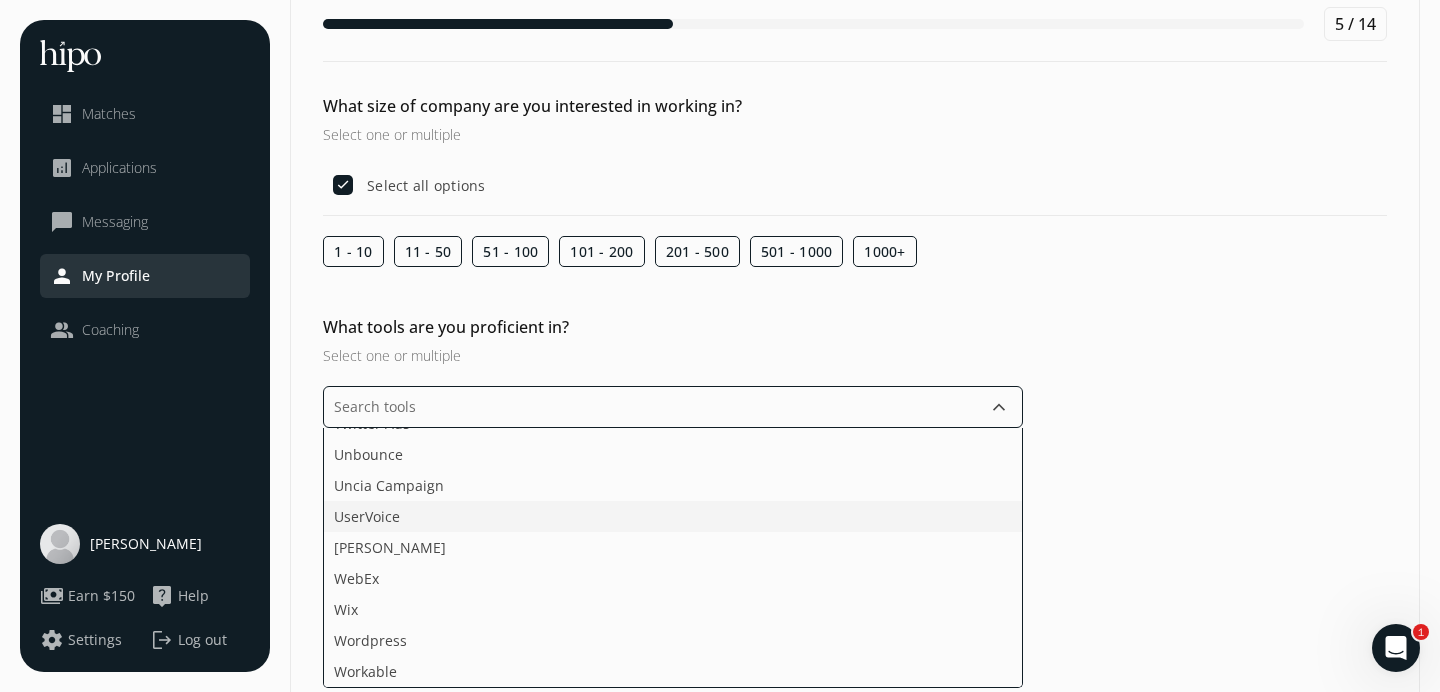 scroll, scrollTop: 2633, scrollLeft: 0, axis: vertical 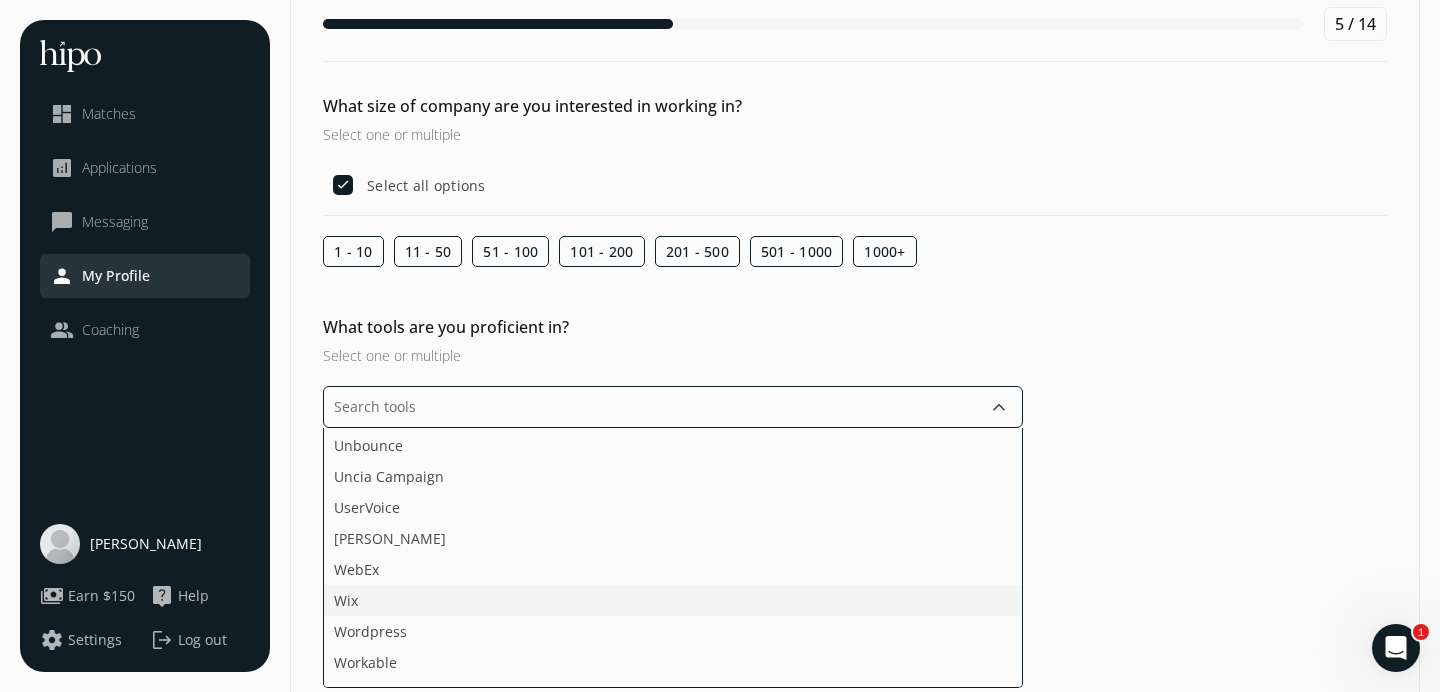 click on "Wix" 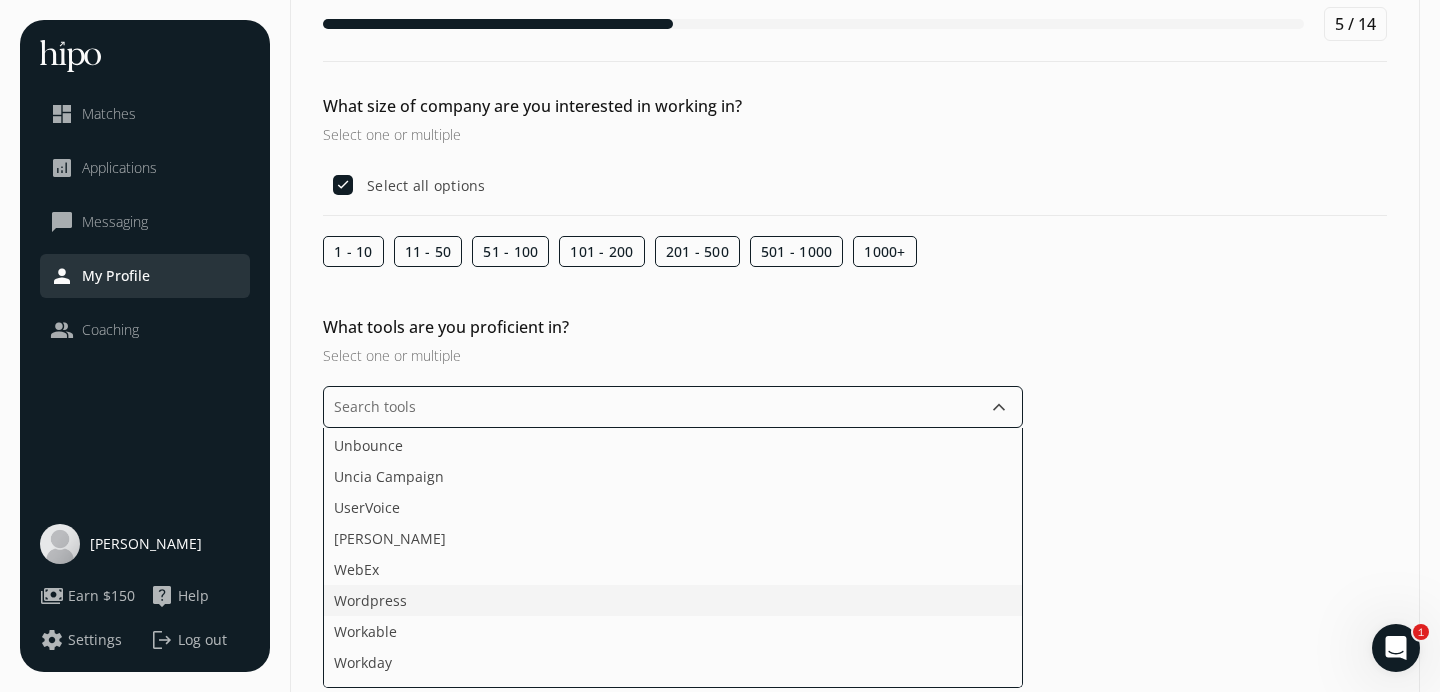 click on "Wordpress" 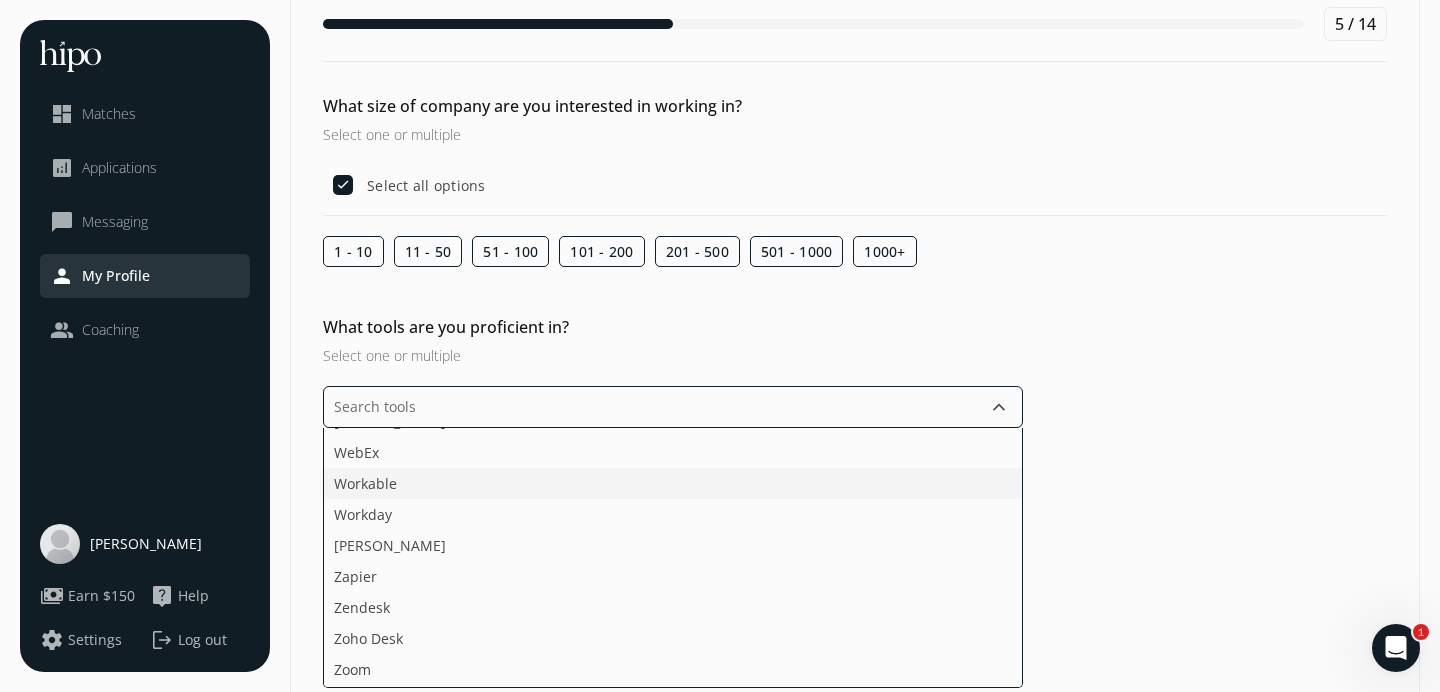 scroll, scrollTop: 2779, scrollLeft: 0, axis: vertical 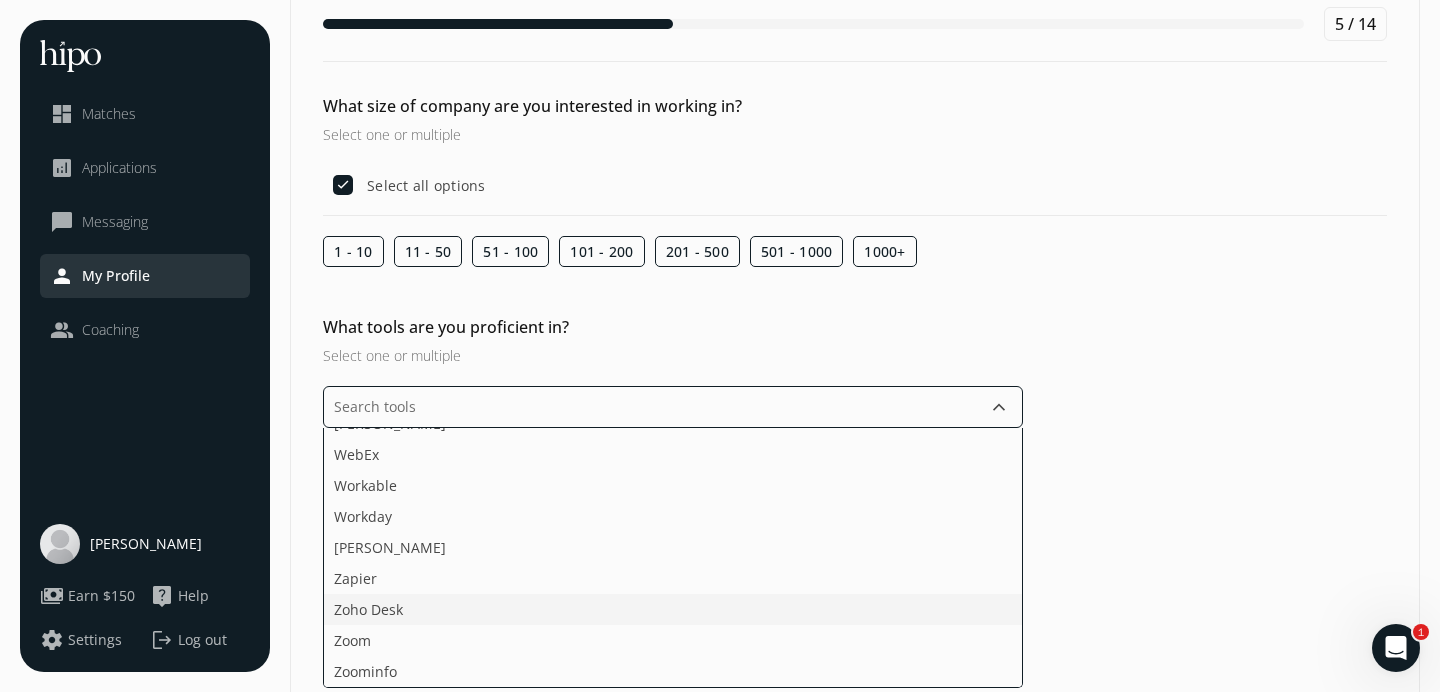 click on "Acquire ActiveCampaign Adobe Creative Cloud Adobe Sign Agorapulse Ahrefs Apollo.io Asana aspireIQ Attendify Bizzabo Brainshark BreezyHR Buffer Bullhorn CampaignMonitor CATS ChurnZero ClickFunnels Collage HR Confluence Crescendo Cvent DiscoverOrg Domo Drift Eloqua Evernote Final Cut Pro Freshdesk FullStory Gainsight Glassdoor Google Analytics Google Search Console Grammarly Grin Groove Digital GrooveHQ HelloSign Help Scout Hemingway Highspot HTML+CSS Hubspot Service Hub Humi HypeAuditor iMovie Indeed Instapage Intercom JavaScript Jira Kayako Kissmetrics Later Lead411 Leadpages Lever LinkedIn Ads LinkedIn Recruiter Mailshake Marketo Meltwater Microsoft Advertising Microsoft Dynamics Mixpanel Monday.com Moz Notion Pipedrive Piwik Salesforce Service Cloud SalesIntel Segment SEMrush Sendgrid Sketch Skype SquareSpace Sugar CRM Tableau Together TopFunnel Twitter Ads Unbounce Uncia Campaign UserVoice Watson WebEx Workable Workday Yoast Zapier Zoho Desk Zoom Zoominfo" at bounding box center (673, 558) 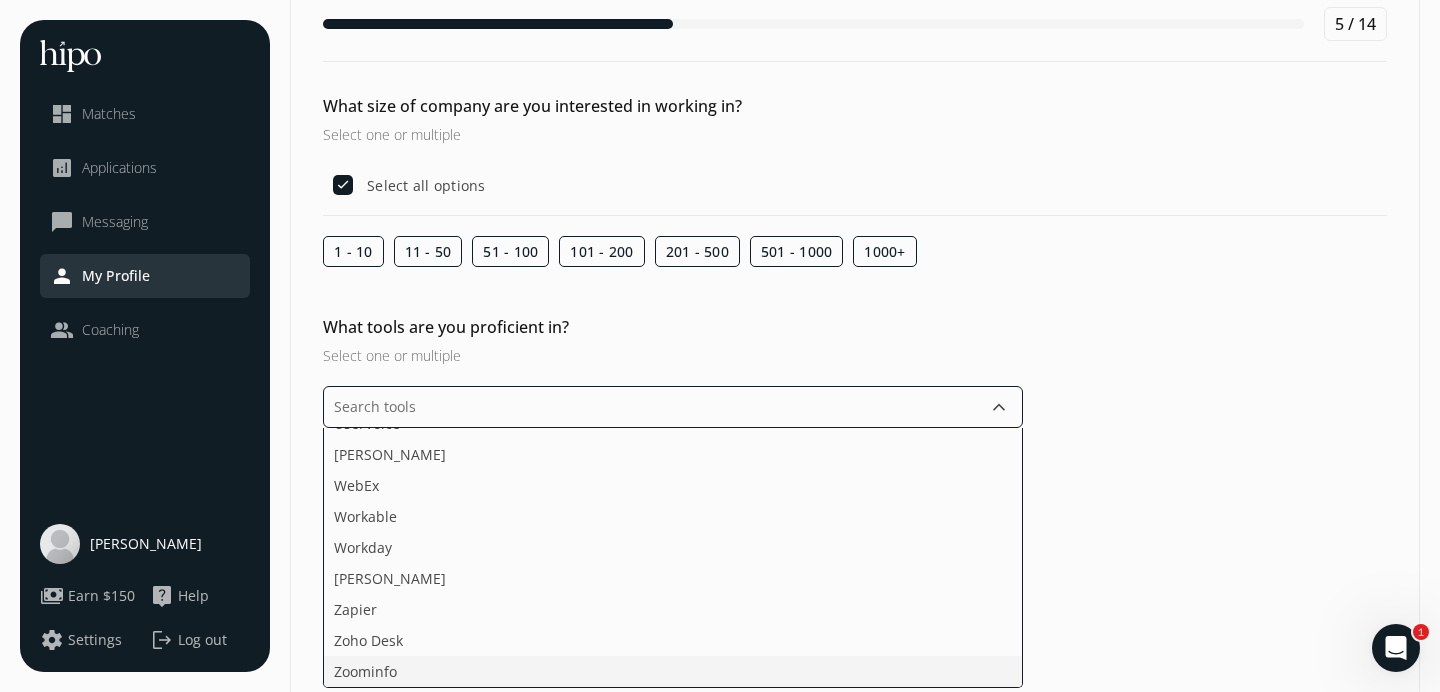 click on "Acquire ActiveCampaign Adobe Creative Cloud Adobe Sign Agorapulse Ahrefs Apollo.io Asana aspireIQ Attendify Bizzabo Brainshark BreezyHR Buffer Bullhorn CampaignMonitor CATS ChurnZero ClickFunnels Collage HR Confluence Crescendo Cvent DiscoverOrg Domo Drift Eloqua Evernote Final Cut Pro Freshdesk FullStory Gainsight Glassdoor Google Analytics Google Search Console Grammarly Grin Groove Digital GrooveHQ HelloSign Help Scout Hemingway Highspot HTML+CSS Hubspot Service Hub Humi HypeAuditor iMovie Indeed Instapage Intercom JavaScript Jira Kayako Kissmetrics Later Lead411 Leadpages Lever LinkedIn Ads LinkedIn Recruiter Mailshake Marketo Meltwater Microsoft Advertising Microsoft Dynamics Mixpanel Monday.com Moz Notion Pipedrive Piwik Salesforce Service Cloud SalesIntel Segment SEMrush Sendgrid Sketch Skype SquareSpace Sugar CRM Tableau Together TopFunnel Twitter Ads Unbounce Uncia Campaign UserVoice Watson WebEx Workable Workday Yoast Zapier Zoho Desk Zoominfo" at bounding box center [673, 558] 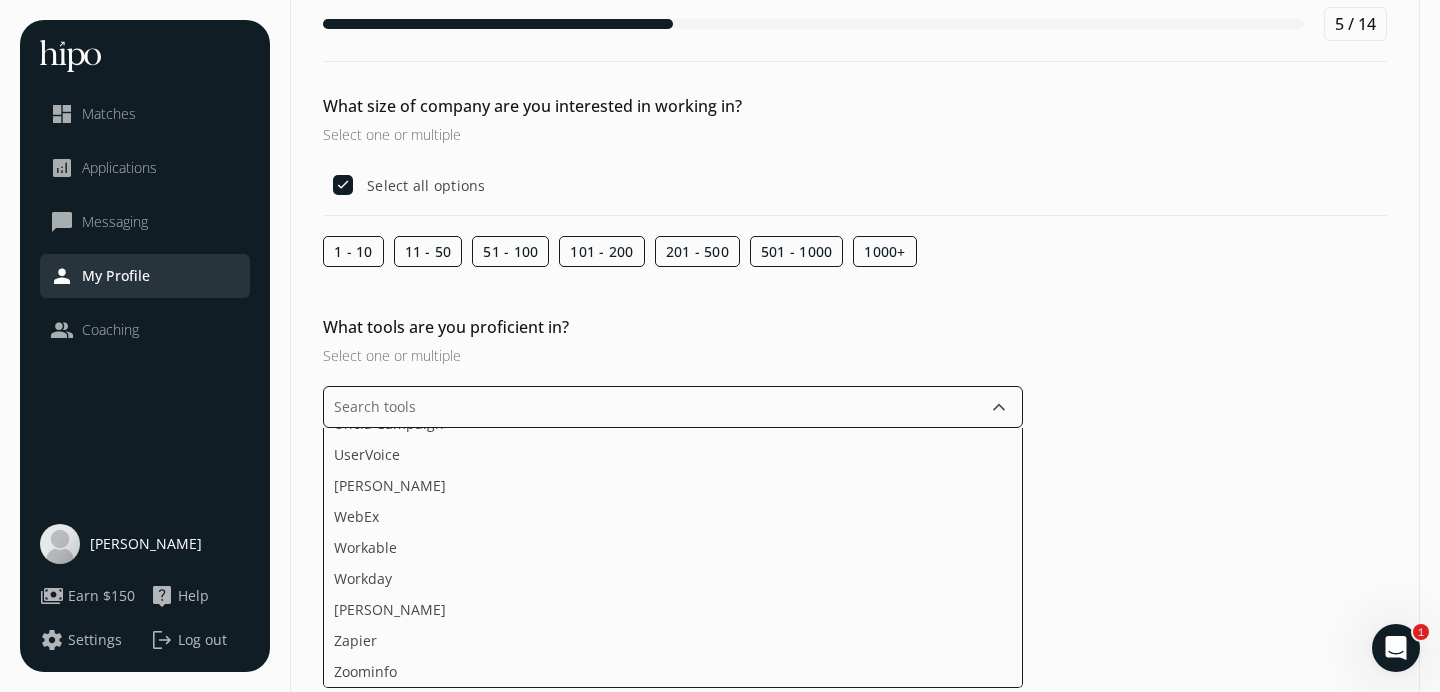 click on "Acquire ActiveCampaign Adobe Creative Cloud Adobe Sign Agorapulse Ahrefs Apollo.io Asana aspireIQ Attendify Bizzabo Brainshark BreezyHR Buffer Bullhorn CampaignMonitor CATS ChurnZero ClickFunnels Collage HR Confluence Crescendo Cvent DiscoverOrg Domo Drift Eloqua Evernote Final Cut Pro Freshdesk FullStory Gainsight Glassdoor Google Analytics Google Search Console Grammarly Grin Groove Digital GrooveHQ HelloSign Help Scout Hemingway Highspot HTML+CSS Hubspot Service Hub Humi HypeAuditor iMovie Indeed Instapage Intercom JavaScript Jira Kayako Kissmetrics Later Lead411 Leadpages Lever LinkedIn Ads LinkedIn Recruiter Mailshake Marketo Meltwater Microsoft Advertising Microsoft Dynamics Mixpanel Monday.com Moz Notion Pipedrive Piwik Salesforce Service Cloud SalesIntel Segment SEMrush Sendgrid Sketch Skype SquareSpace Sugar CRM Tableau Together TopFunnel Twitter Ads Unbounce Uncia Campaign UserVoice Watson WebEx Workable Workday Yoast Zapier Zoominfo" at bounding box center (673, 558) 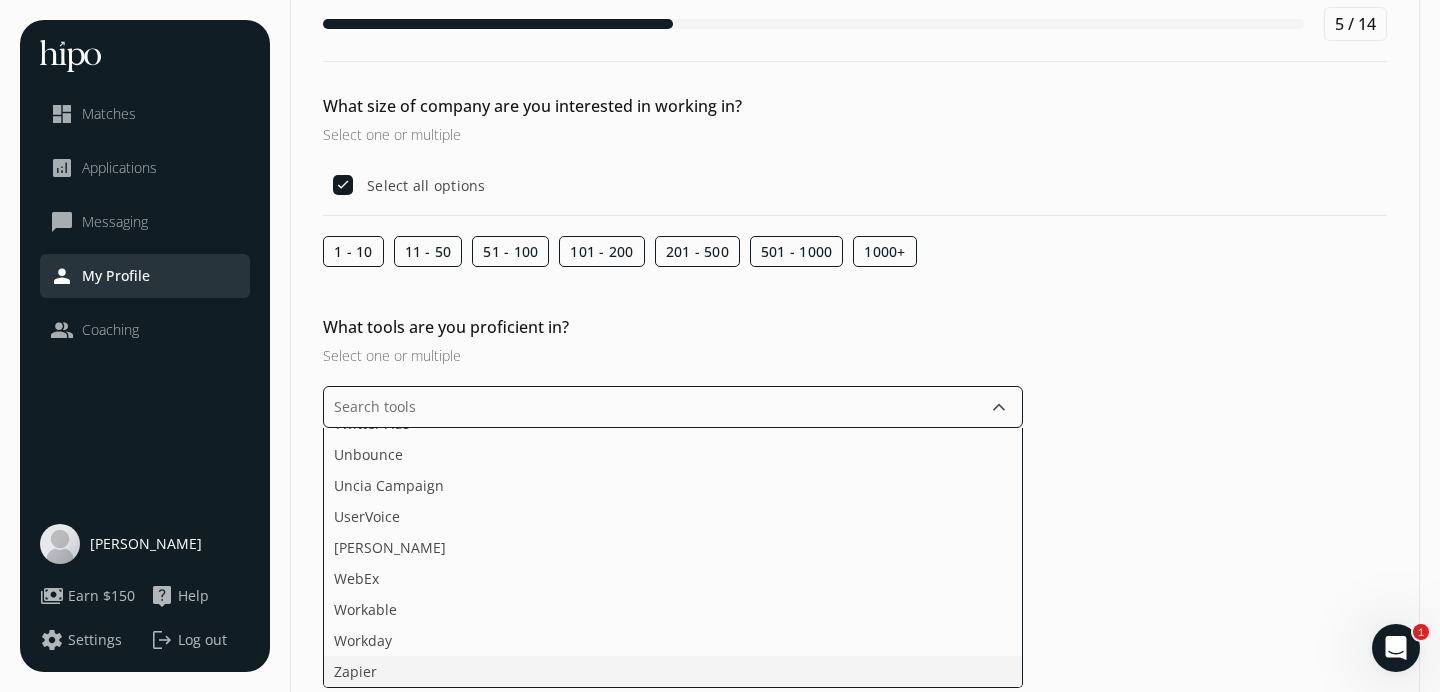 click on "Acquire ActiveCampaign Adobe Creative Cloud Adobe Sign Agorapulse Ahrefs Apollo.io Asana aspireIQ Attendify Bizzabo Brainshark BreezyHR Buffer Bullhorn CampaignMonitor CATS ChurnZero ClickFunnels Collage HR Confluence Crescendo Cvent DiscoverOrg Domo Drift Eloqua Evernote Final Cut Pro Freshdesk FullStory Gainsight Glassdoor Google Analytics Google Search Console Grammarly Grin Groove Digital GrooveHQ HelloSign Help Scout Hemingway Highspot HTML+CSS Hubspot Service Hub Humi HypeAuditor iMovie Indeed Instapage Intercom JavaScript Jira Kayako Kissmetrics Later Lead411 Leadpages Lever LinkedIn Ads LinkedIn Recruiter Mailshake Marketo Meltwater Microsoft Advertising Microsoft Dynamics Mixpanel Monday.com Moz Notion Pipedrive Piwik Salesforce Service Cloud SalesIntel Segment SEMrush Sendgrid Sketch Skype SquareSpace Sugar CRM Tableau Together TopFunnel Twitter Ads Unbounce Uncia Campaign UserVoice Watson WebEx Workable Workday Zapier" at bounding box center (673, 558) 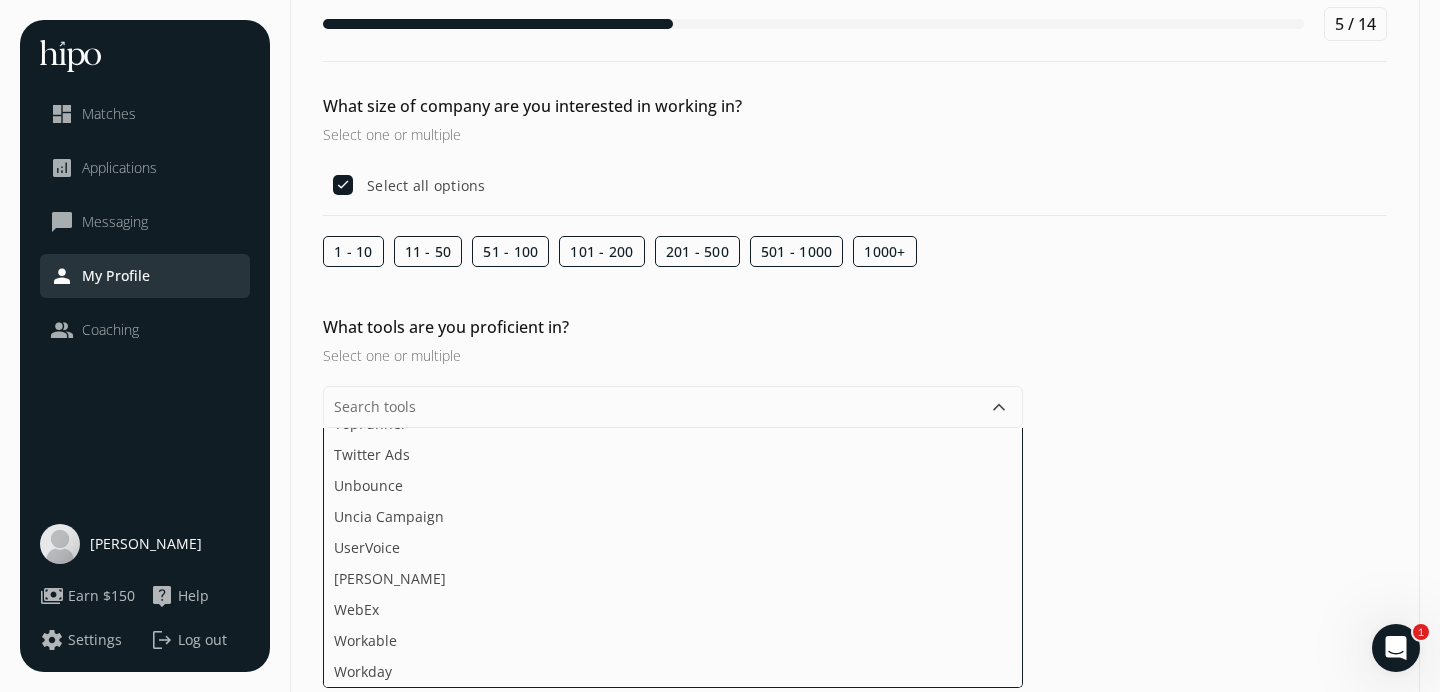 click on "What tools are you proficient in? Select one or multiple  keyboard_arrow_down Acquire ActiveCampaign Adobe Creative Cloud Adobe Sign Agorapulse Ahrefs Apollo.io Asana aspireIQ Attendify Bizzabo Brainshark BreezyHR Buffer Bullhorn CampaignMonitor CATS ChurnZero ClickFunnels Collage HR Confluence Crescendo Cvent DiscoverOrg Domo Drift Eloqua Evernote Final Cut Pro Freshdesk FullStory Gainsight Glassdoor Google Analytics Google Search Console Grammarly Grin Groove Digital GrooveHQ HelloSign Help Scout Hemingway Highspot HTML+CSS Hubspot Service Hub Humi HypeAuditor iMovie Indeed Instapage Intercom JavaScript Jira Kayako Kissmetrics Later Lead411 Leadpages Lever LinkedIn Ads LinkedIn Recruiter Mailshake Marketo Meltwater Microsoft Advertising Microsoft Dynamics Mixpanel Monday.com Moz Notion Pipedrive Piwik Salesforce Service Cloud SalesIntel Segment SEMrush Sendgrid Sketch Skype SquareSpace Sugar CRM Tableau Together TopFunnel Twitter Ads Unbounce Uncia Campaign UserVoice Watson WebEx Workable Workday BambooHR" 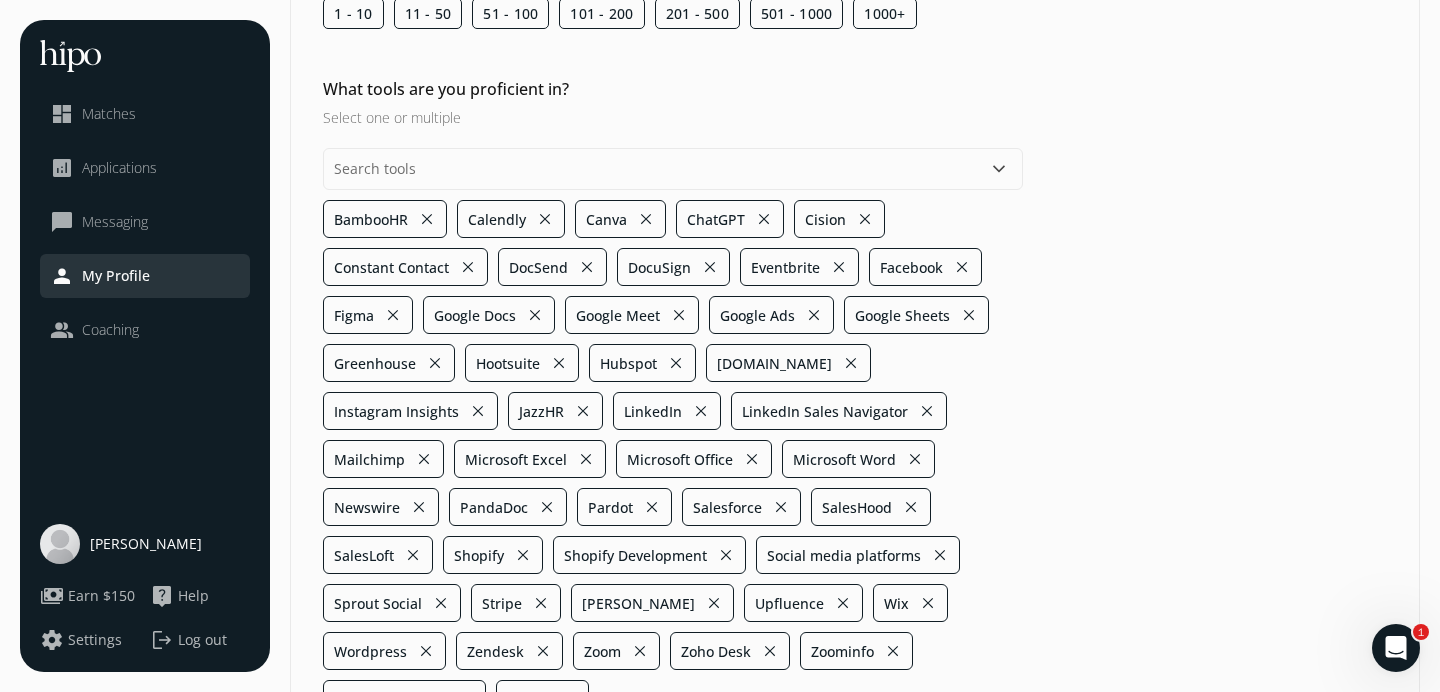 scroll, scrollTop: 411, scrollLeft: 0, axis: vertical 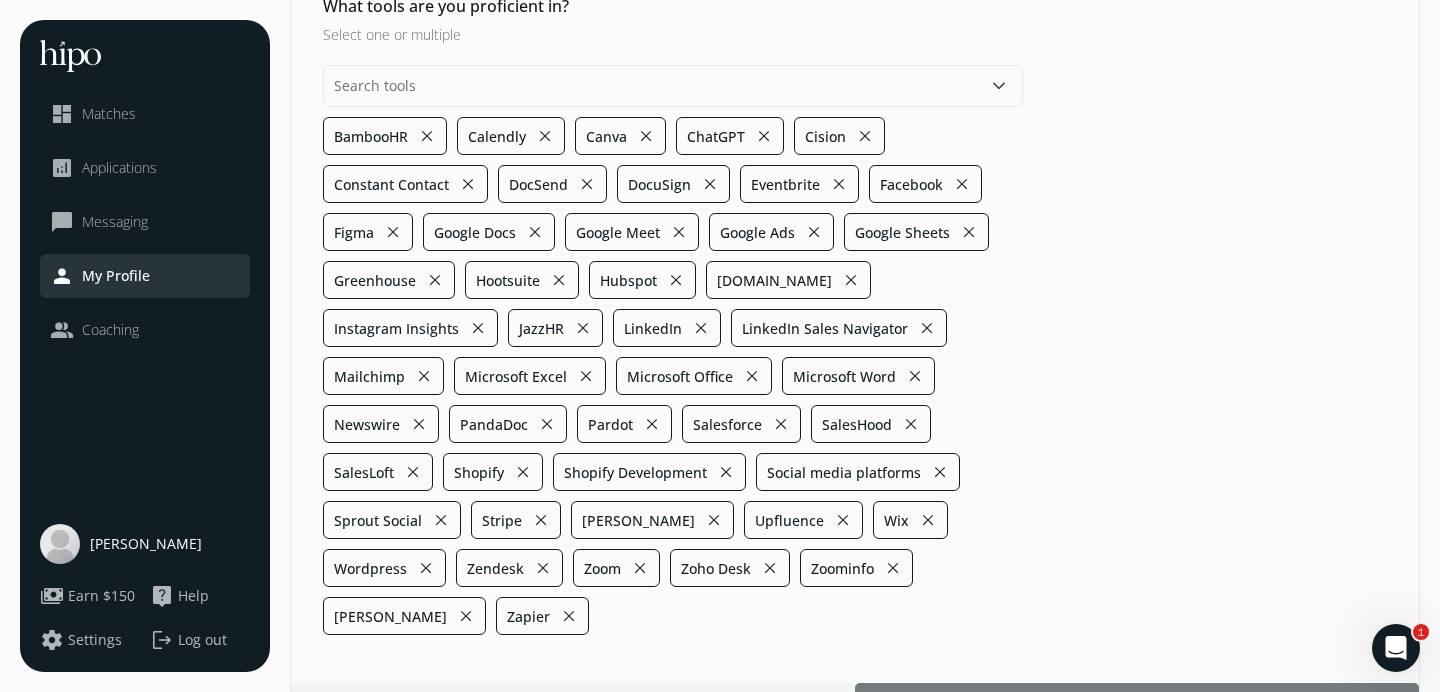 click at bounding box center [1137, 701] 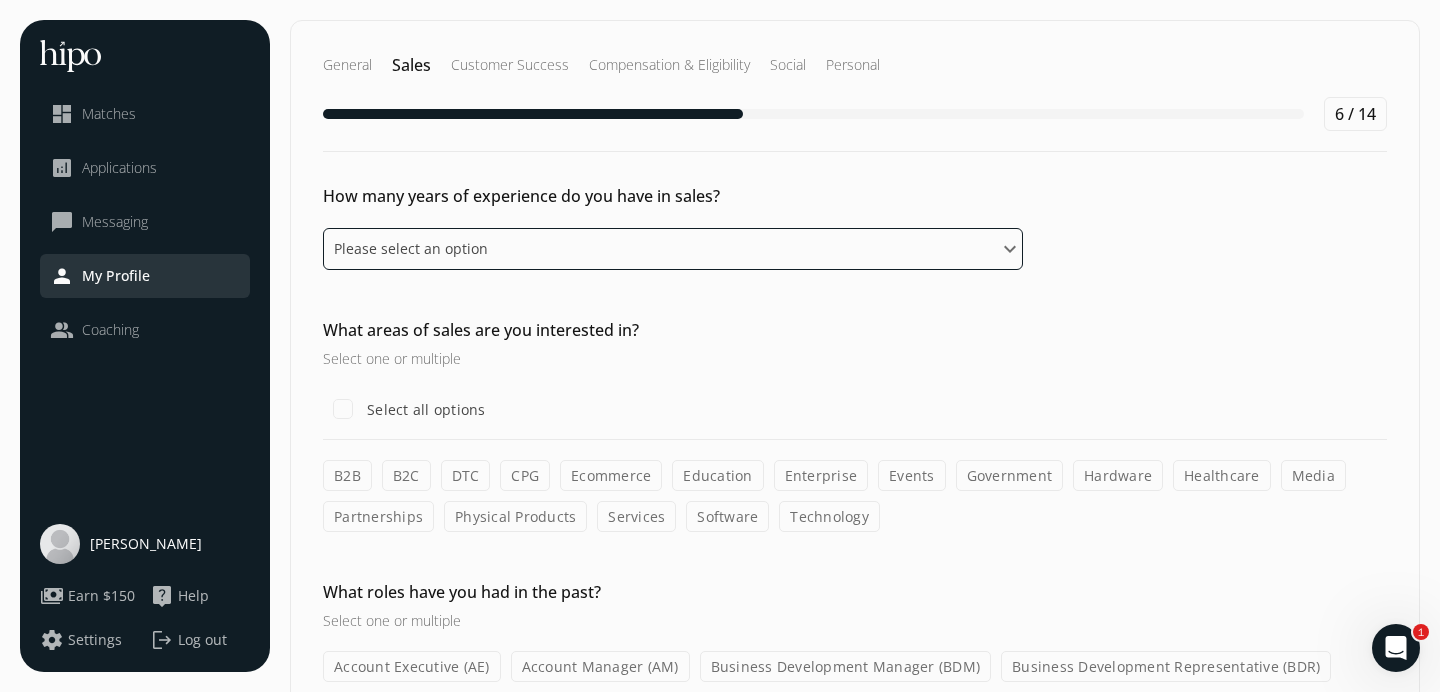 click on "Please select an option 0 - 1 years 2 - 3 years 4 - 5 years 6 - 8 years 9+ years" 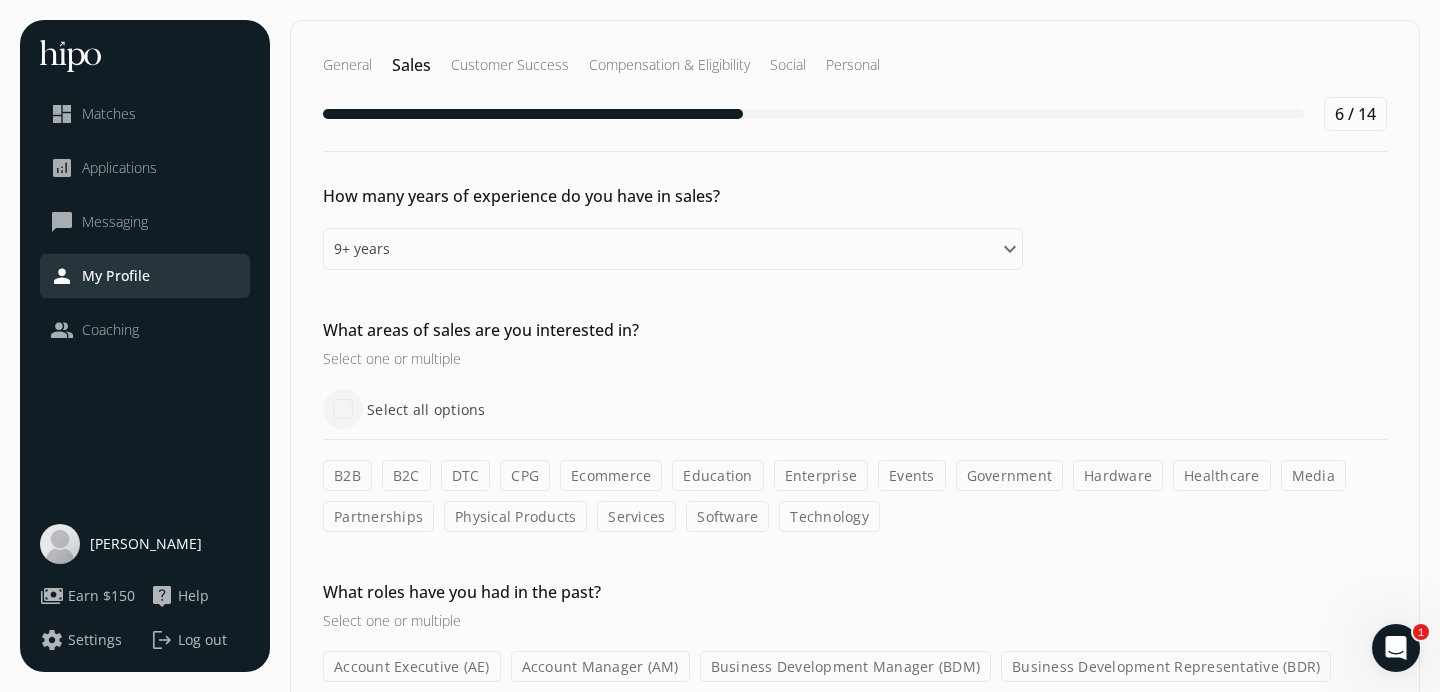 click on "Select all options" at bounding box center [343, 409] 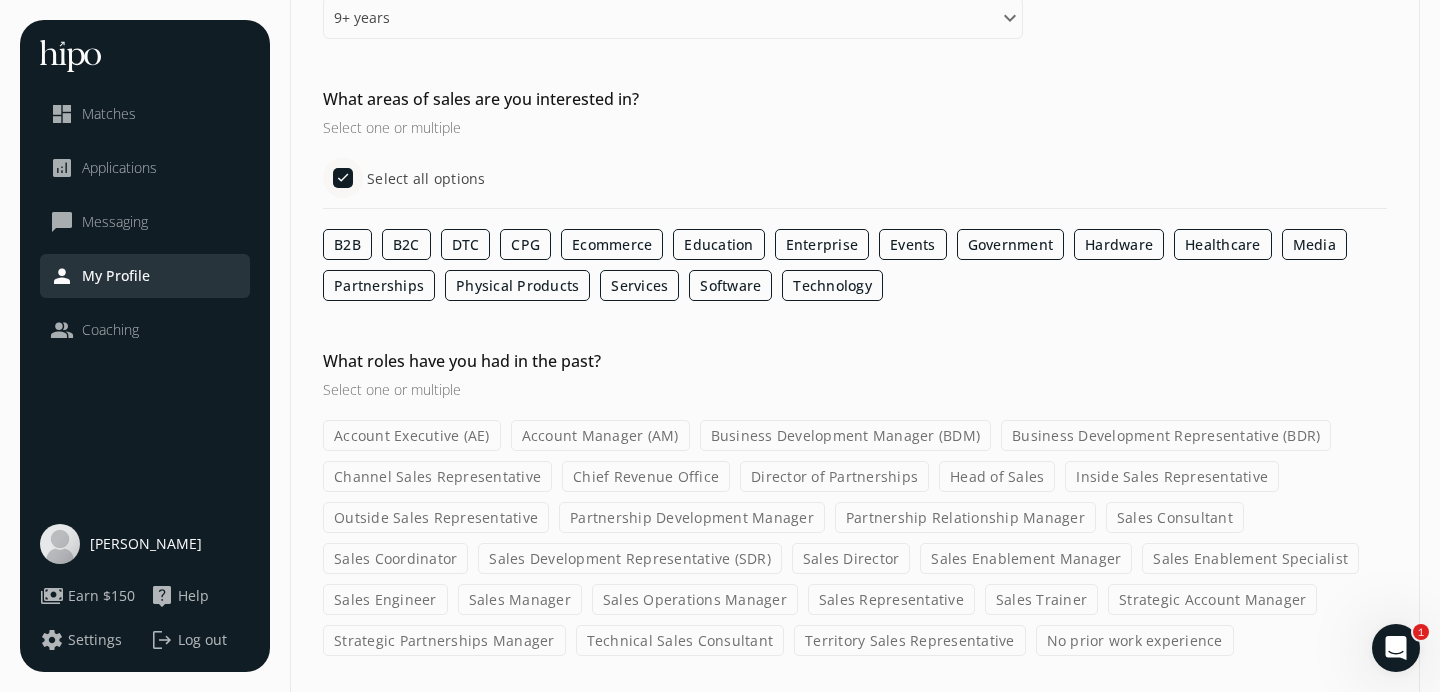 scroll, scrollTop: 289, scrollLeft: 0, axis: vertical 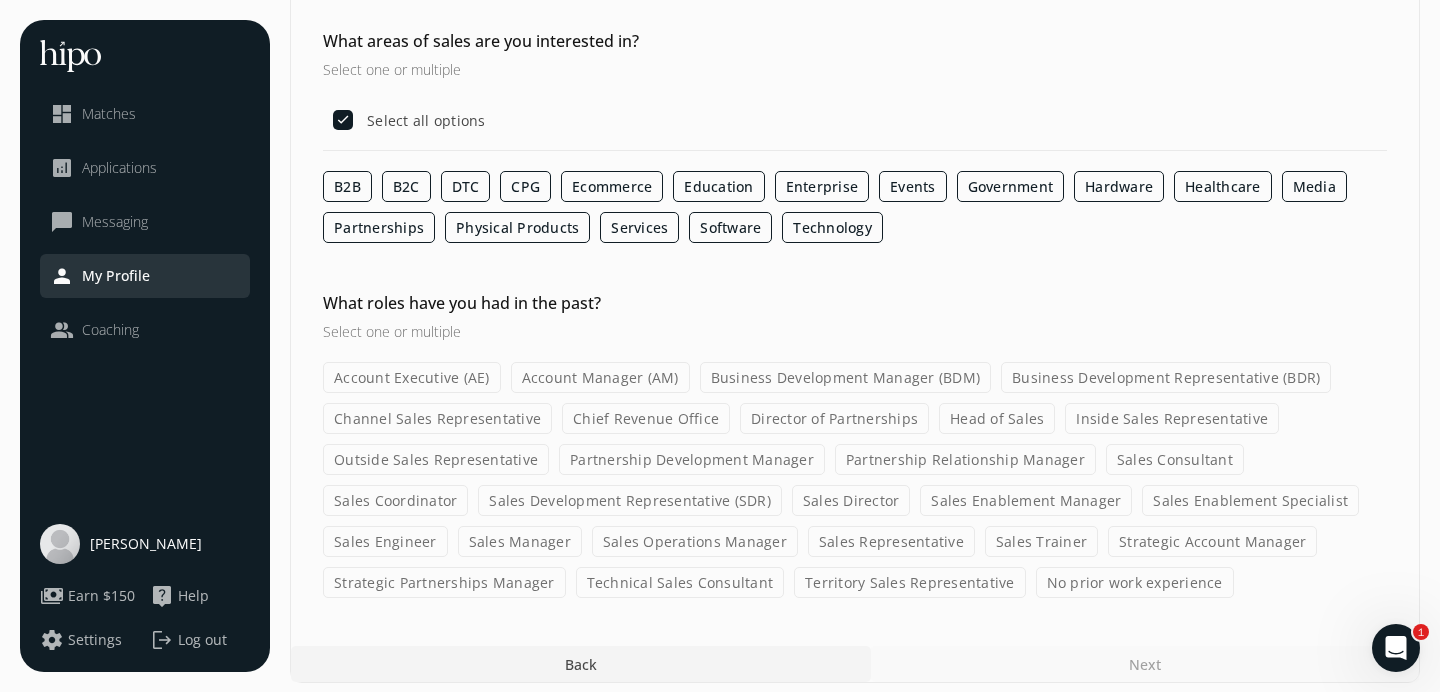 click on "Account Executive (AE)" 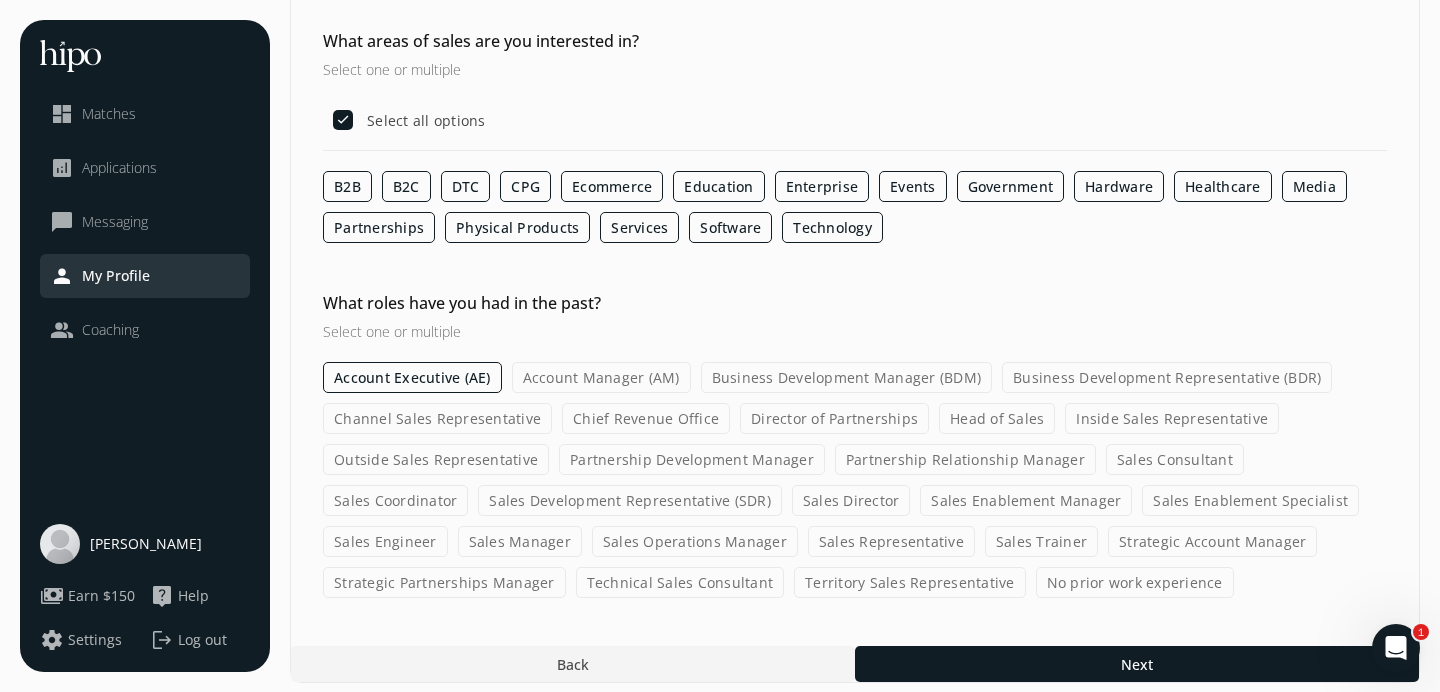 click on "Sales Development Representative (SDR)" 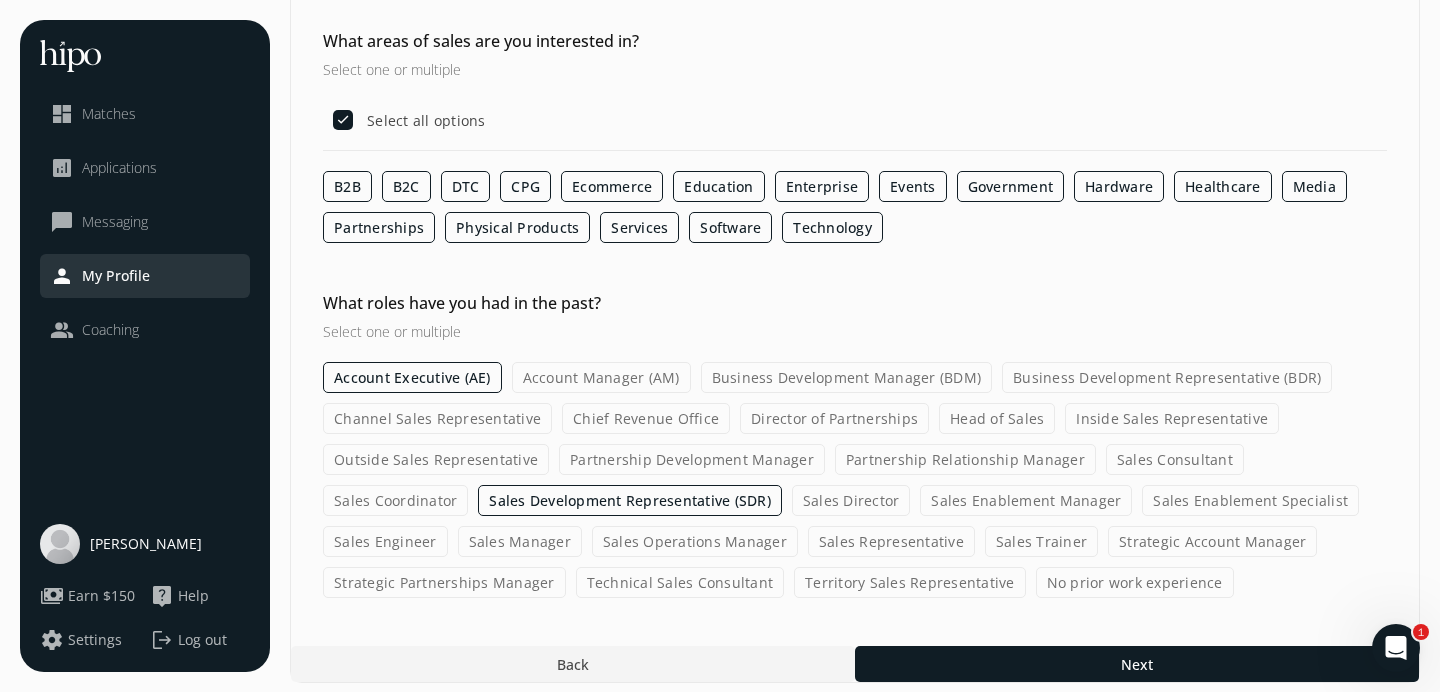 click on "Head of Sales" 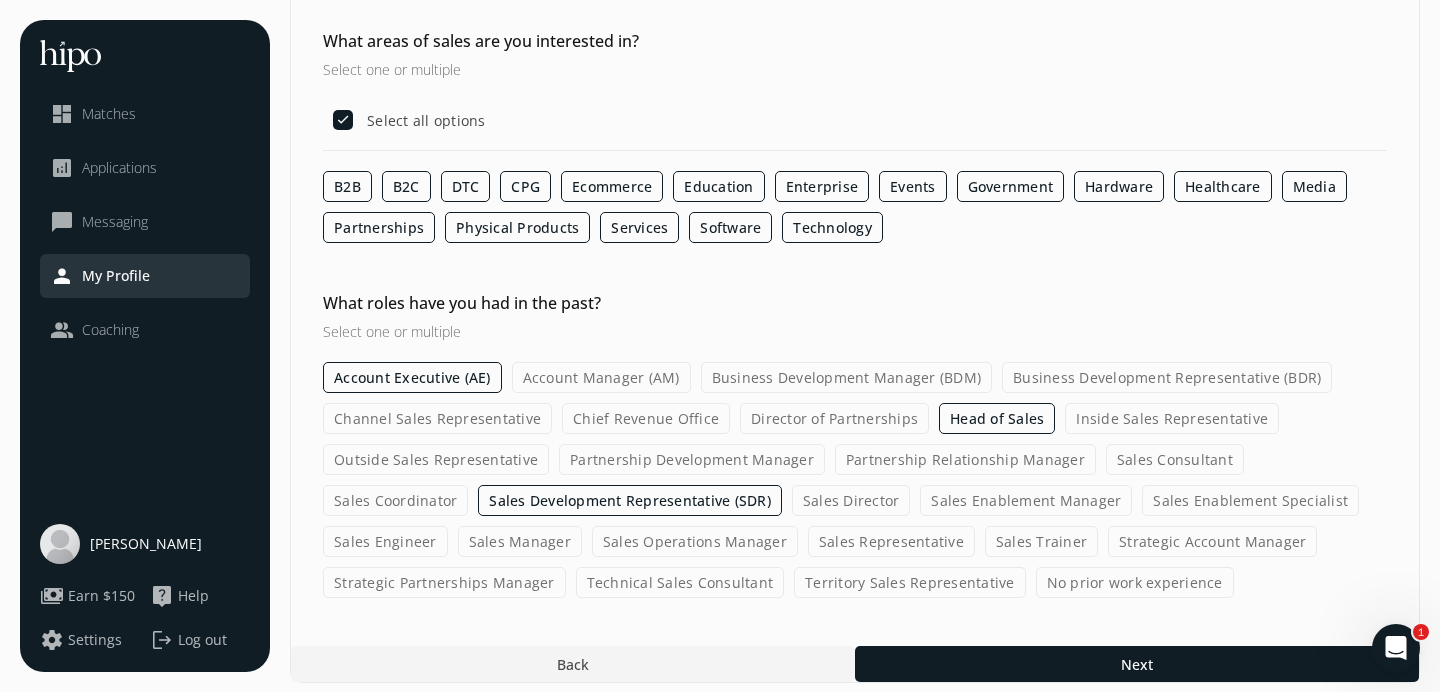 click on "Sales Manager" 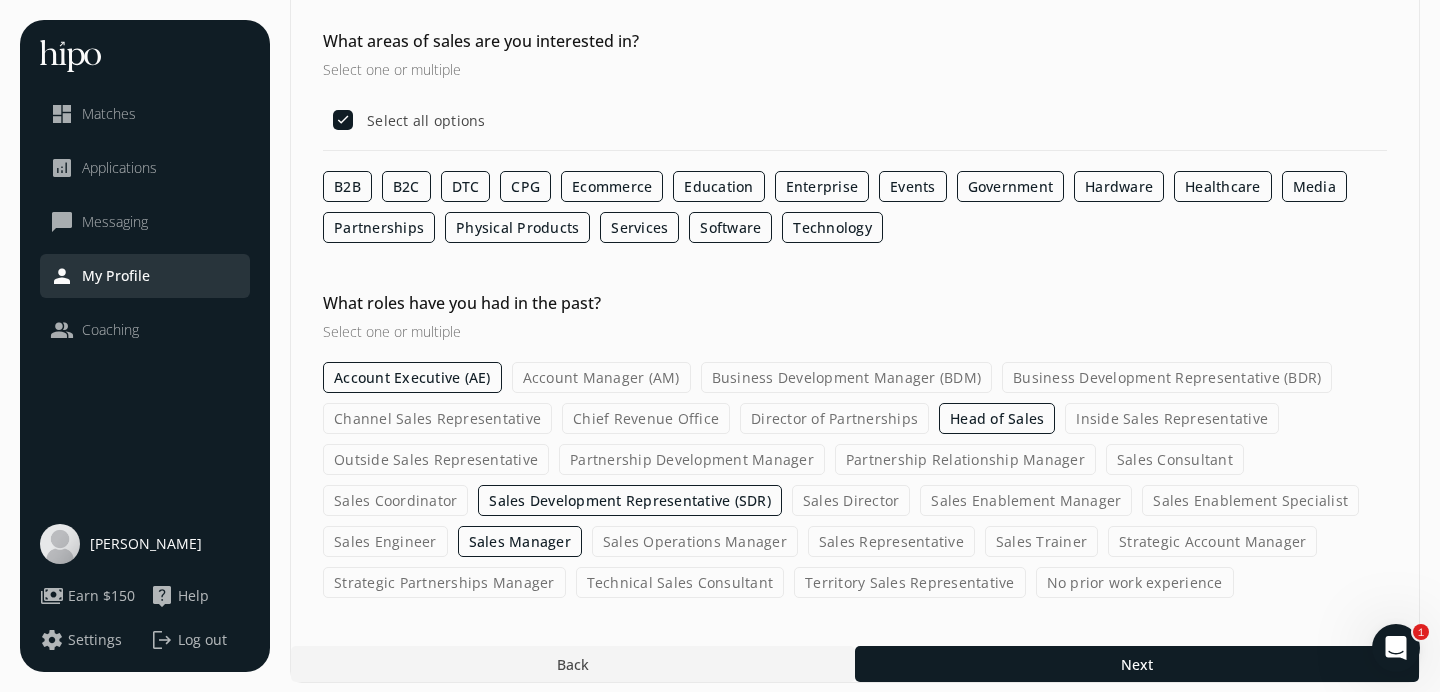 click on "Sales Trainer" 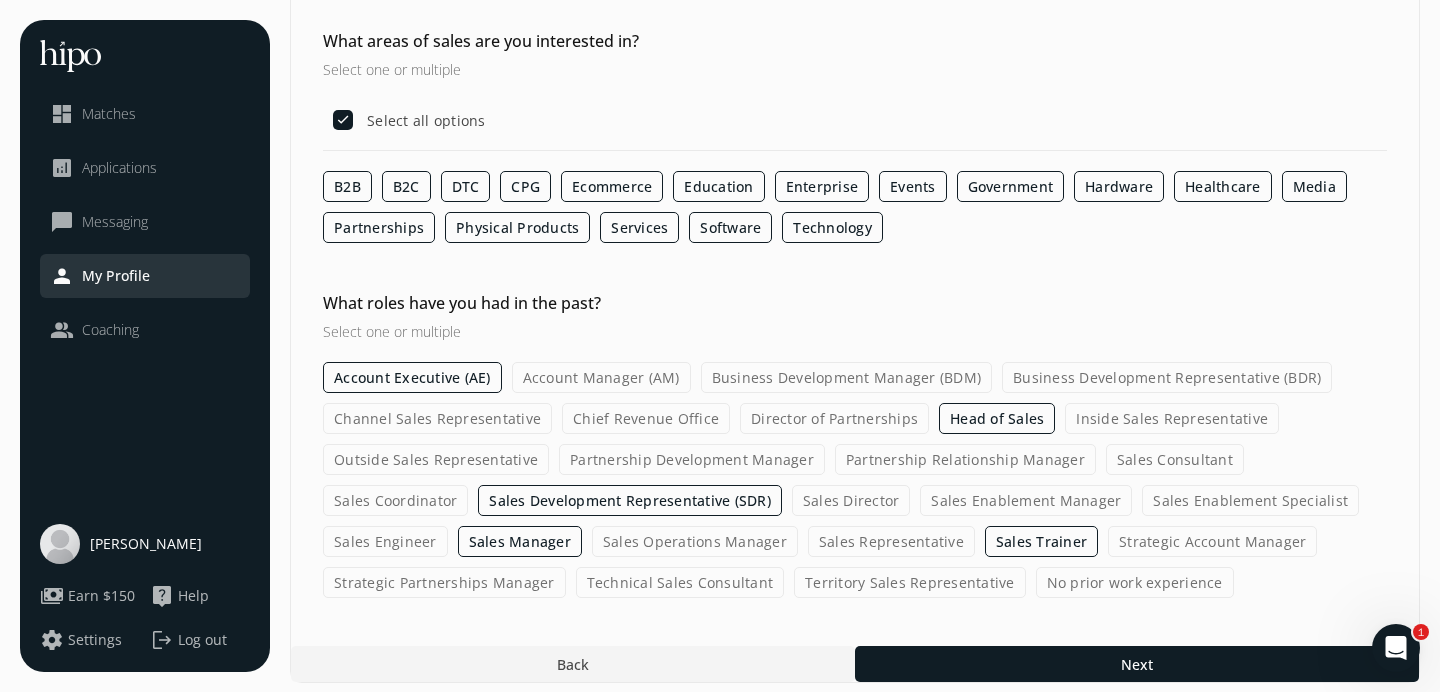 click on "Sales Enablement Manager" 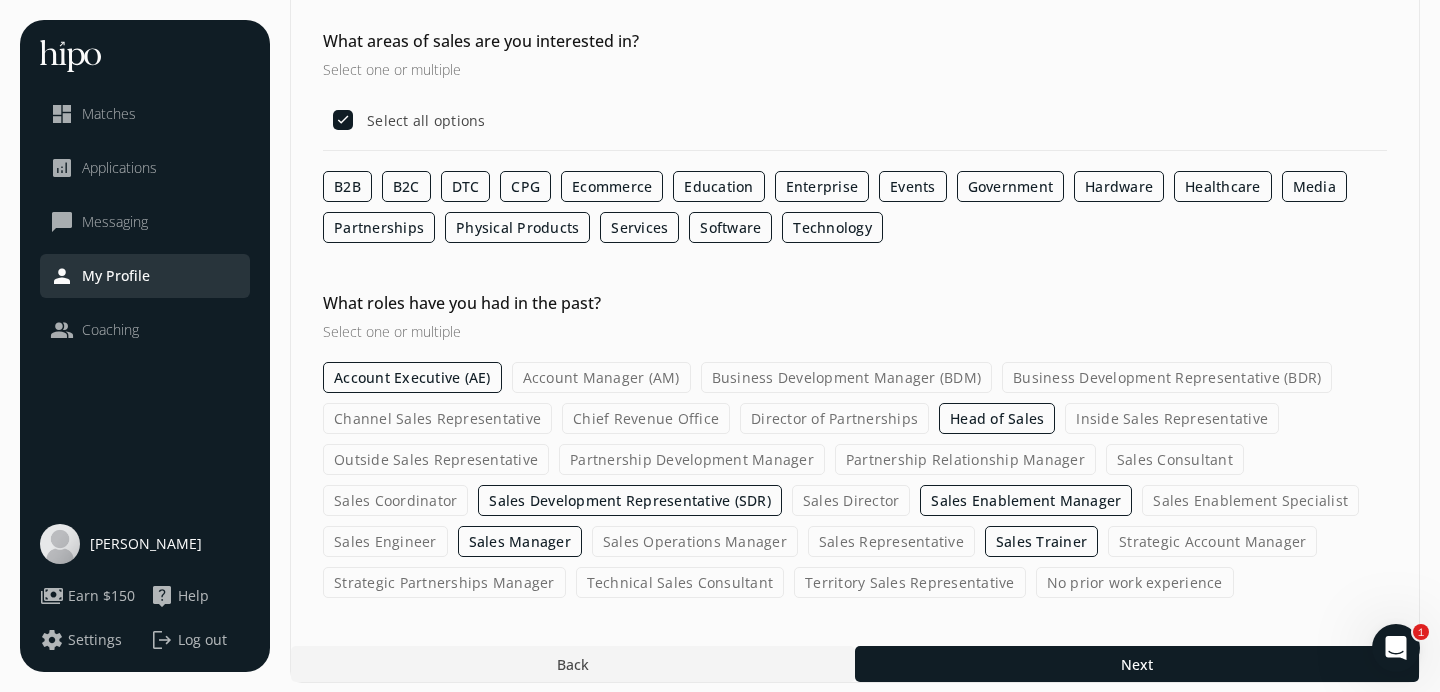 click on "Business Development Manager (BDM)" 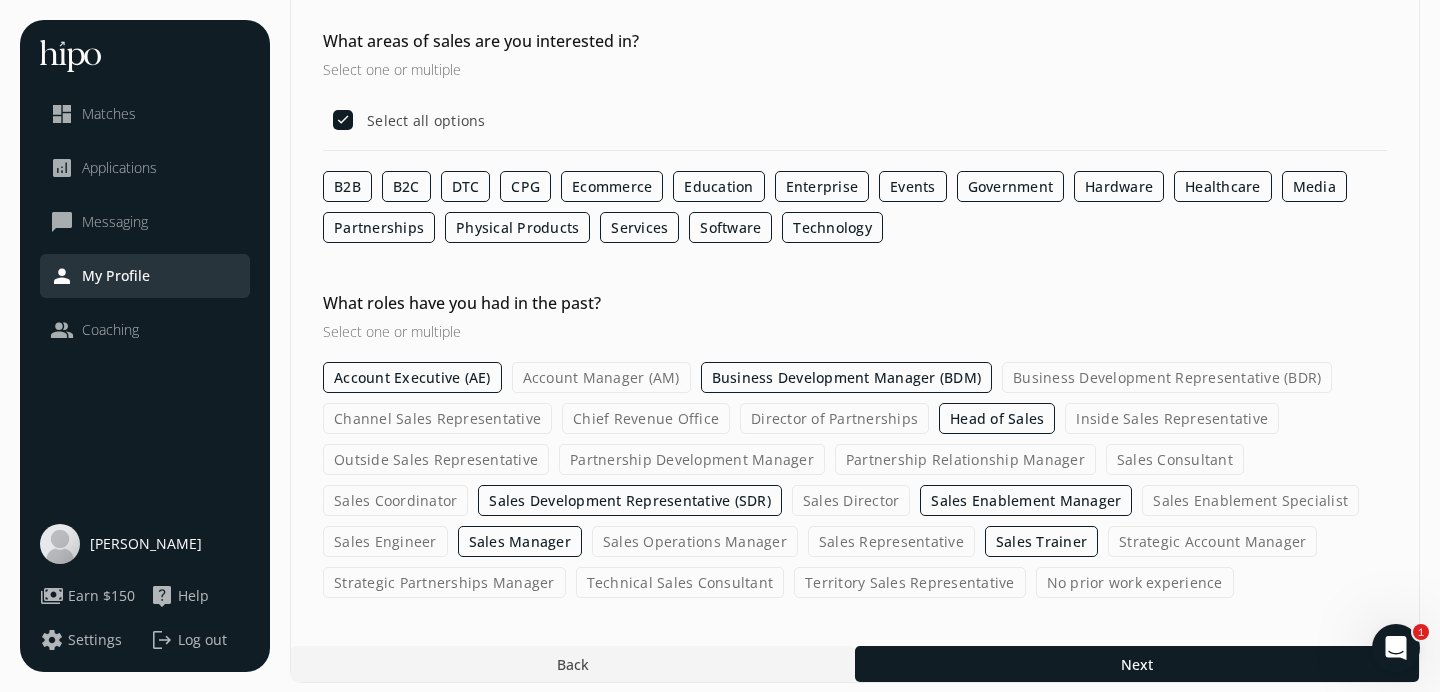 scroll, scrollTop: 300, scrollLeft: 0, axis: vertical 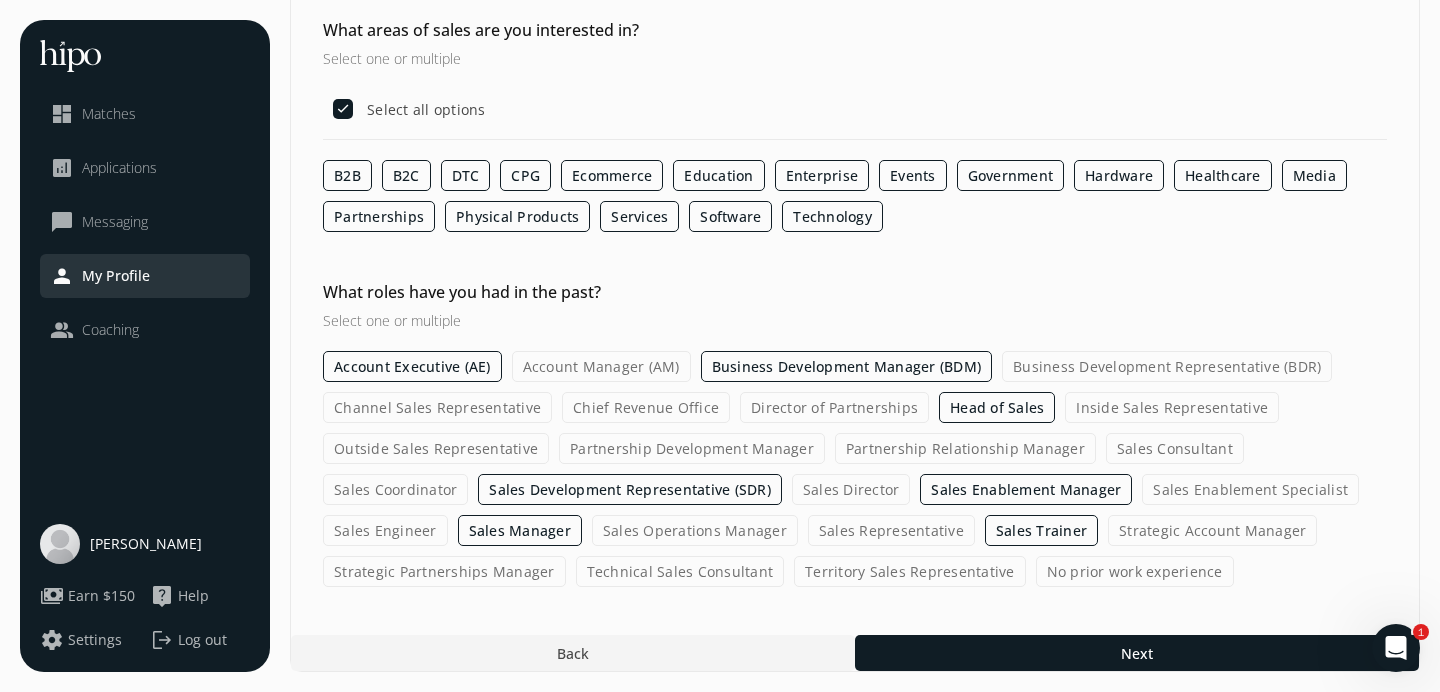 click on "Strategic Partnerships Manager" 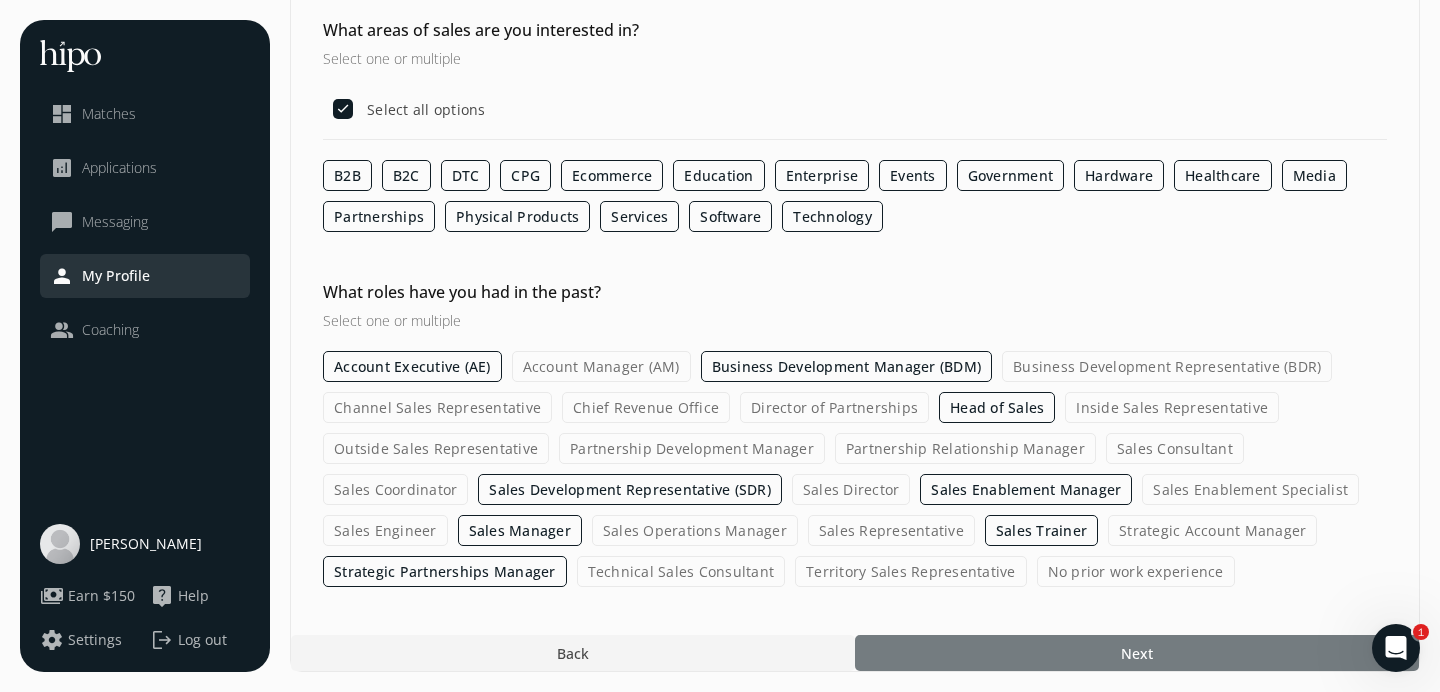 click at bounding box center (1137, 653) 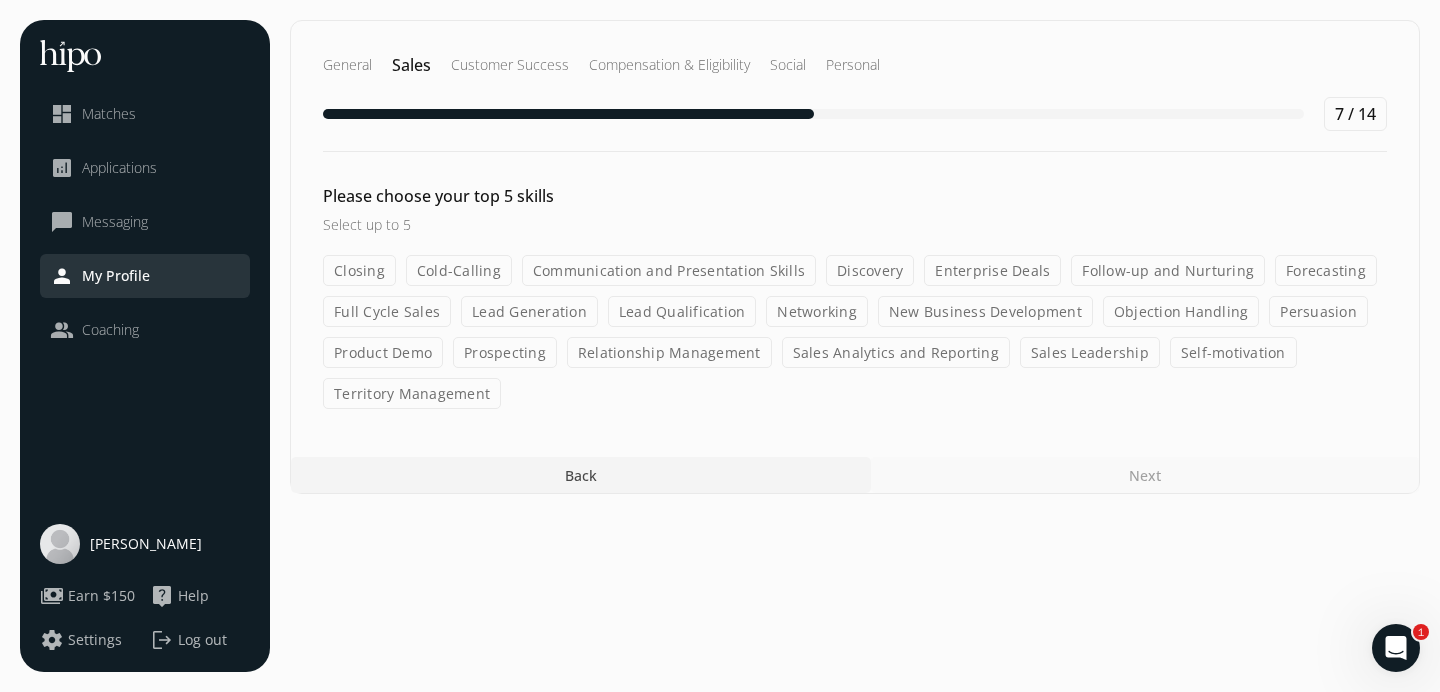 click on "Forecasting" 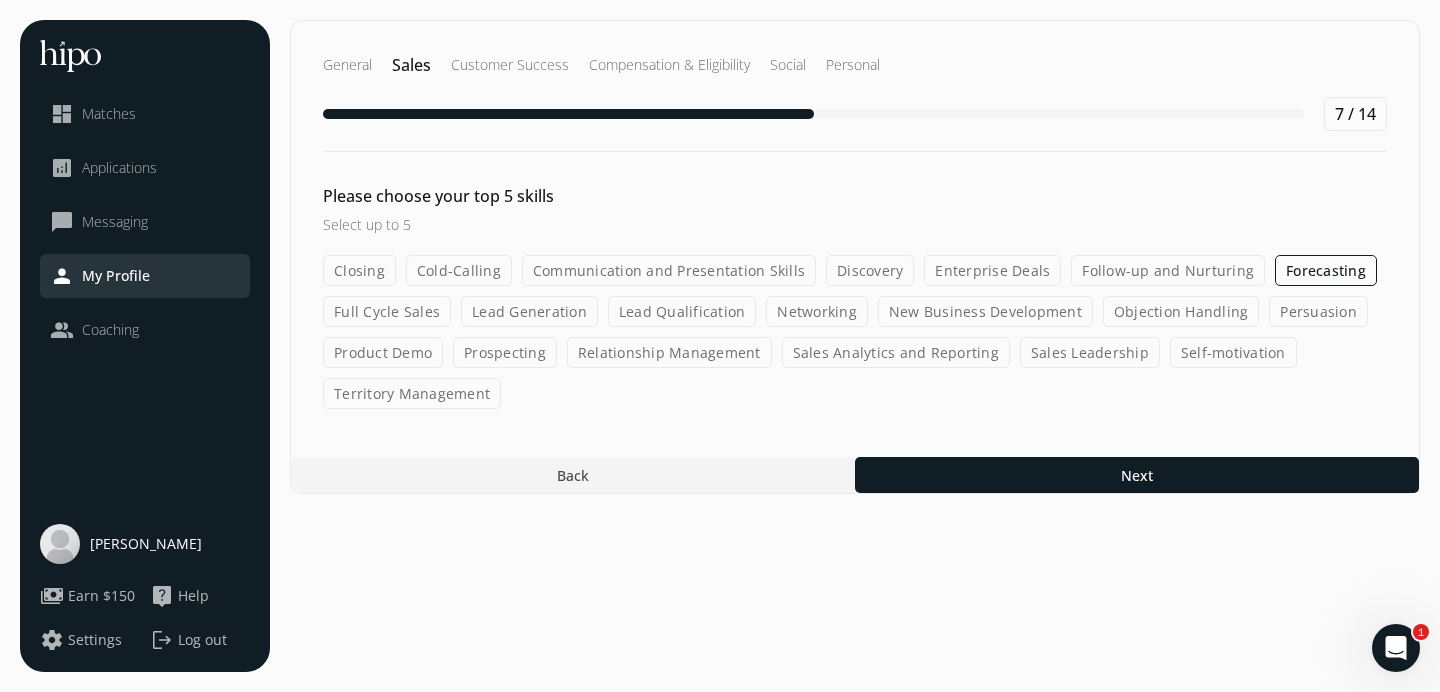 click on "Sales Leadership" 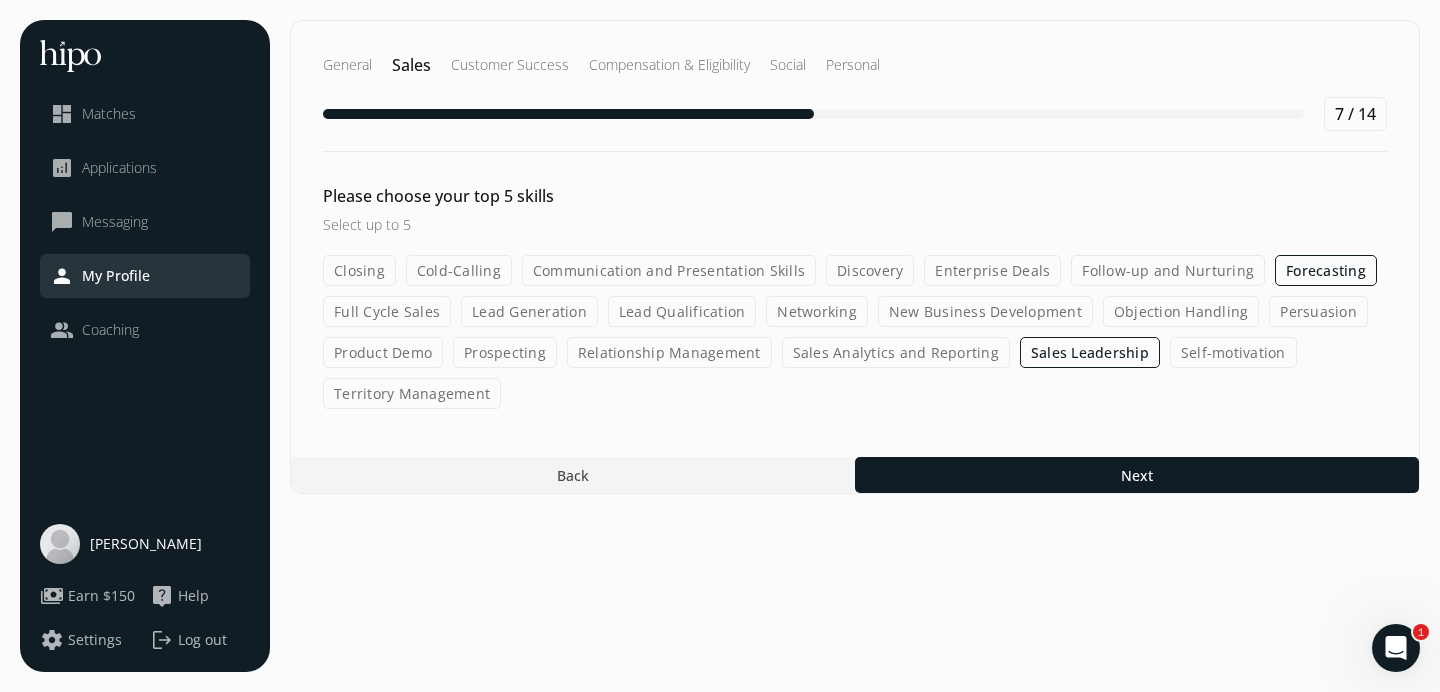 click on "New Business Development" 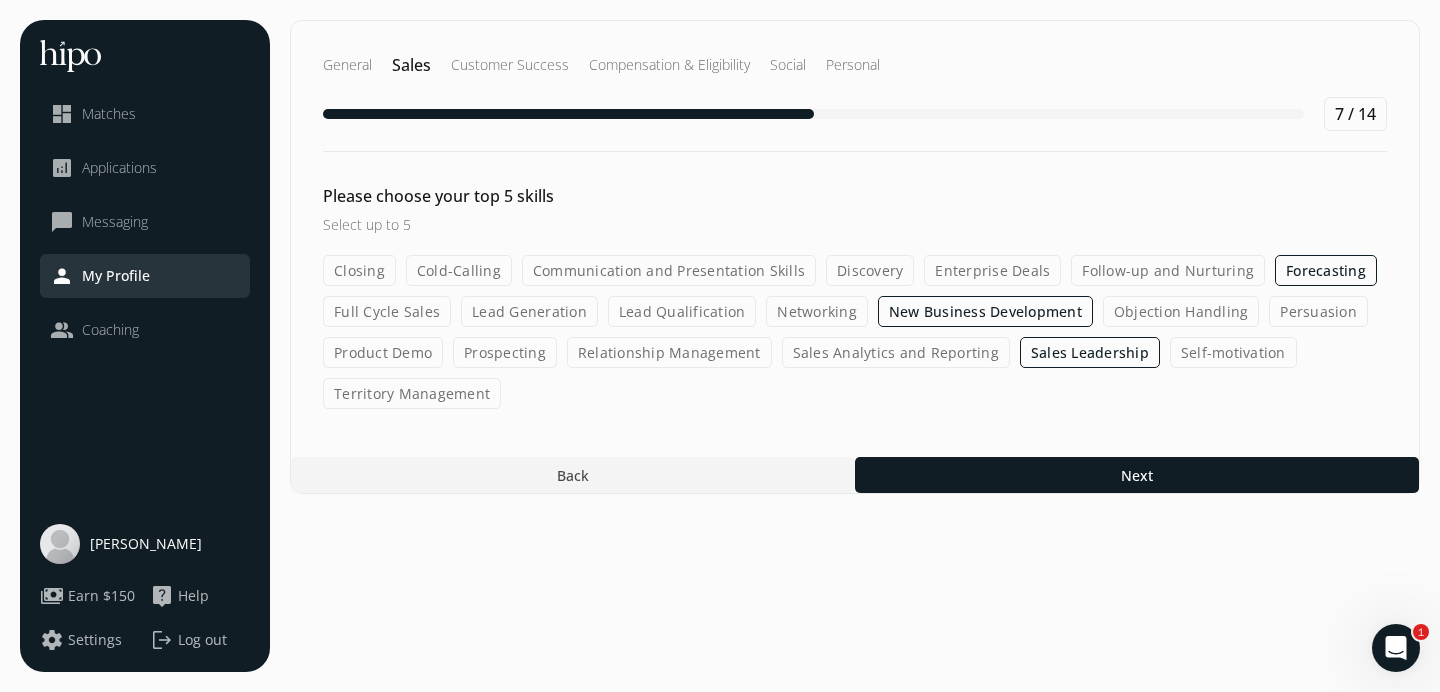 click on "Full Cycle Sales" 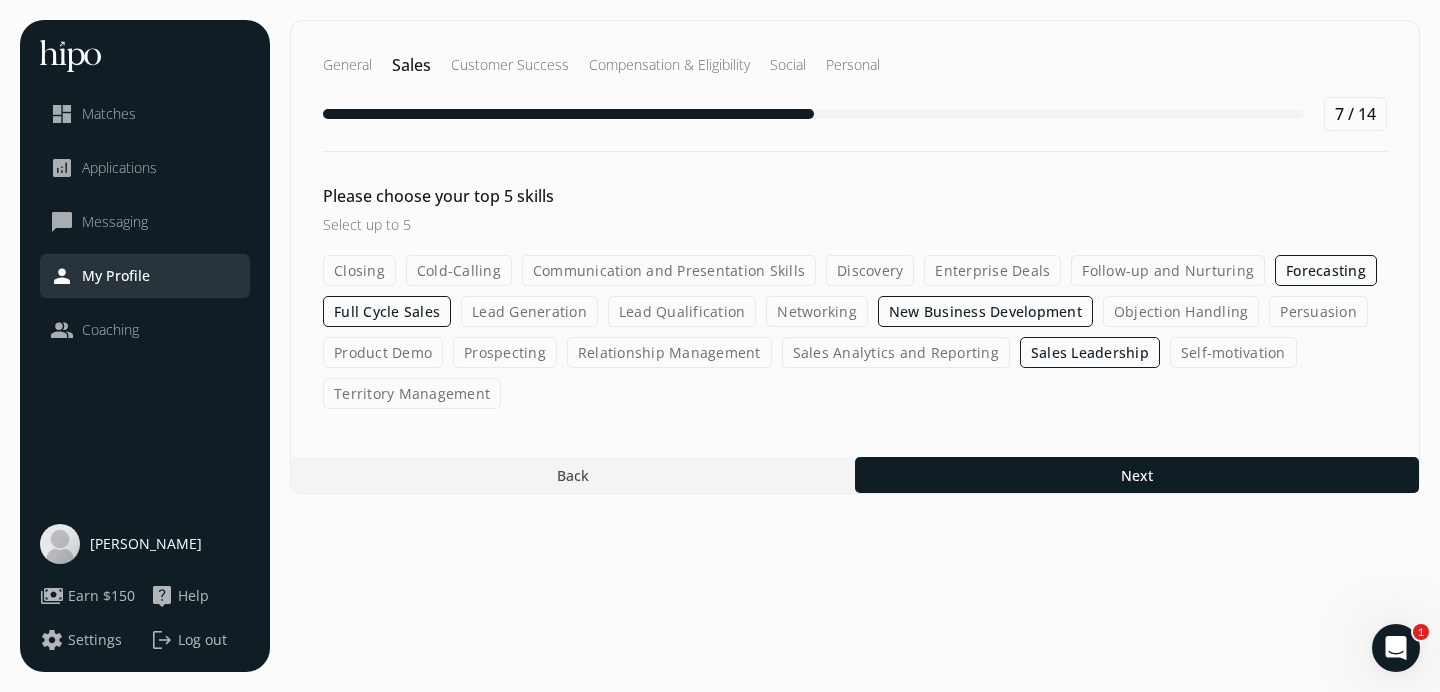 click on "Sales Analytics and Reporting" 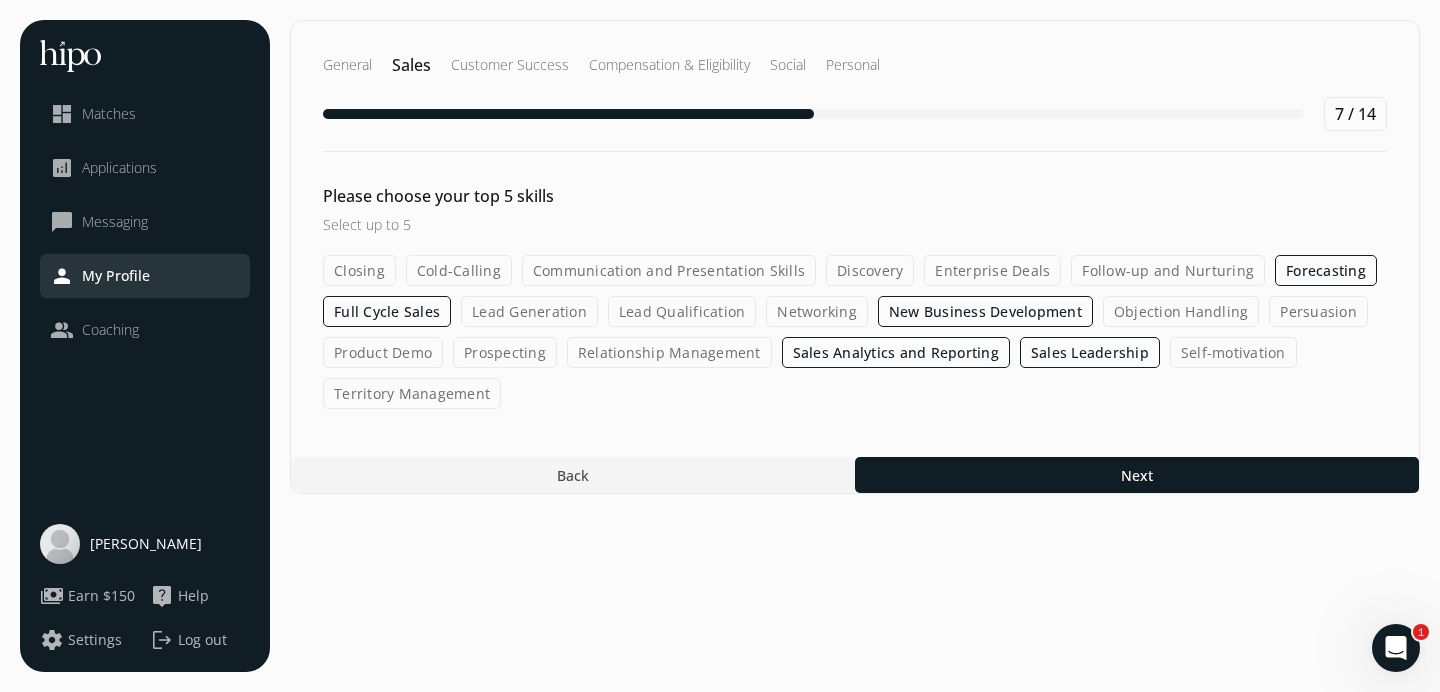 click on "General Sales Customer Success Compensation & Eligibility Social Personal 7 / 14 Please choose your top 5 skills Select up to 5  Closing Cold-Calling Communication and Presentation Skills Discovery Enterprise Deals Follow-up and Nurturing Forecasting Full Cycle Sales Lead Generation Lead Qualification Networking New Business Development Objection Handling Persuasion Product Demo Prospecting Relationship Management Sales Analytics and Reporting Sales Leadership Self-motivation Territory Management Back Next" 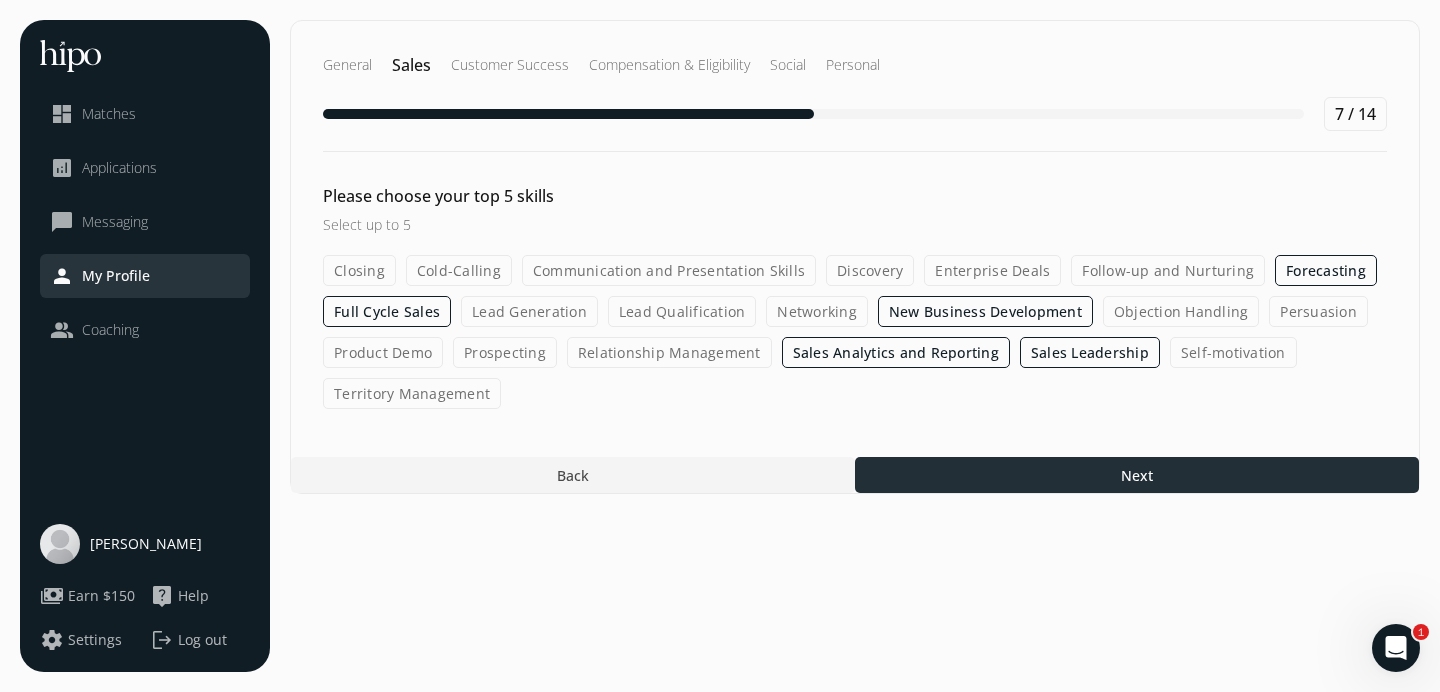 click at bounding box center (1137, 475) 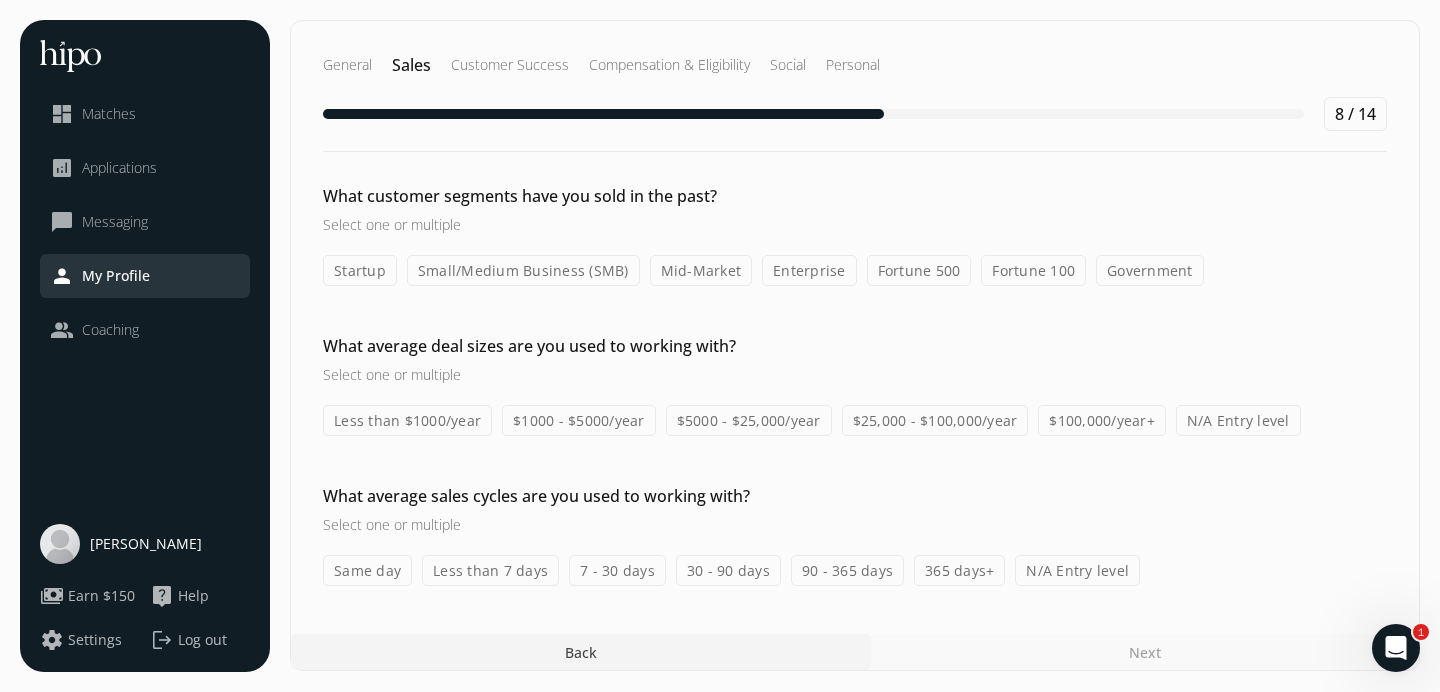 click on "Startup" 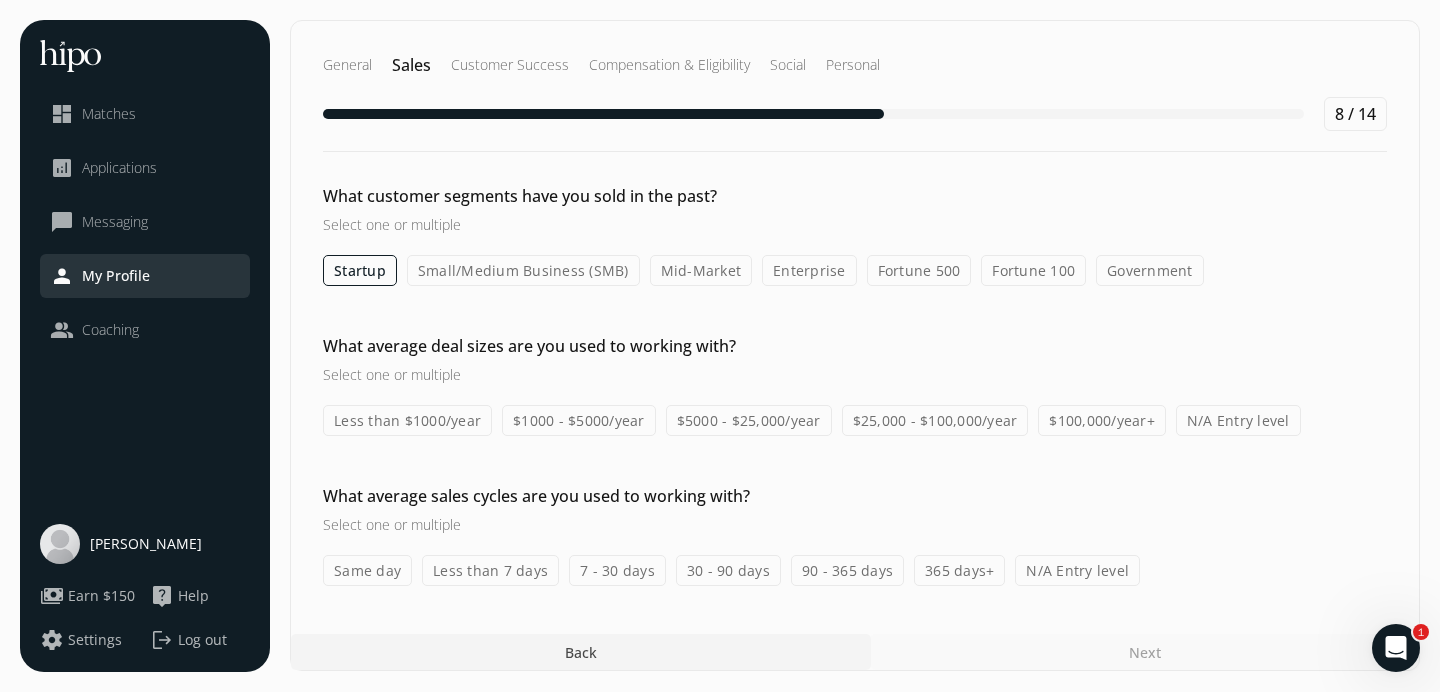 click on "Small/Medium Business (SMB)" 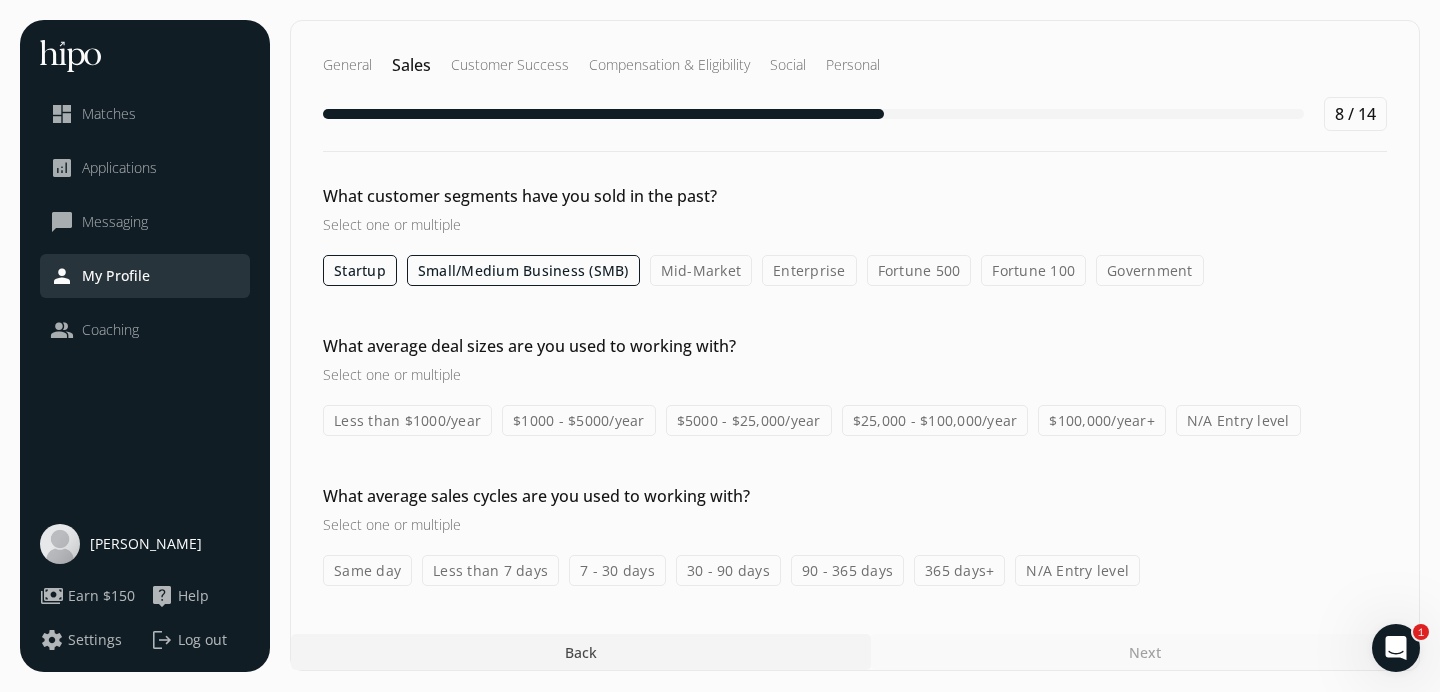 click on "Mid-Market" 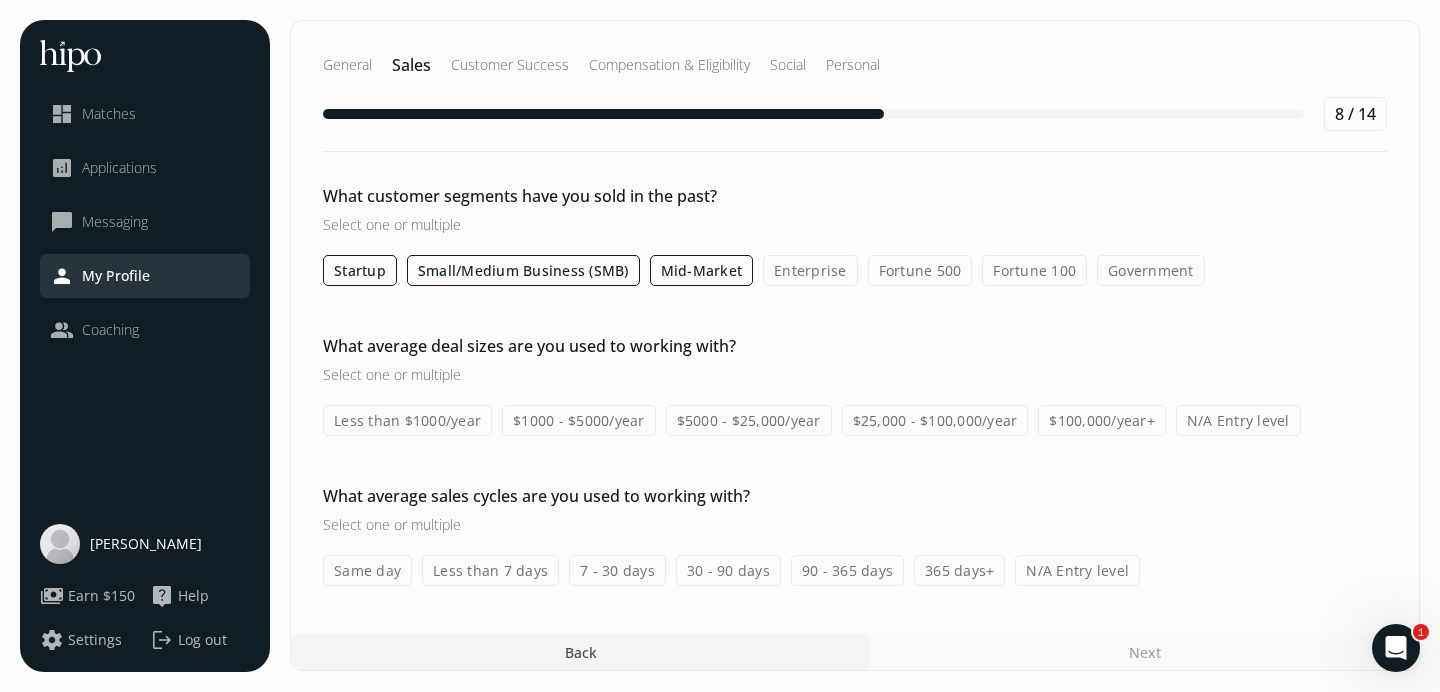 click on "Enterprise" 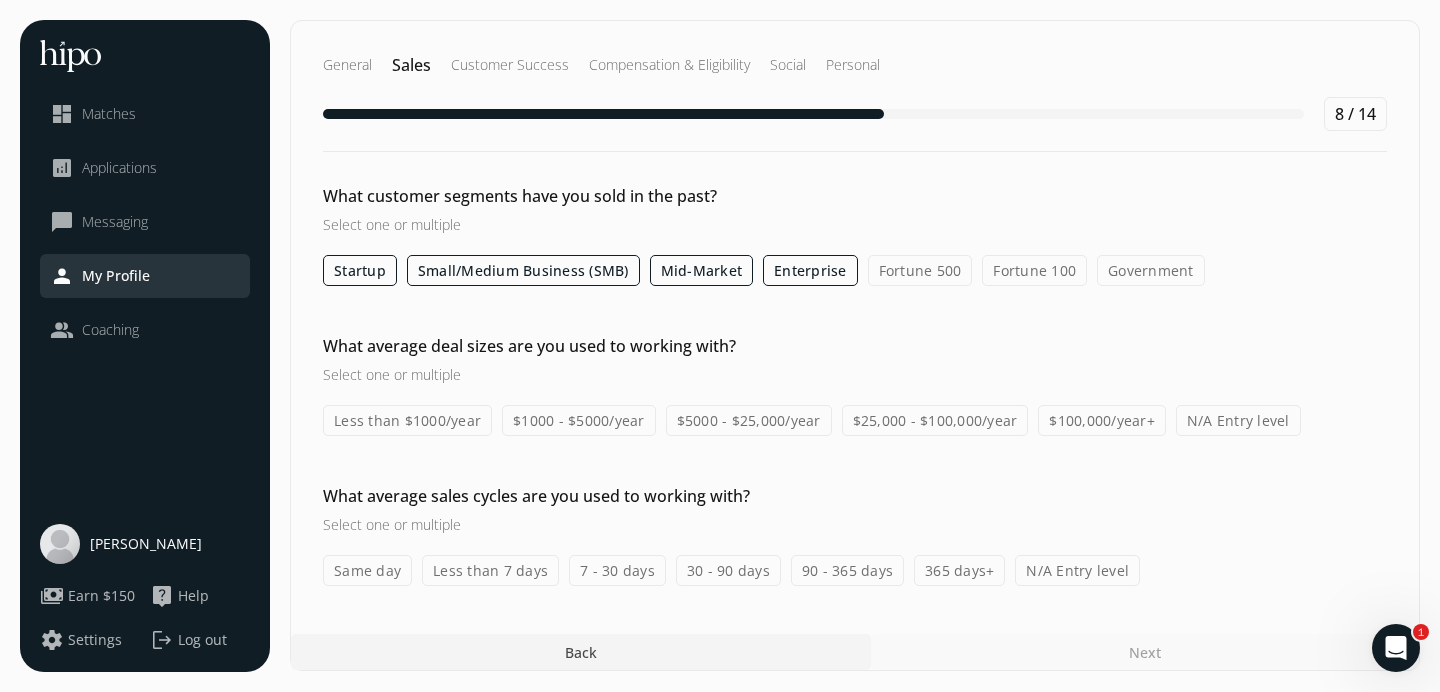 click on "$1000 - $5000/year" 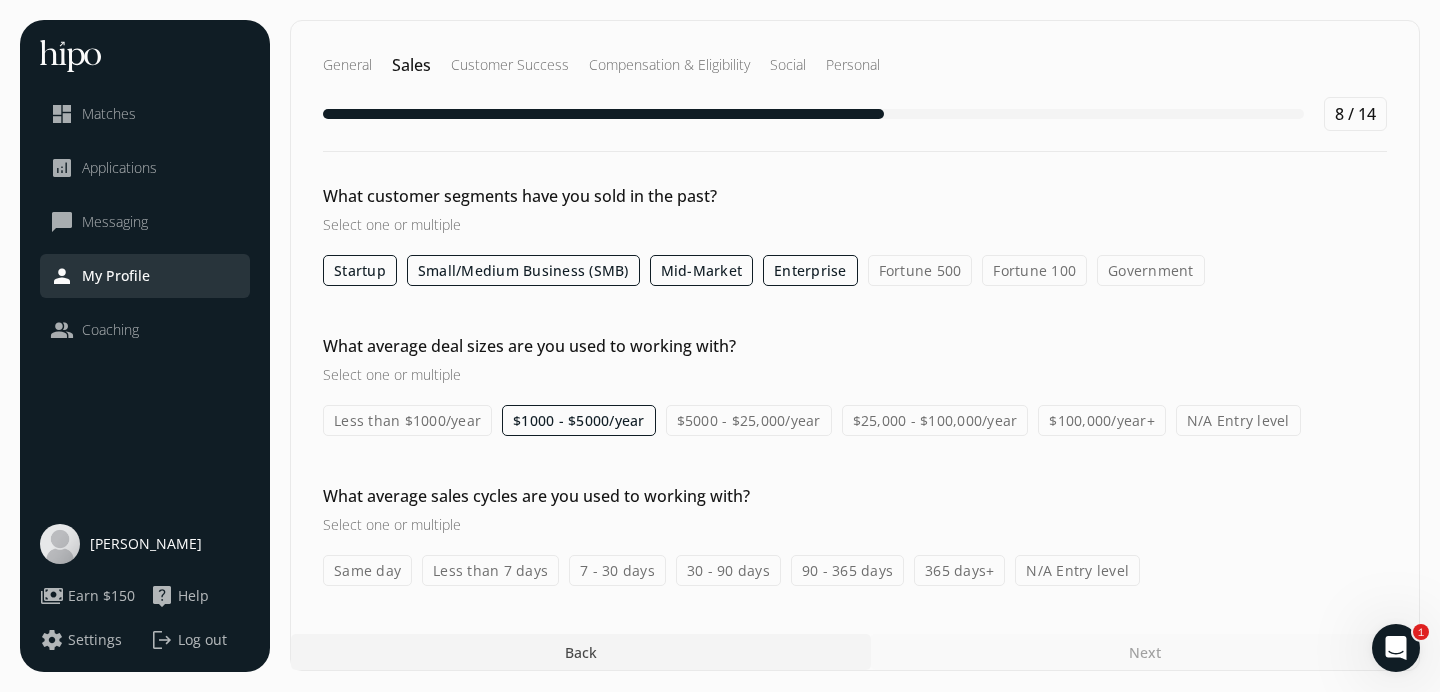 click on "$5000 - $25,000/year" 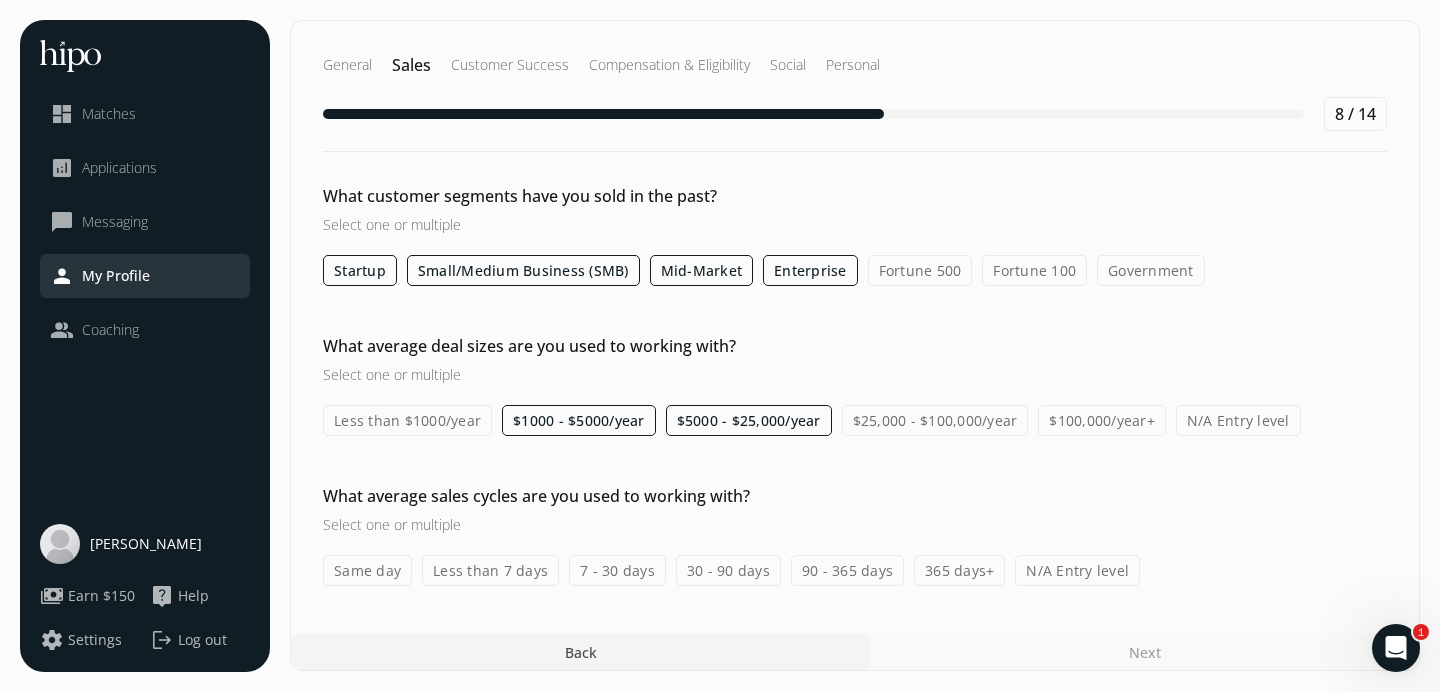 click on "$25,000 - $100,000/year" 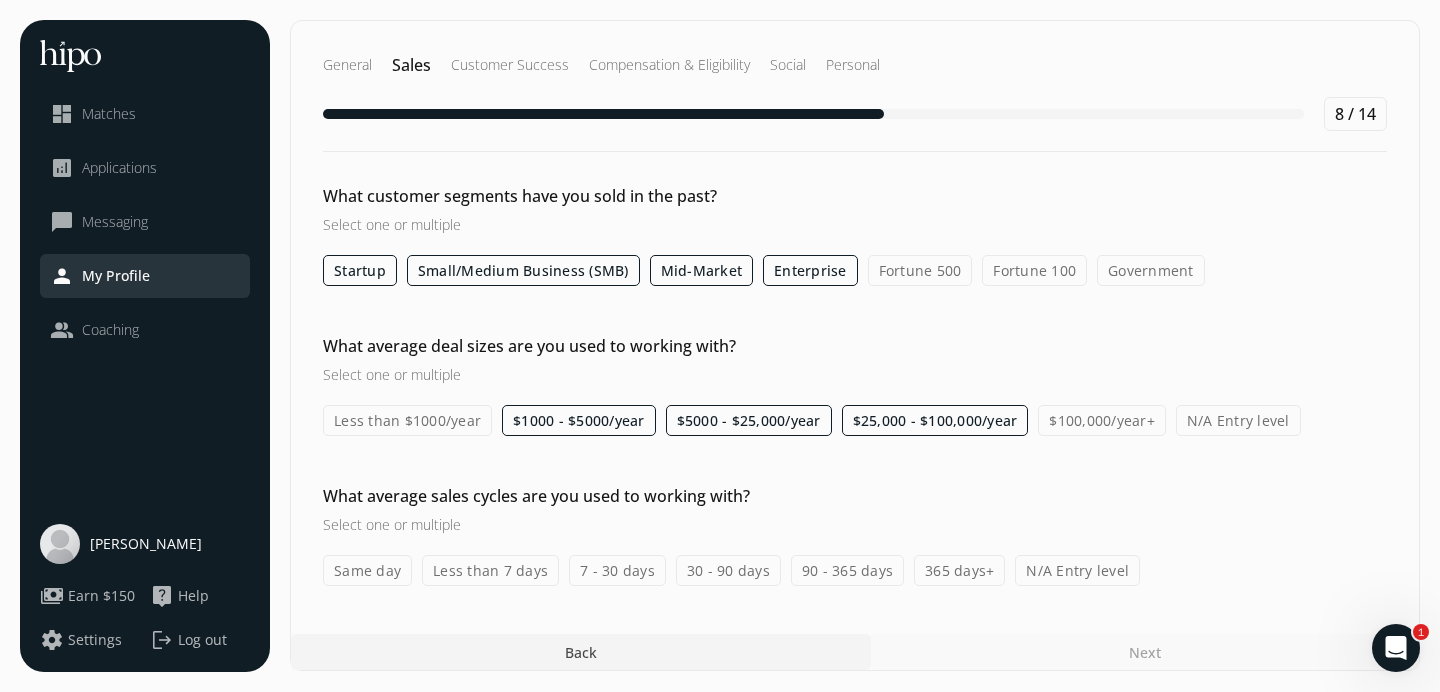 click on "30 - 90 days" 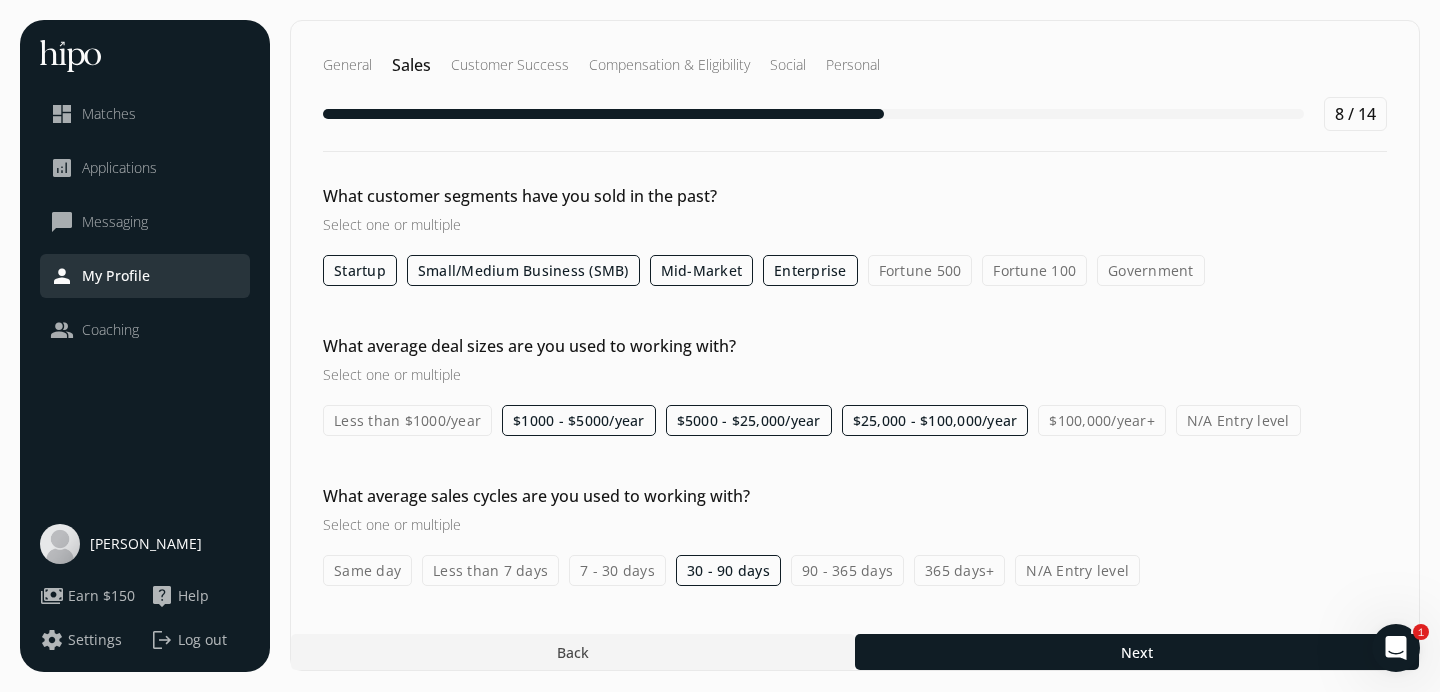 click on "7 - 30 days" 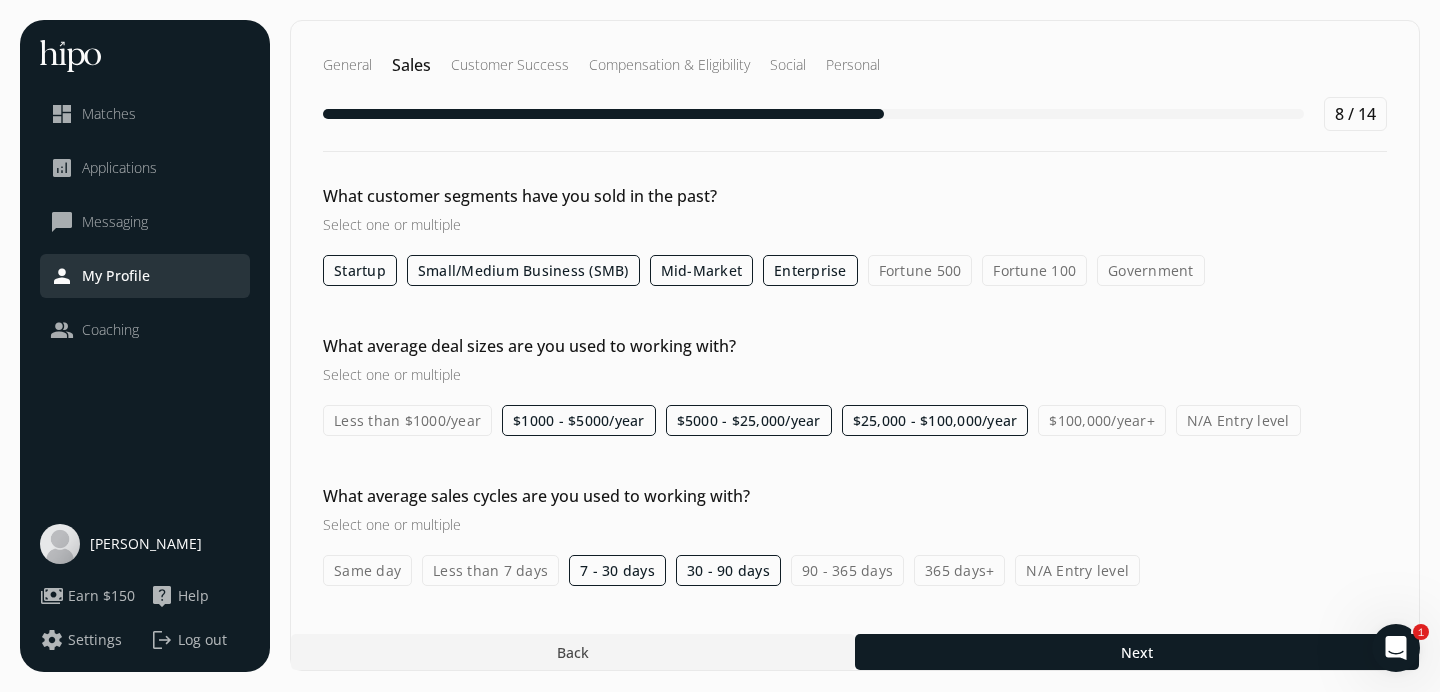 click on "Less than 7 days" 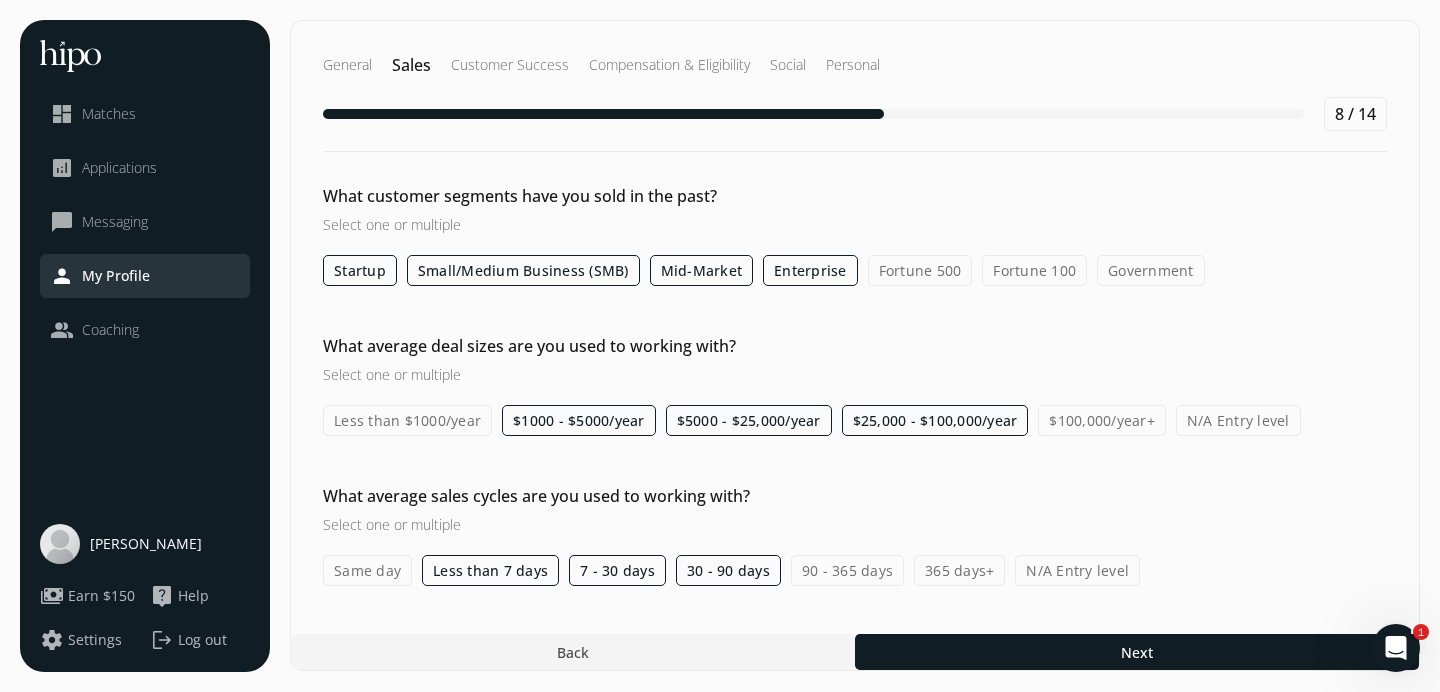 click on "Same day" 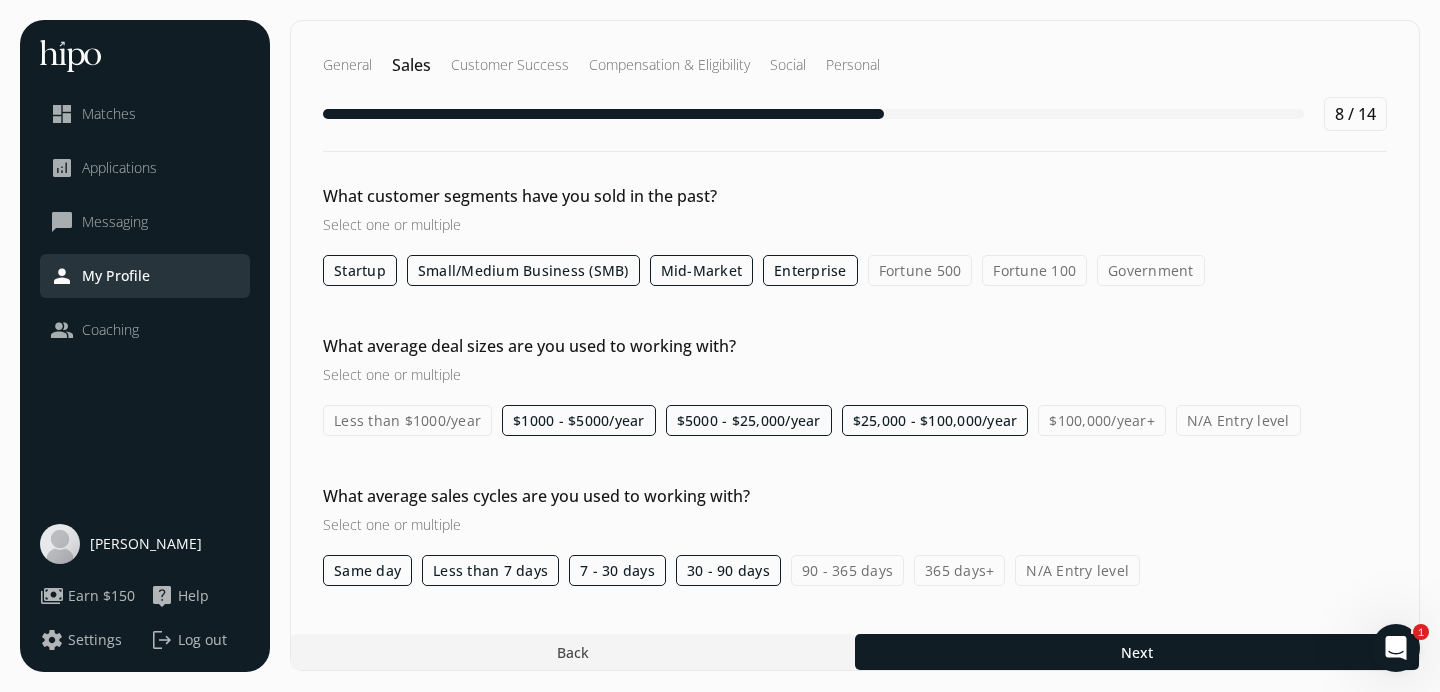 click on "90 - 365 days" 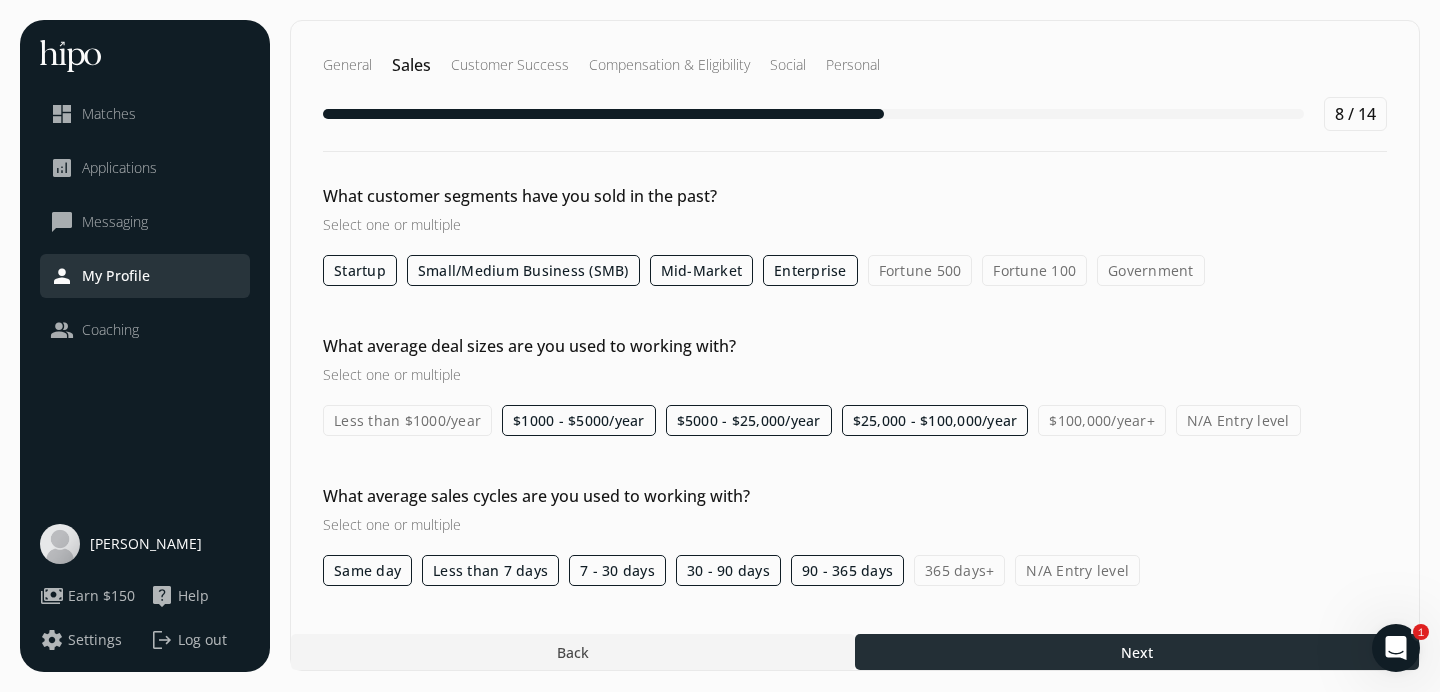 click at bounding box center (1137, 652) 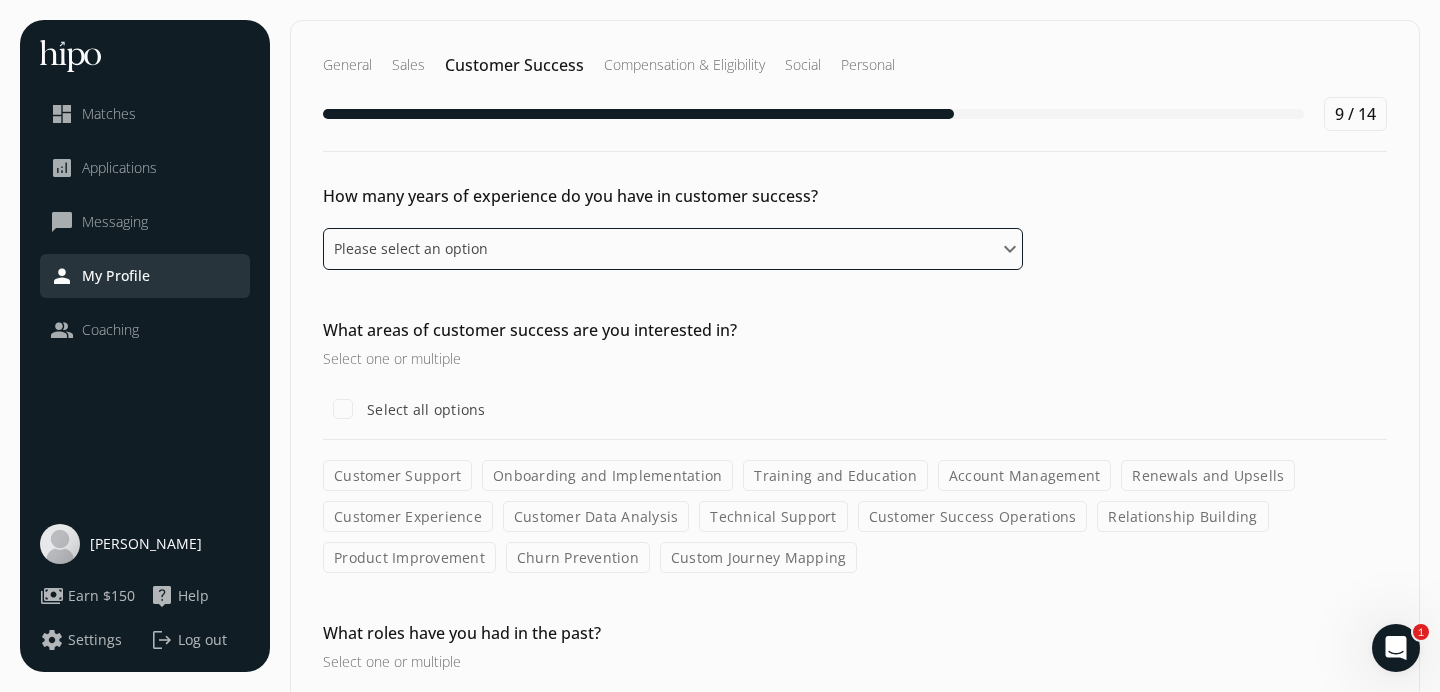 click on "Please select an option 0 - 1 years 2 - 3 years 4 - 5 years 6 - 8 years 9+ years" 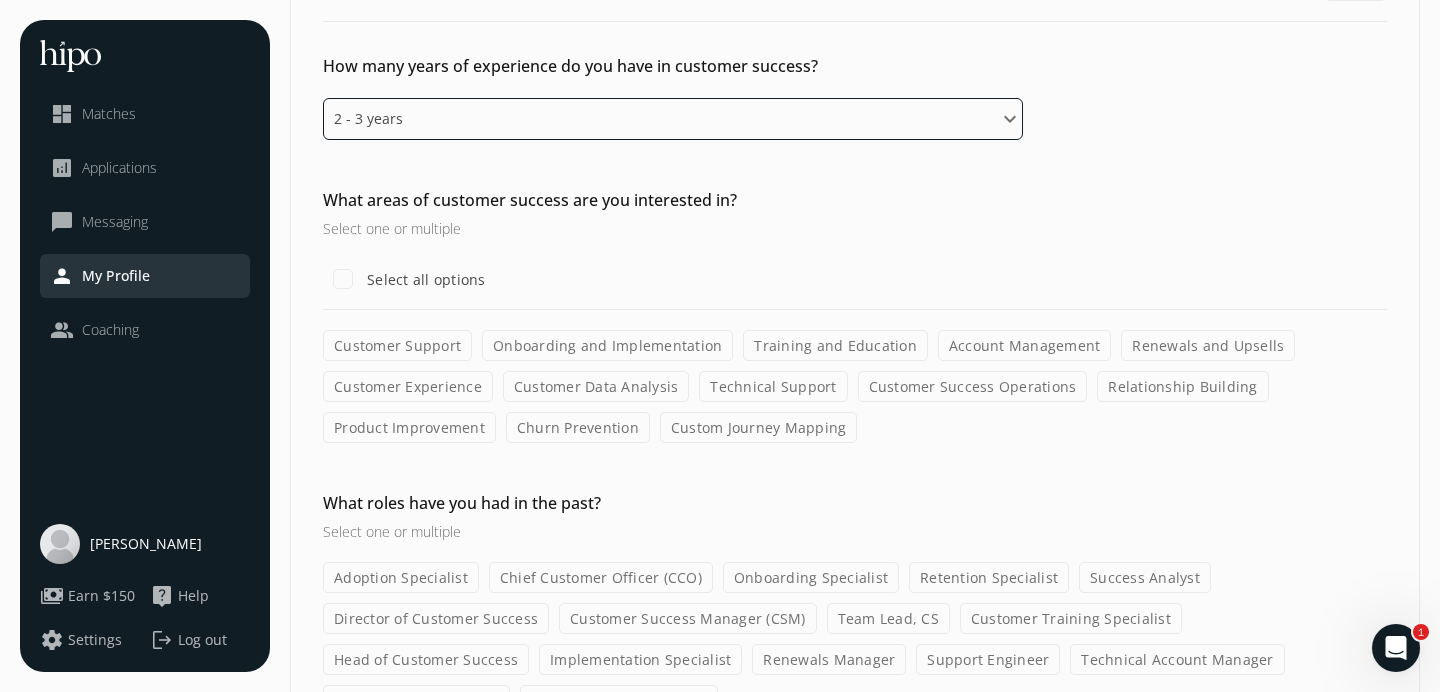 scroll, scrollTop: 159, scrollLeft: 0, axis: vertical 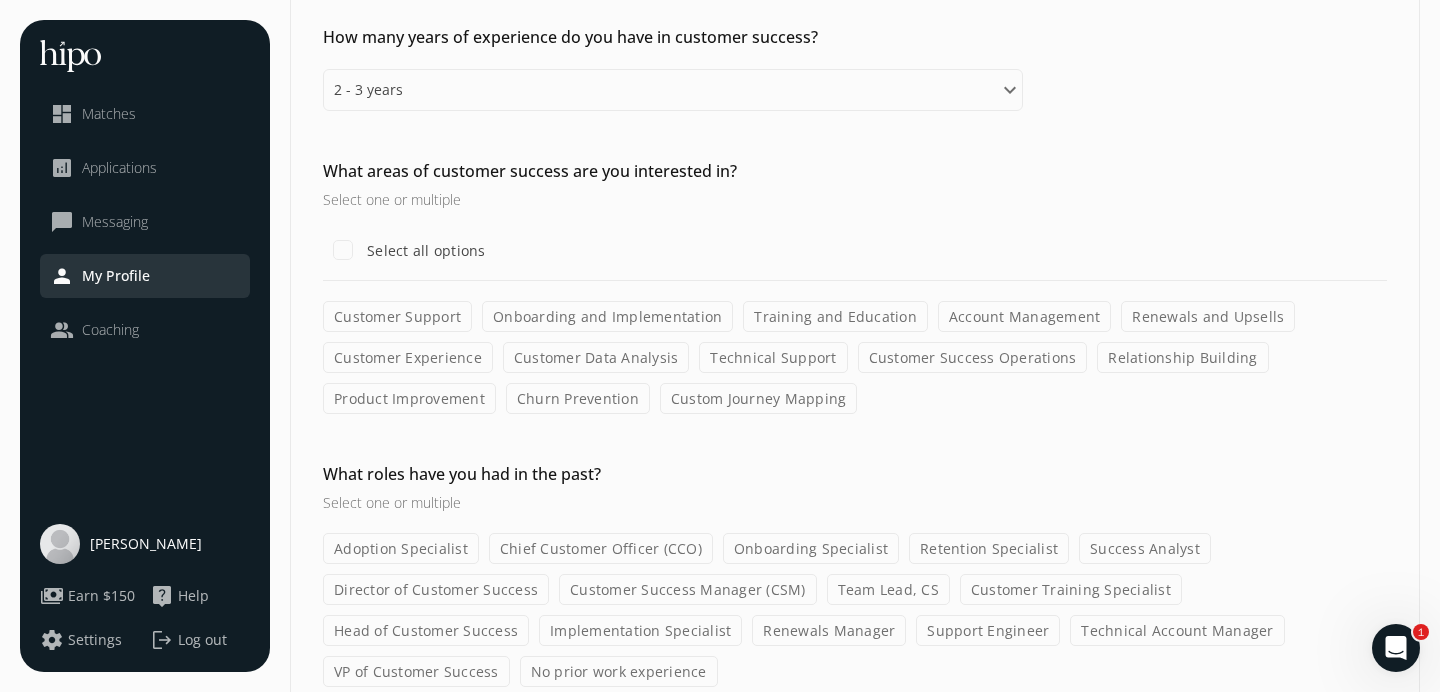 click on "Training and Education" 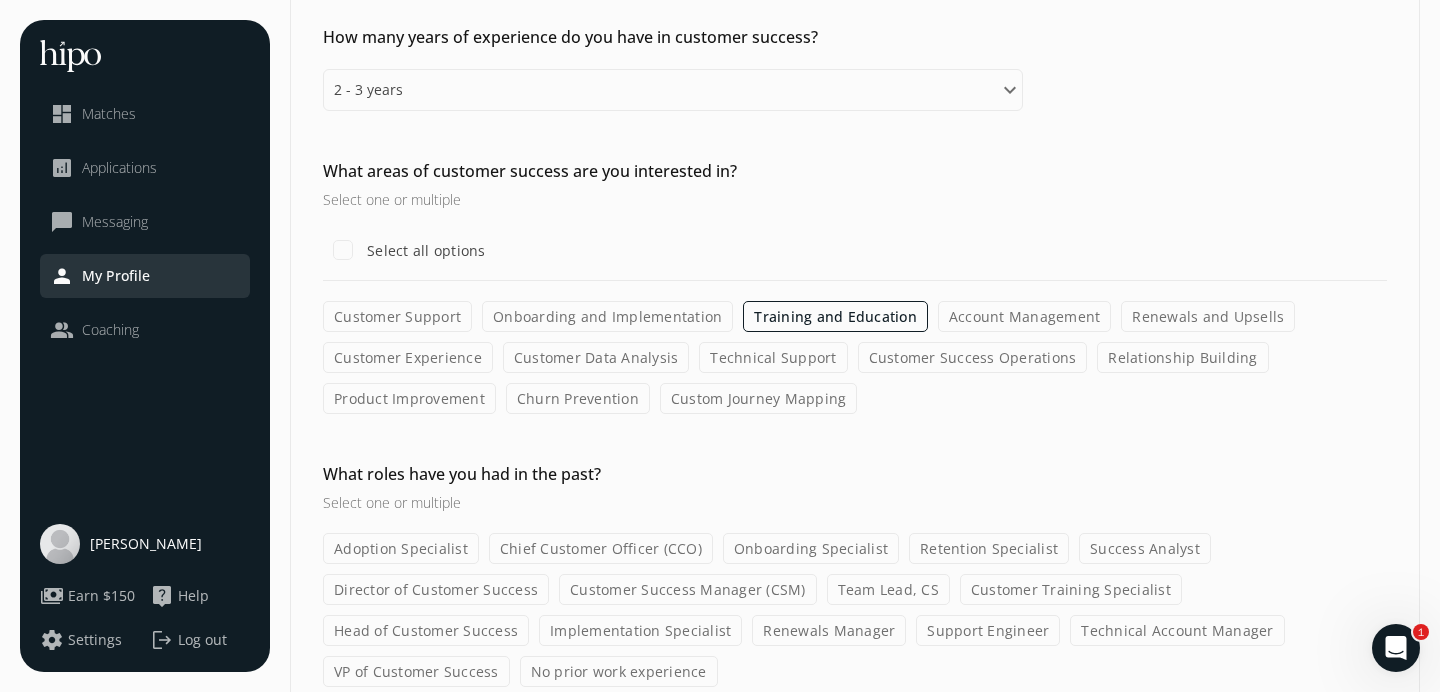 click on "Customer Support" 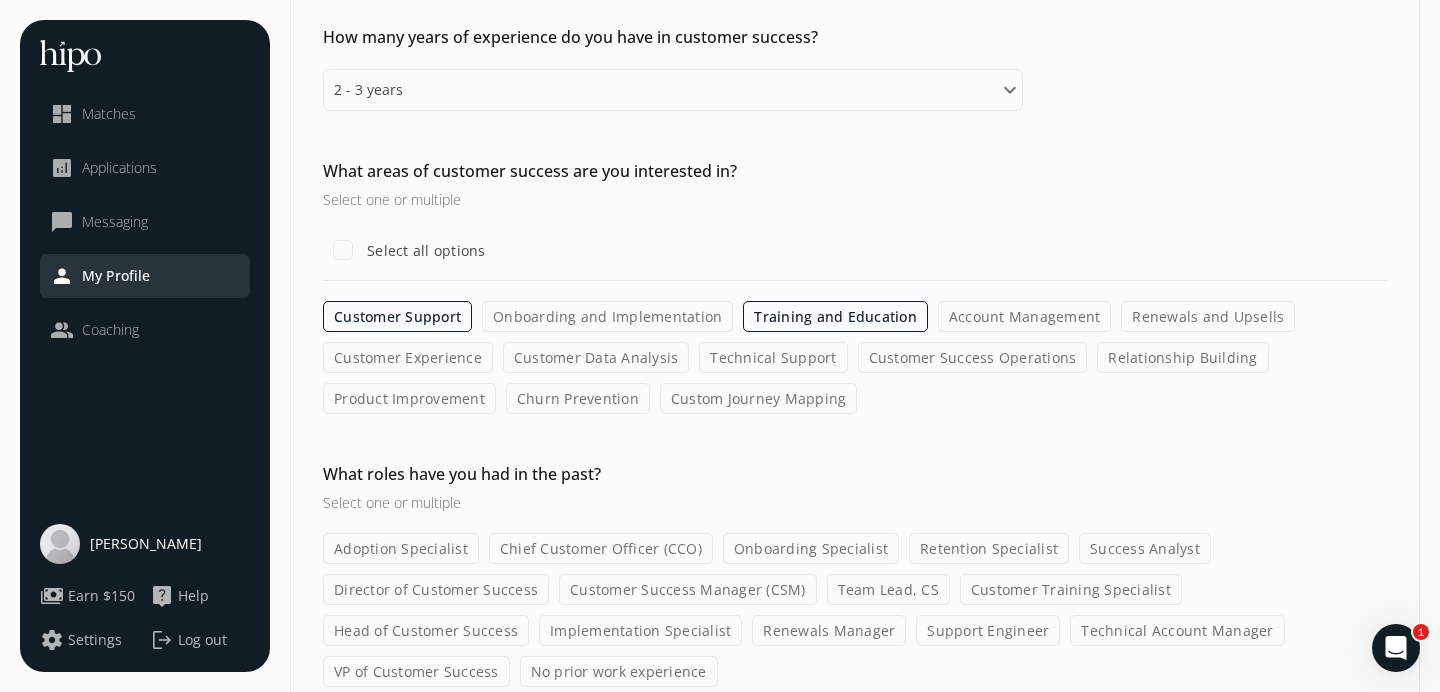 click on "Onboarding and Implementation" 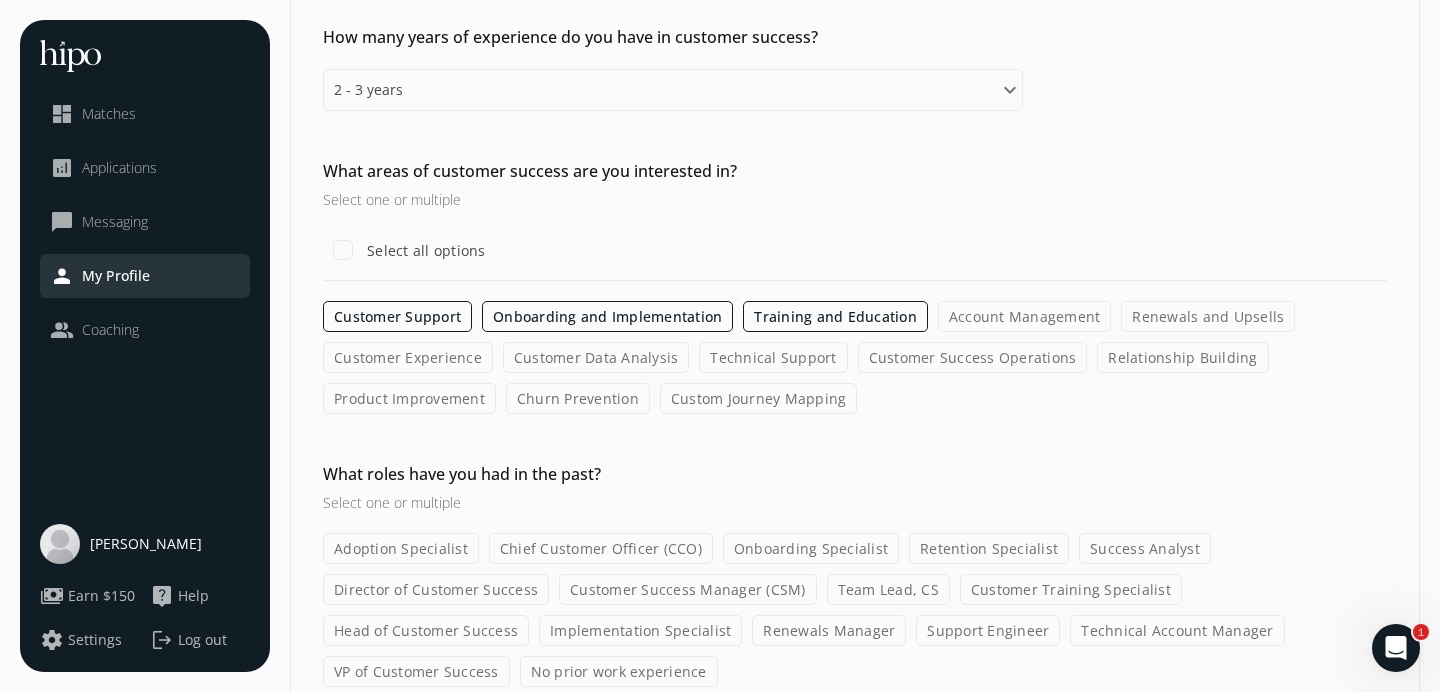 click on "Relationship Building" 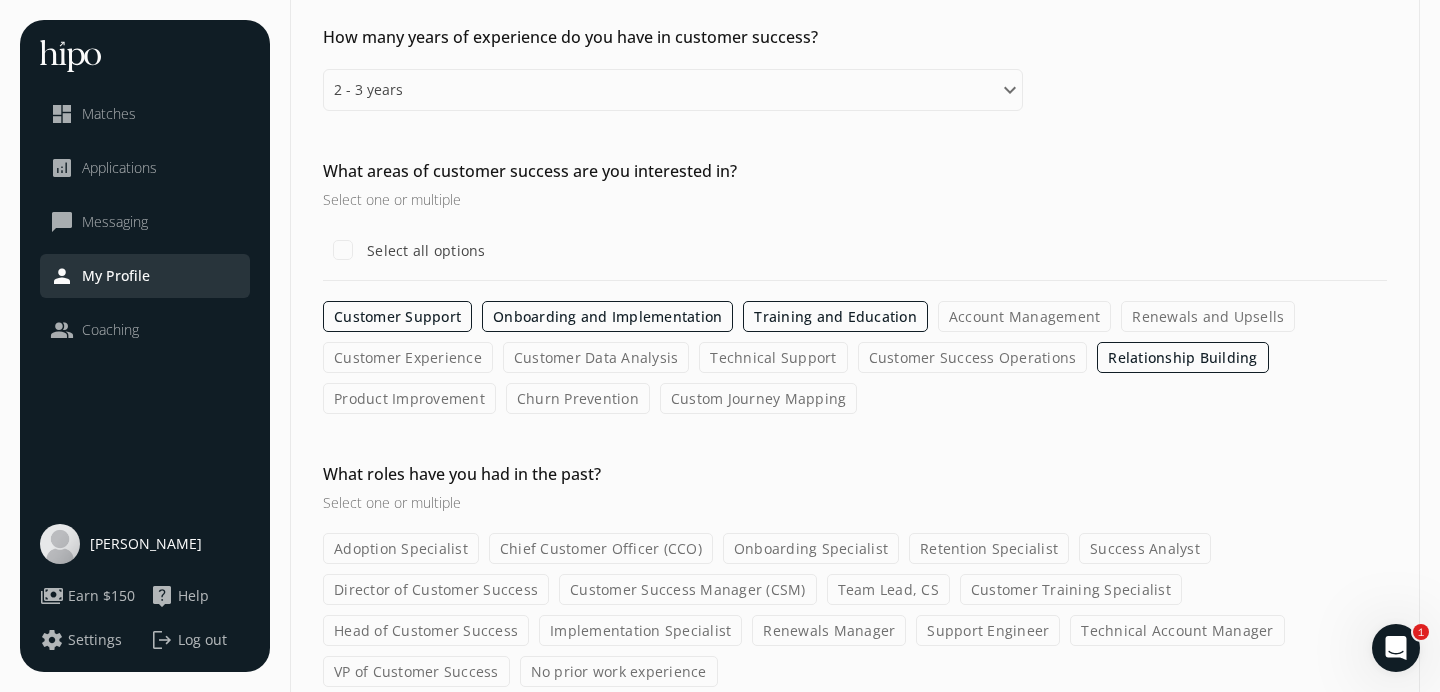 click on "Renewals and Upsells" 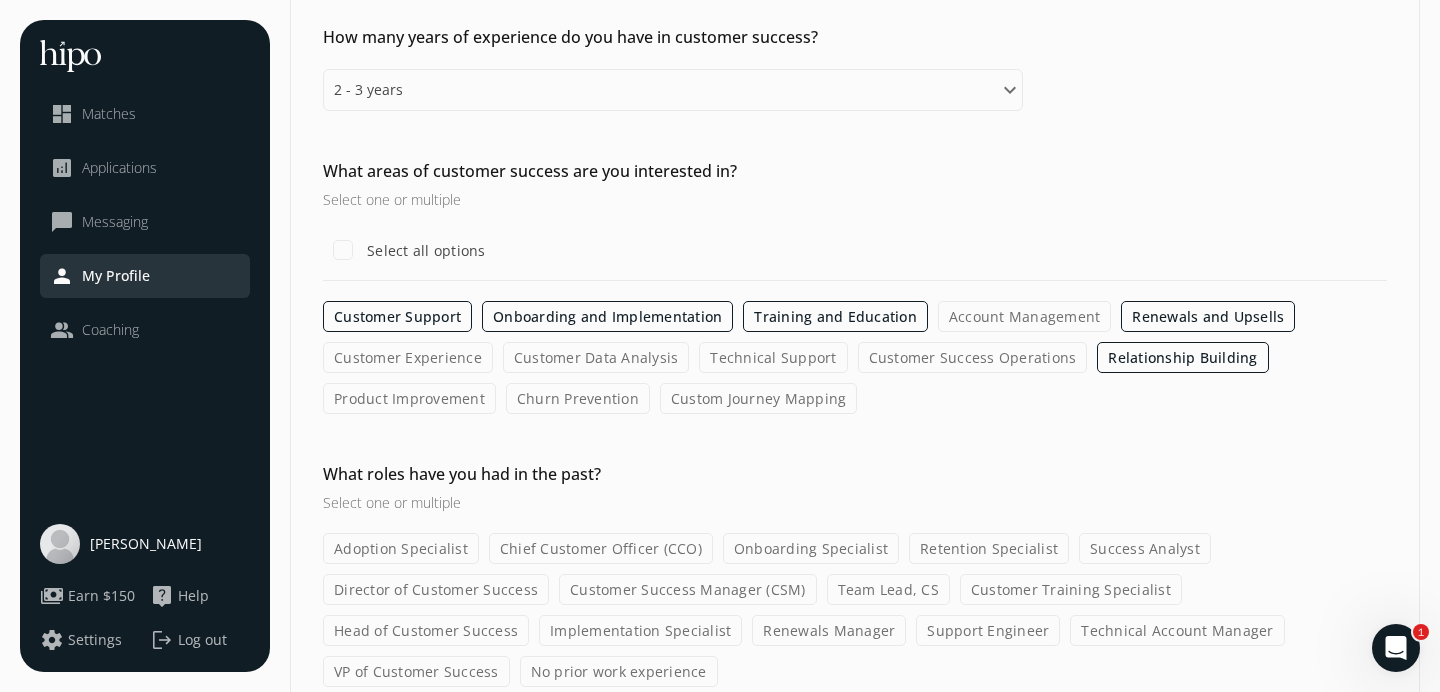 scroll, scrollTop: 259, scrollLeft: 0, axis: vertical 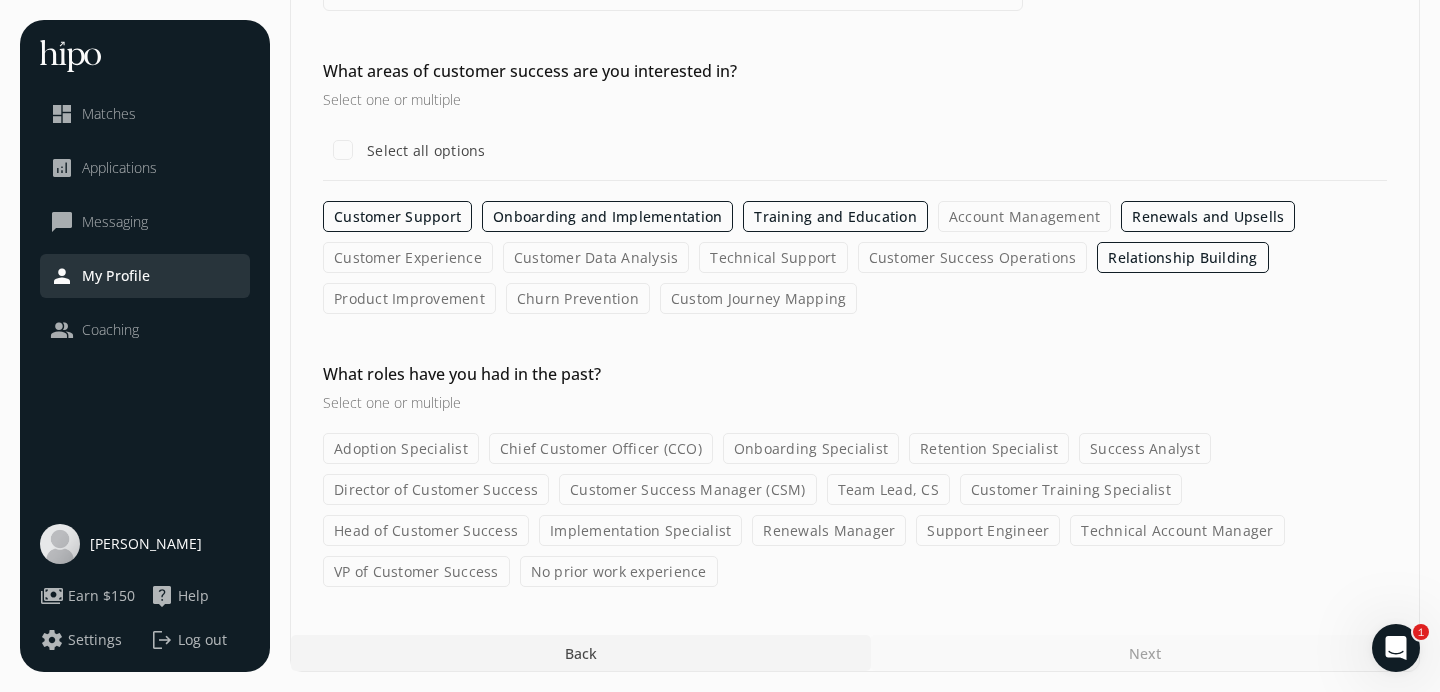 click on "Customer Success Manager (CSM)" 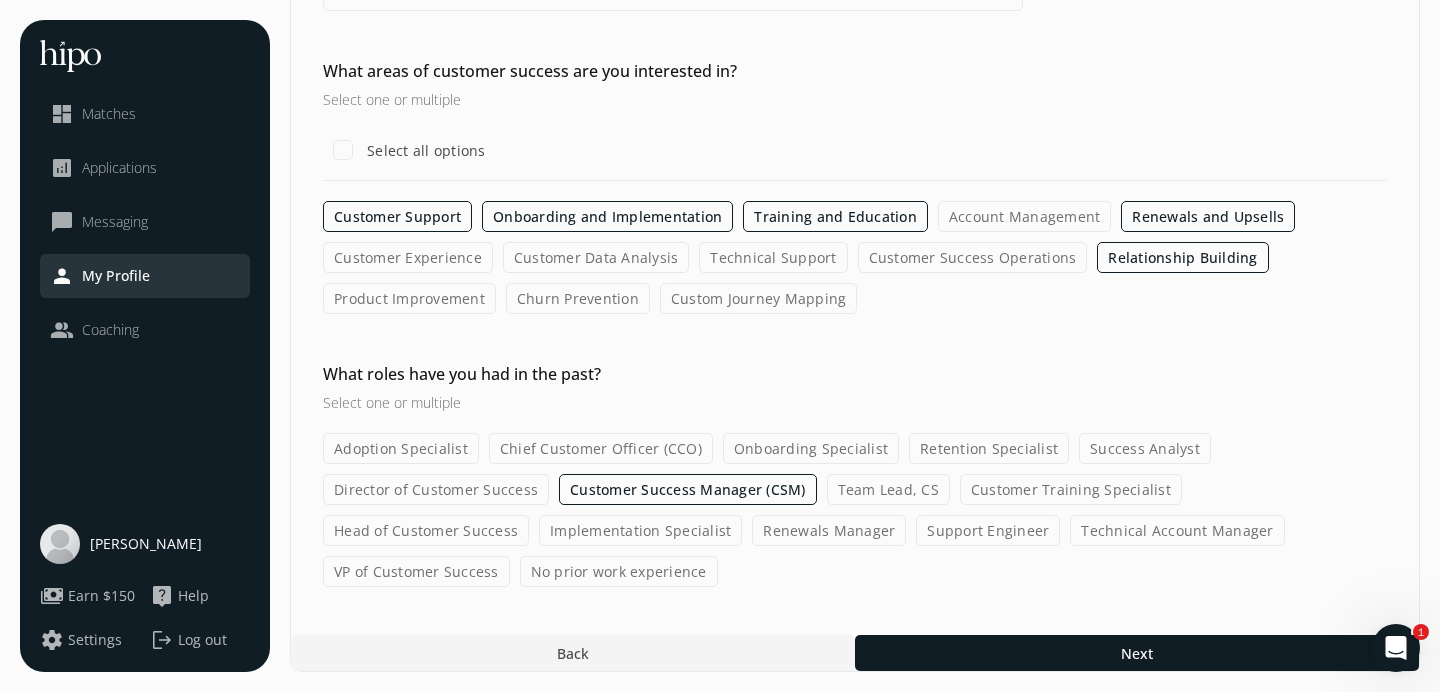 click on "Head of Customer Success" 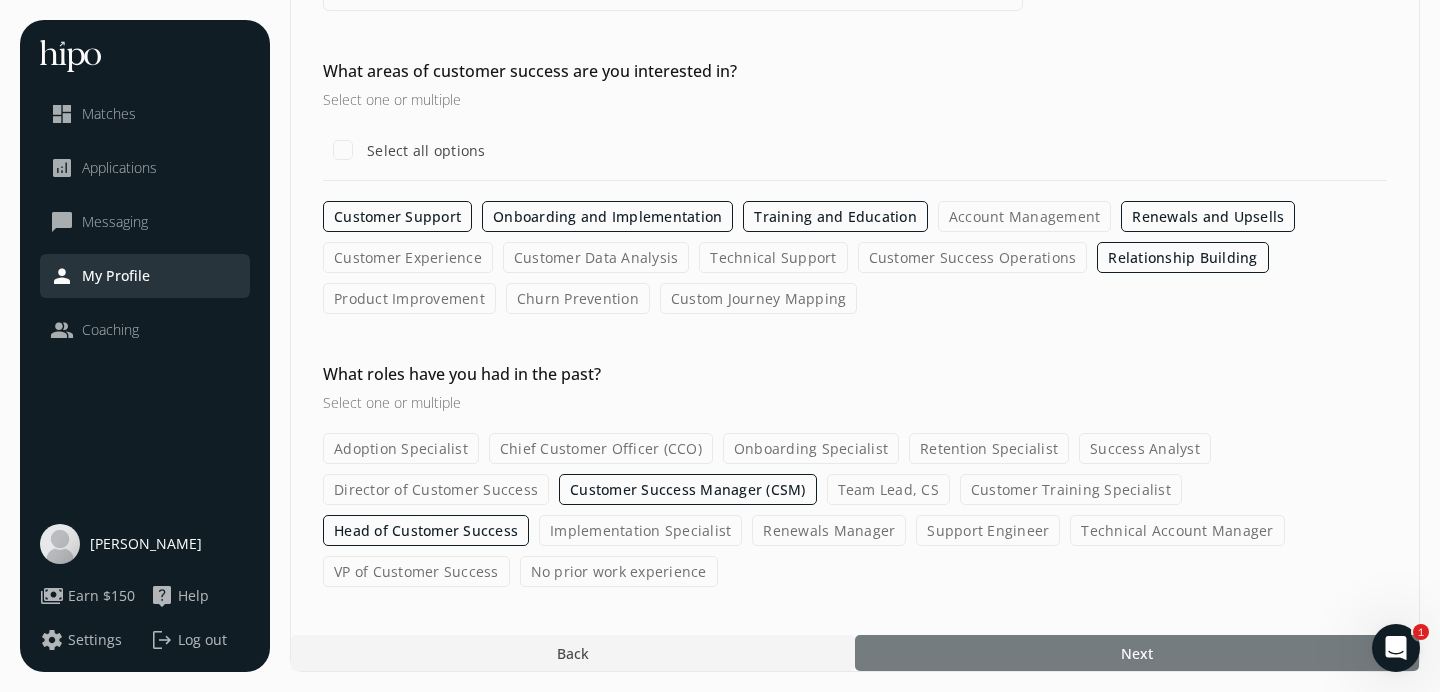 click on "Next" at bounding box center [1137, 653] 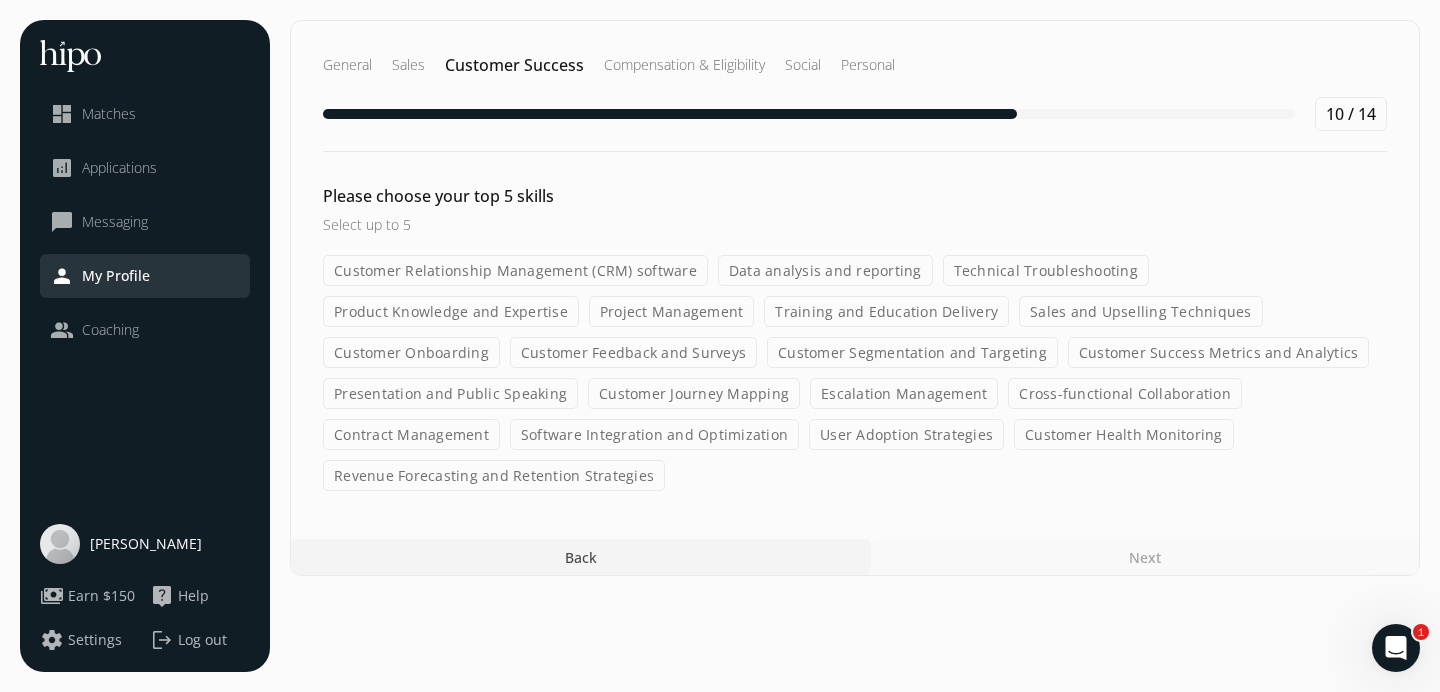 click on "Escalation Management" 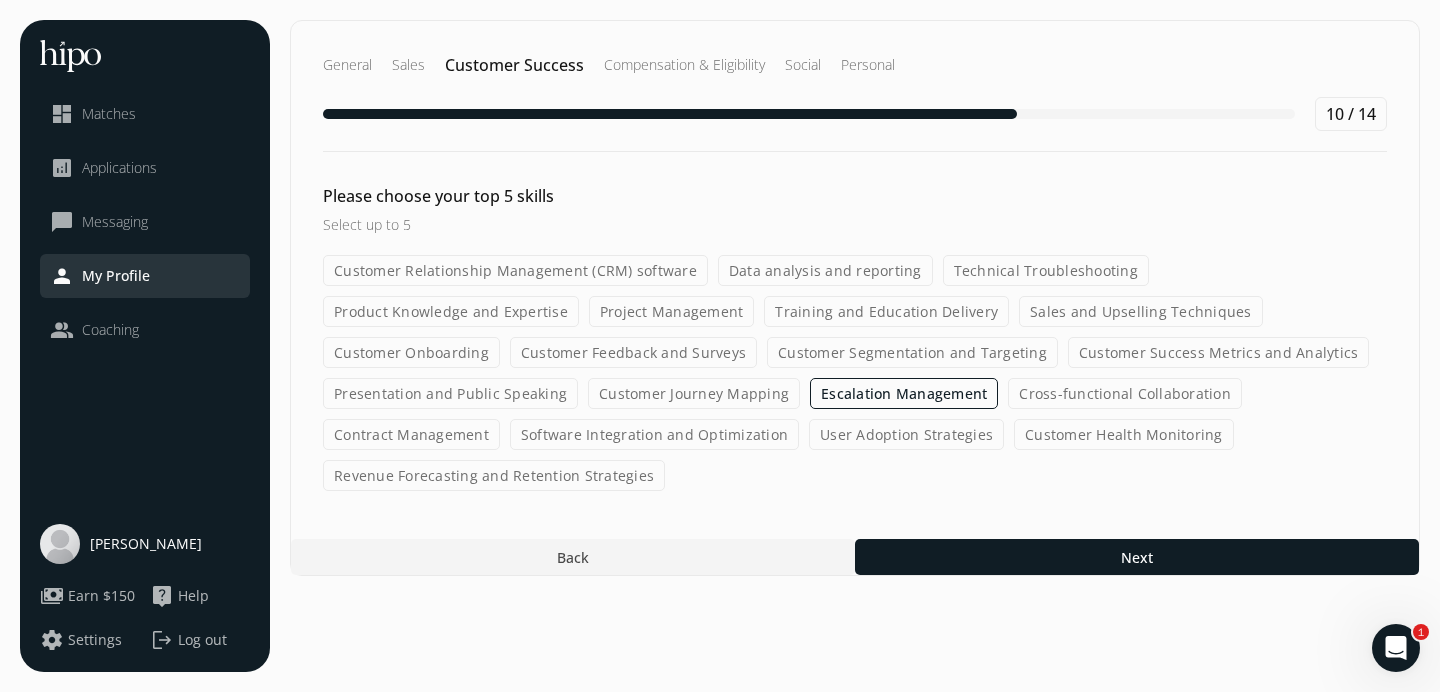 click on "Customer Success Metrics and Analytics" 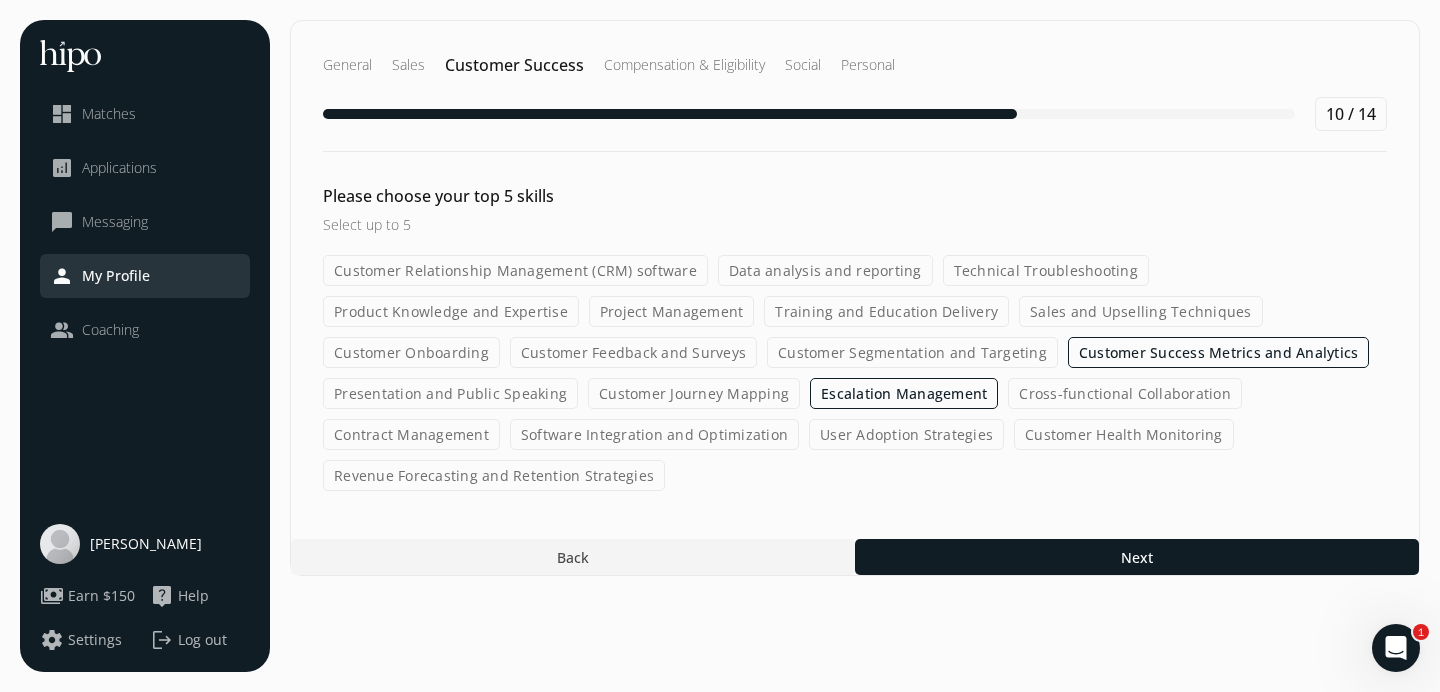 click on "Training and Education Delivery" 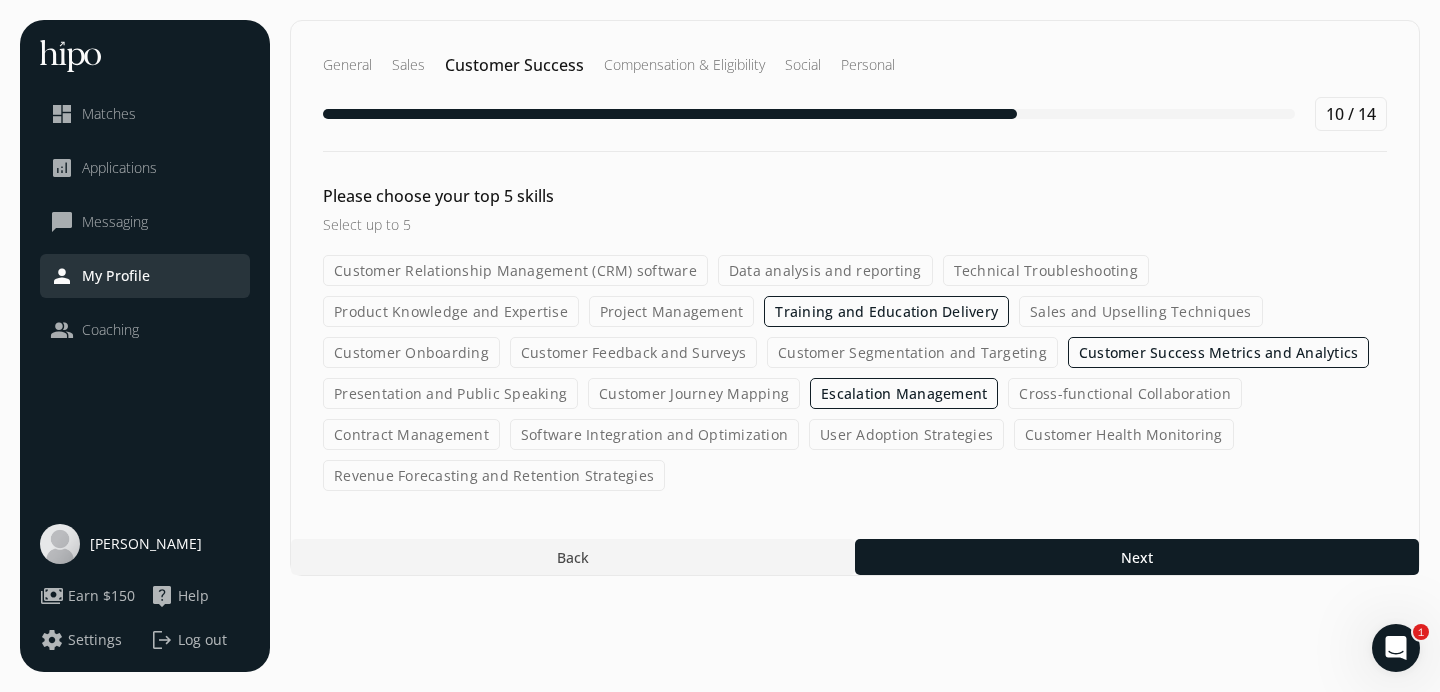 click on "Sales and Upselling Techniques" 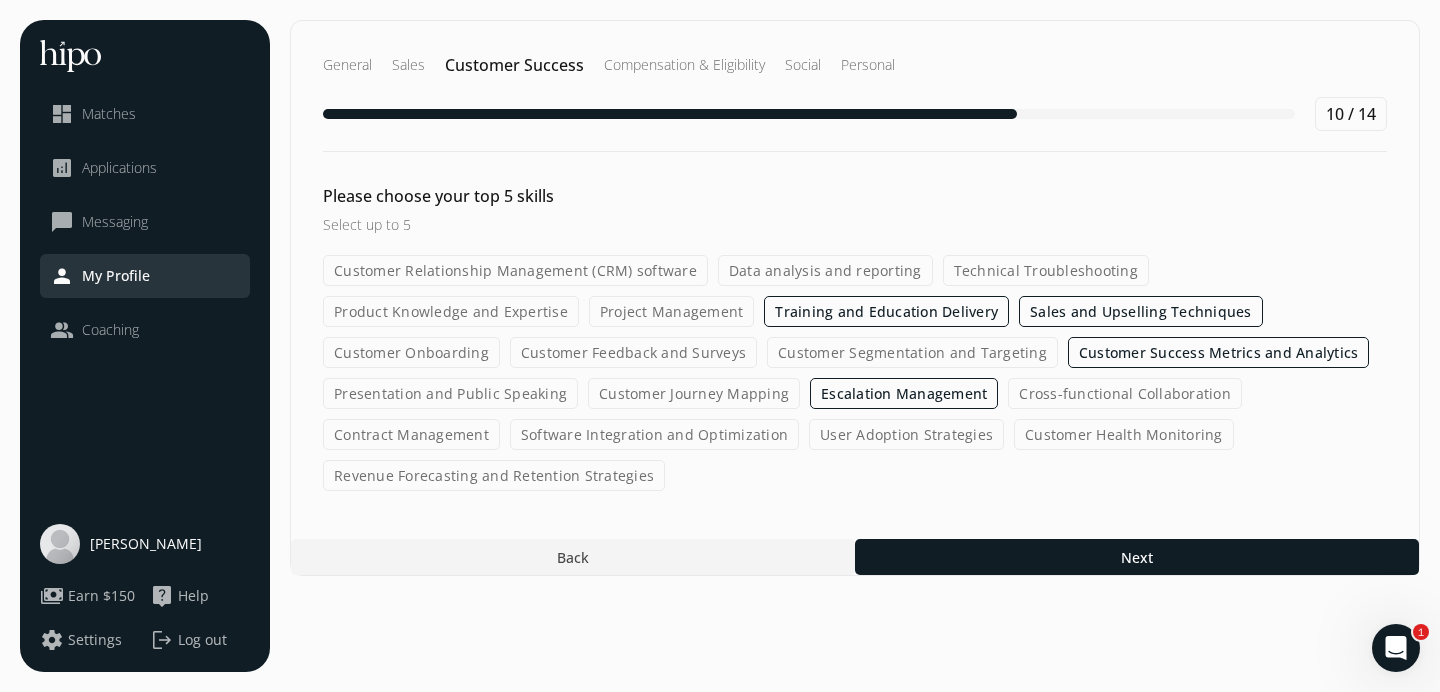 click on "Customer Onboarding" 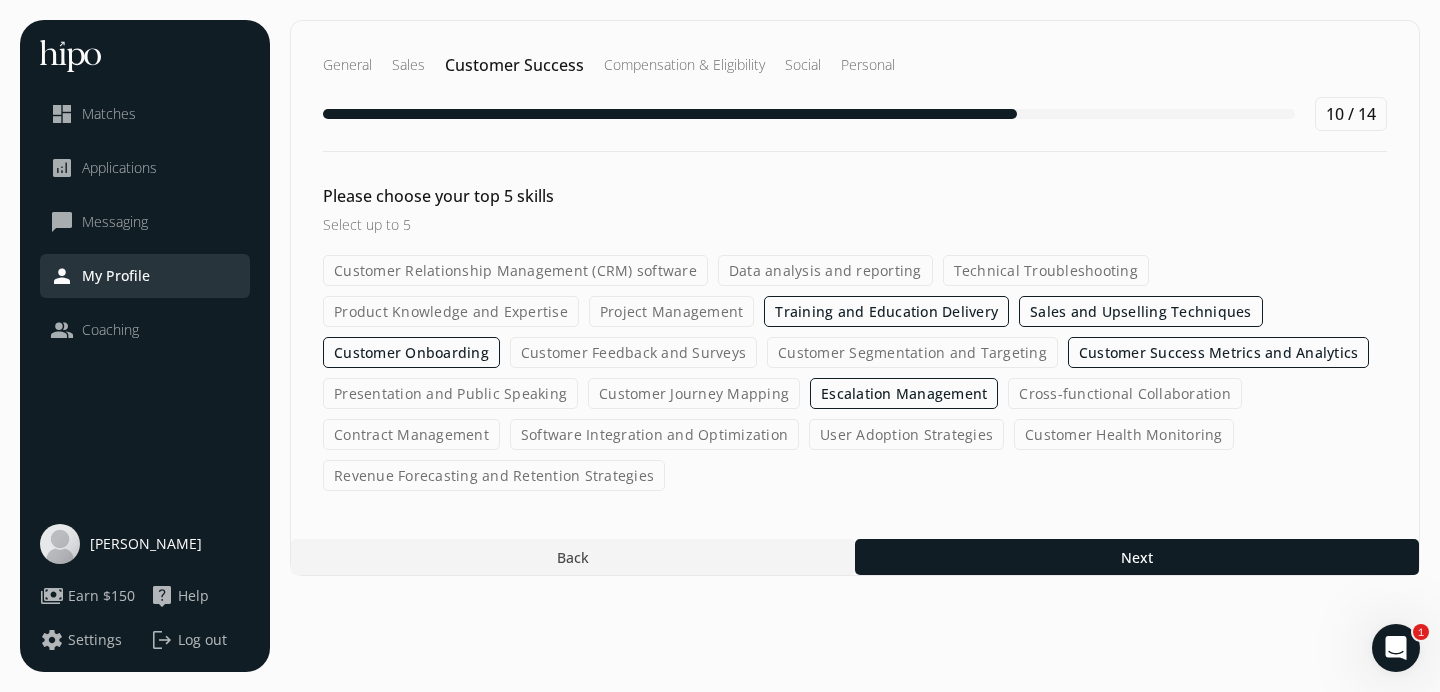 click on "Next" at bounding box center (1137, 557) 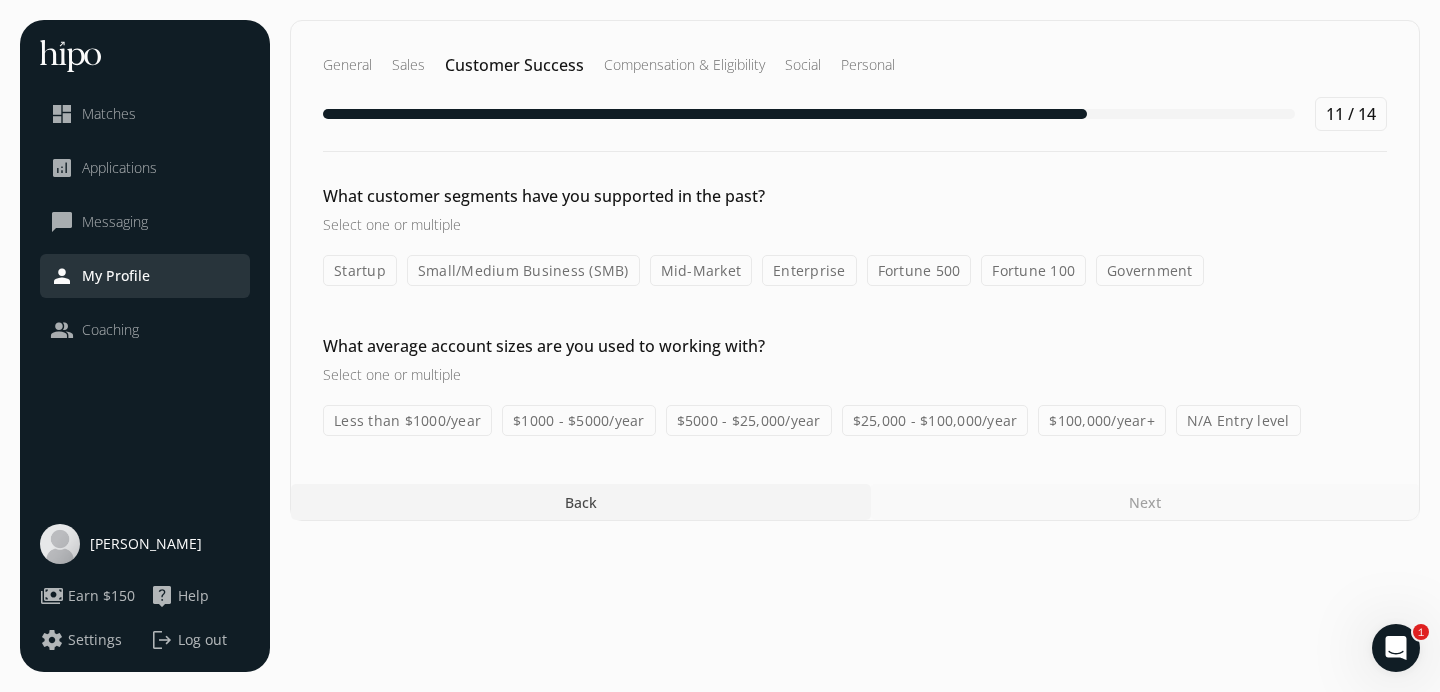 click on "What customer segments have you supported in the past? Select one or multiple  Startup Small/Medium Business (SMB) Mid-Market Enterprise Fortune 500 Fortune 100 Government What average account sizes are you used to working with? Select one or multiple  Less than $1000/year $1000 - $5000/year $5000 - $25,000/year $25,000 - $100,000/year $100,000/year+ N/A Entry level" 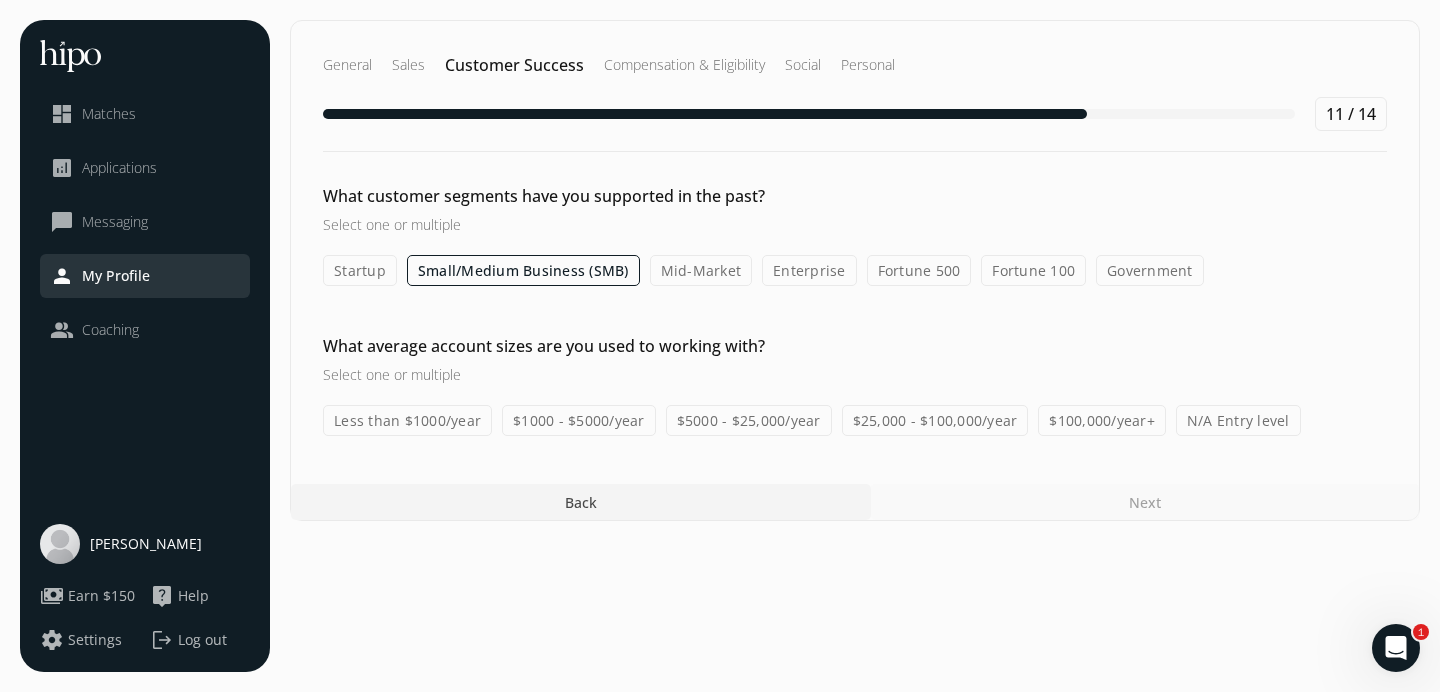 click on "Mid-Market" 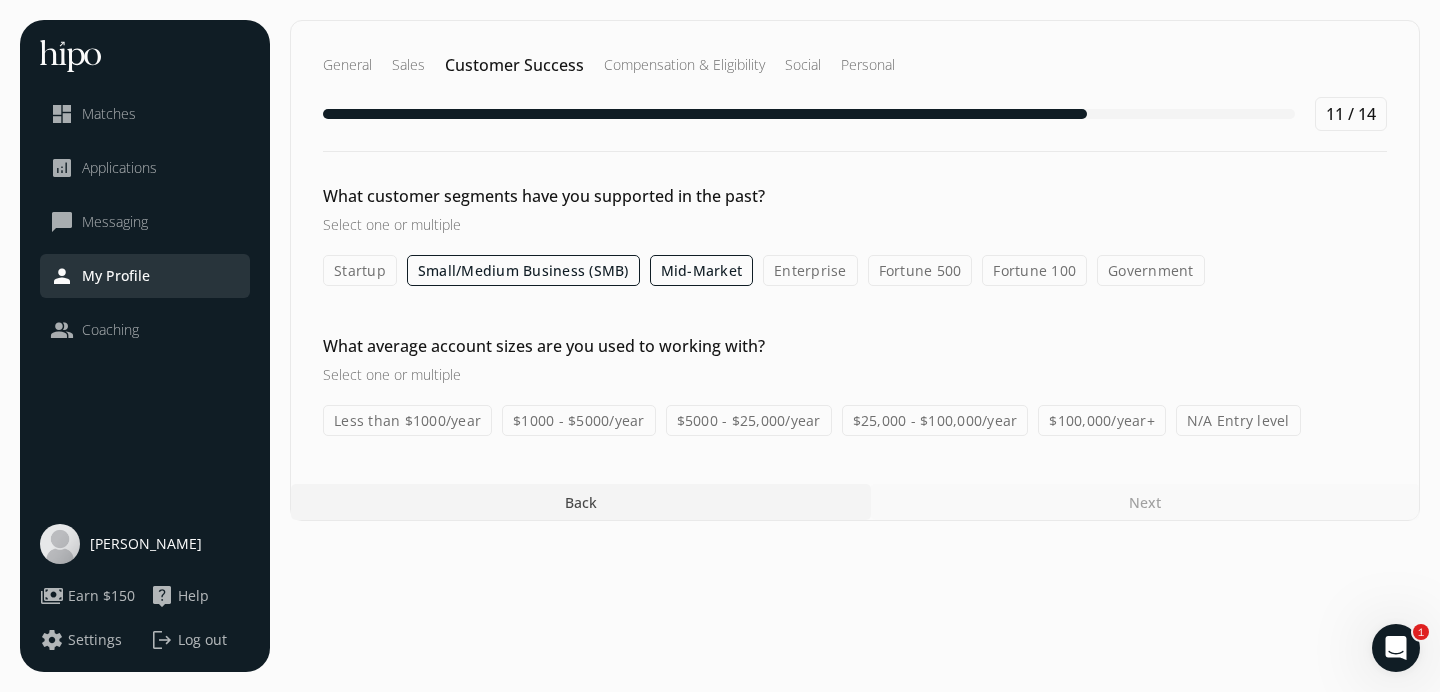 click on "Startup" 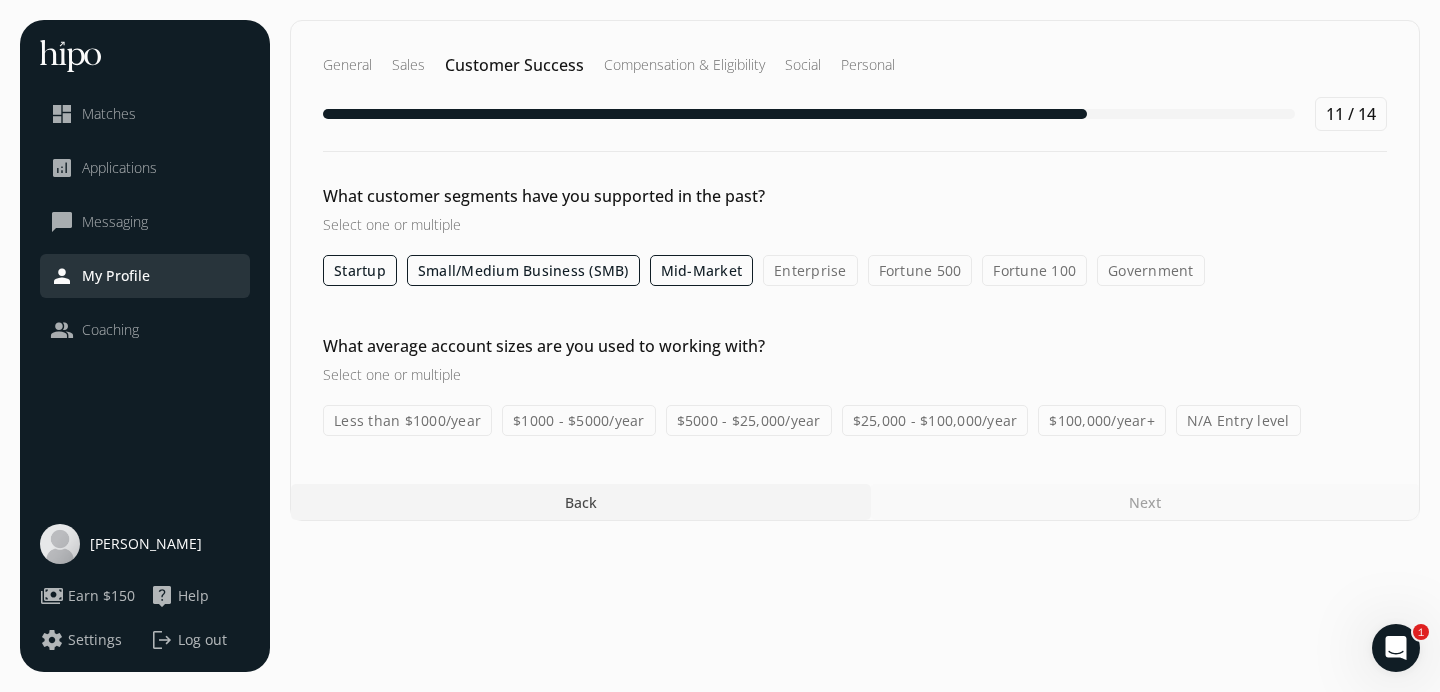 click on "Enterprise" 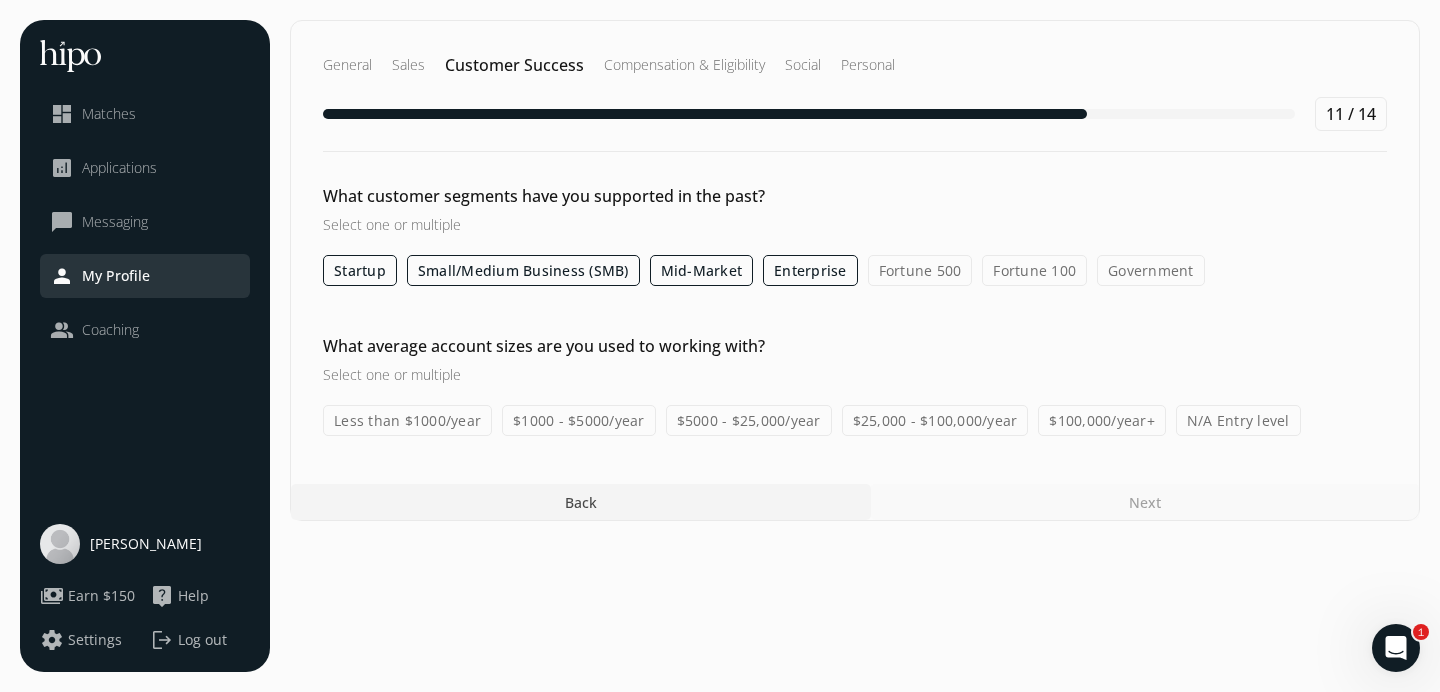 click on "$25,000 - $100,000/year" 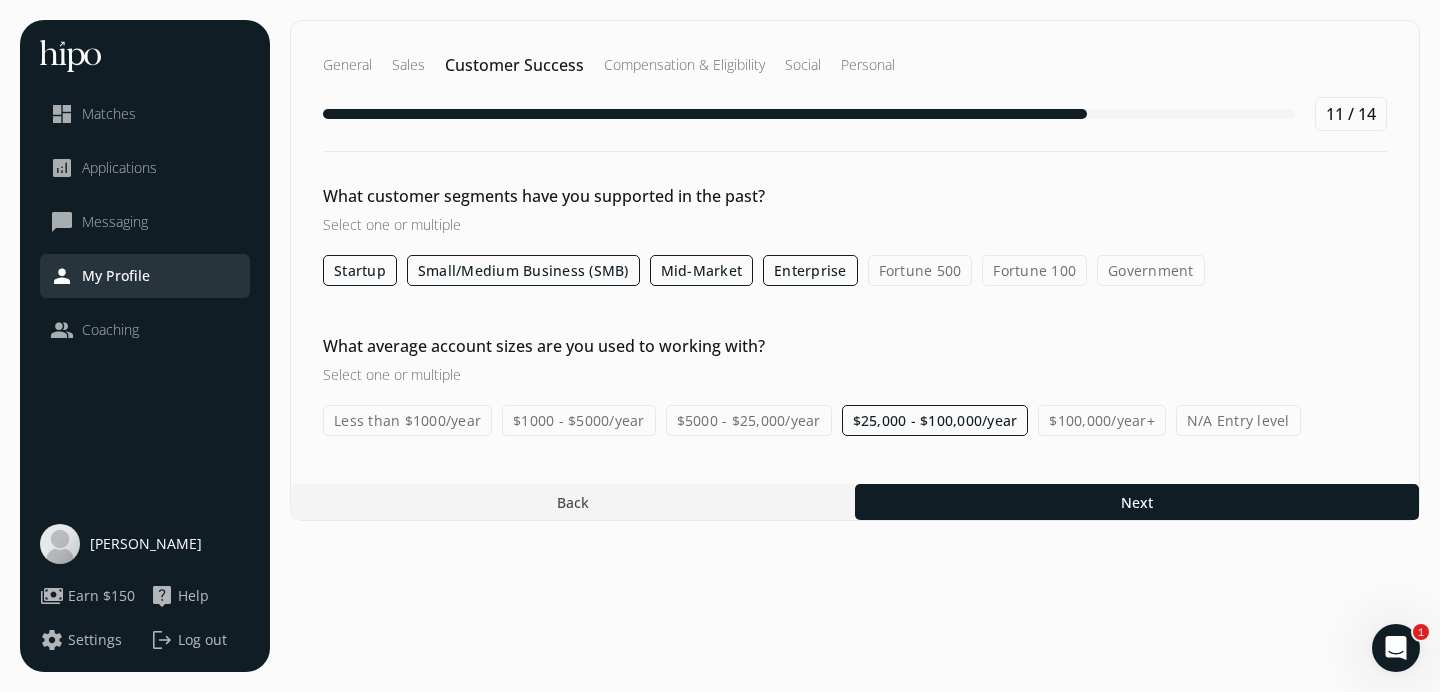 click on "$5000 - $25,000/year" 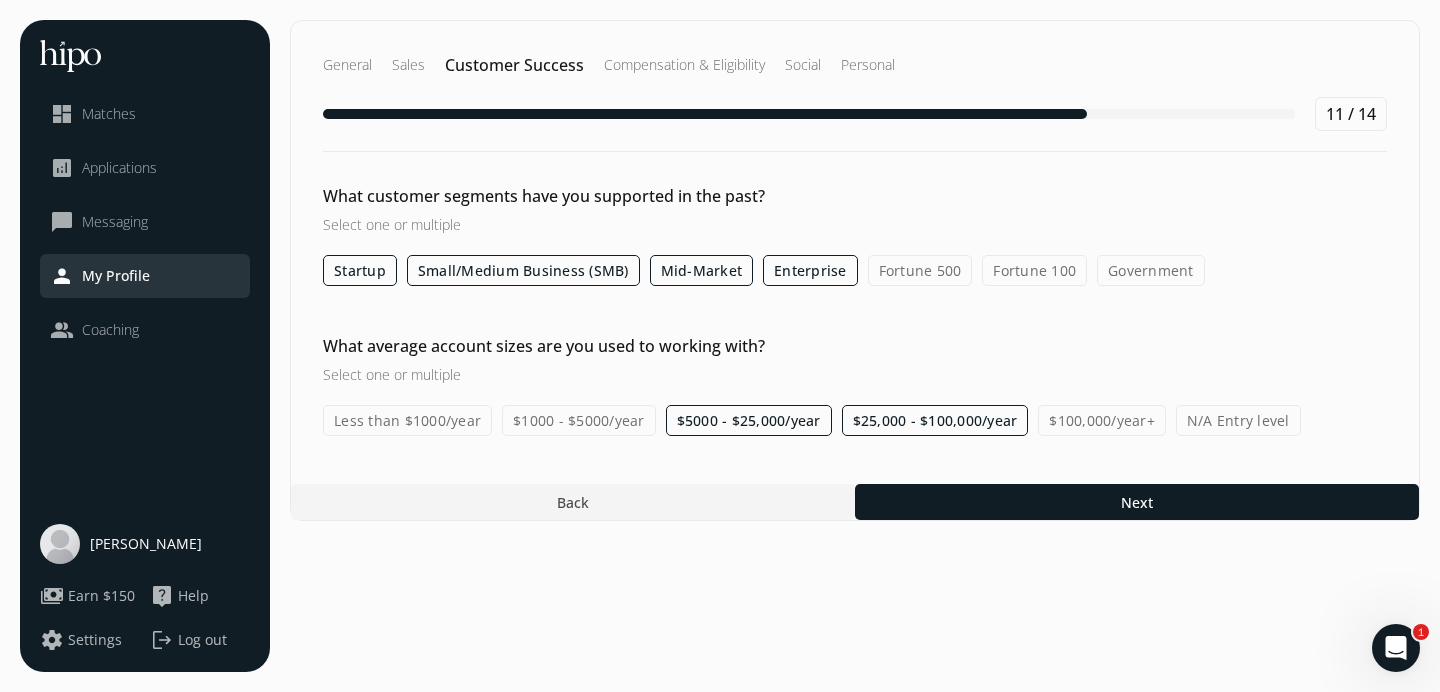 click on "$1000 - $5000/year" 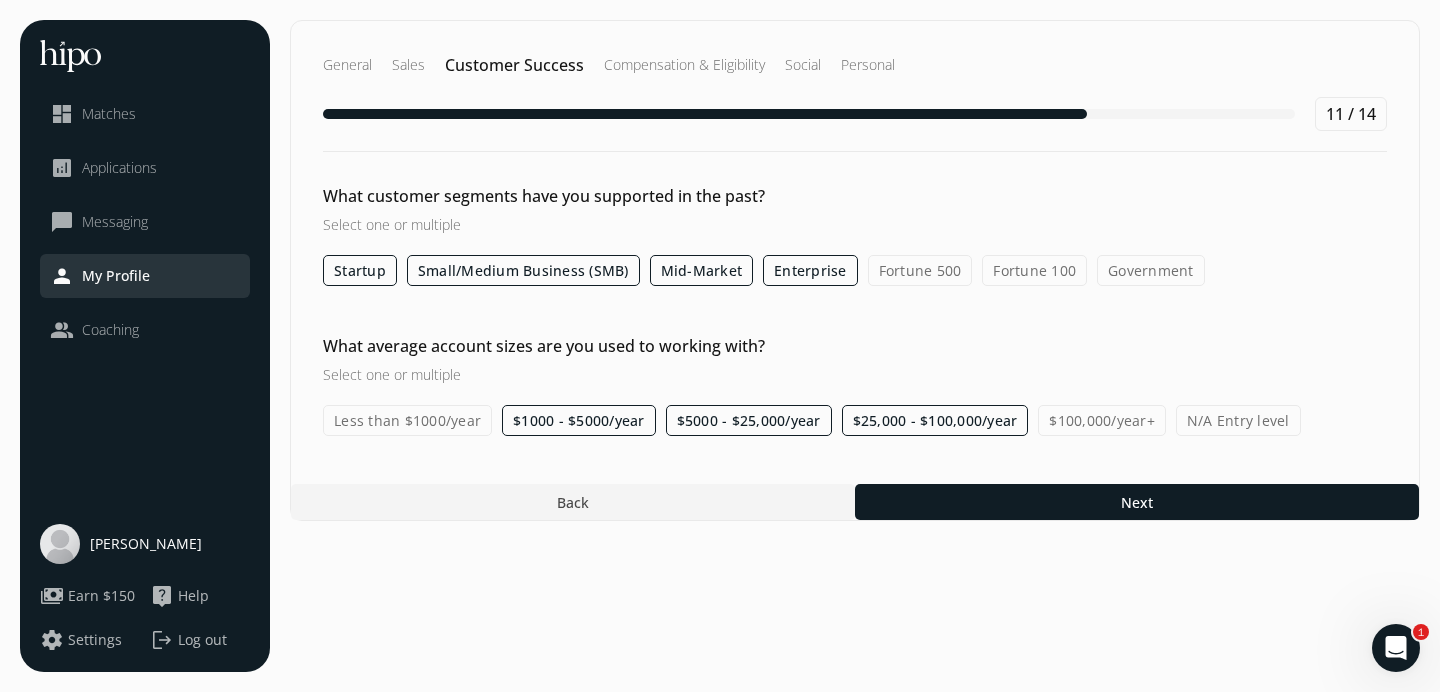 click on "Less than $1000/year" 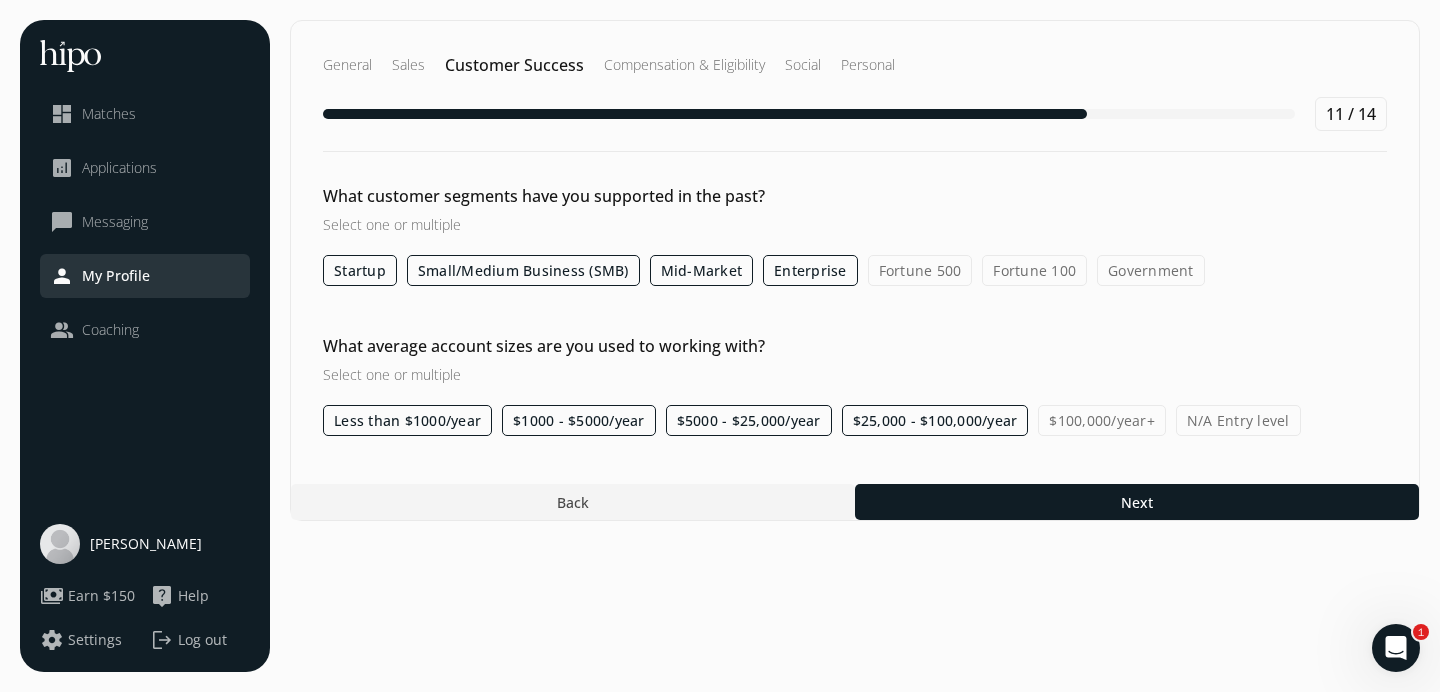 click on "General Sales Customer Success Compensation & Eligibility Social Personal 11 / 14 What customer segments have you supported in the past? Select one or multiple  Startup Small/Medium Business (SMB) Mid-Market Enterprise Fortune 500 Fortune 100 Government What average account sizes are you used to working with? Select one or multiple  Less than $1000/year $1000 - $5000/year $5000 - $25,000/year $25,000 - $100,000/year $100,000/year+ N/A Entry level Back Next" at bounding box center (855, 270) 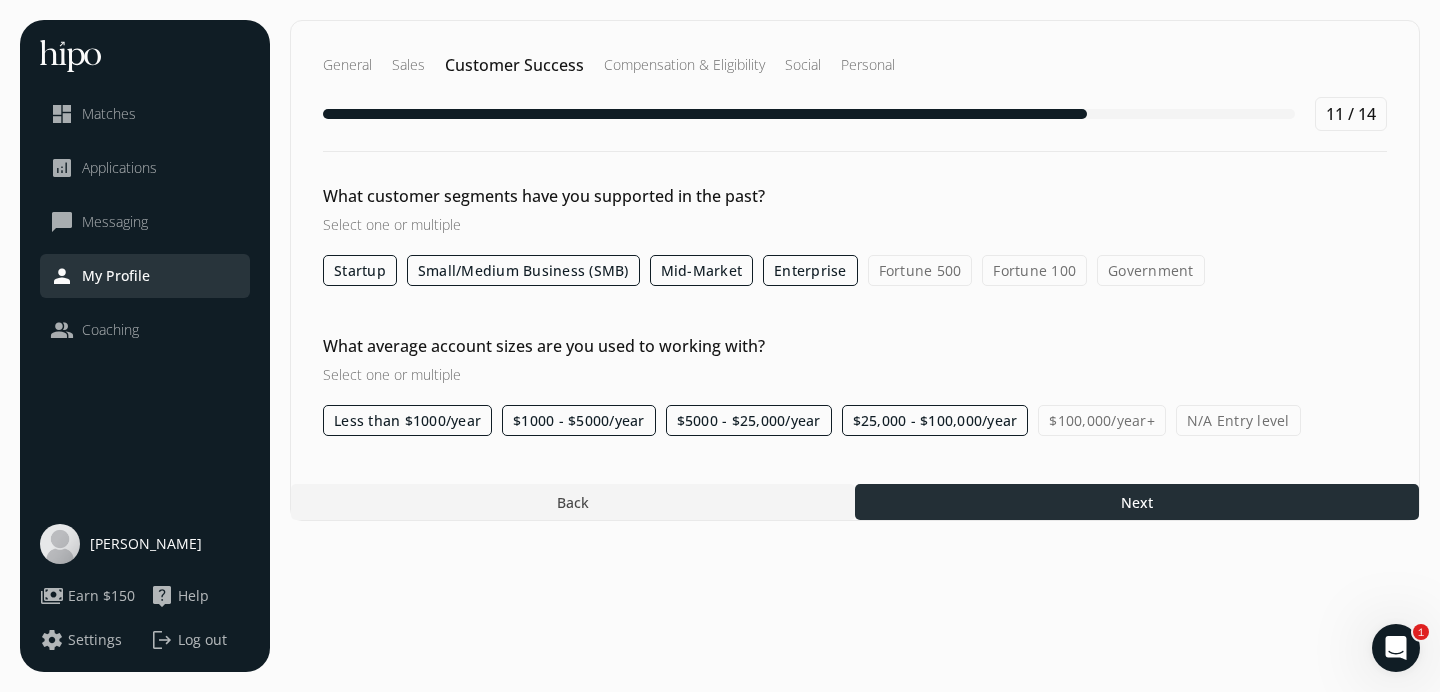 click at bounding box center (1137, 502) 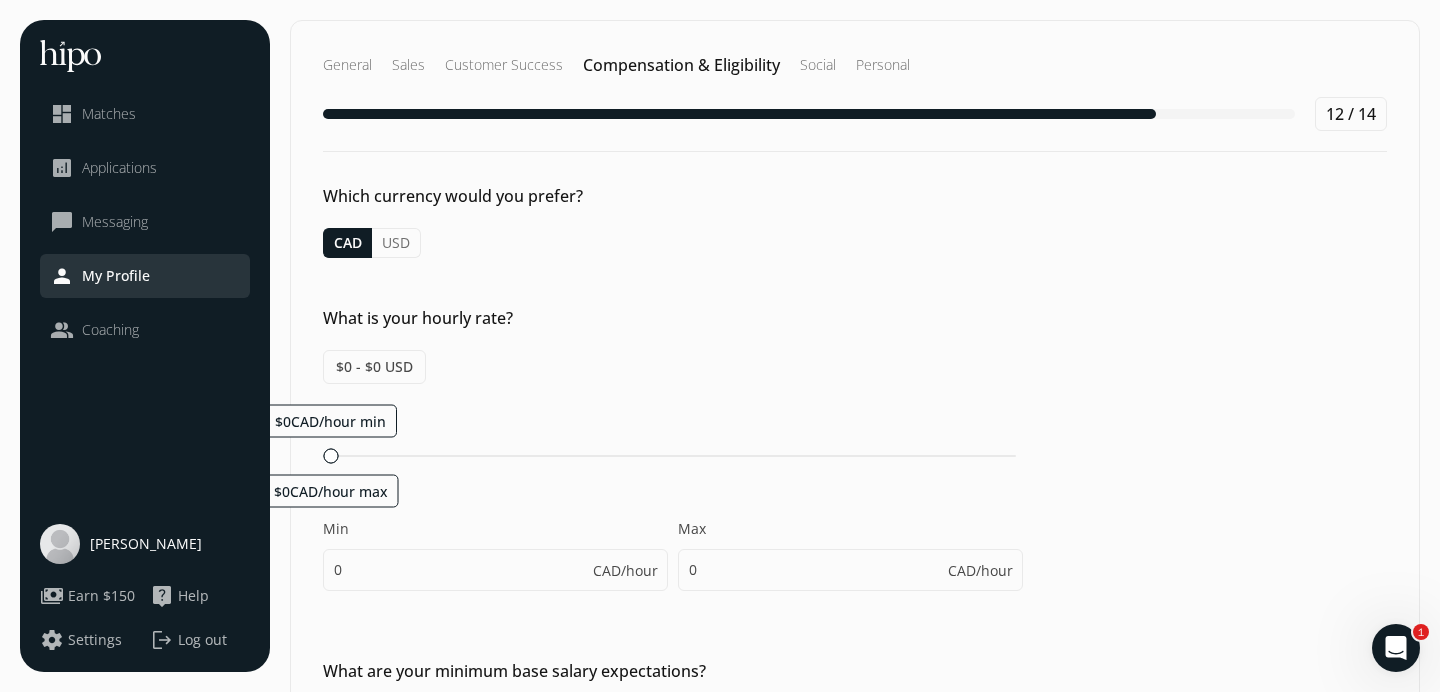 click on "USD" 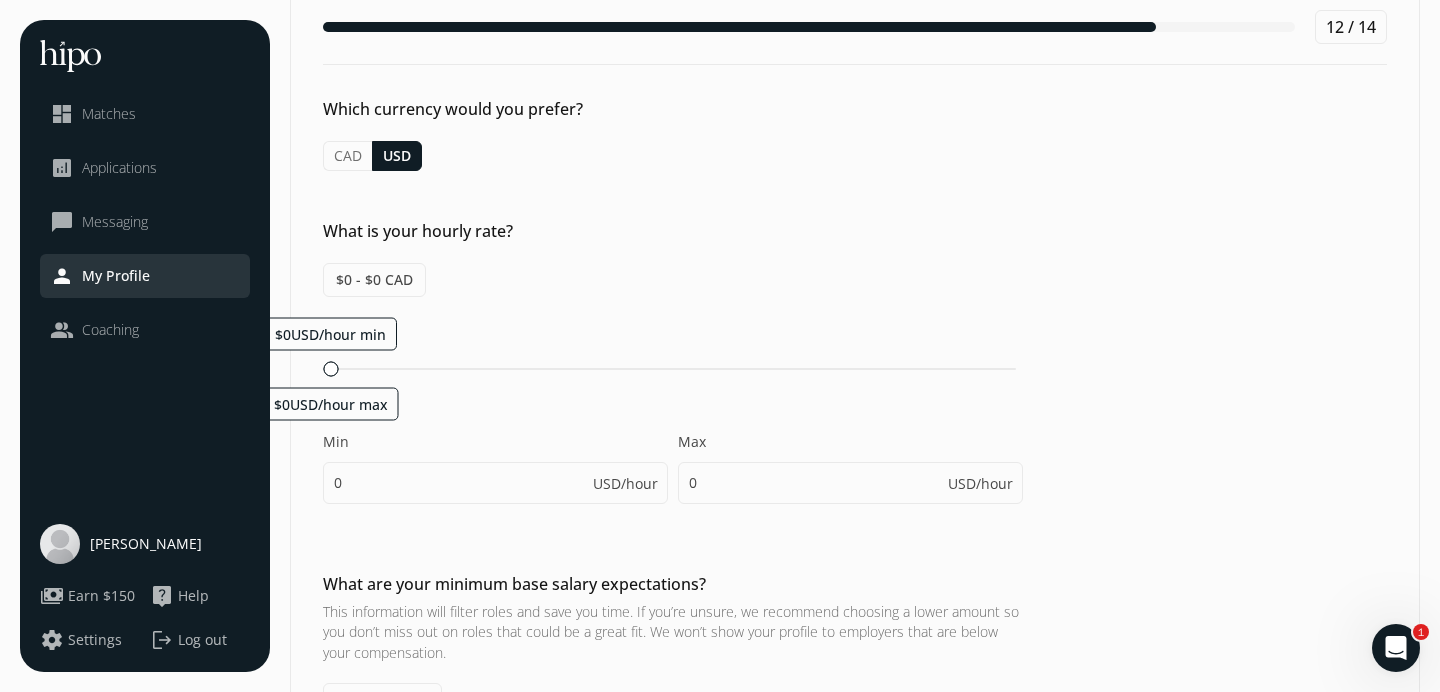 scroll, scrollTop: 98, scrollLeft: 0, axis: vertical 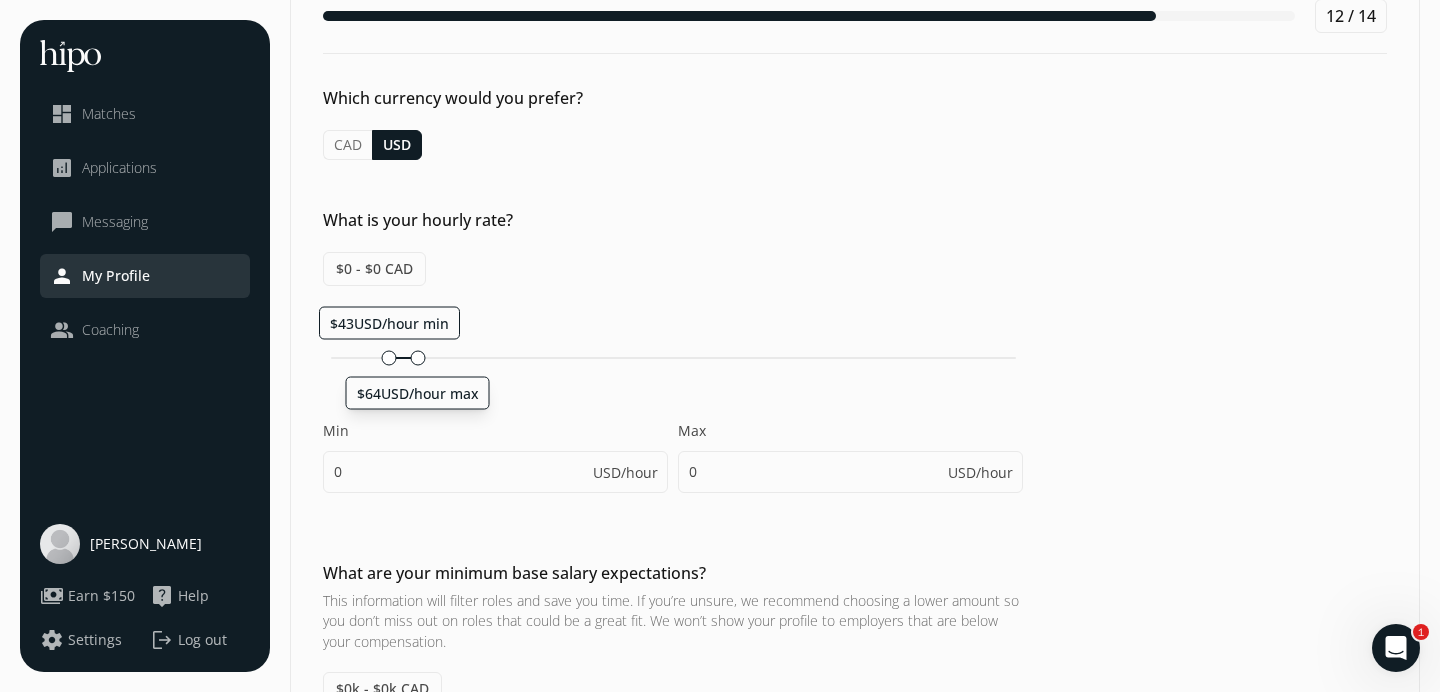 drag, startPoint x: 334, startPoint y: 355, endPoint x: 413, endPoint y: 360, distance: 79.15807 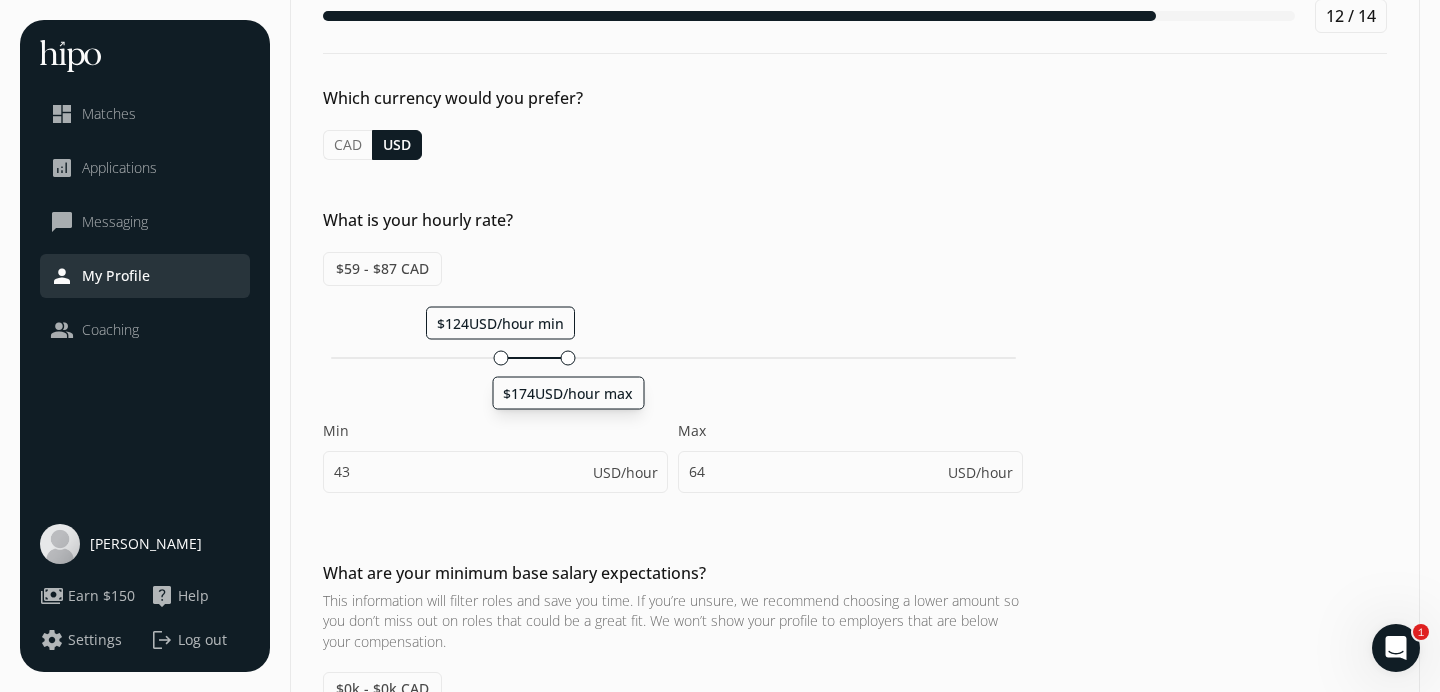drag, startPoint x: 419, startPoint y: 356, endPoint x: 565, endPoint y: 377, distance: 147.50255 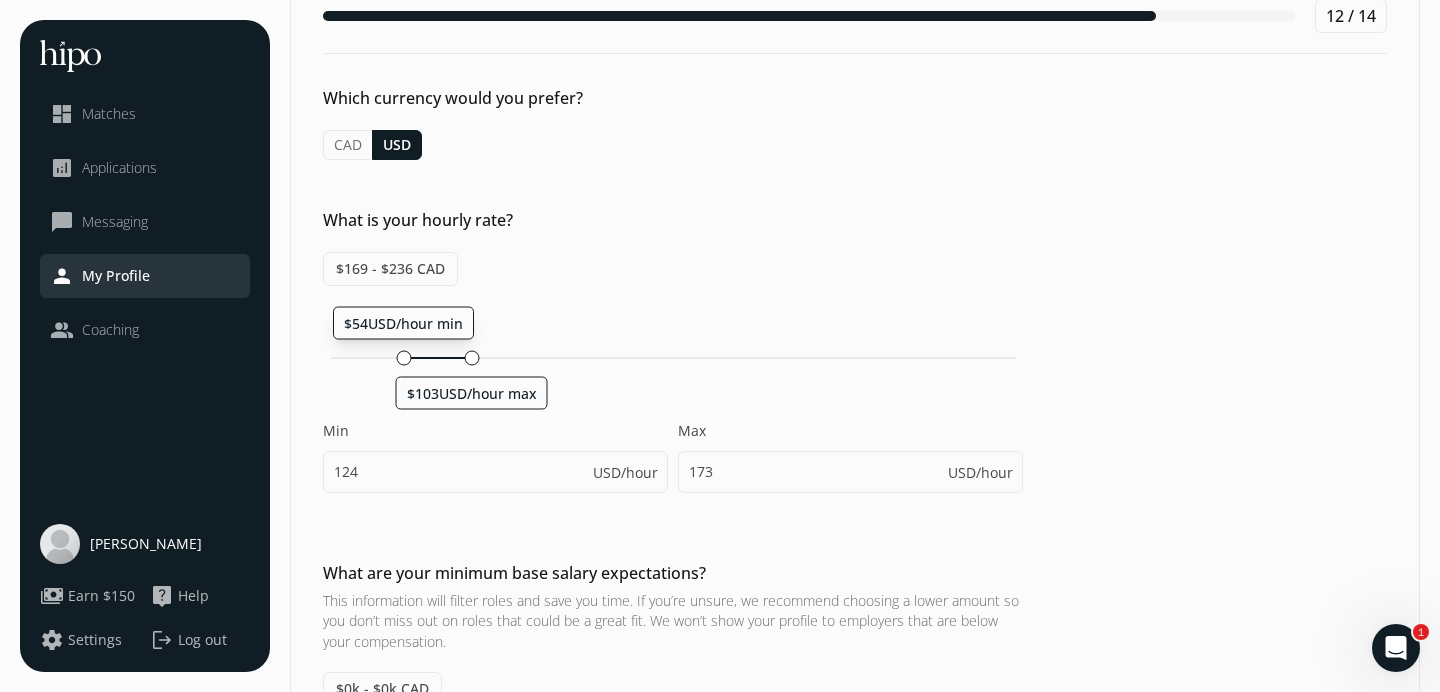 drag, startPoint x: 503, startPoint y: 359, endPoint x: 401, endPoint y: 365, distance: 102.176315 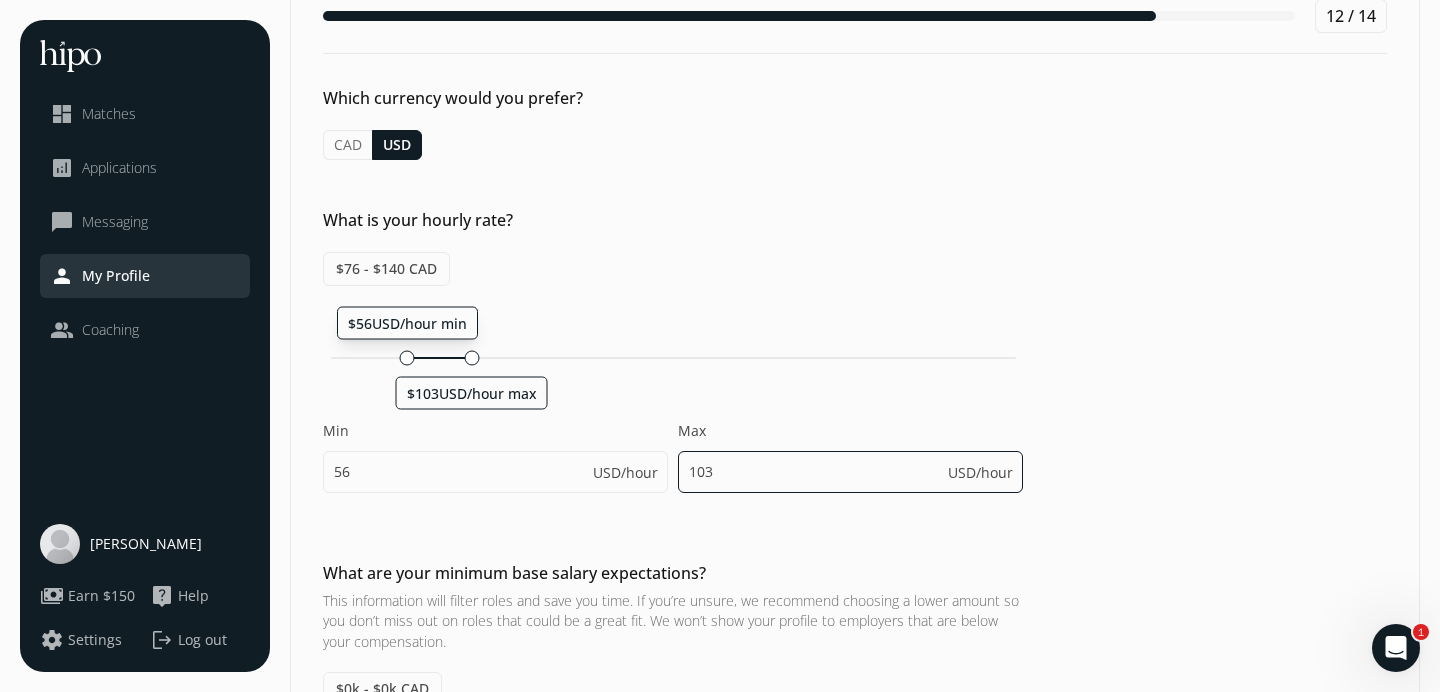click on "103" at bounding box center [850, 472] 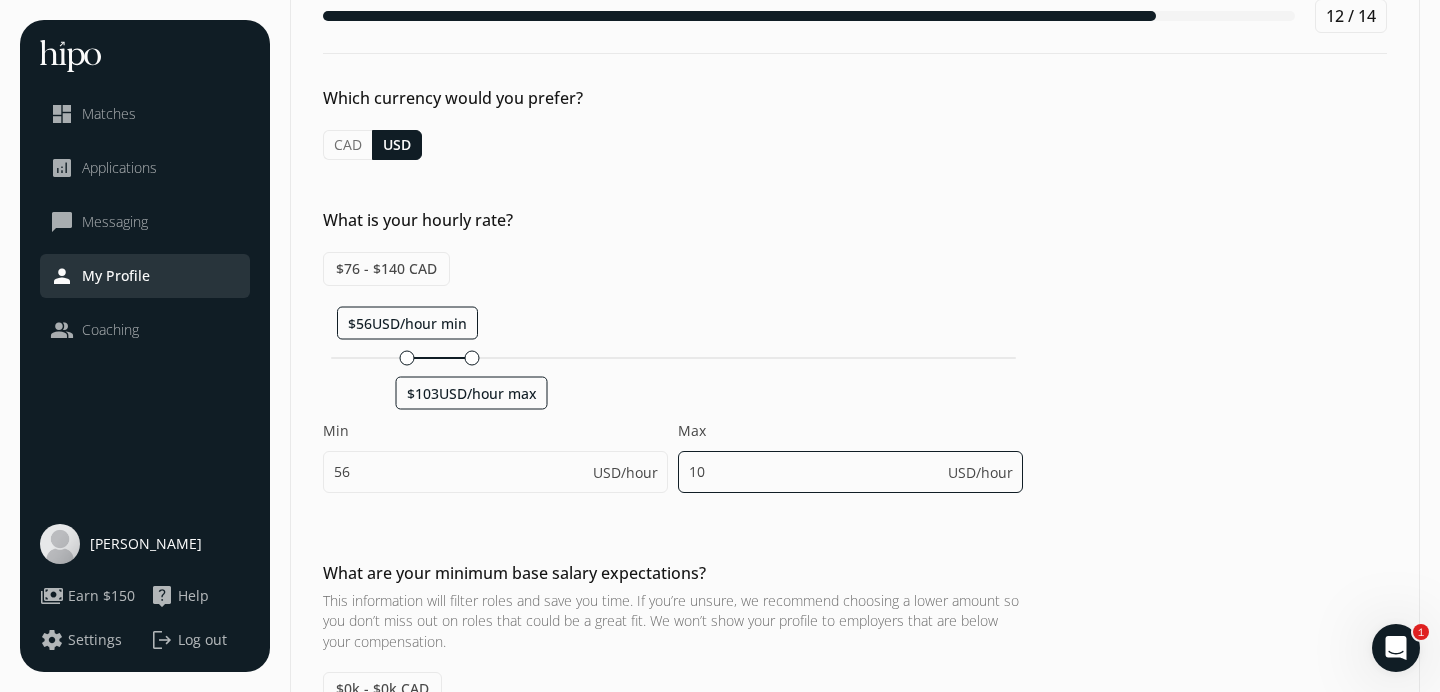 type on "1" 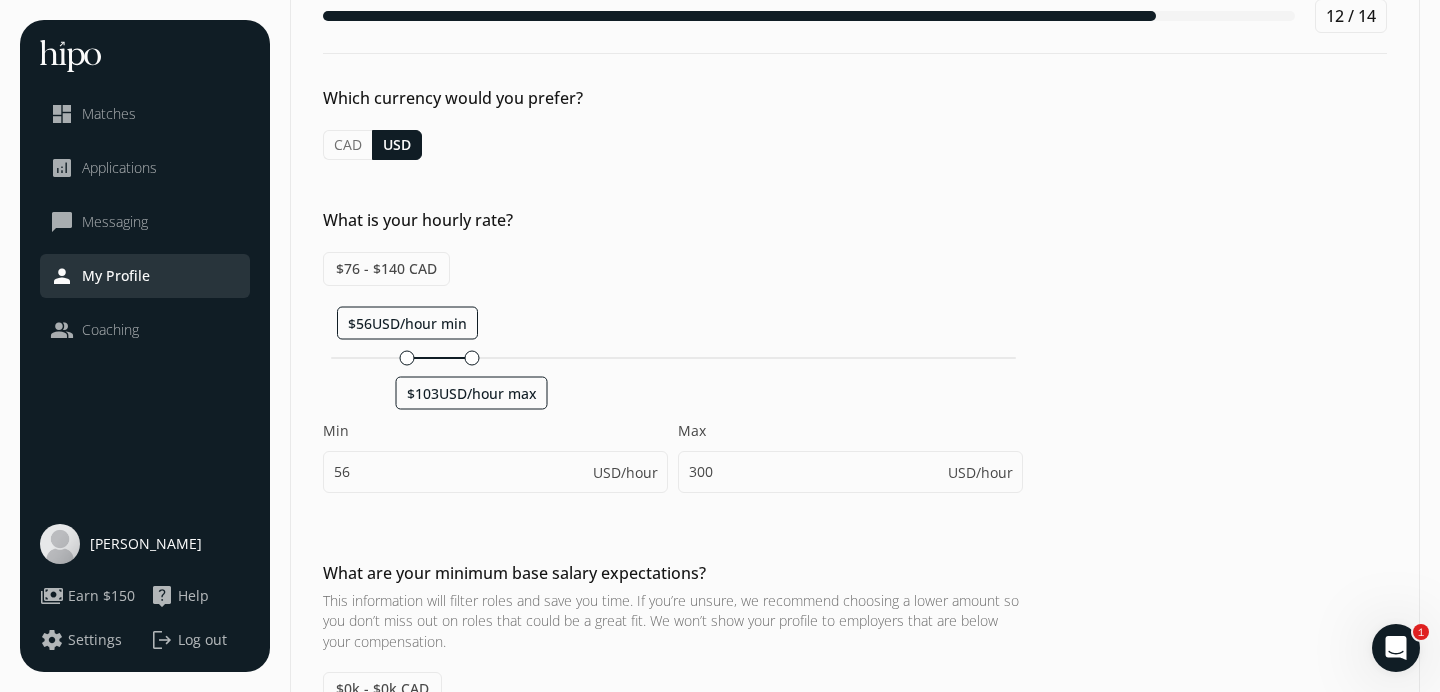 type on "106" 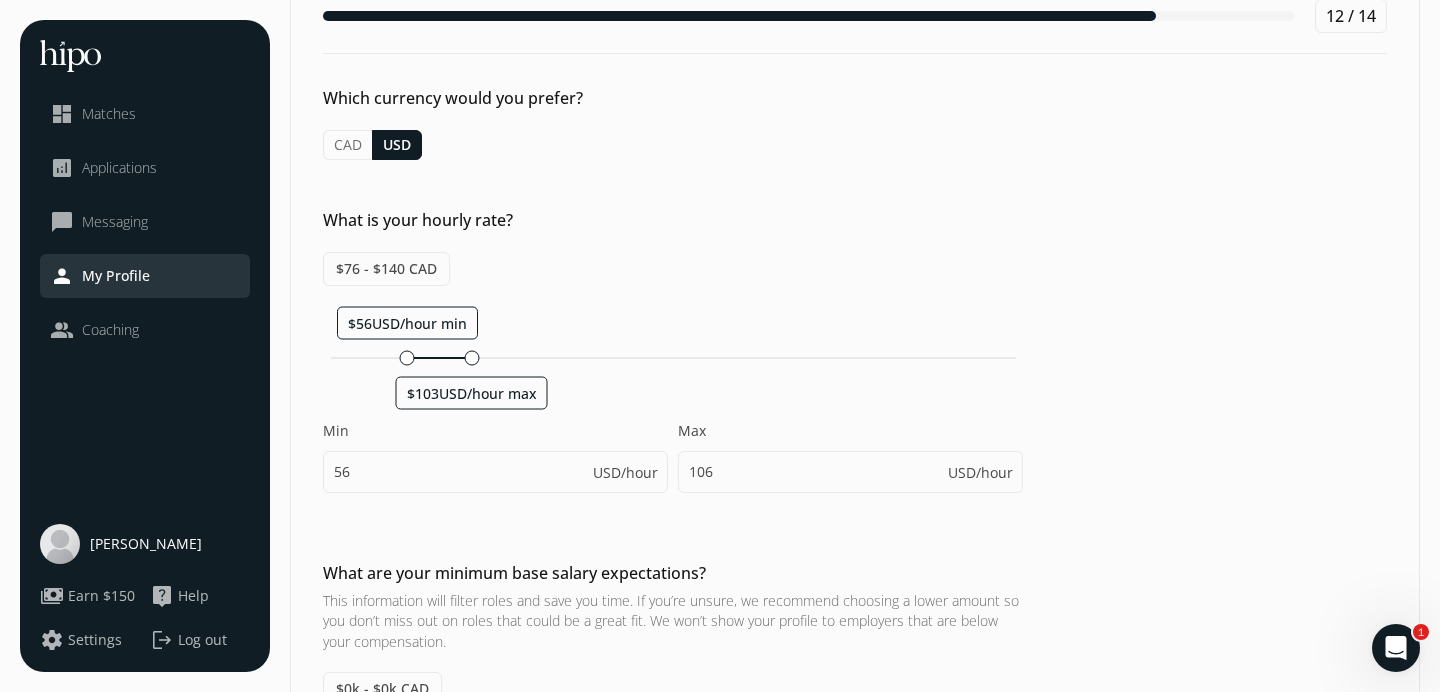 click on "“Strive not to be a success, but rather to be of value.” – Albert Einstein menu close dashboard Matches analytics Applications chat_bubble_outline Messaging person My Profile people Coaching Kasi Santarelli payments Earn $150 live_help  Help  settings Settings logout Log out General Sales Customer Success Compensation & Eligibility Social Personal 12 / 14 Which currency would you prefer? CAD USD What is your hourly rate? $76 - $140 CAD $56USD/hour min $103USD/hour max  Min  56 USD/hour  Max  106 USD/hour What are your minimum base salary expectations? This information will filter roles and save you time. If you’re unsure, we recommend choosing a lower amount so you don’t miss out on roles that could be a great fit. We won’t show your profile to employers that are below your compensation.  $0k - $0k CAD $0k USD min $0k USD max  Min  0 k USD  Max  0 k USD What are your expected on-target earnings expectations? (min base + bonus/commission) $0k - $0k CAD $0k USD min $0k USD max  Min  0 k USD  Max  0" at bounding box center [720, 789] 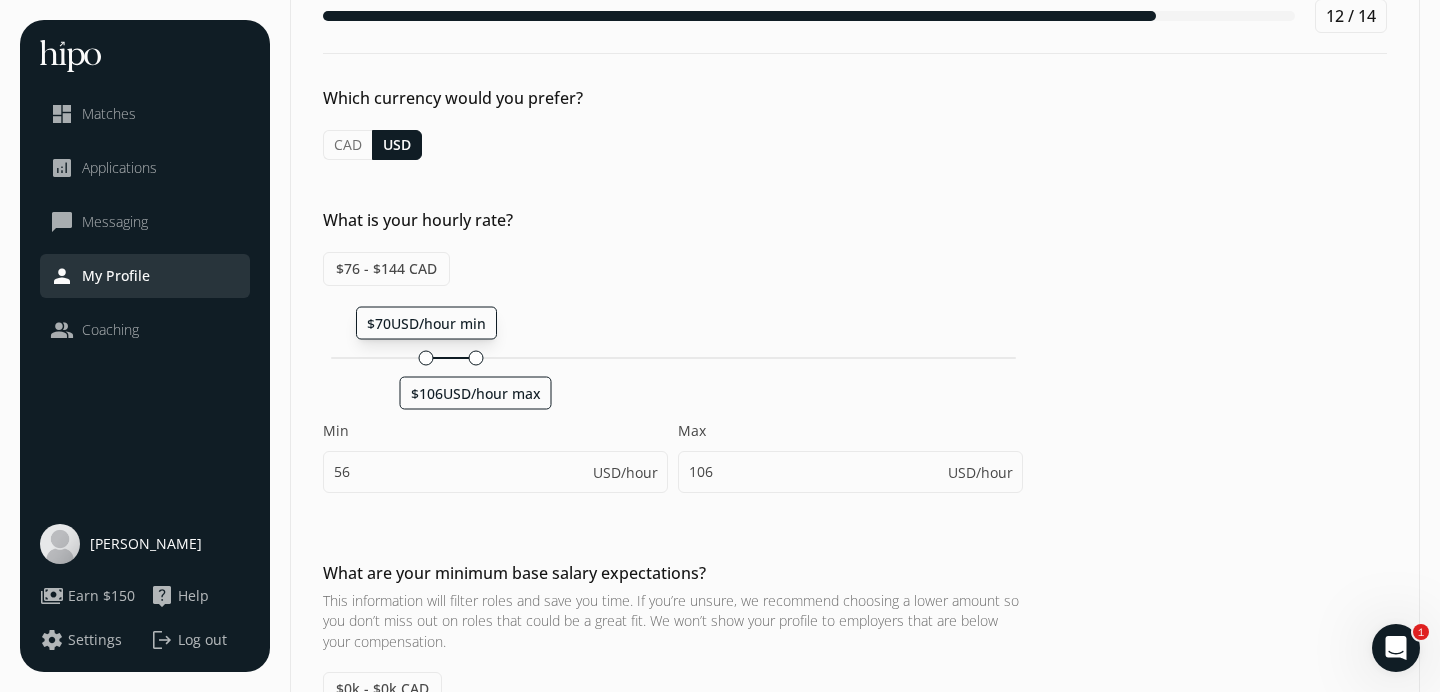 click on "$70USD/hour min" at bounding box center (426, 322) 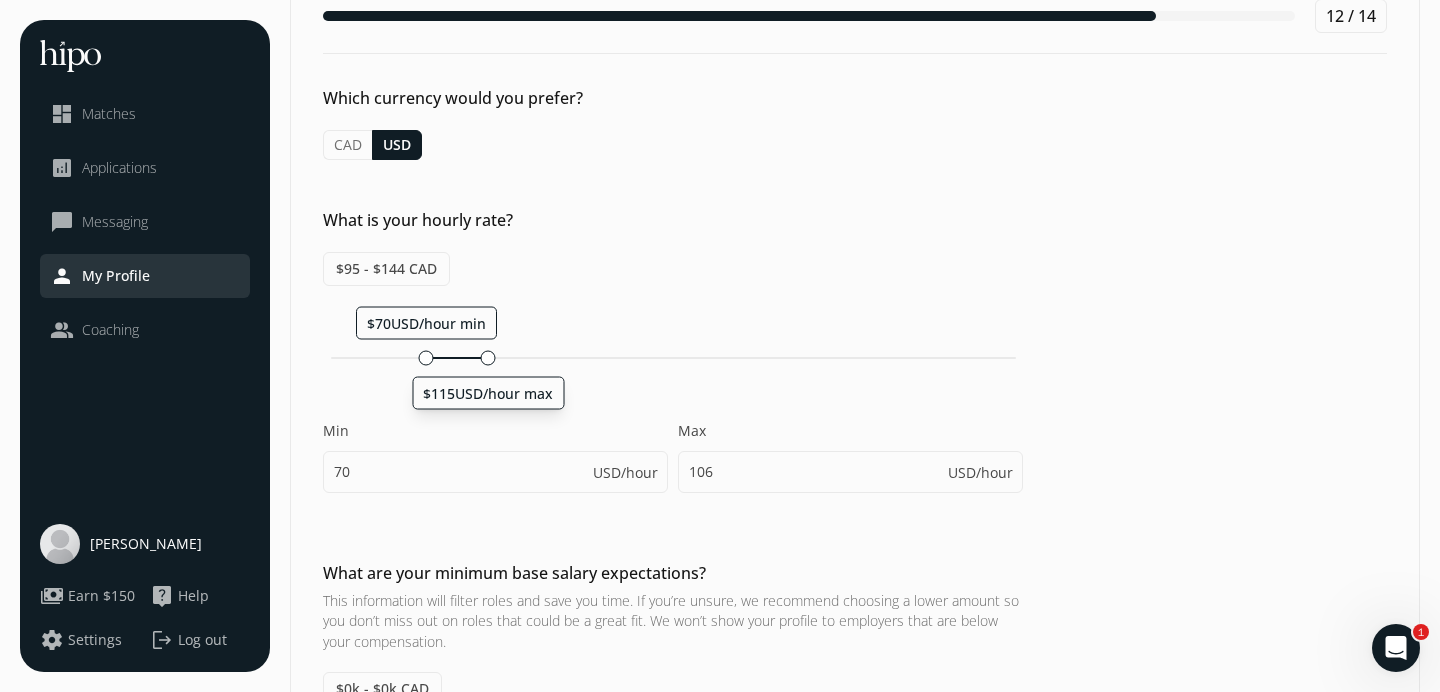 drag, startPoint x: 475, startPoint y: 359, endPoint x: 489, endPoint y: 358, distance: 14.035668 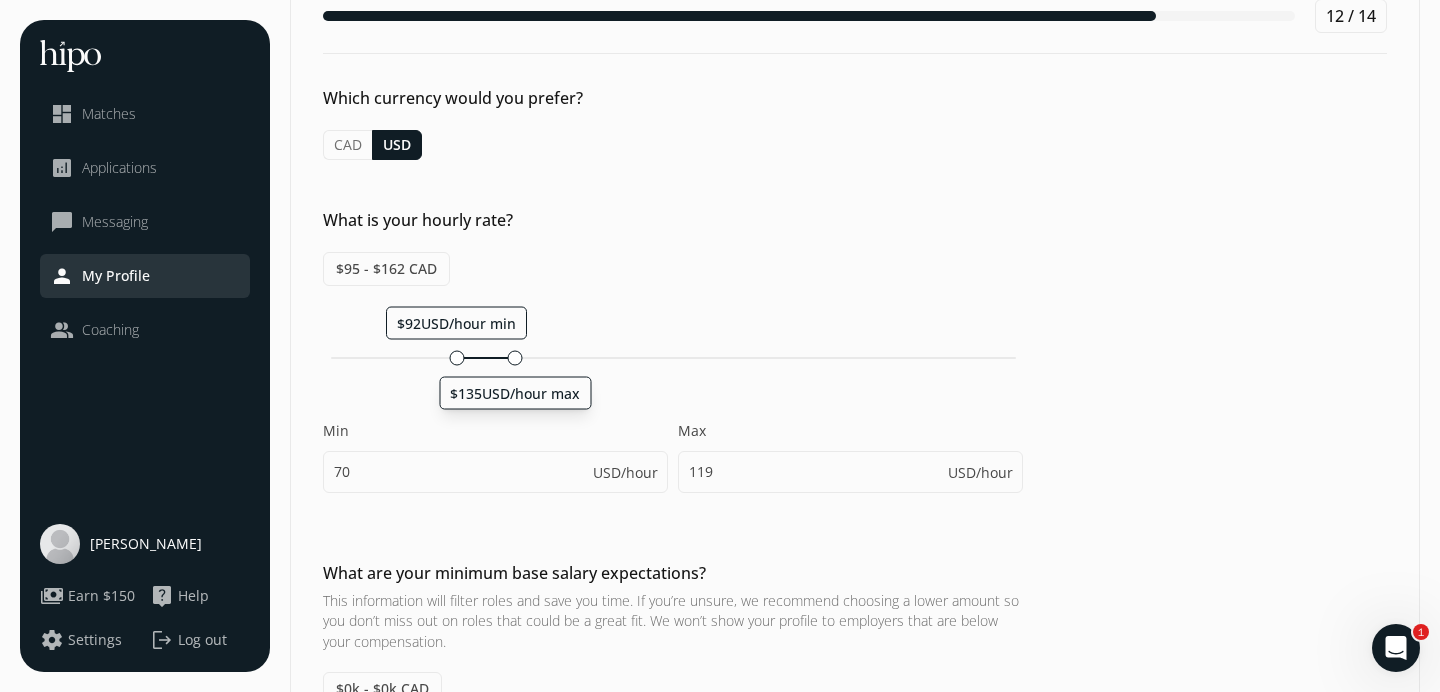 drag, startPoint x: 489, startPoint y: 358, endPoint x: 512, endPoint y: 361, distance: 23.194826 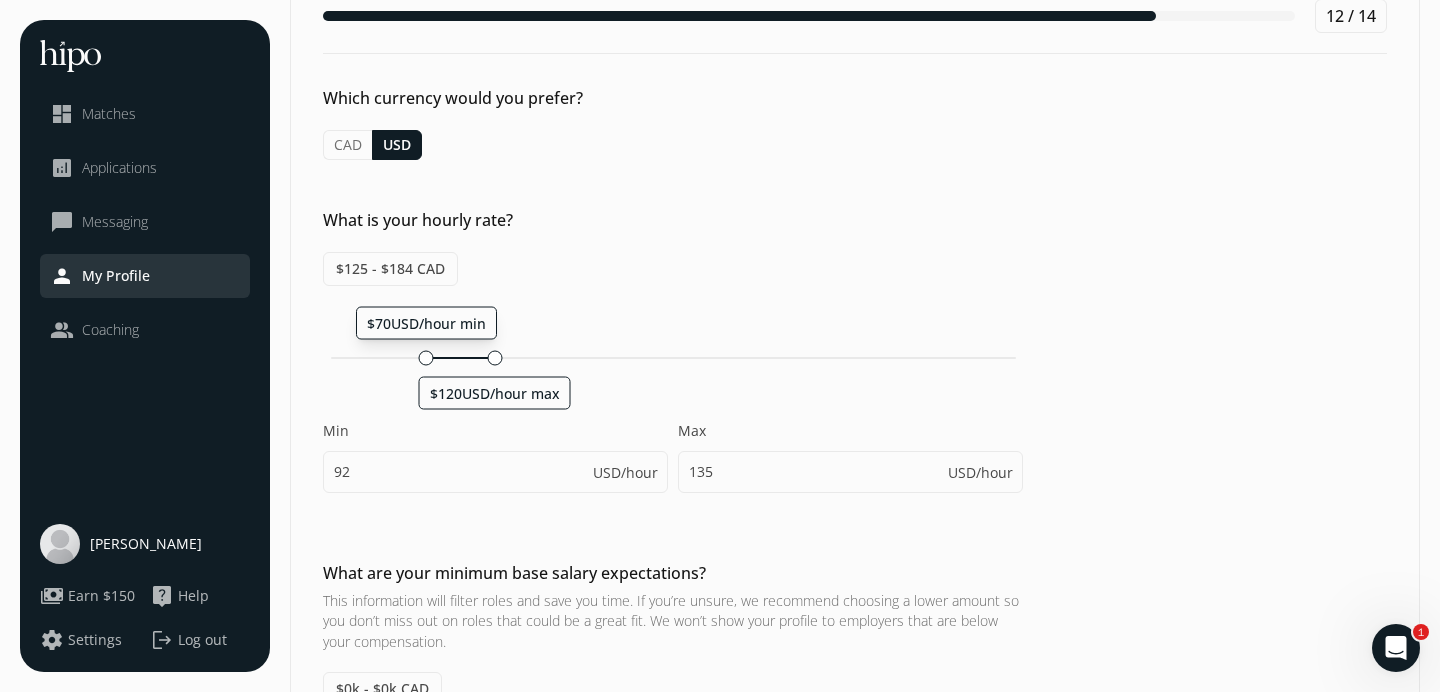 drag, startPoint x: 460, startPoint y: 358, endPoint x: 423, endPoint y: 360, distance: 37.054016 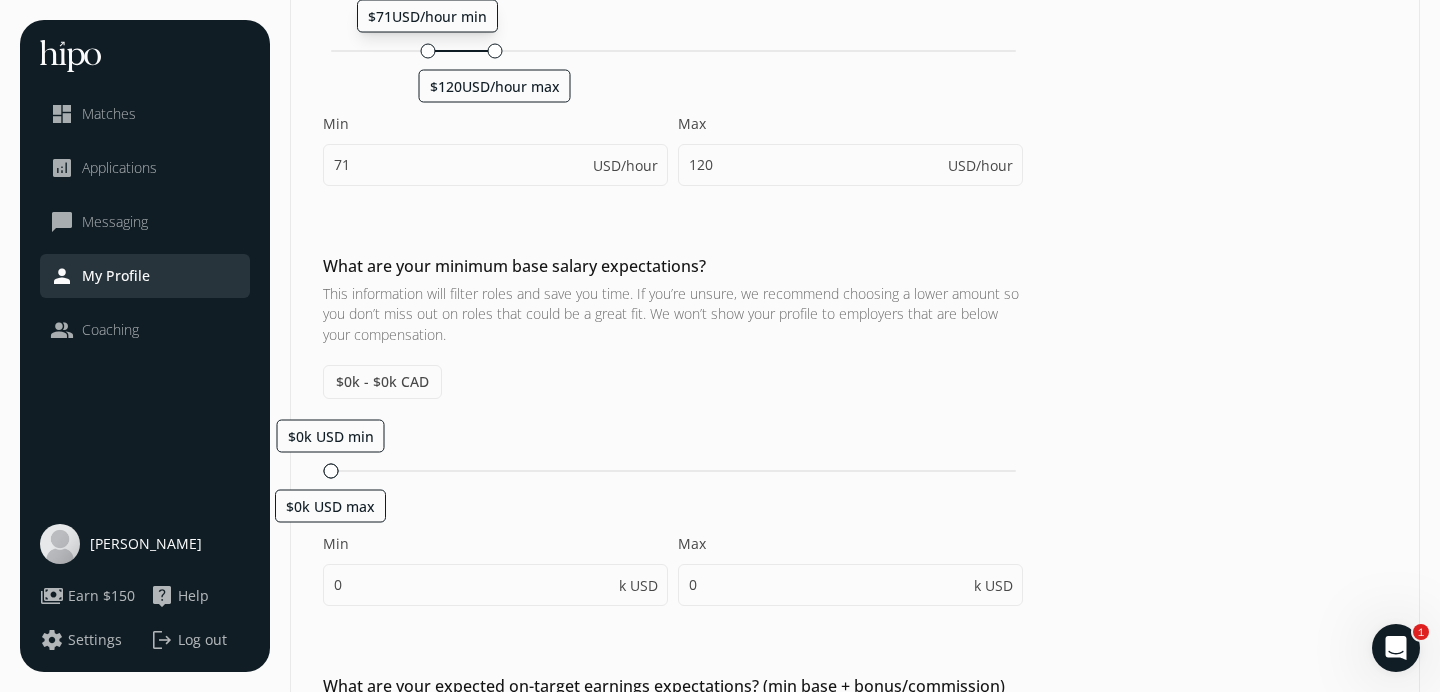 scroll, scrollTop: 413, scrollLeft: 0, axis: vertical 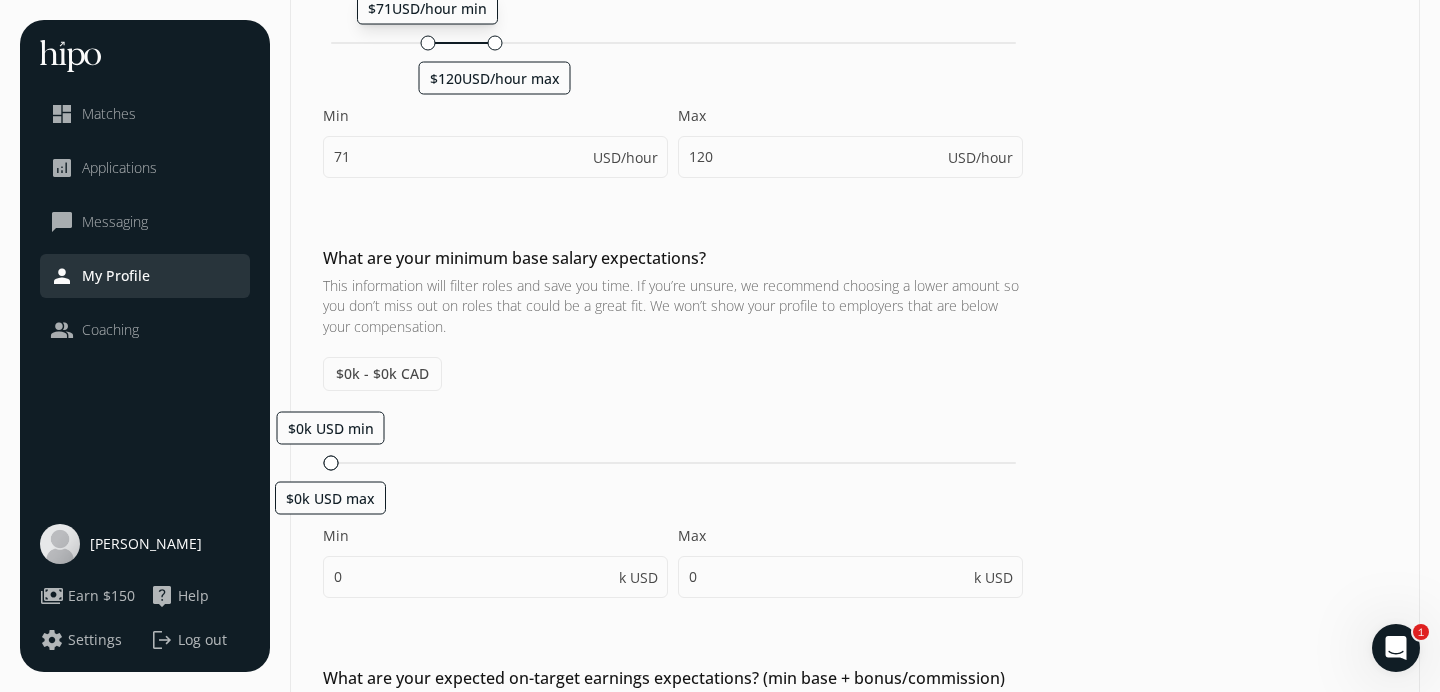 click on "$0k - $0k CAD" at bounding box center [382, 374] 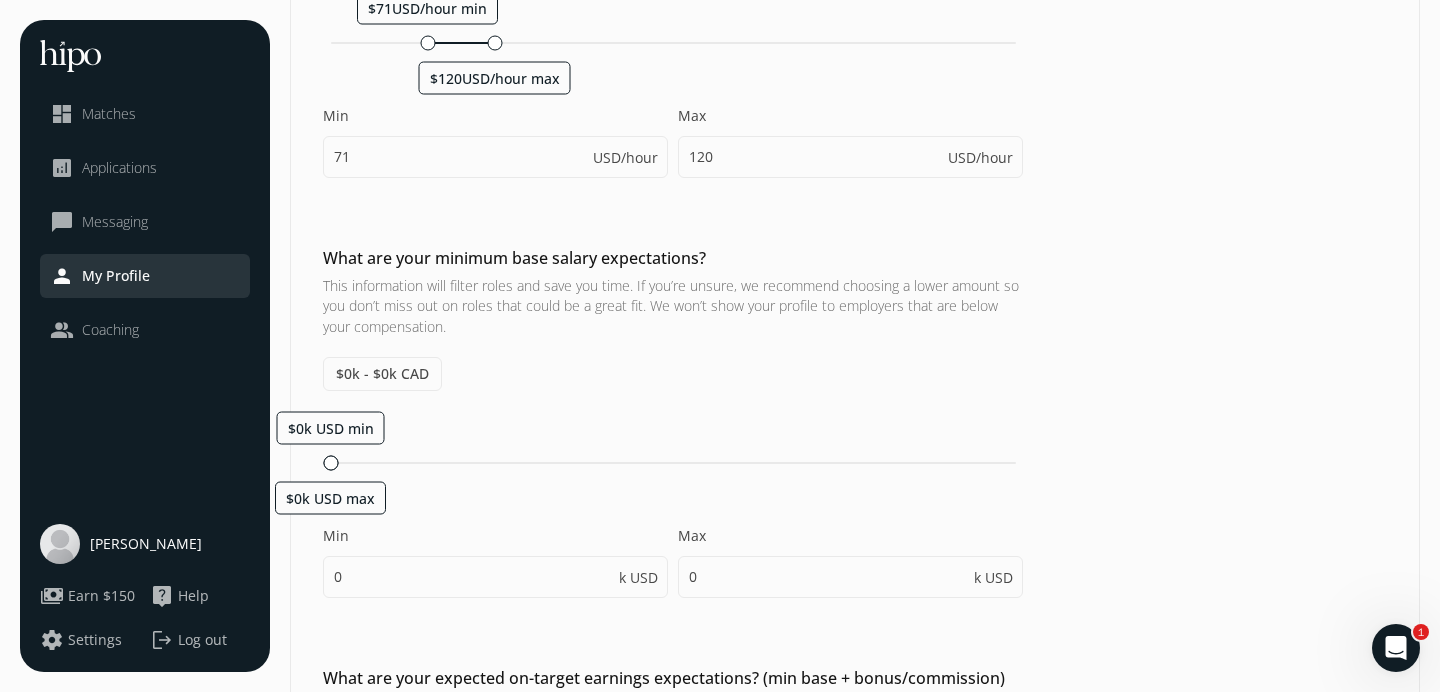 click on "$0k - $0k CAD" at bounding box center [382, 374] 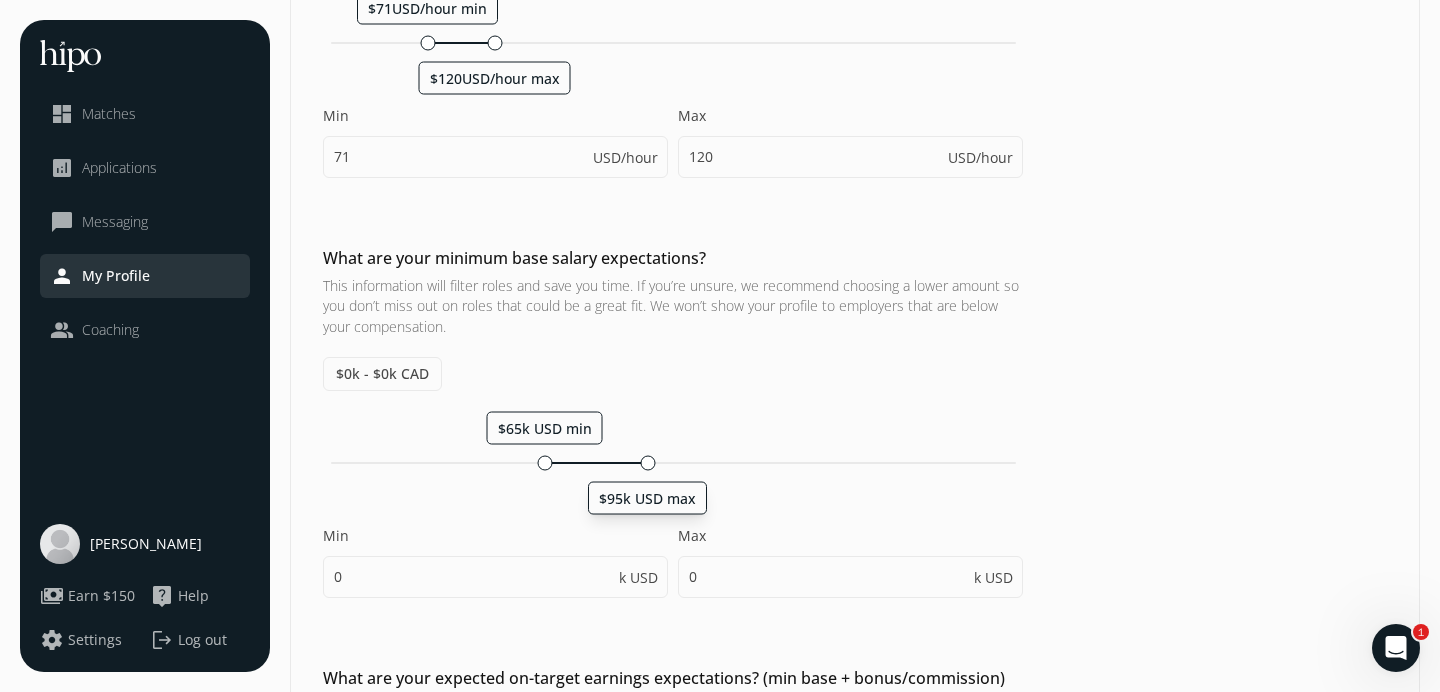 drag, startPoint x: 327, startPoint y: 459, endPoint x: 648, endPoint y: 459, distance: 321 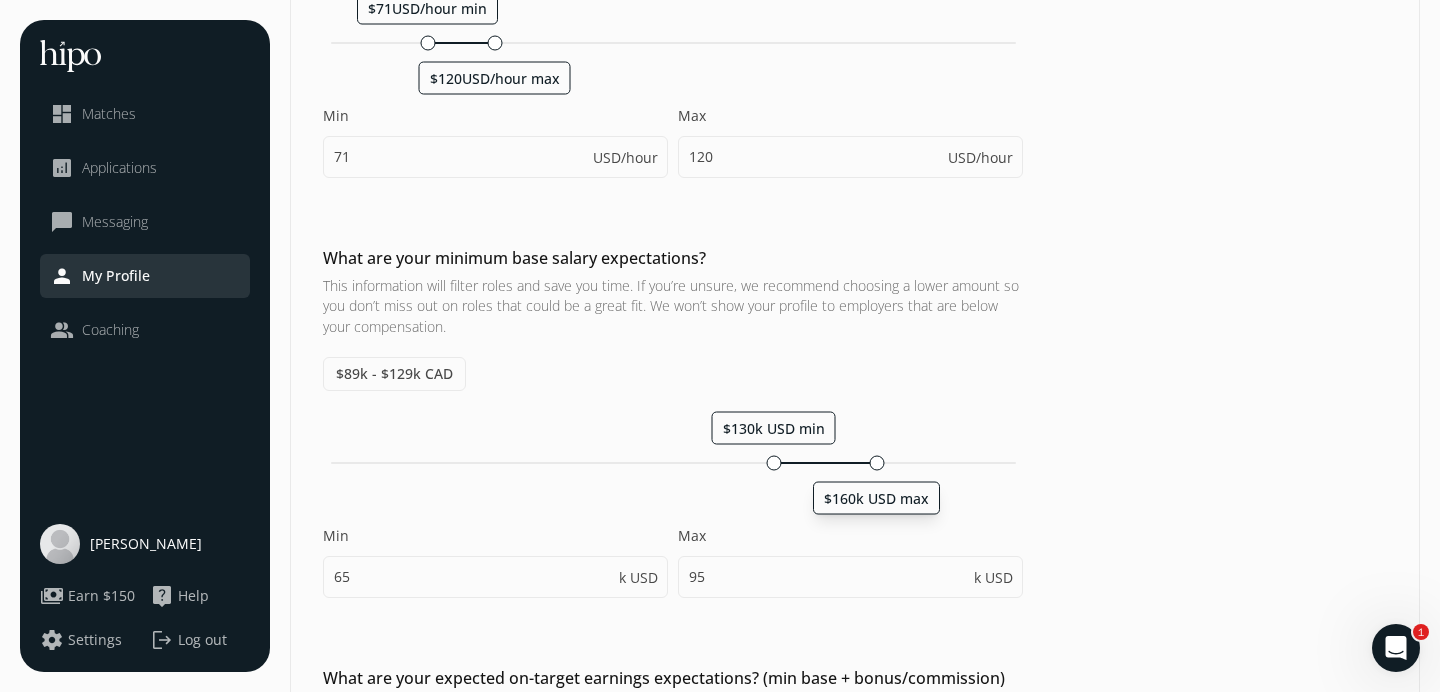 drag, startPoint x: 660, startPoint y: 462, endPoint x: 881, endPoint y: 466, distance: 221.0362 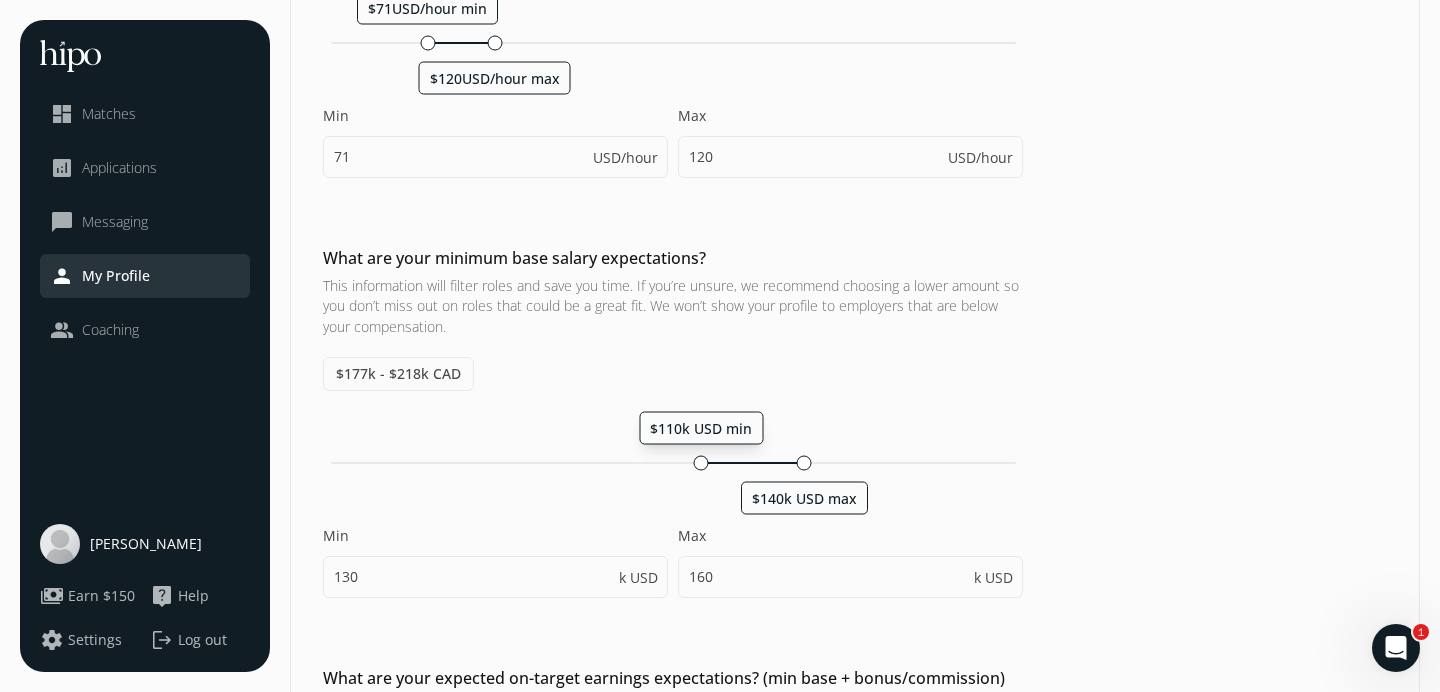 drag, startPoint x: 775, startPoint y: 464, endPoint x: 704, endPoint y: 467, distance: 71.063354 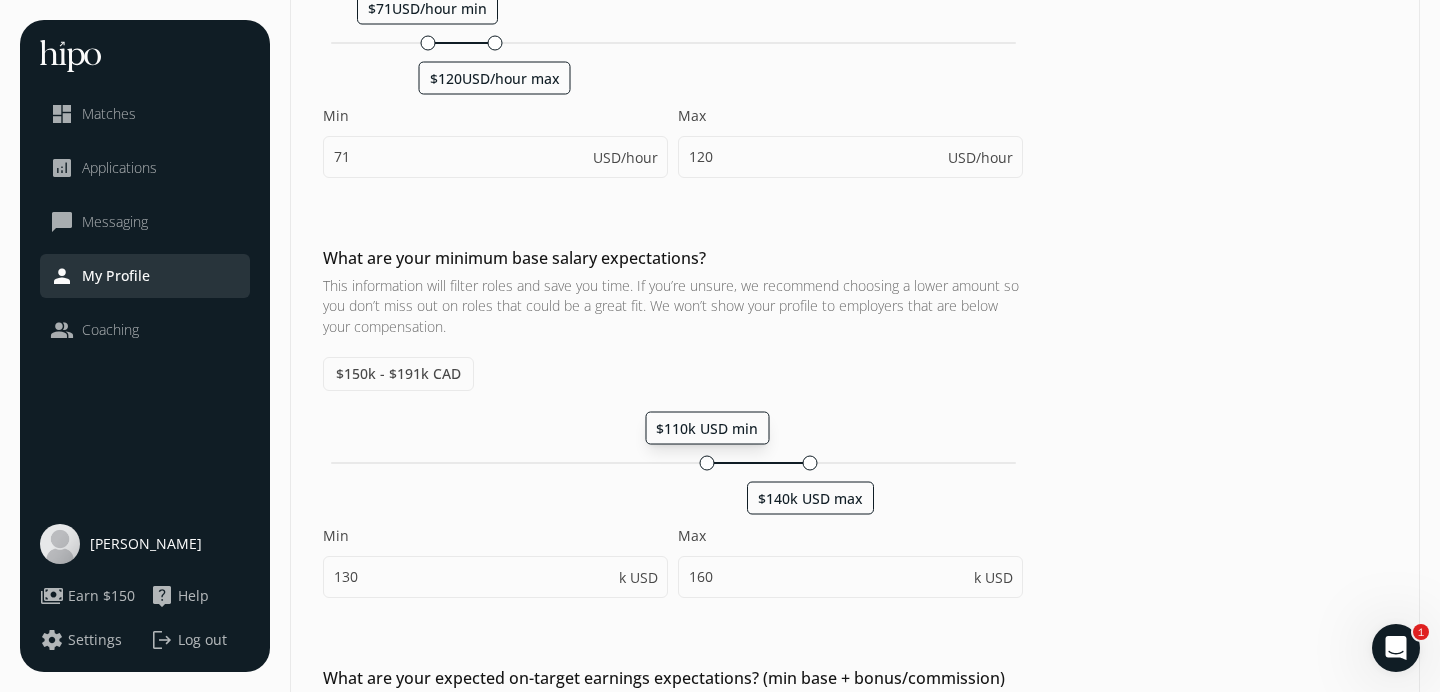 type on "110" 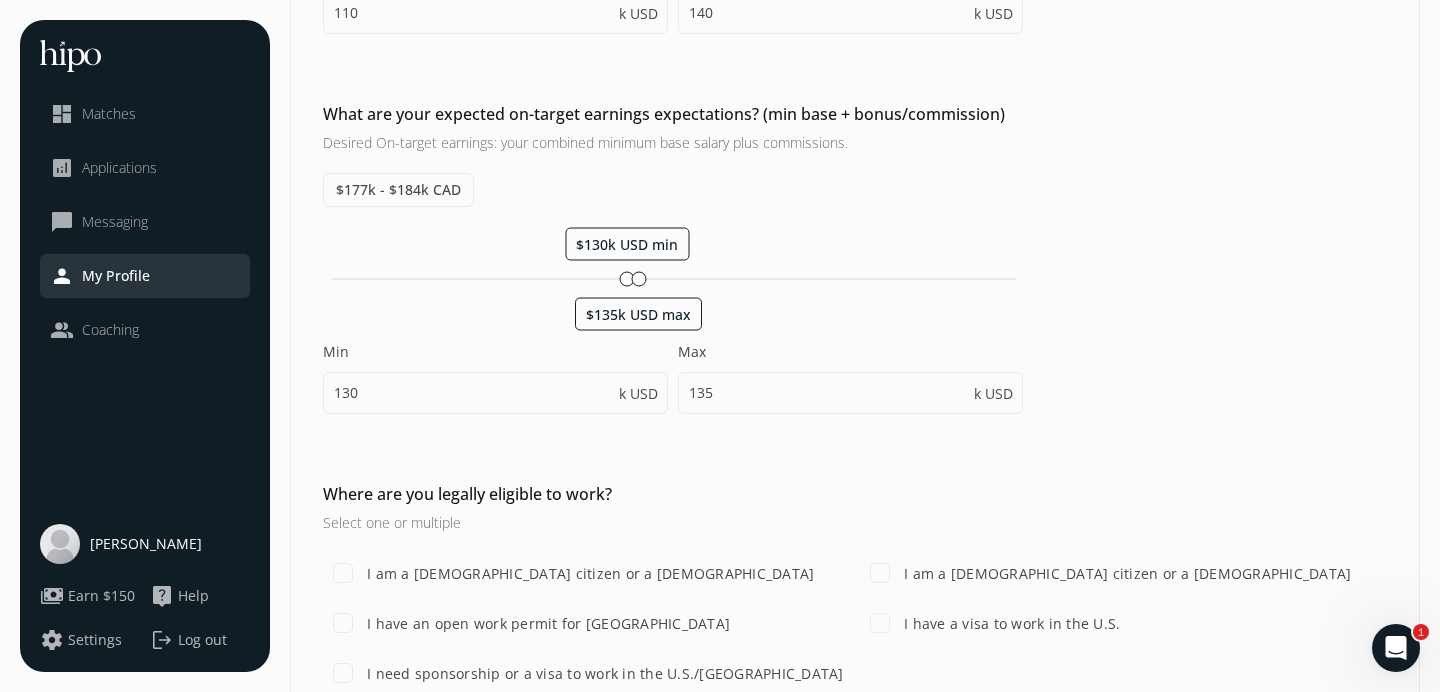 scroll, scrollTop: 990, scrollLeft: 0, axis: vertical 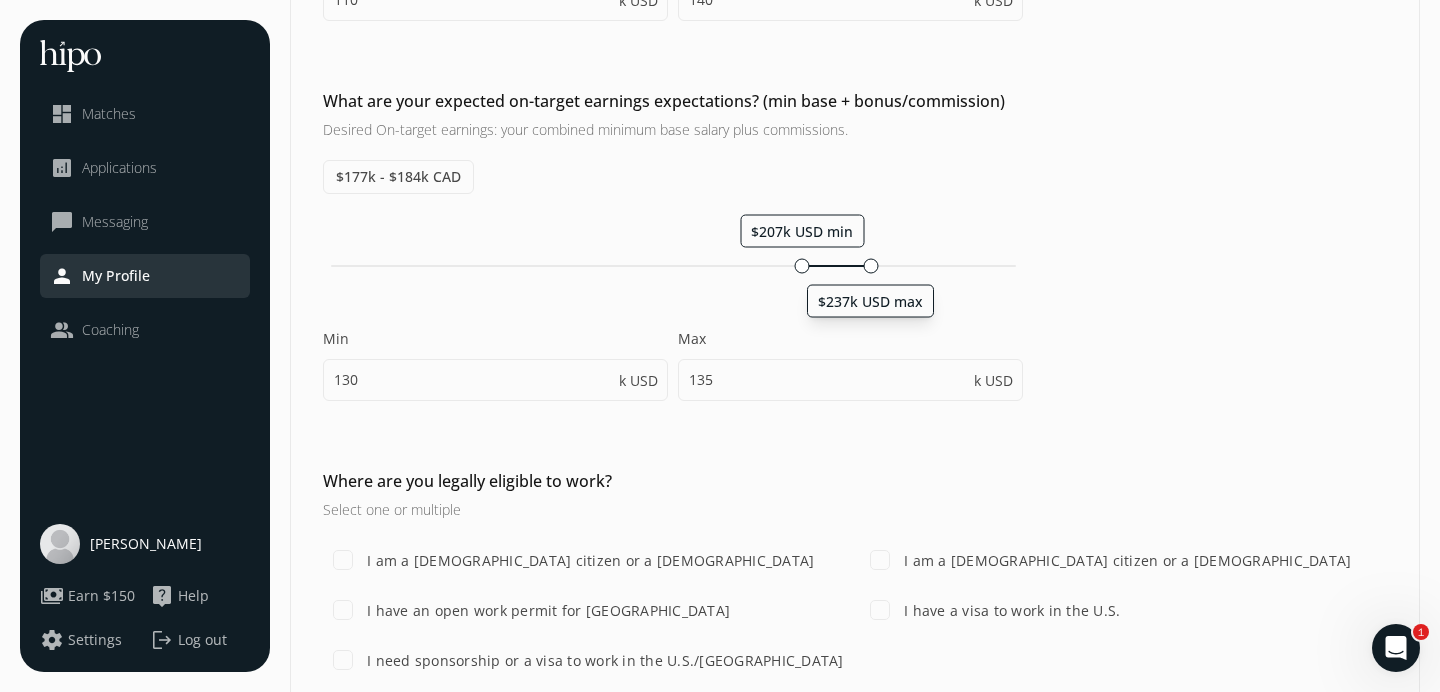 drag, startPoint x: 641, startPoint y: 267, endPoint x: 875, endPoint y: 263, distance: 234.03418 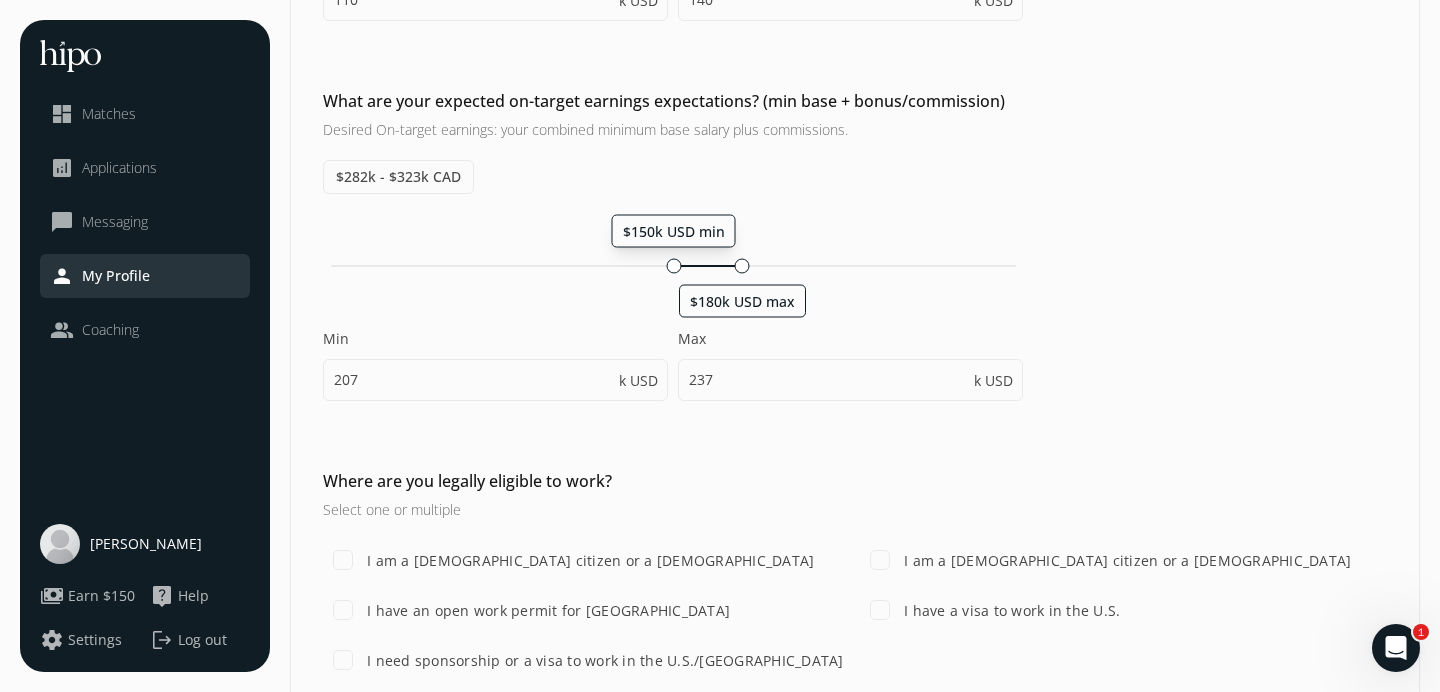drag, startPoint x: 802, startPoint y: 263, endPoint x: 675, endPoint y: 269, distance: 127.141655 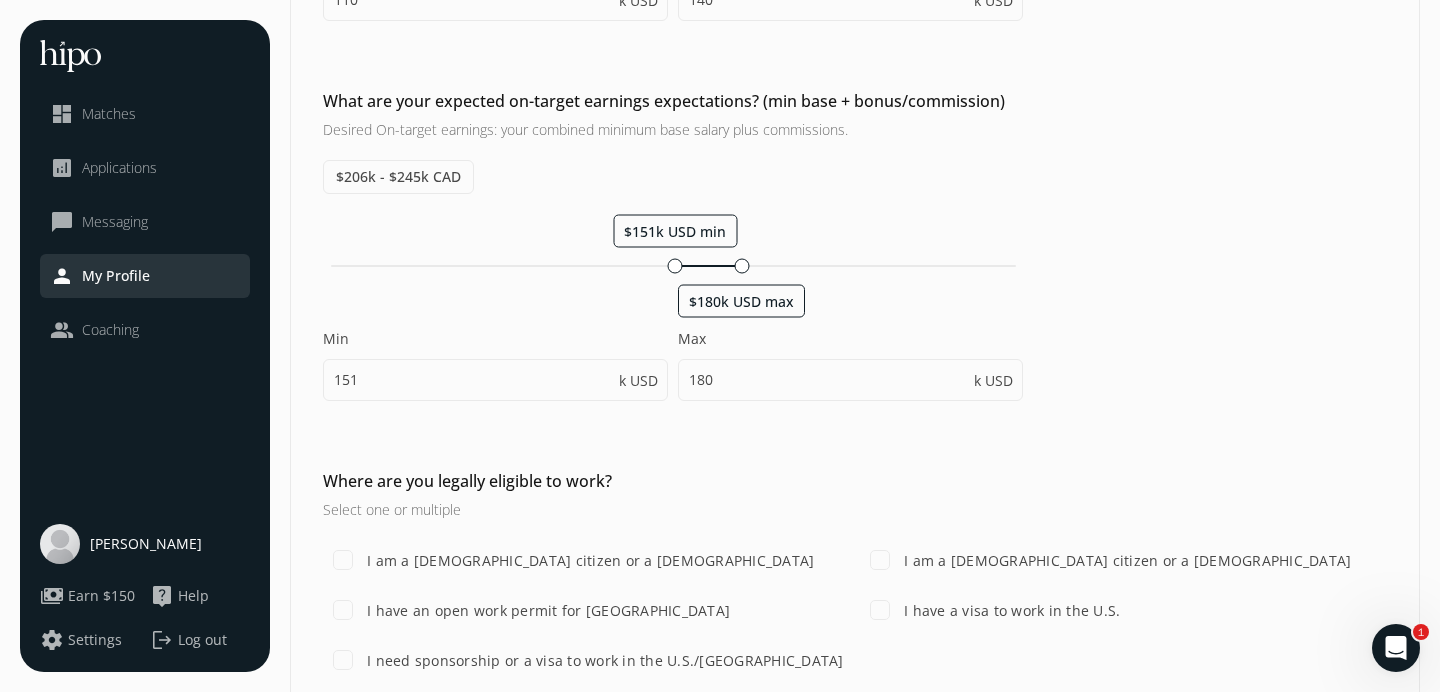 click on "What are your expected on-target earnings expectations? (min base + bonus/commission) Desired On-target earnings: your combined minimum base salary plus commissions.  $206k - $245k CAD $151k USD min $180k USD max  Min  151 k USD  Max  180 k USD" 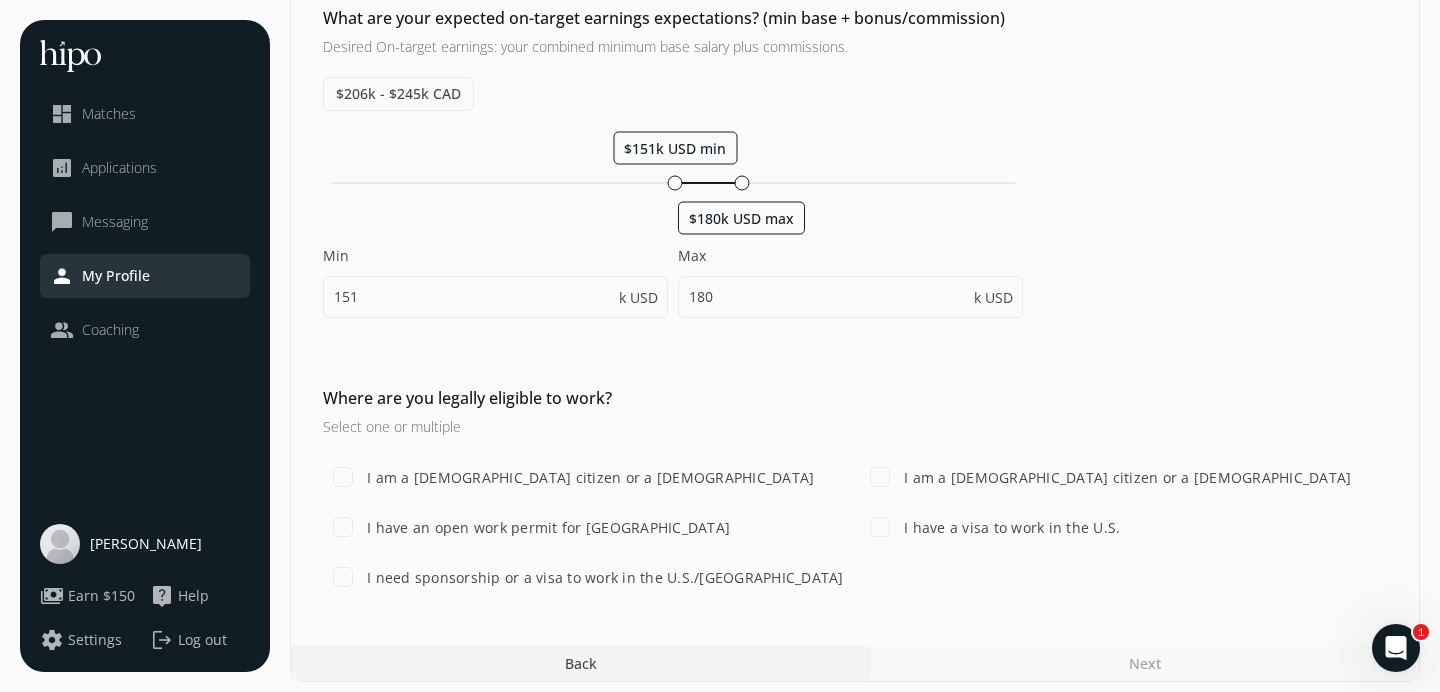 scroll, scrollTop: 1083, scrollLeft: 0, axis: vertical 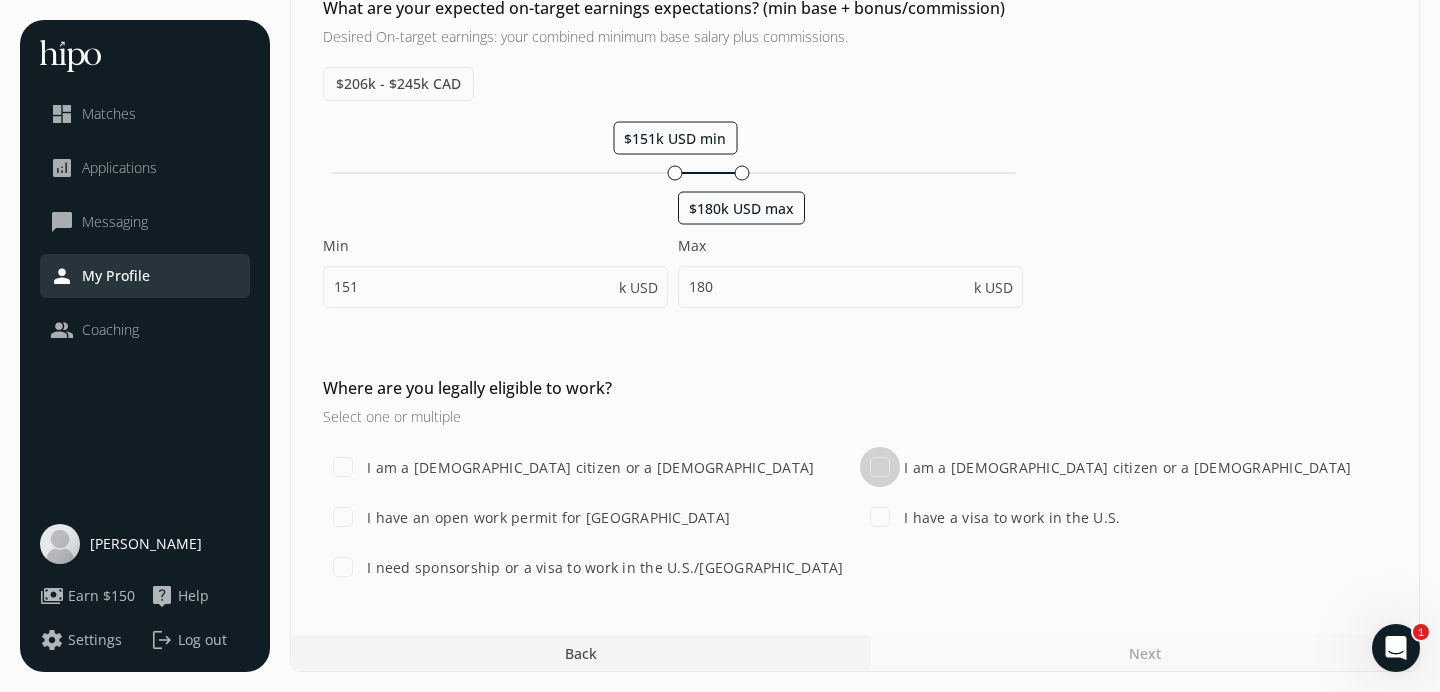 click on "I am a U.S. citizen or a lawful permanent resident" at bounding box center [880, 467] 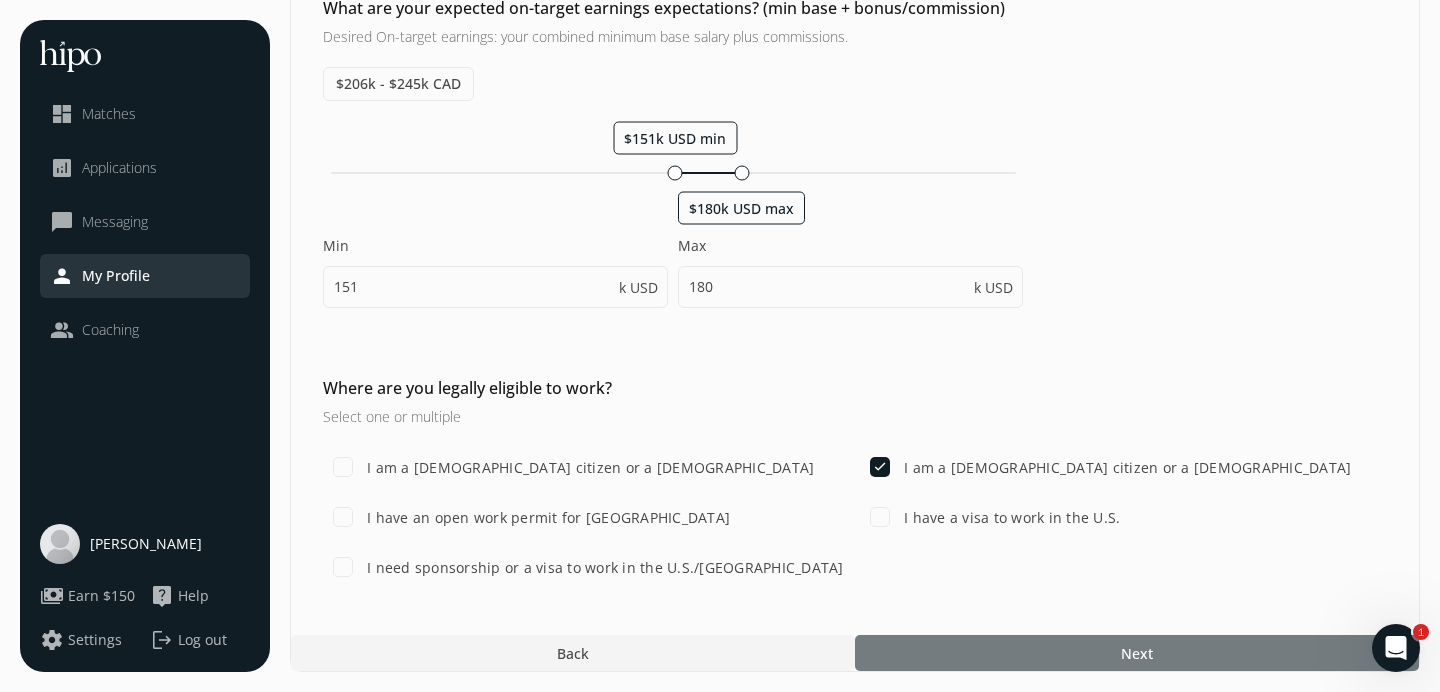 click at bounding box center [1137, 653] 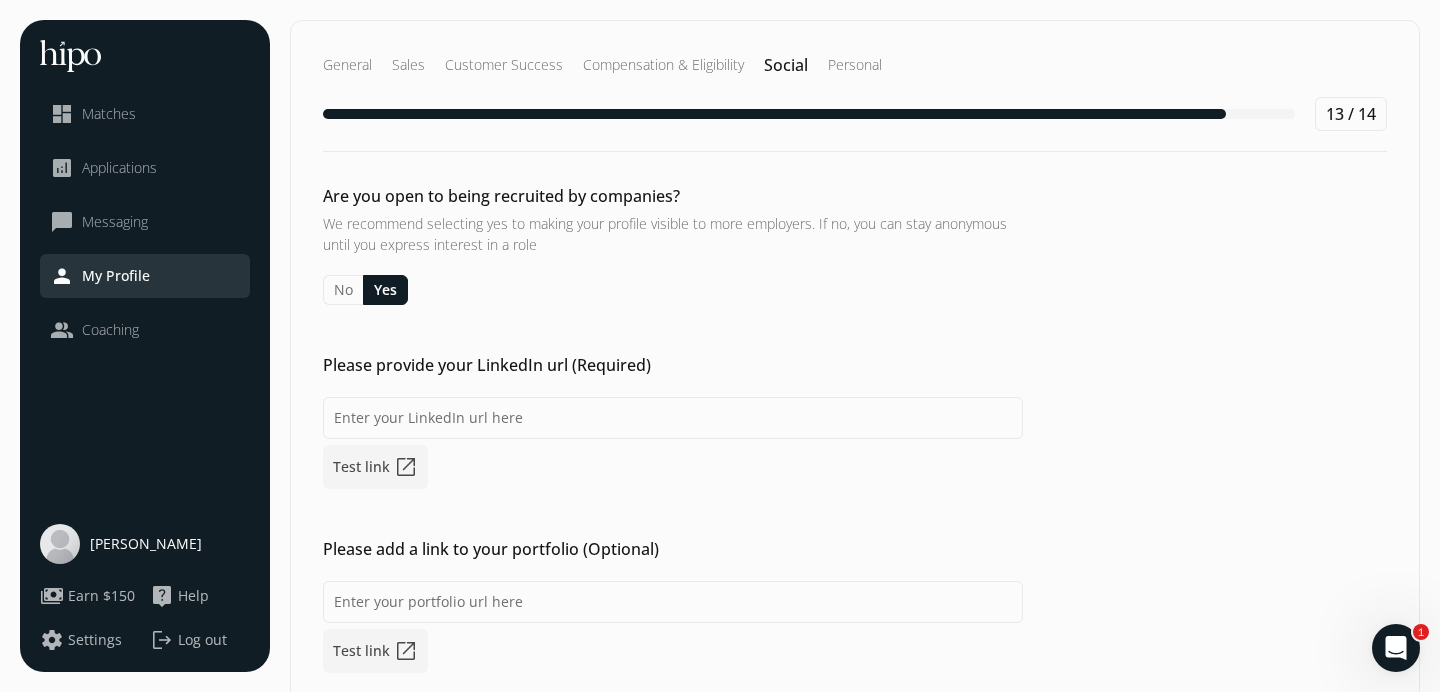 click on "No" 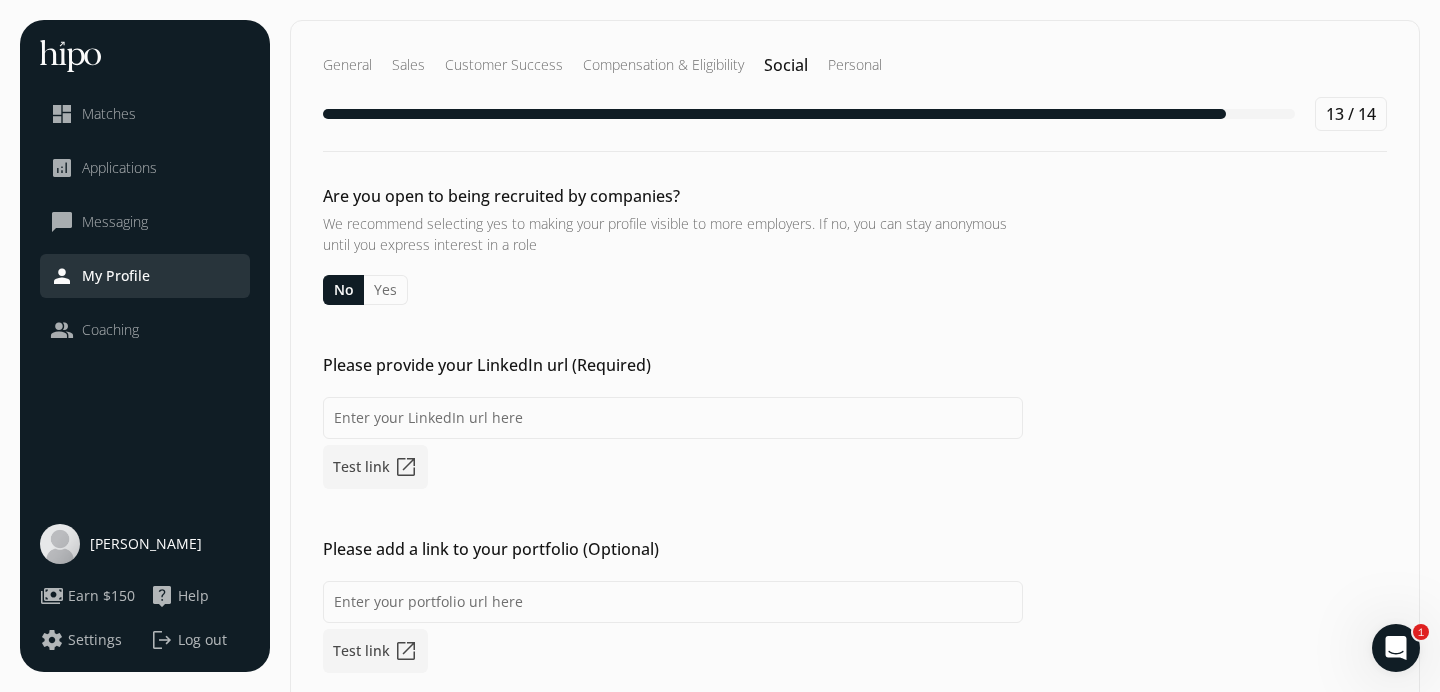 click on "Yes" 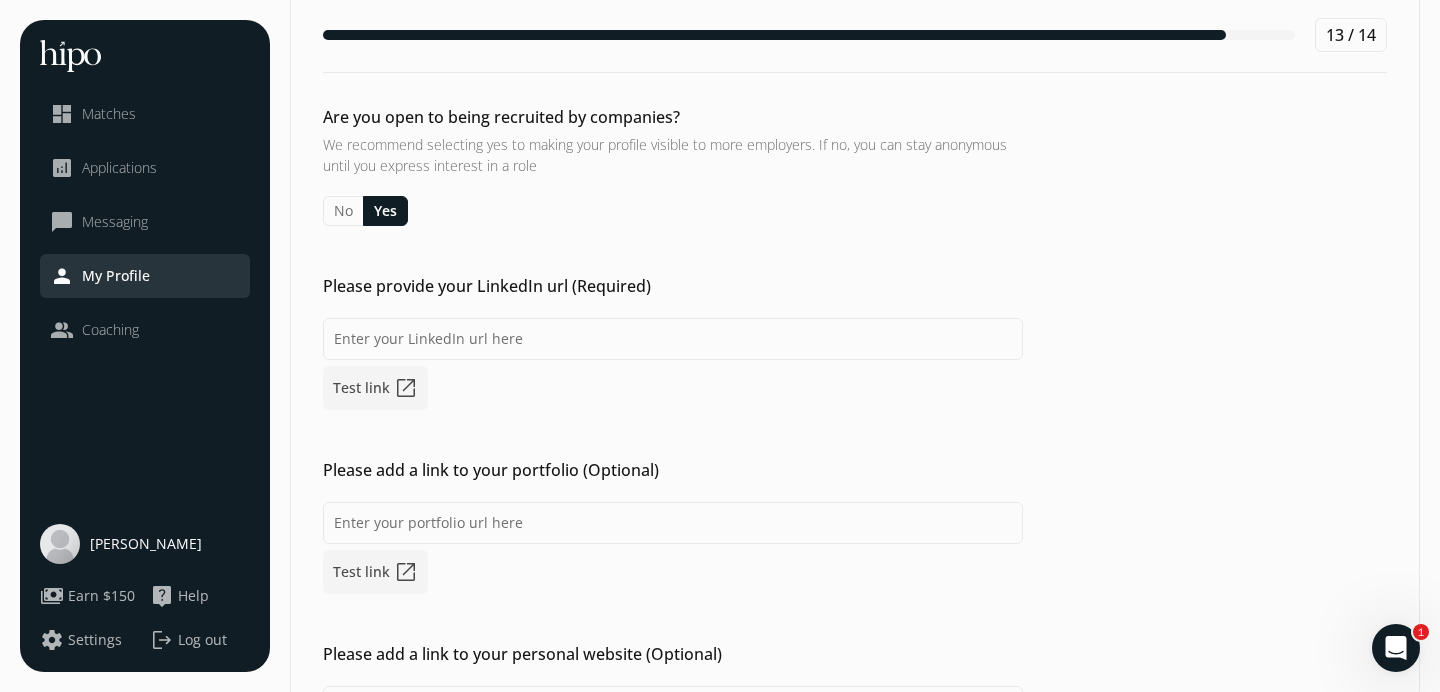 scroll, scrollTop: 82, scrollLeft: 0, axis: vertical 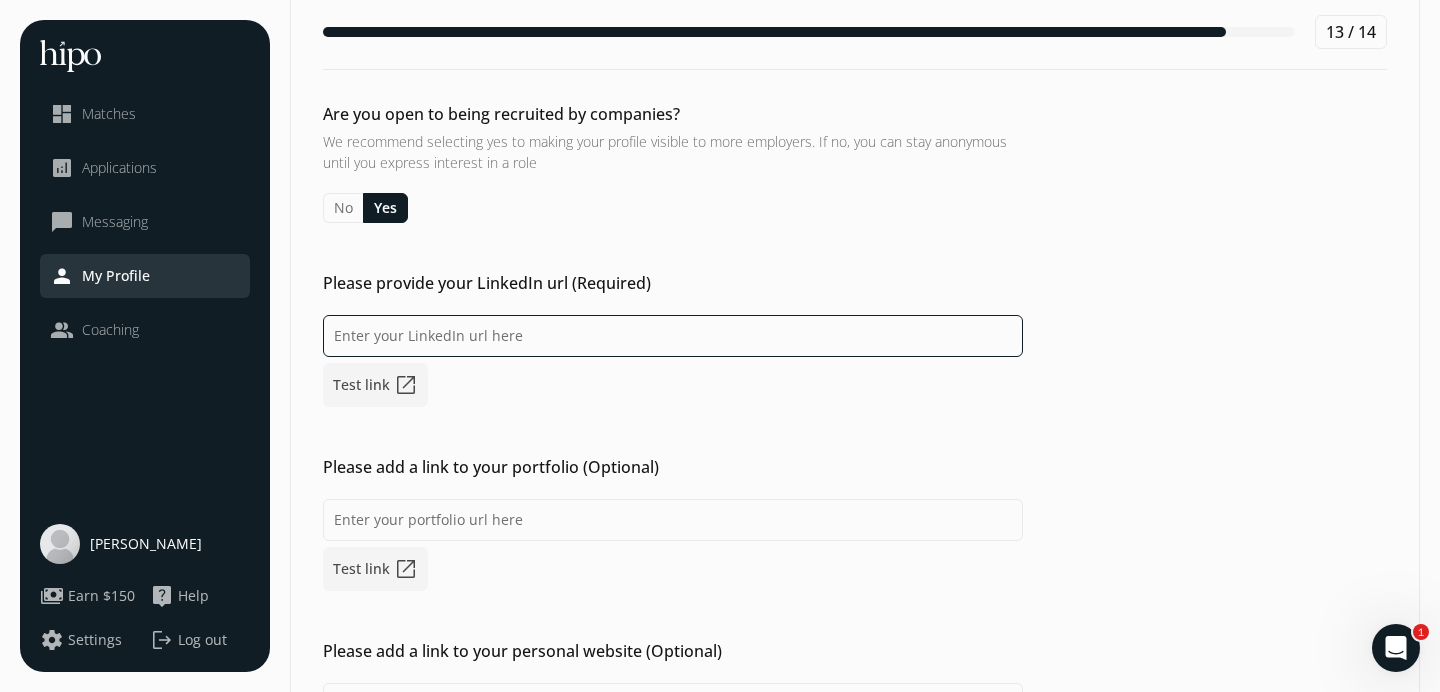 click at bounding box center [673, 336] 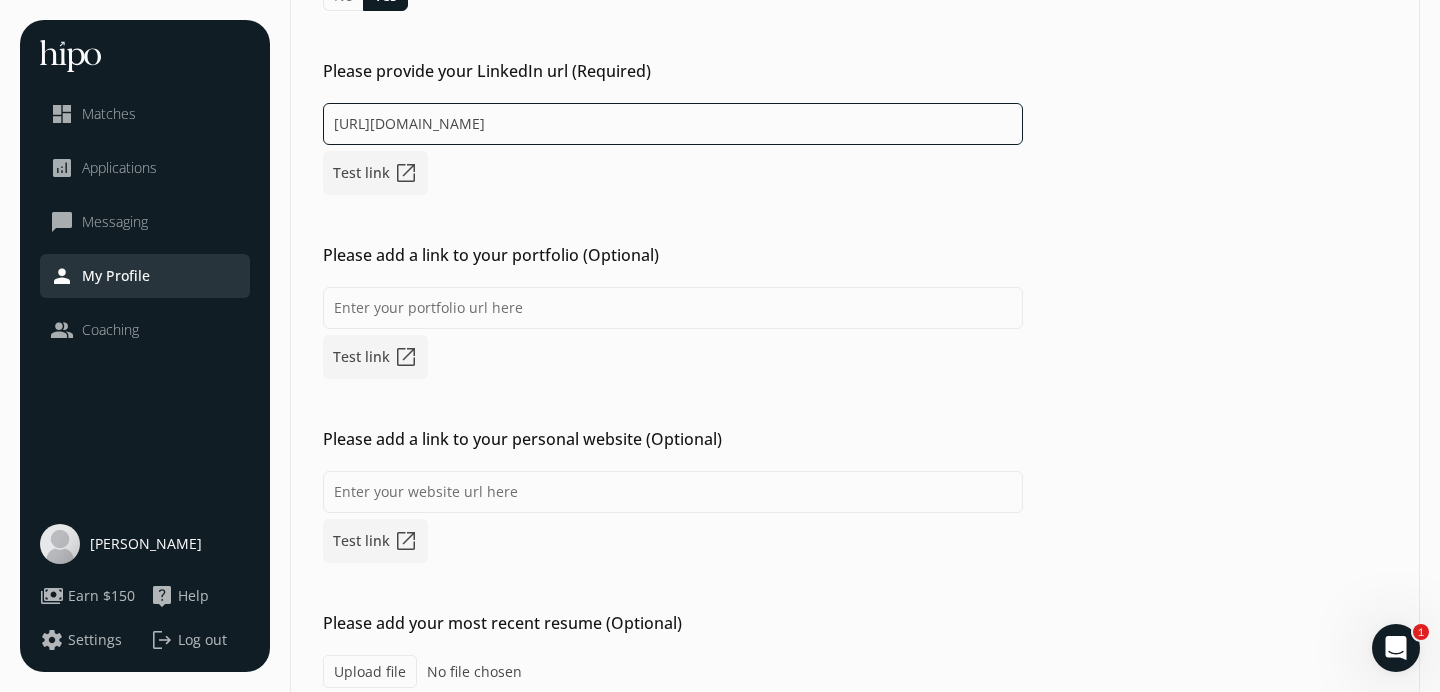 scroll, scrollTop: 395, scrollLeft: 0, axis: vertical 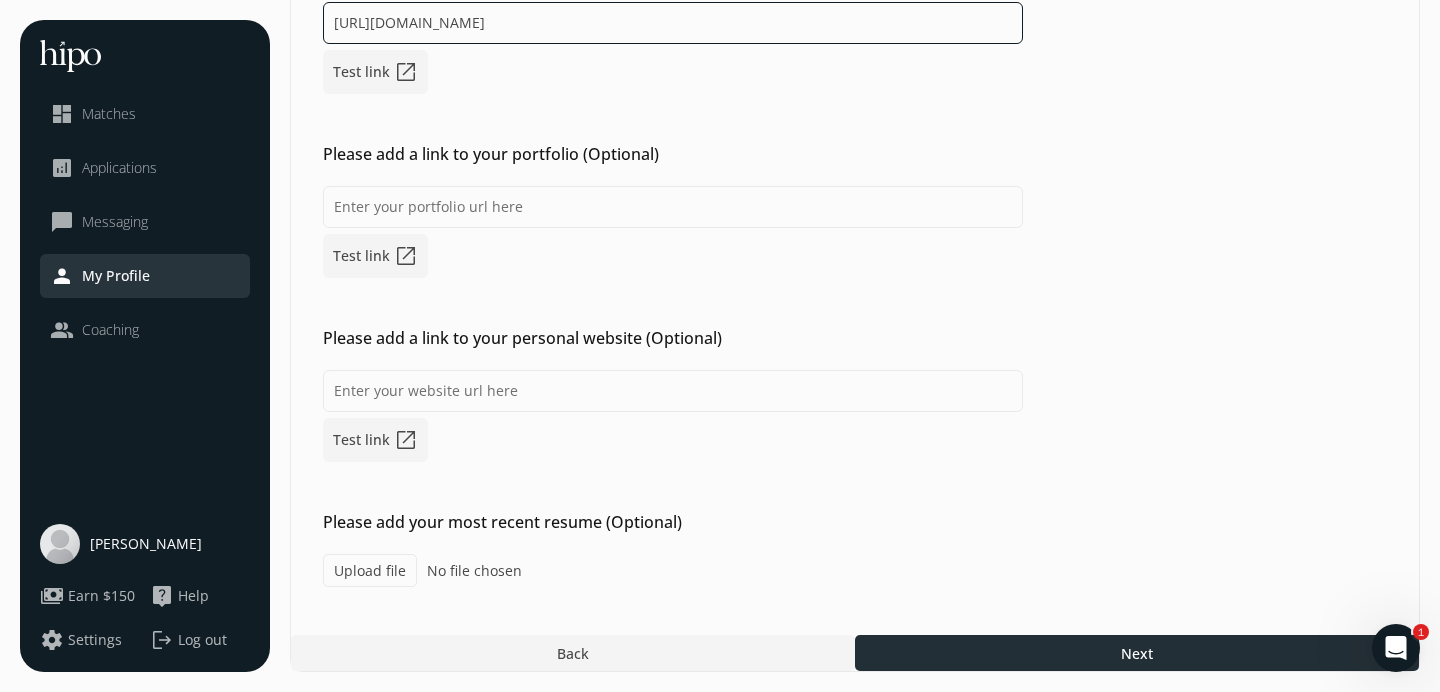 type on "https://www.linkedin.com/in/kasi-s-5aaa3140/" 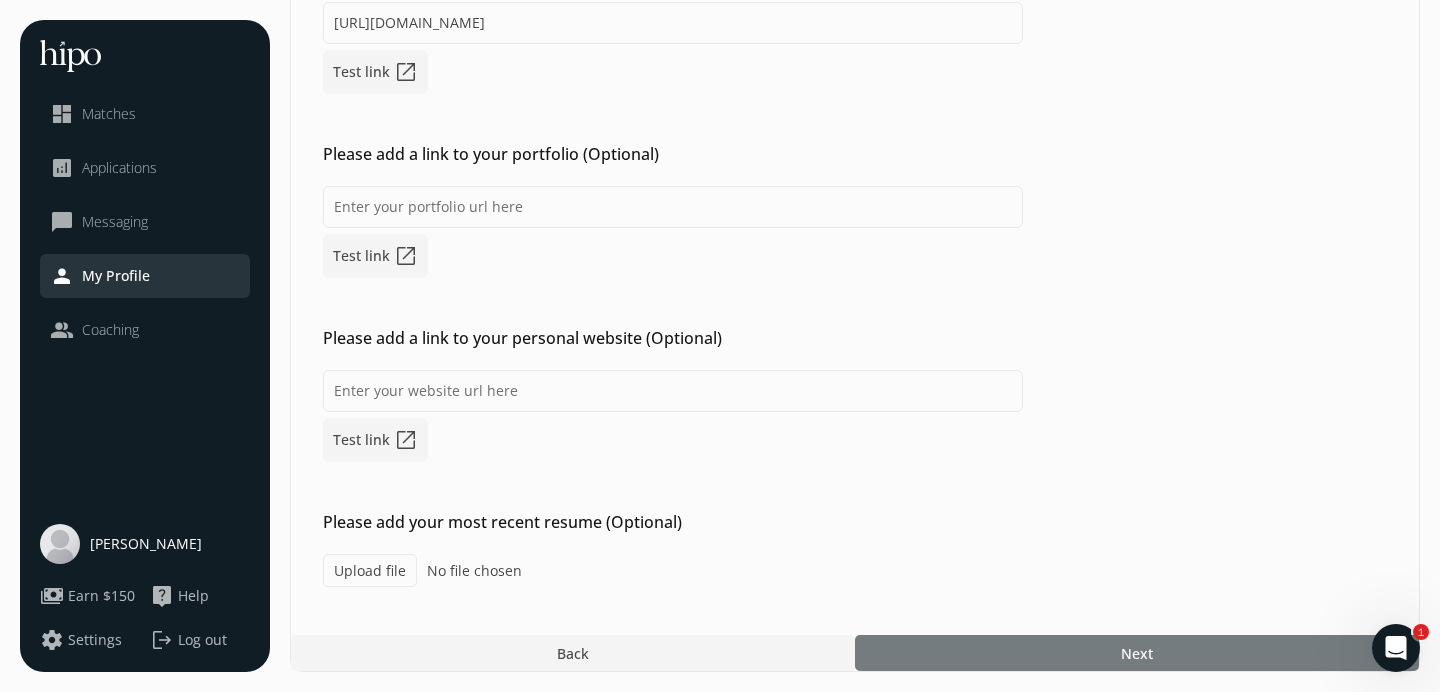 click at bounding box center (1137, 653) 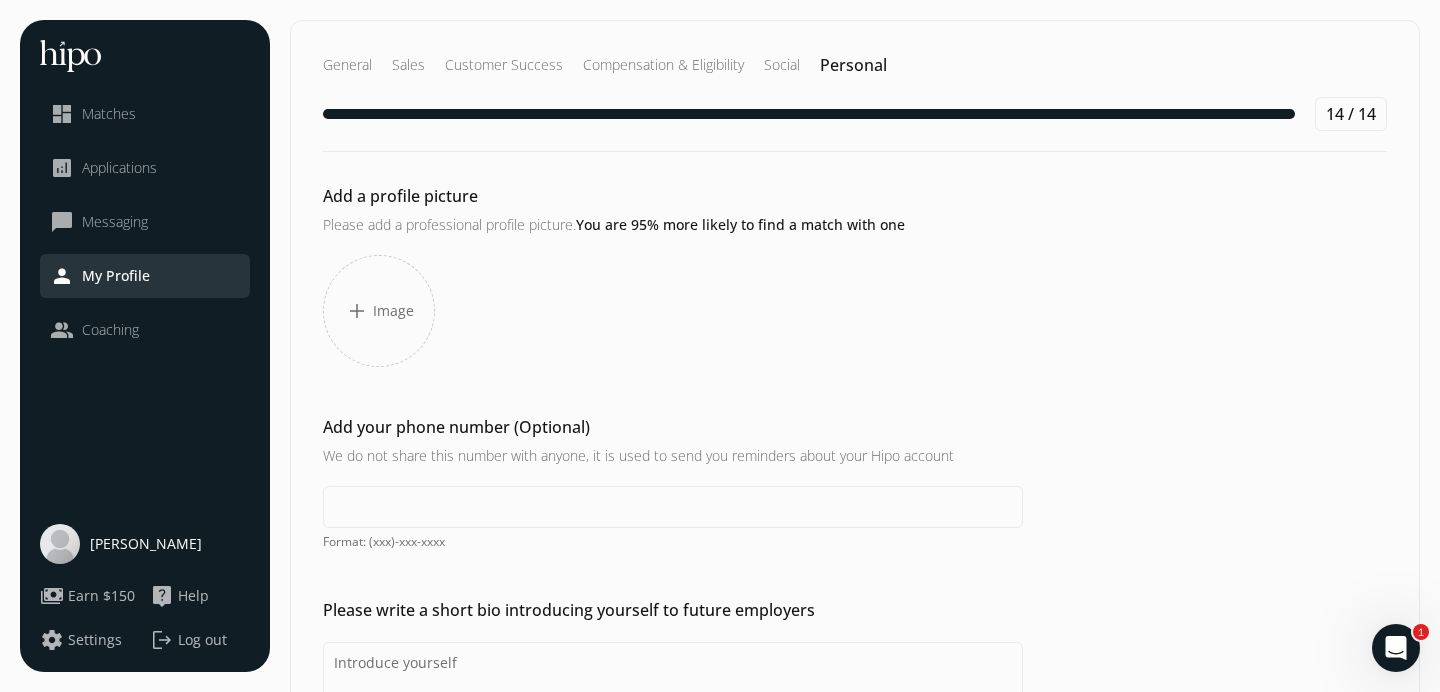 click on "Image" at bounding box center (393, 311) 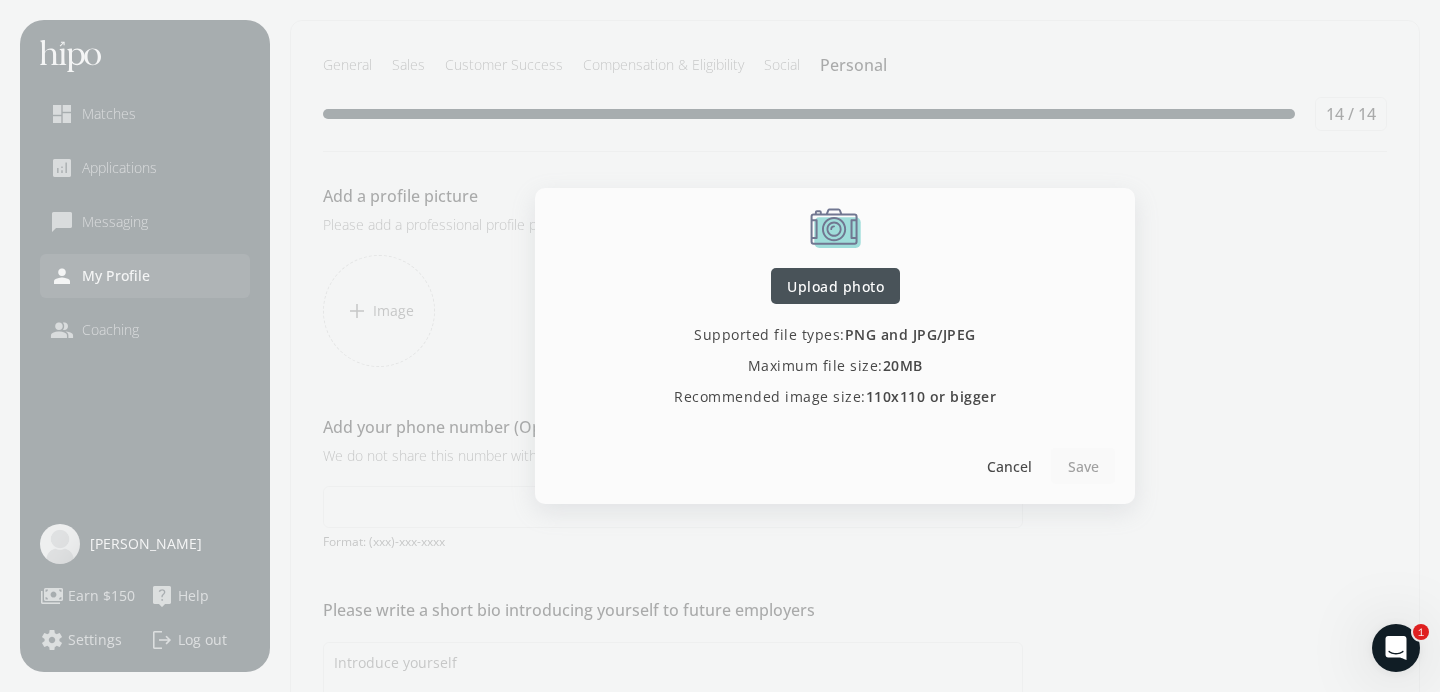 click on "Upload photo" at bounding box center (835, 286) 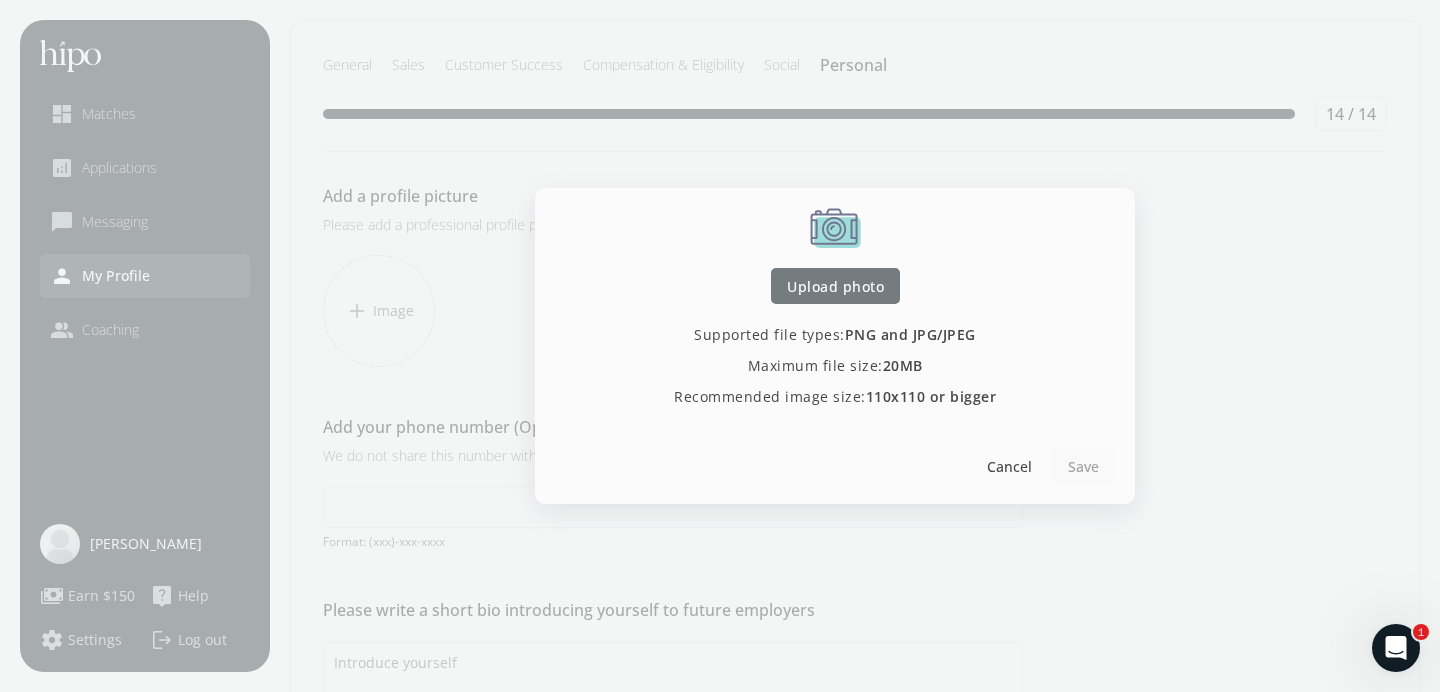 click on "Upload photo" at bounding box center [835, 286] 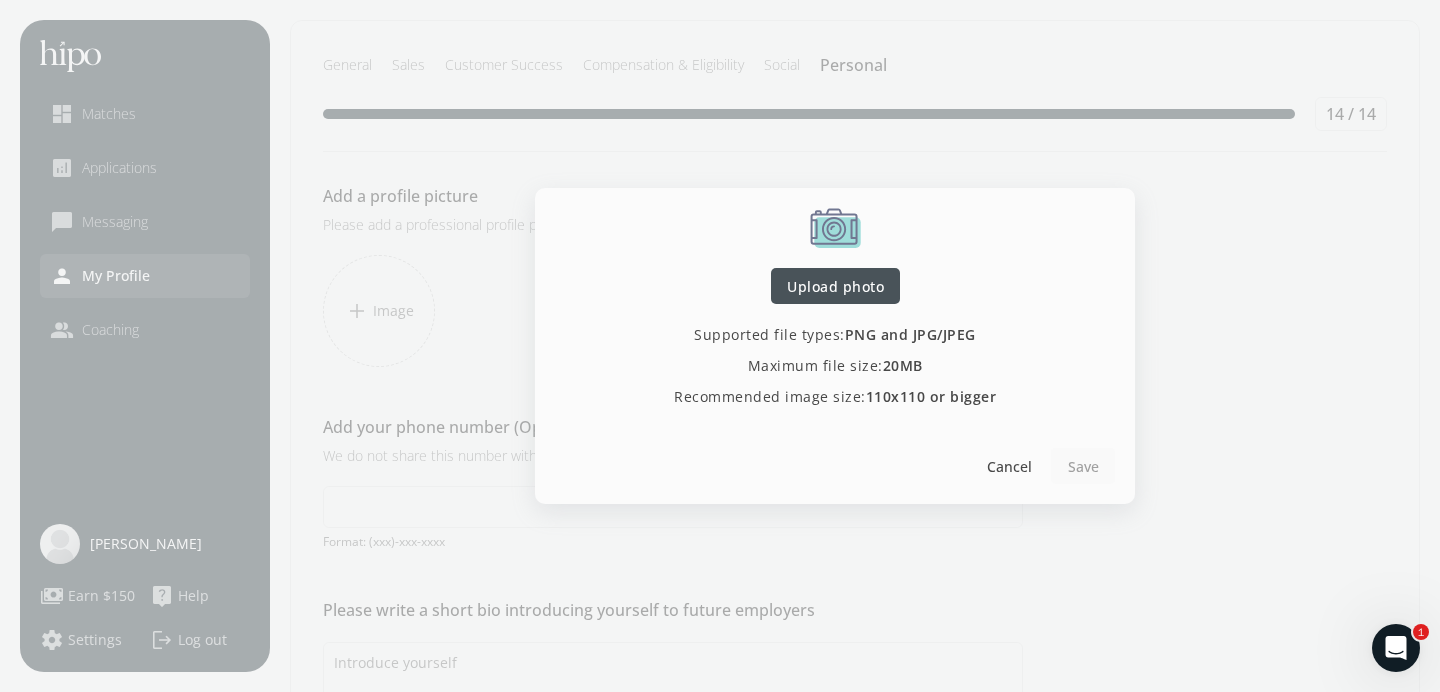 click on "Upload photo" at bounding box center (835, 286) 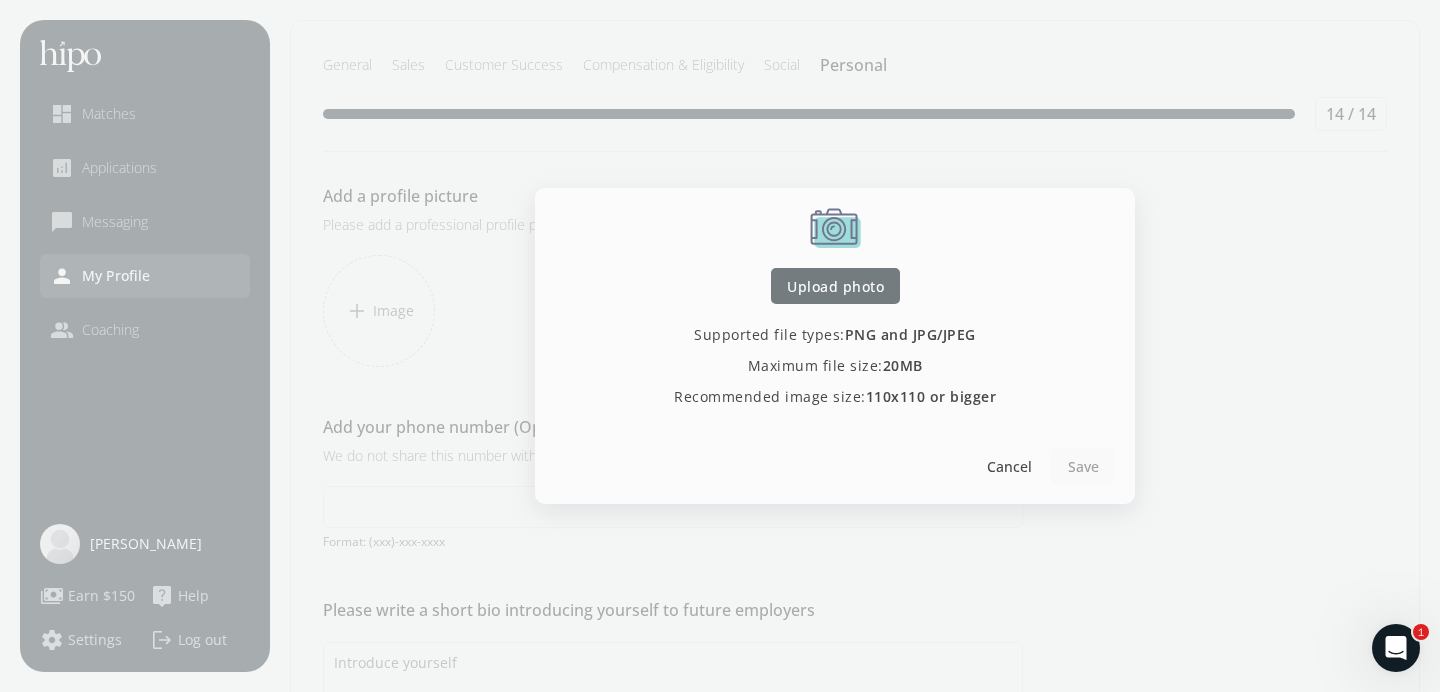 click on "Upload photo" at bounding box center (835, 286) 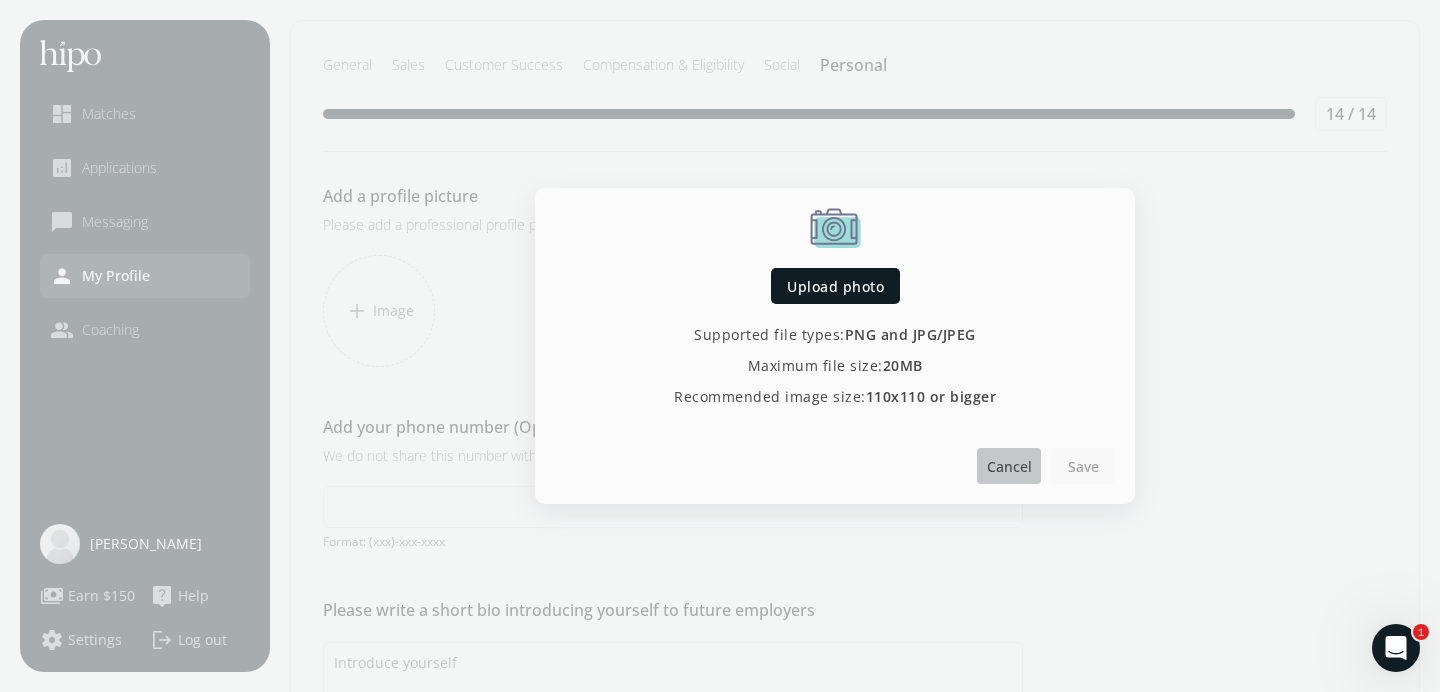 click on "Cancel" at bounding box center [1009, 466] 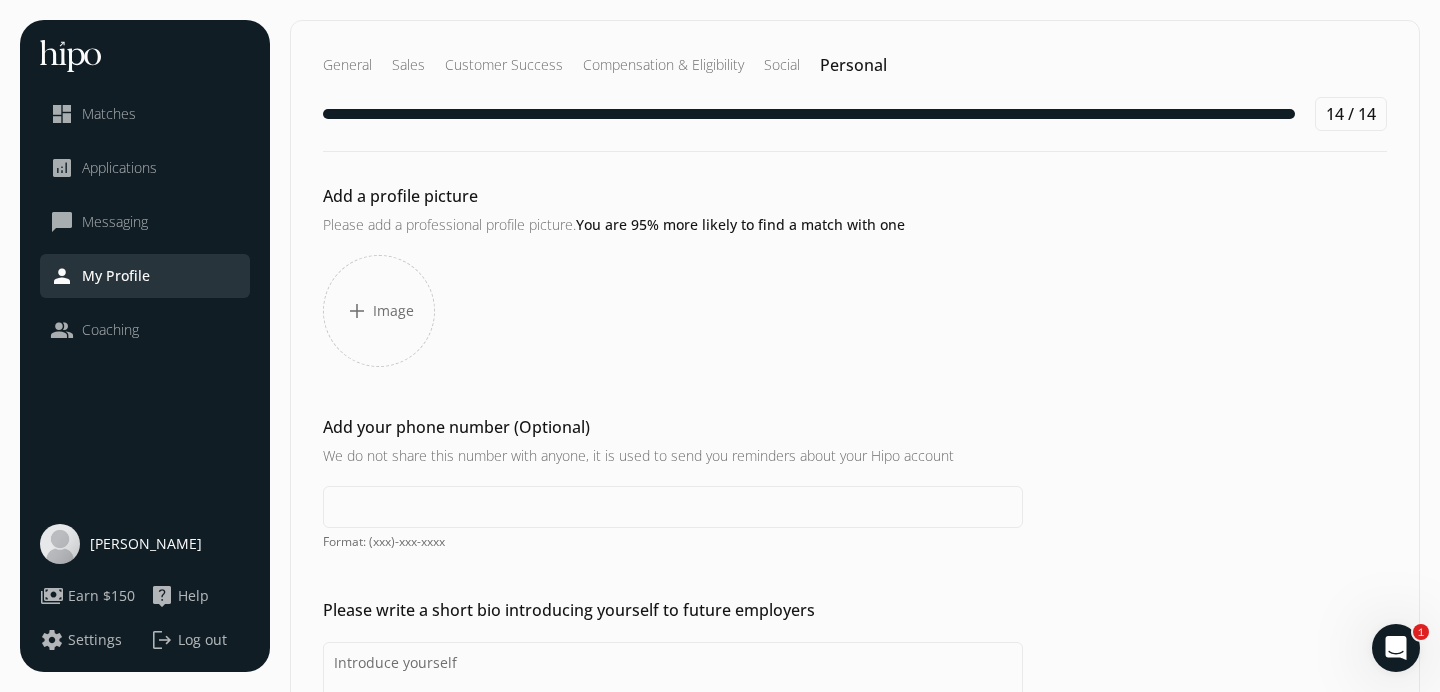 click on "Image" at bounding box center (393, 311) 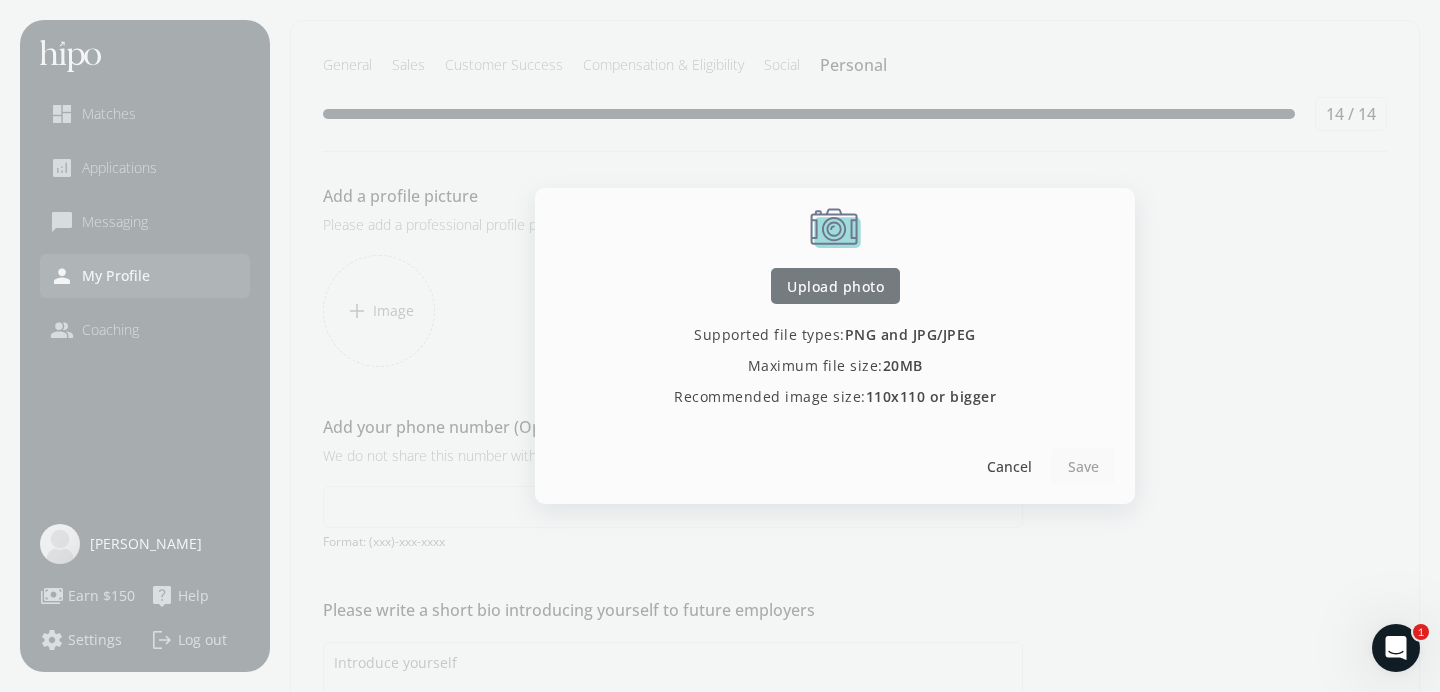 click on "Upload photo" at bounding box center [835, 286] 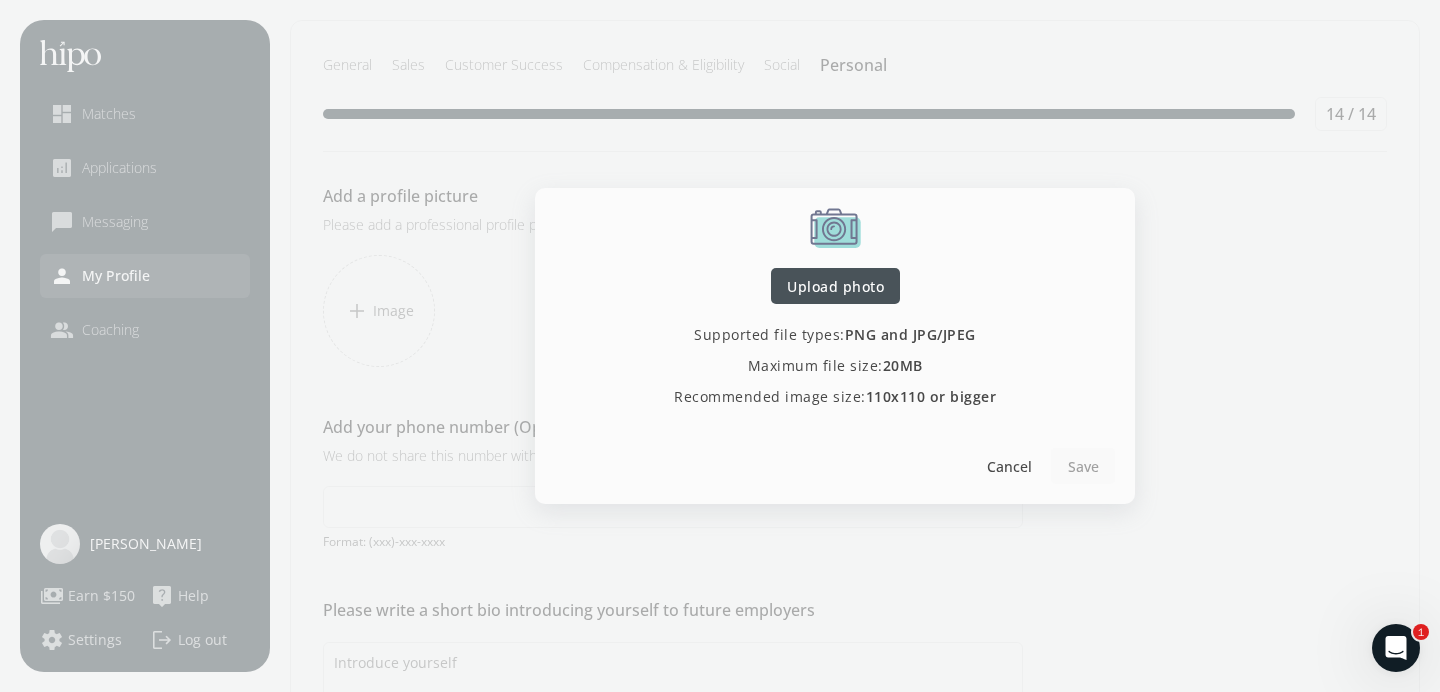 click on "Upload photo" at bounding box center [835, 286] 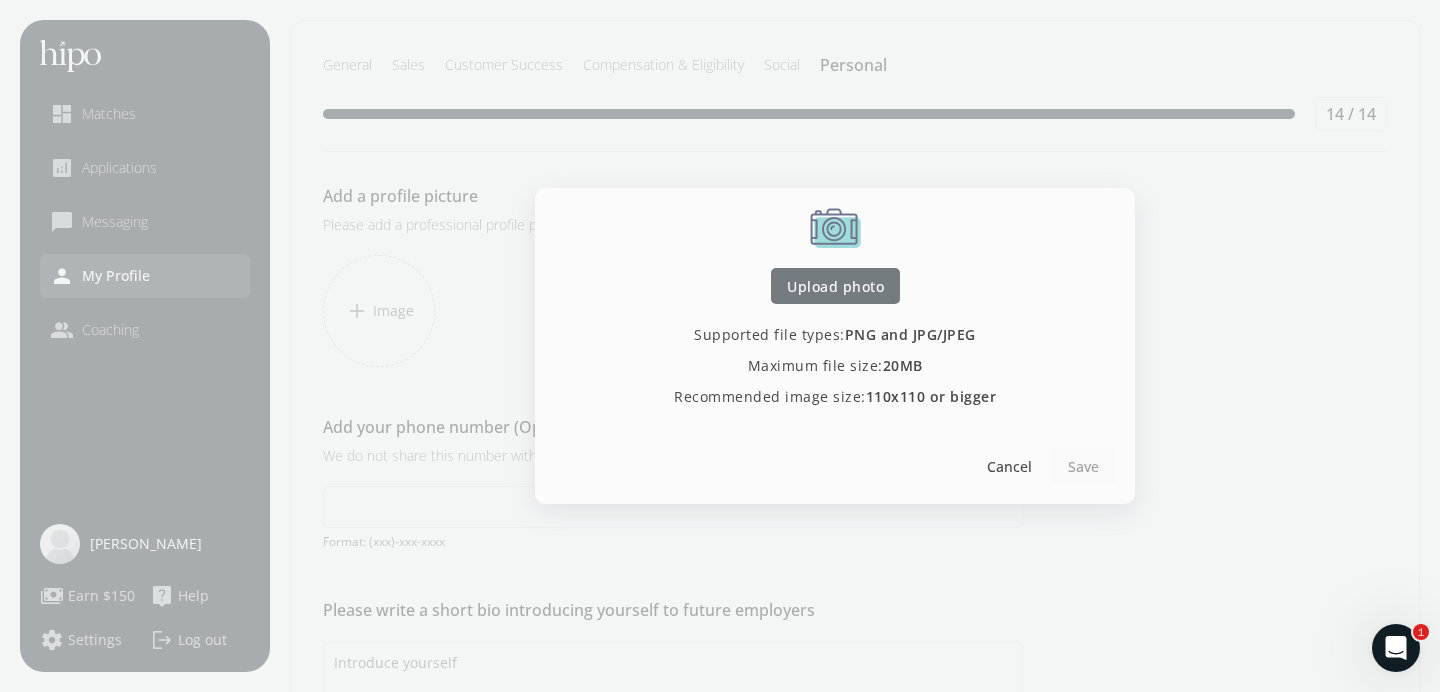 click on "Upload photo" at bounding box center (835, 286) 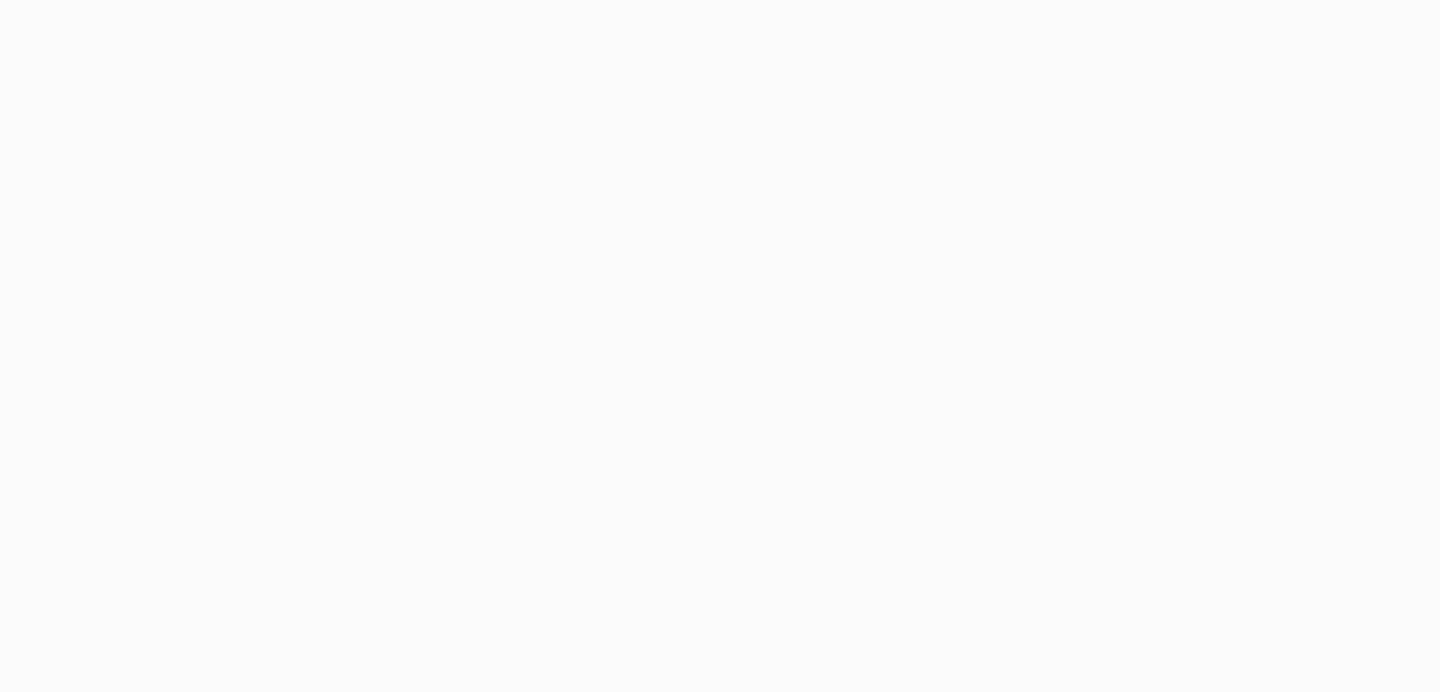 scroll, scrollTop: 0, scrollLeft: 0, axis: both 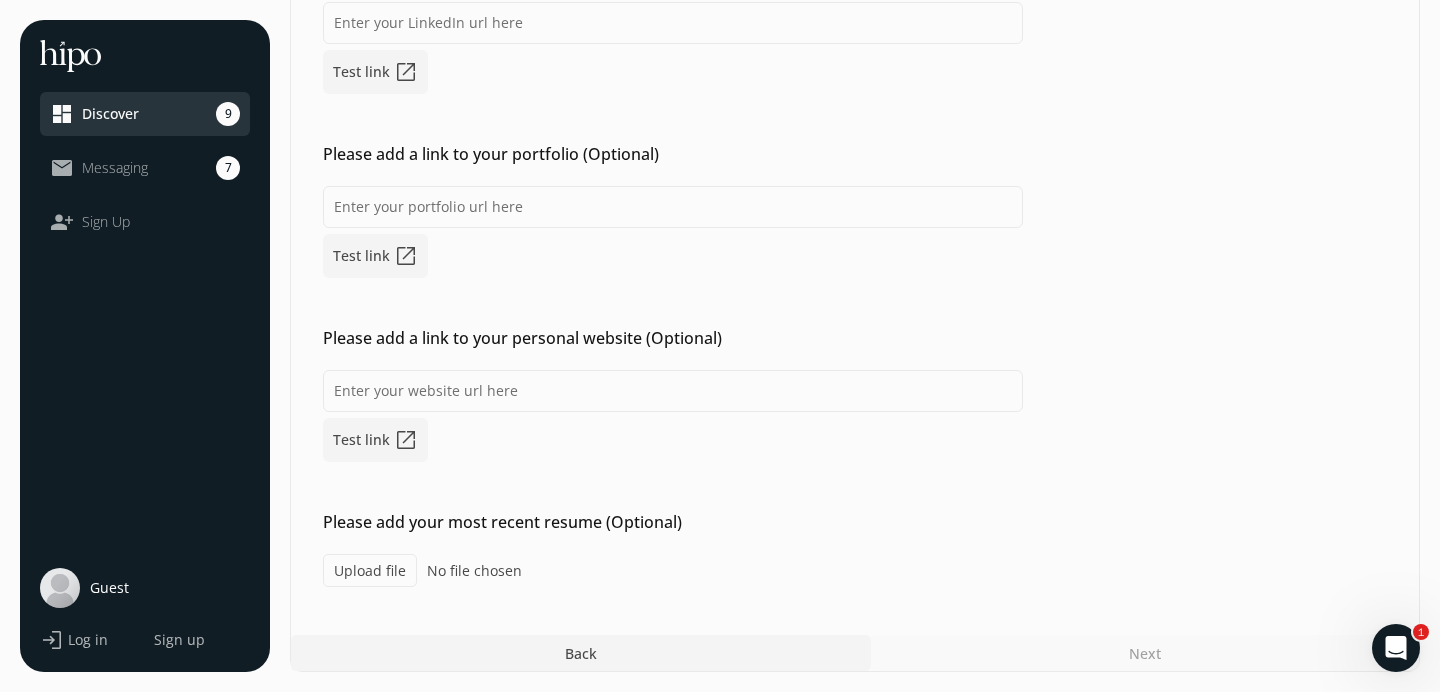 click on "Upload file" at bounding box center (370, 570) 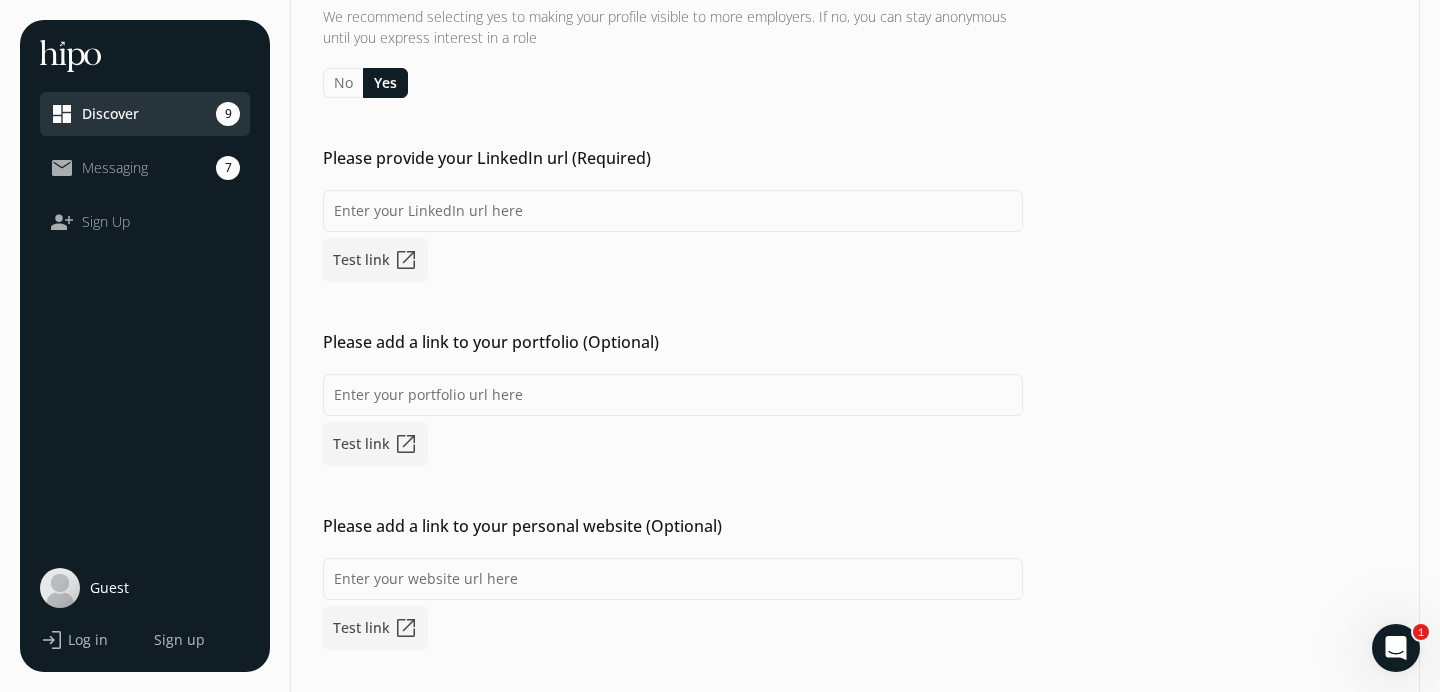 scroll, scrollTop: 200, scrollLeft: 0, axis: vertical 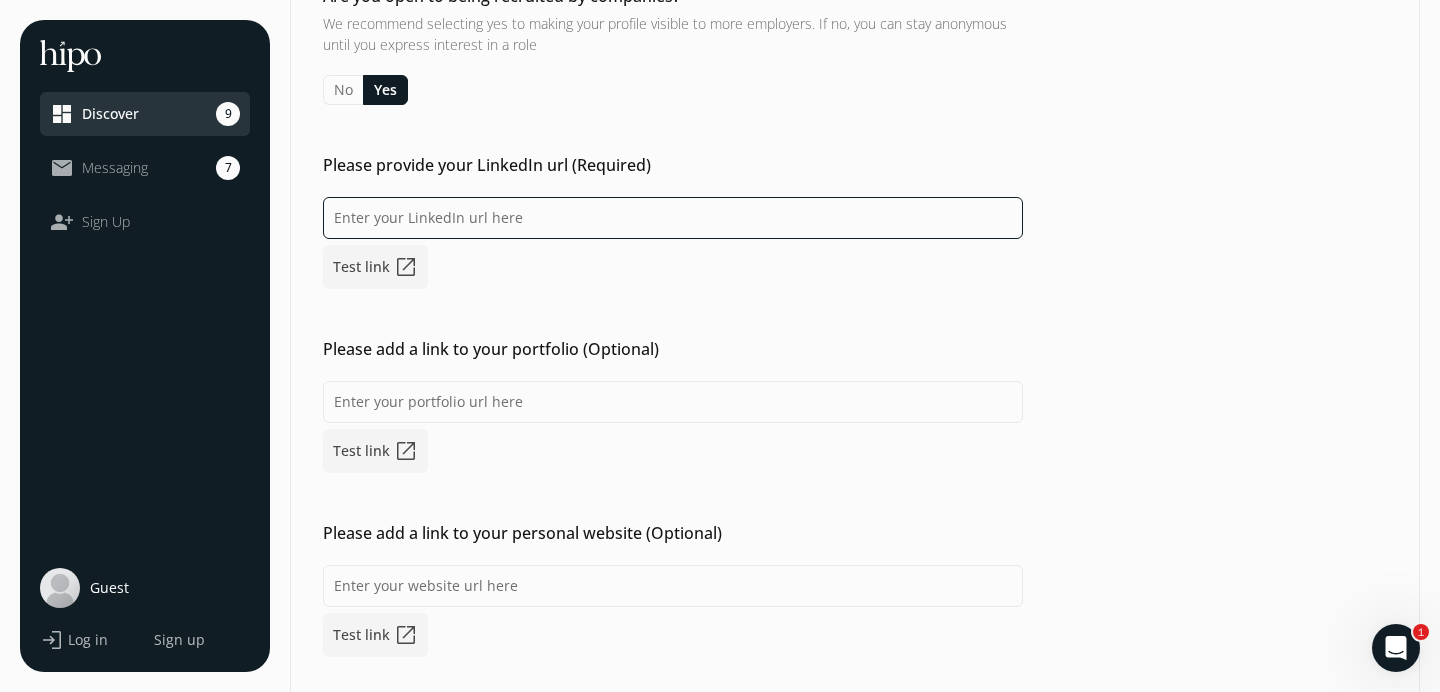 click at bounding box center [673, 218] 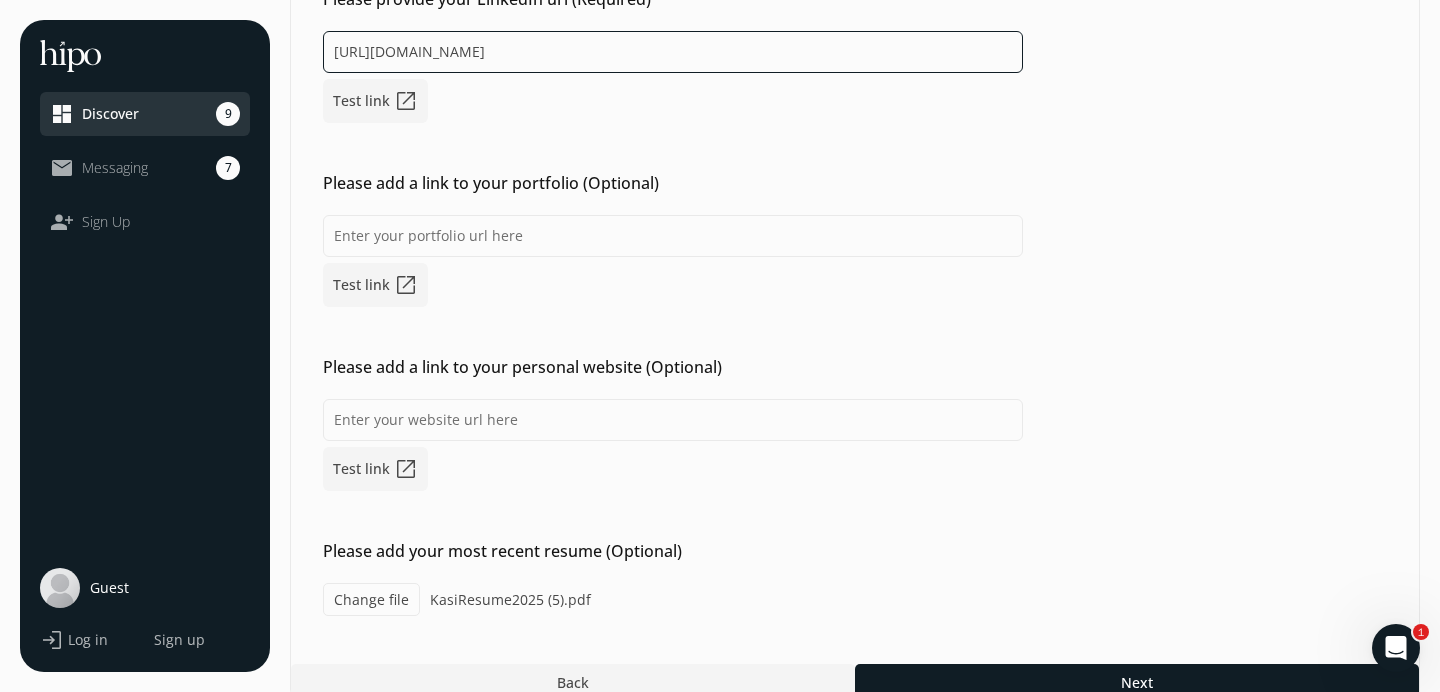 scroll, scrollTop: 395, scrollLeft: 0, axis: vertical 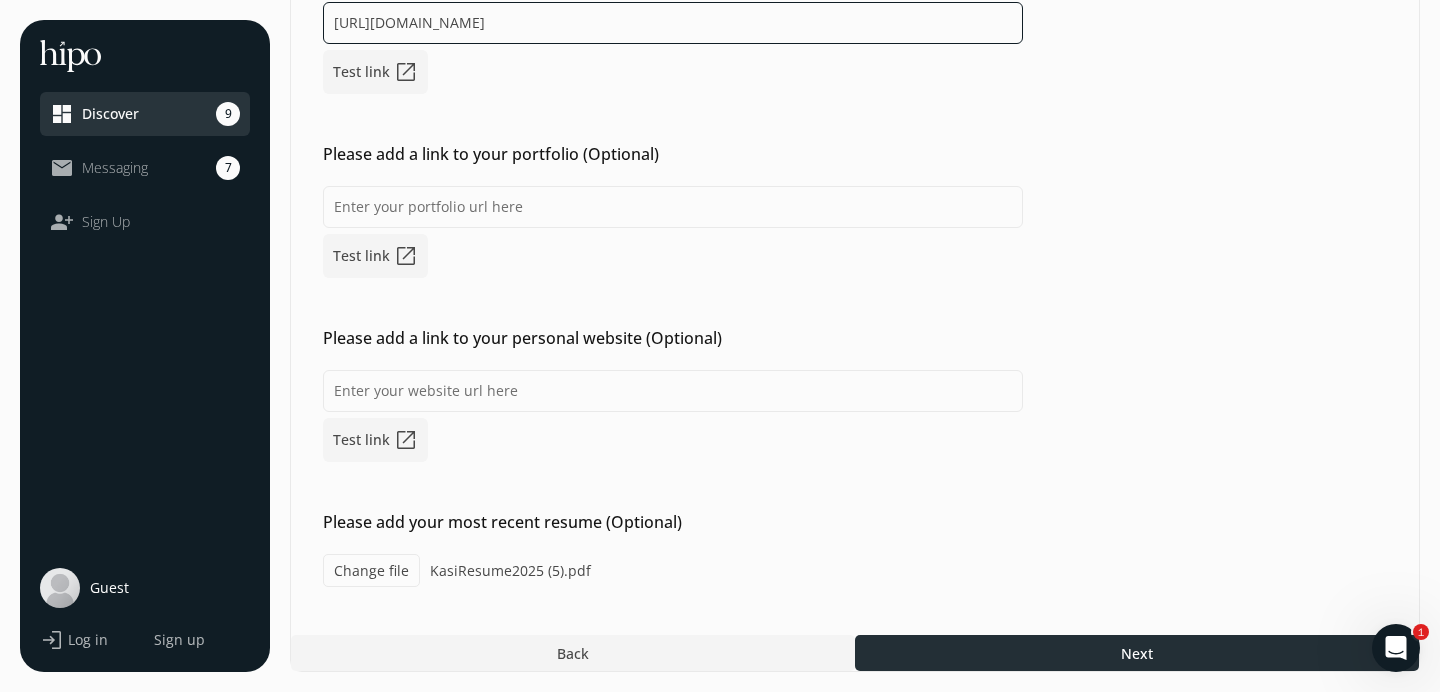 type on "[URL][DOMAIN_NAME]" 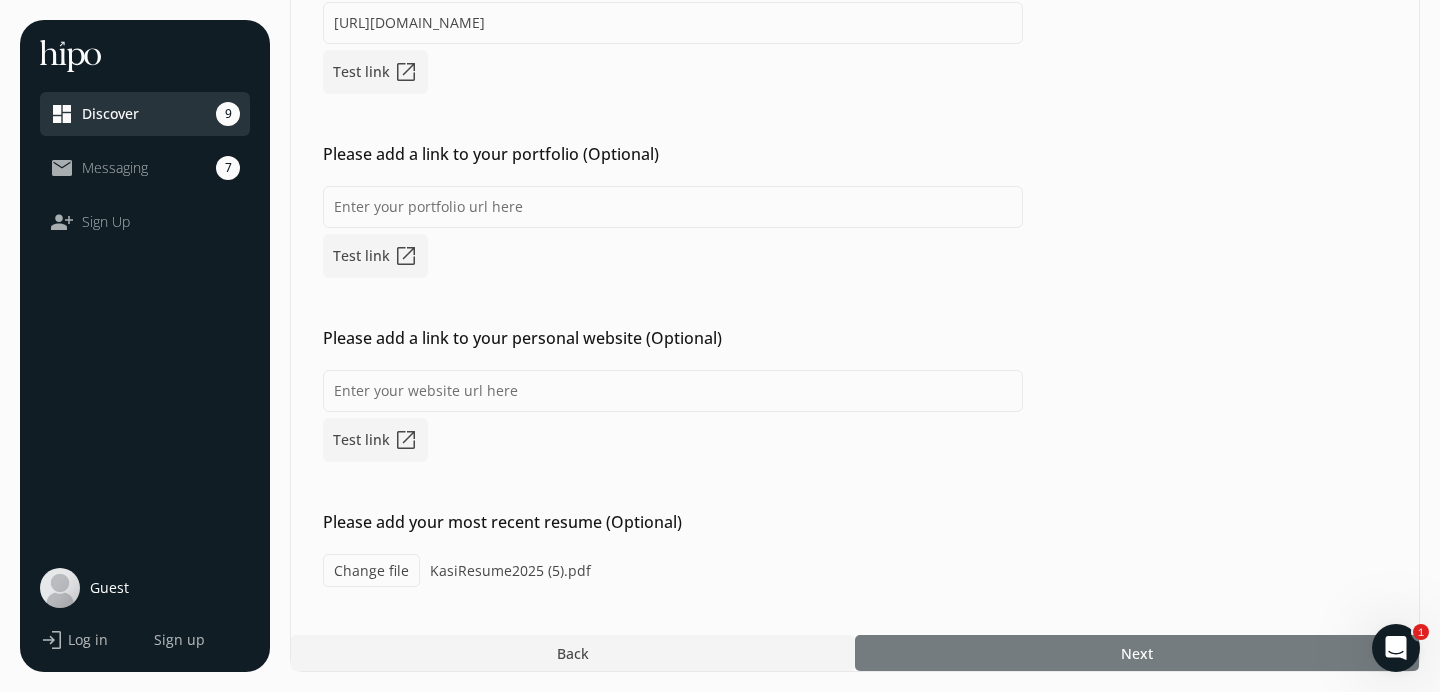 click at bounding box center (1137, 653) 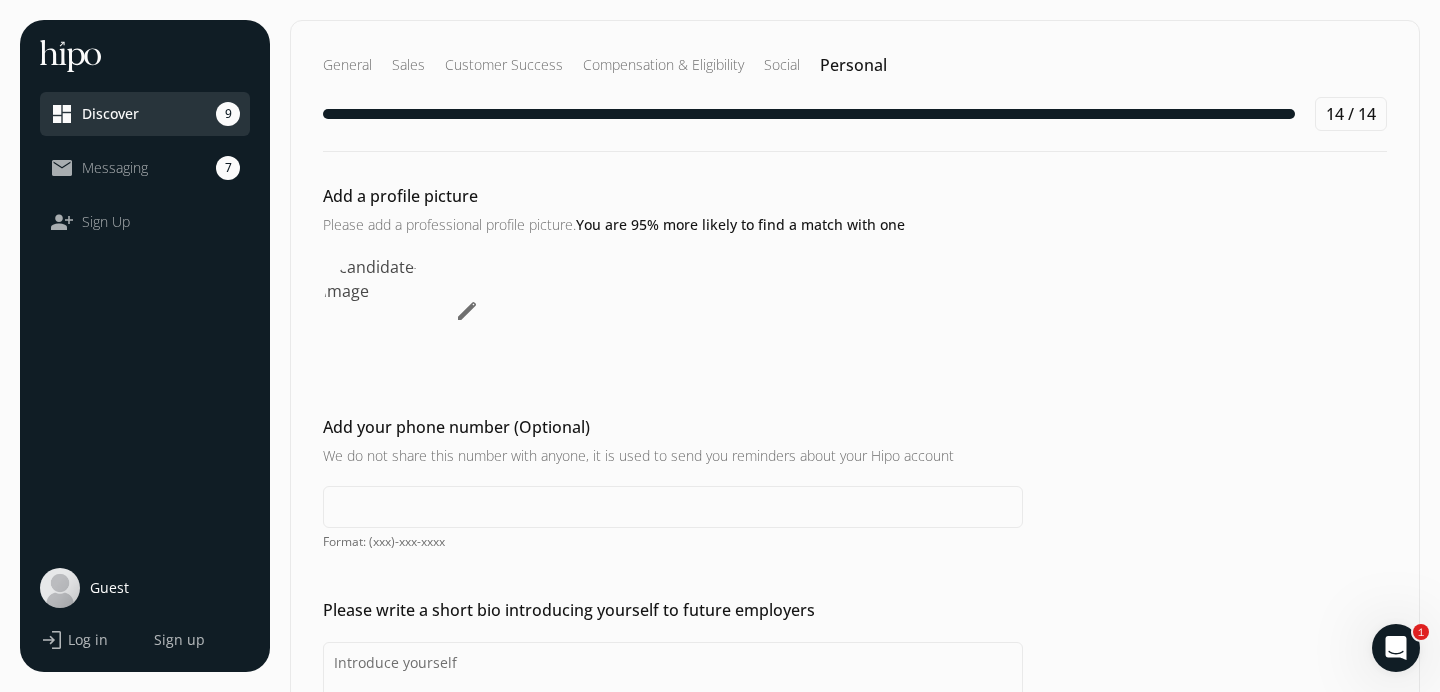 click on "edit" at bounding box center [467, 311] 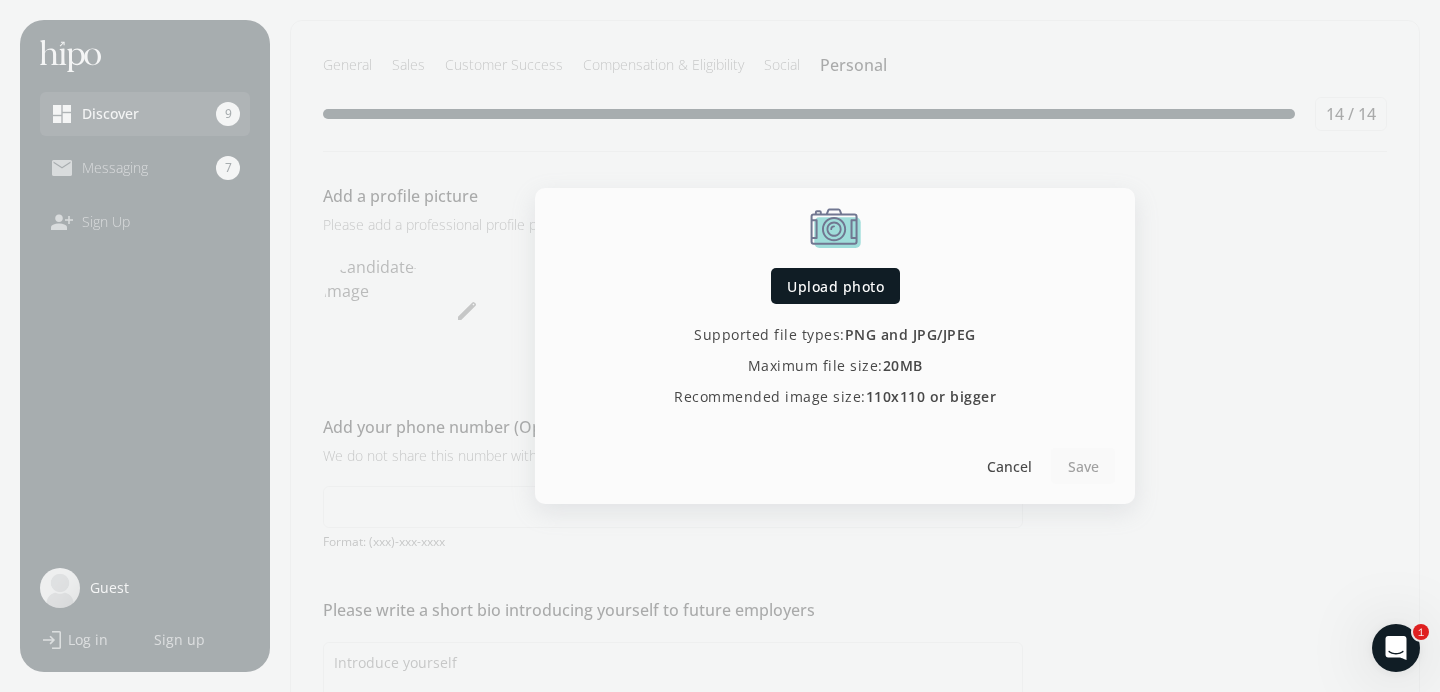 click on "Drag sliders or move highlighted image to crop  Upload photo   Supported file types:  PNG and JPG/JPEG Maximum file size:  20MB  Recommended image size:  110x110 or bigger" at bounding box center [835, 307] 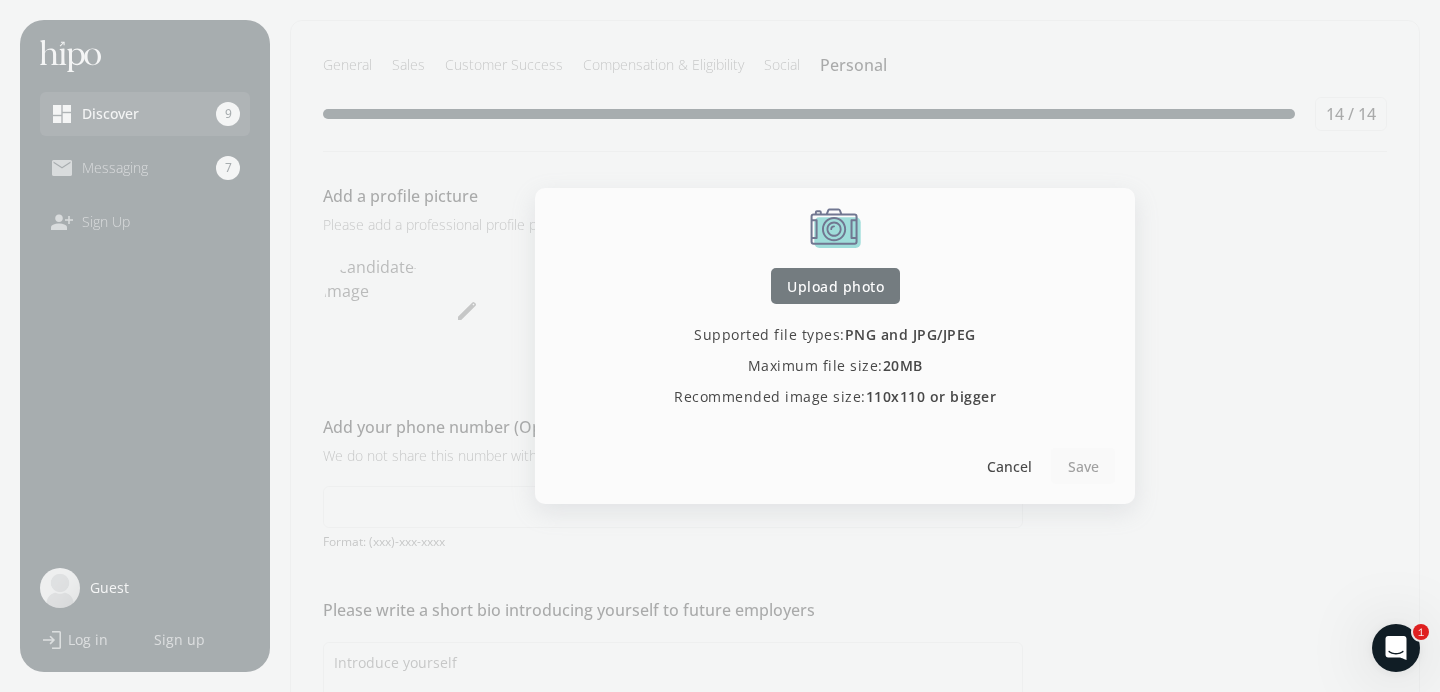 click on "Upload photo" at bounding box center [835, 286] 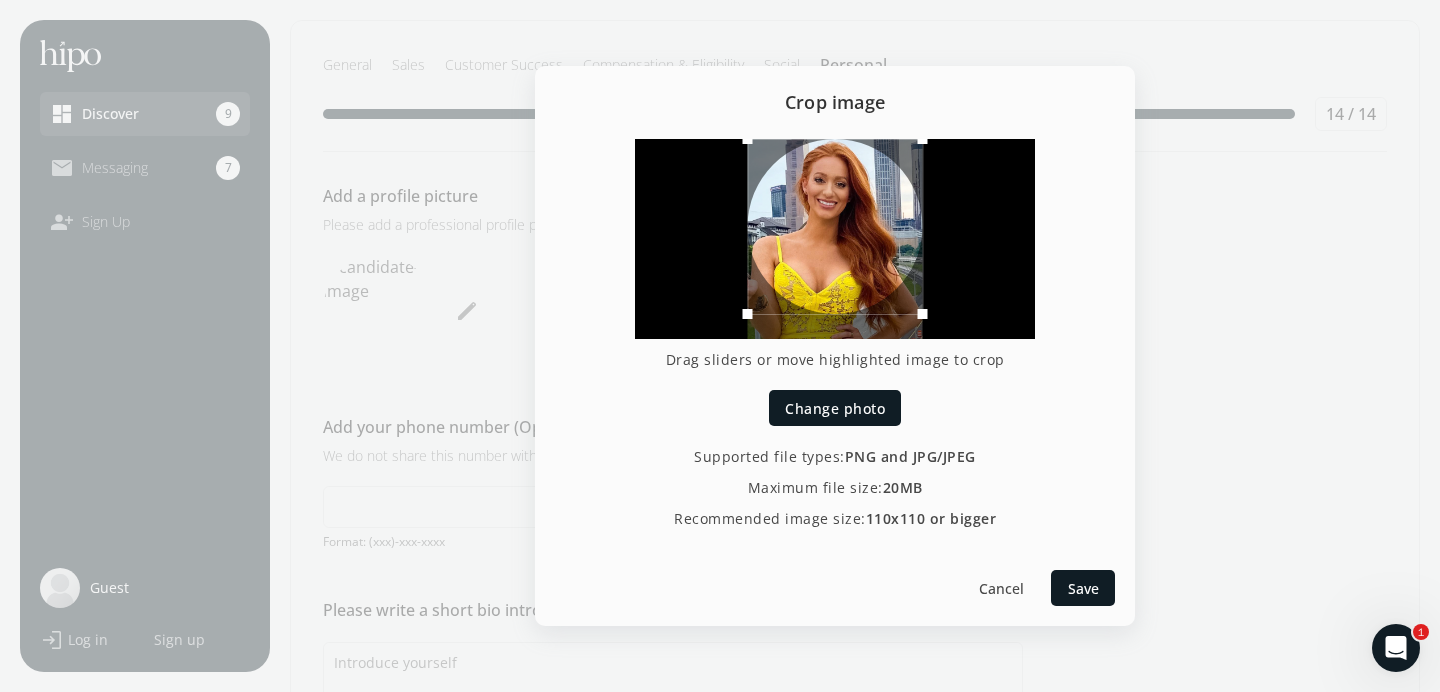 drag, startPoint x: 848, startPoint y: 303, endPoint x: 847, endPoint y: 252, distance: 51.009804 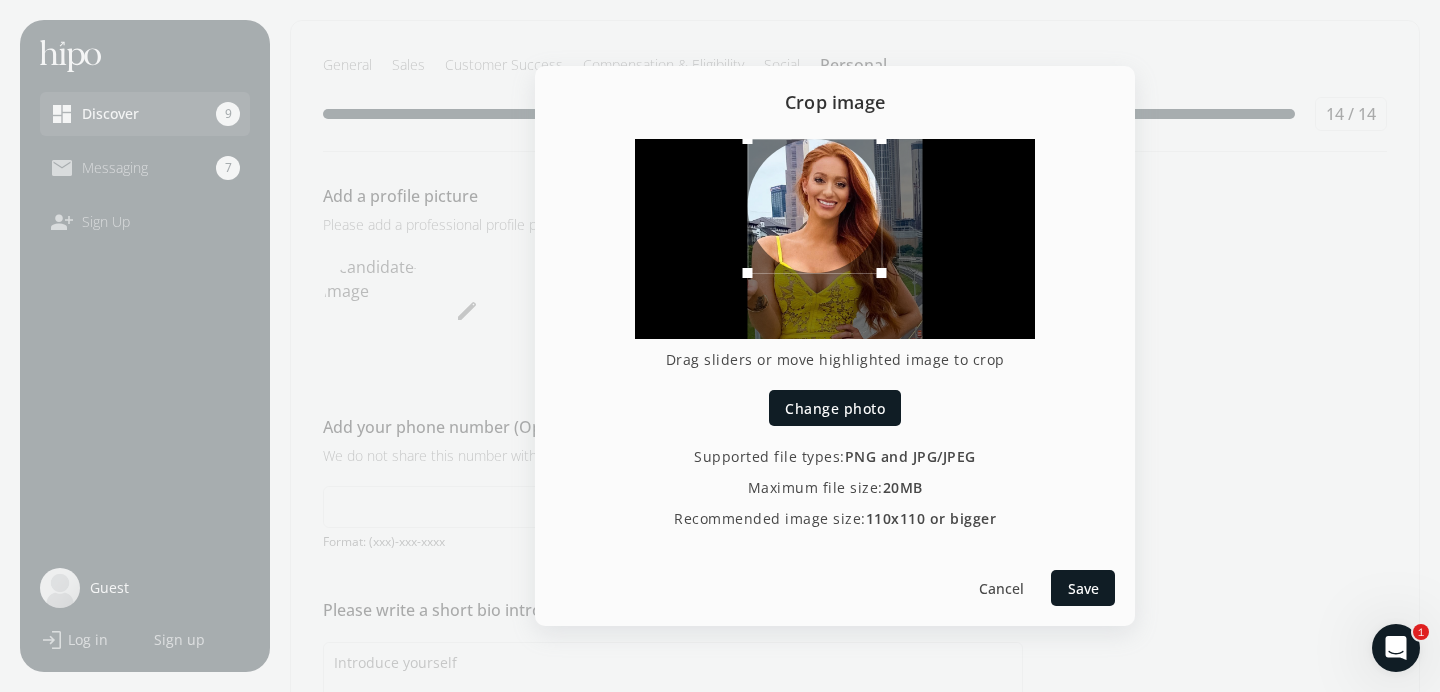 drag, startPoint x: 924, startPoint y: 313, endPoint x: 883, endPoint y: 273, distance: 57.280014 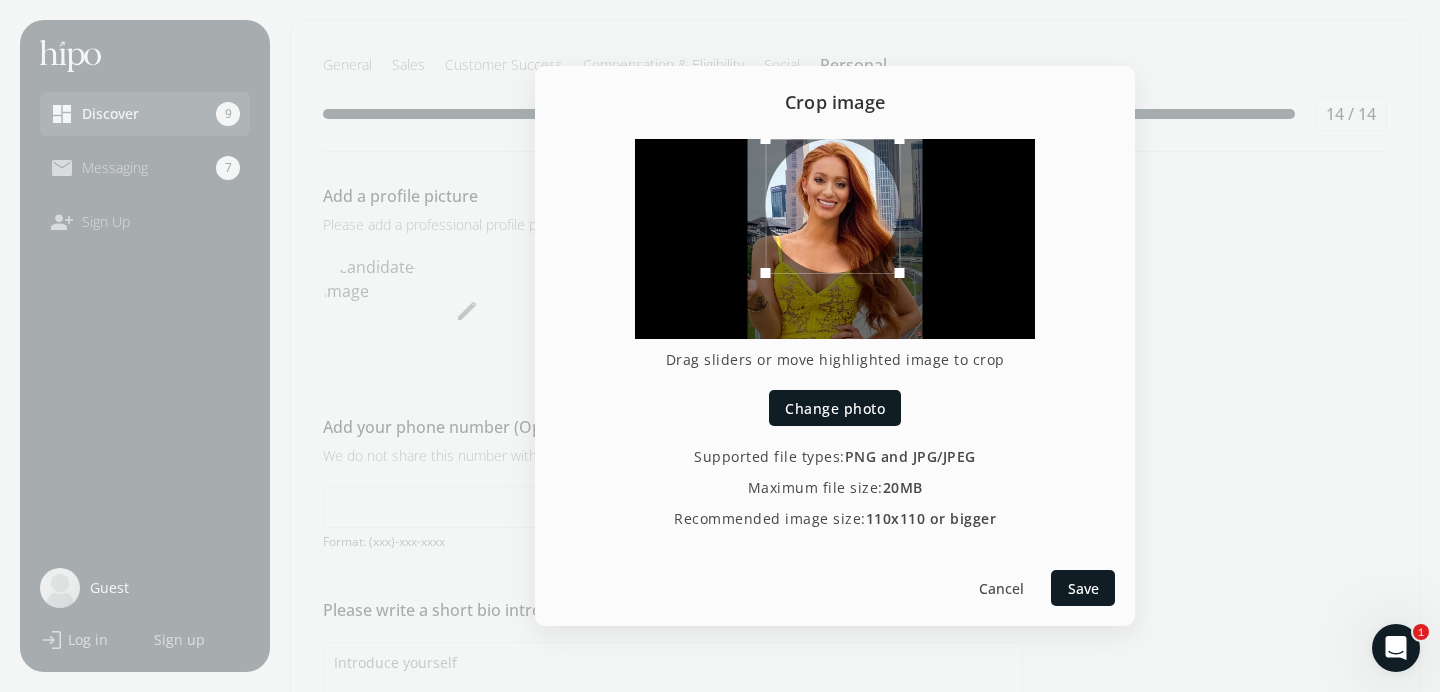 drag, startPoint x: 819, startPoint y: 241, endPoint x: 837, endPoint y: 236, distance: 18.681541 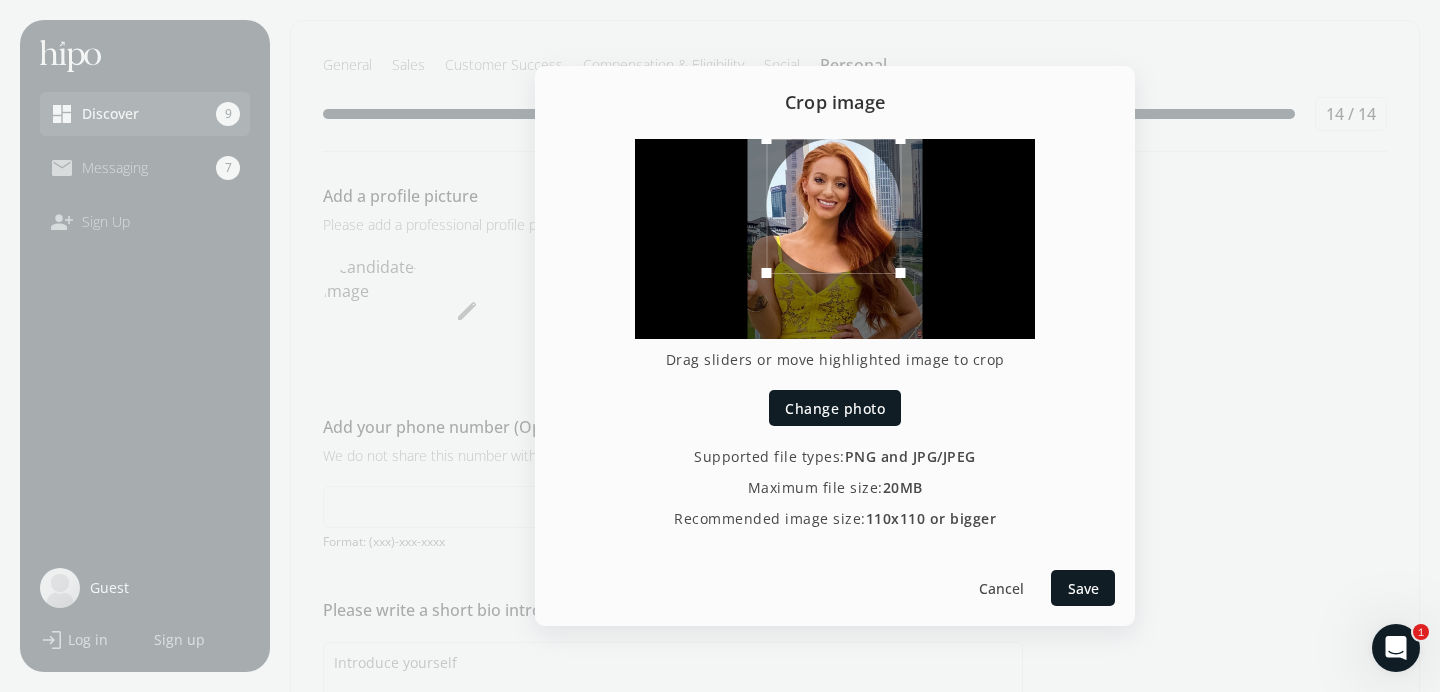 click at bounding box center (834, 206) 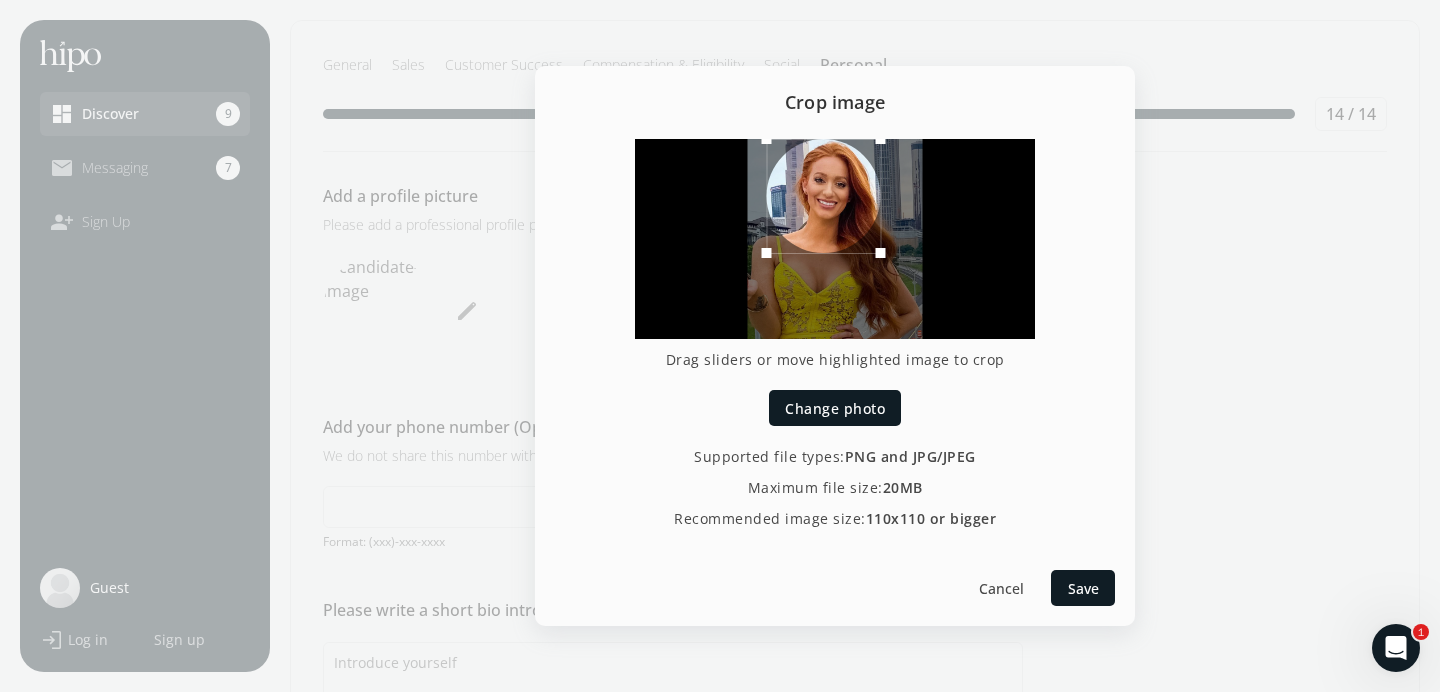 drag, startPoint x: 899, startPoint y: 270, endPoint x: 879, endPoint y: 238, distance: 37.735924 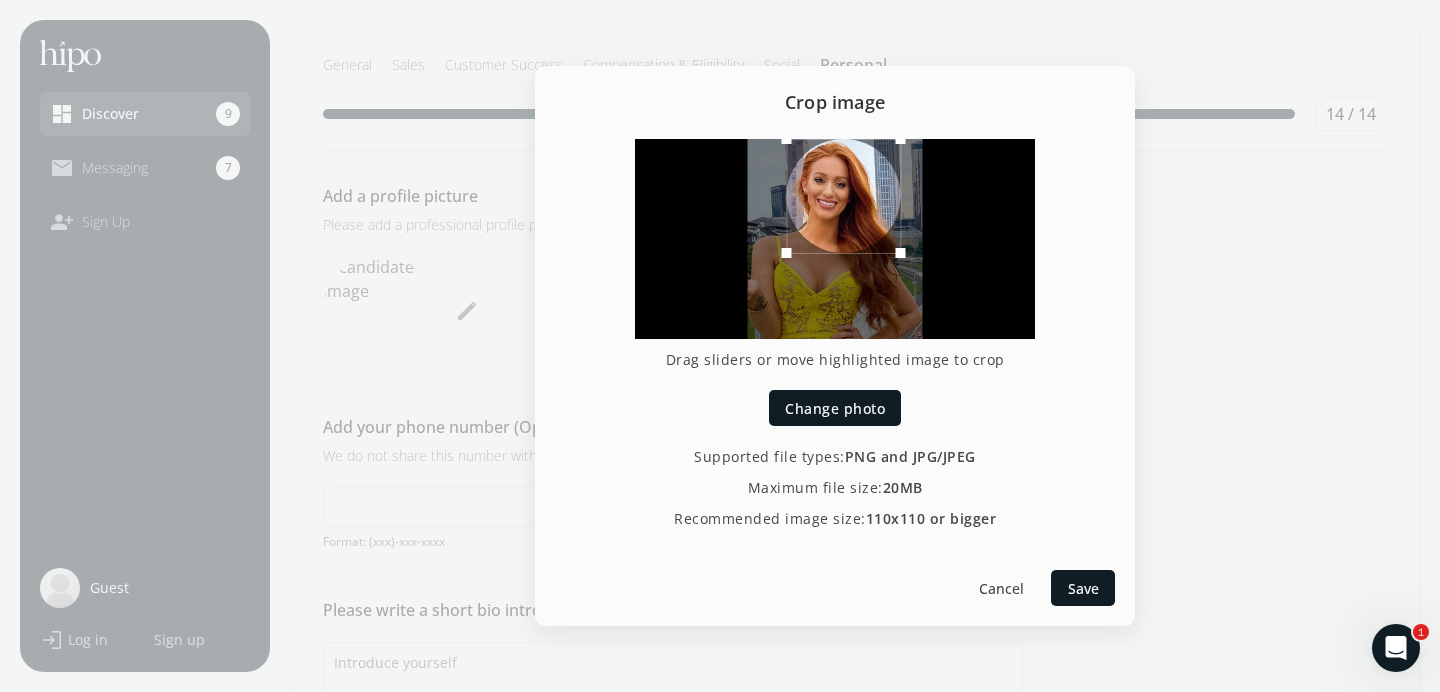 drag, startPoint x: 841, startPoint y: 212, endPoint x: 861, endPoint y: 208, distance: 20.396078 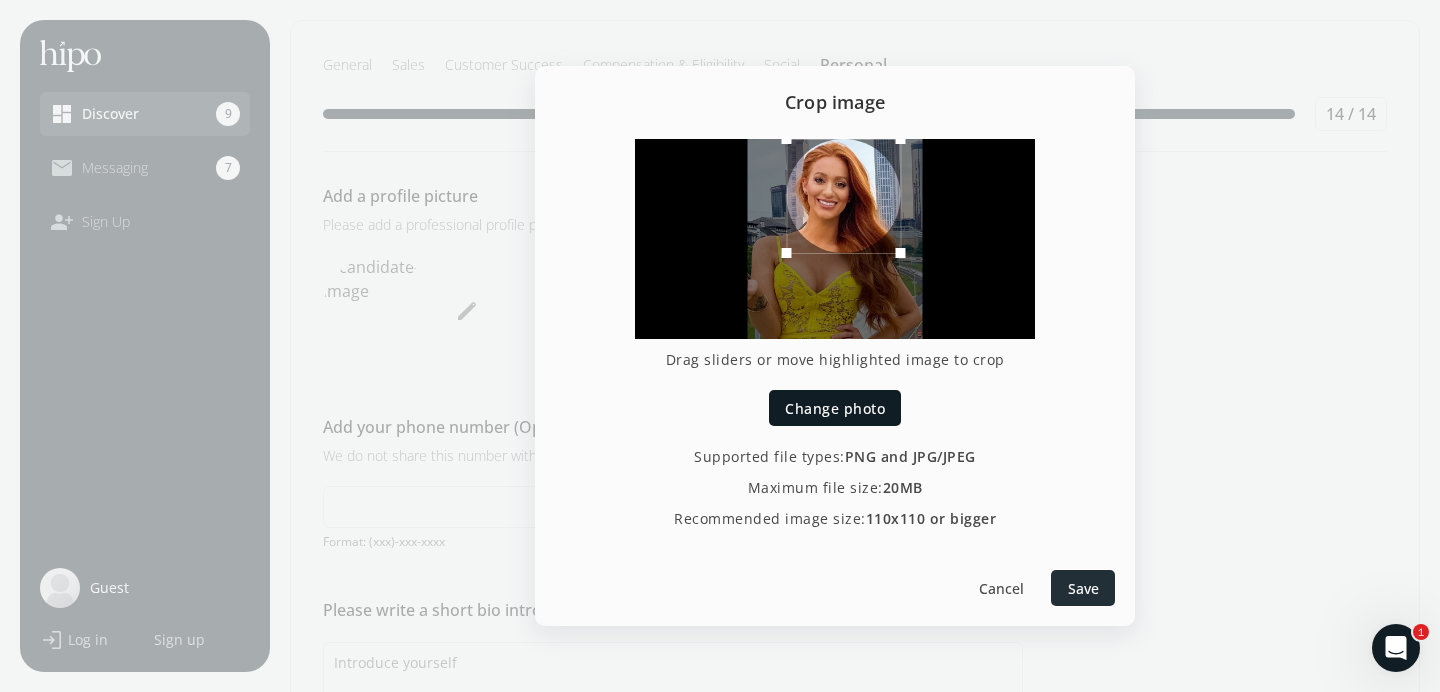 click at bounding box center (1083, 588) 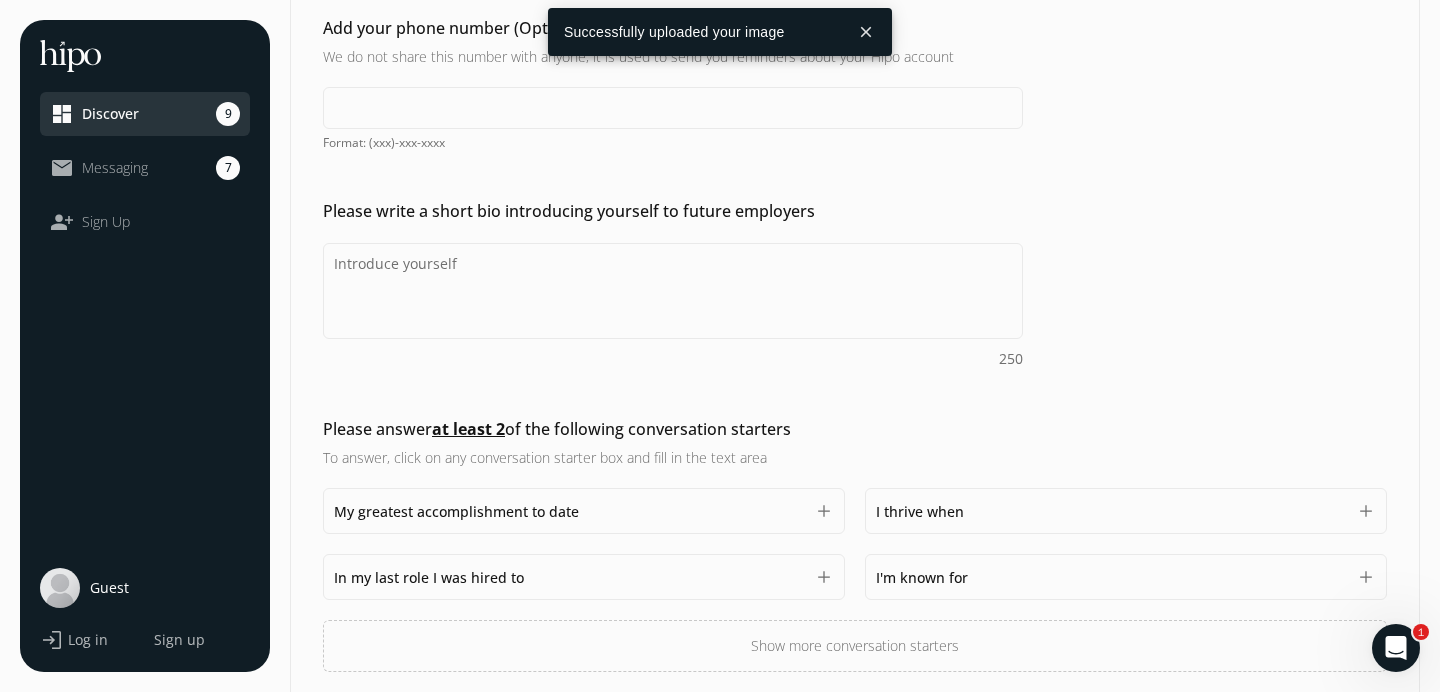scroll, scrollTop: 432, scrollLeft: 0, axis: vertical 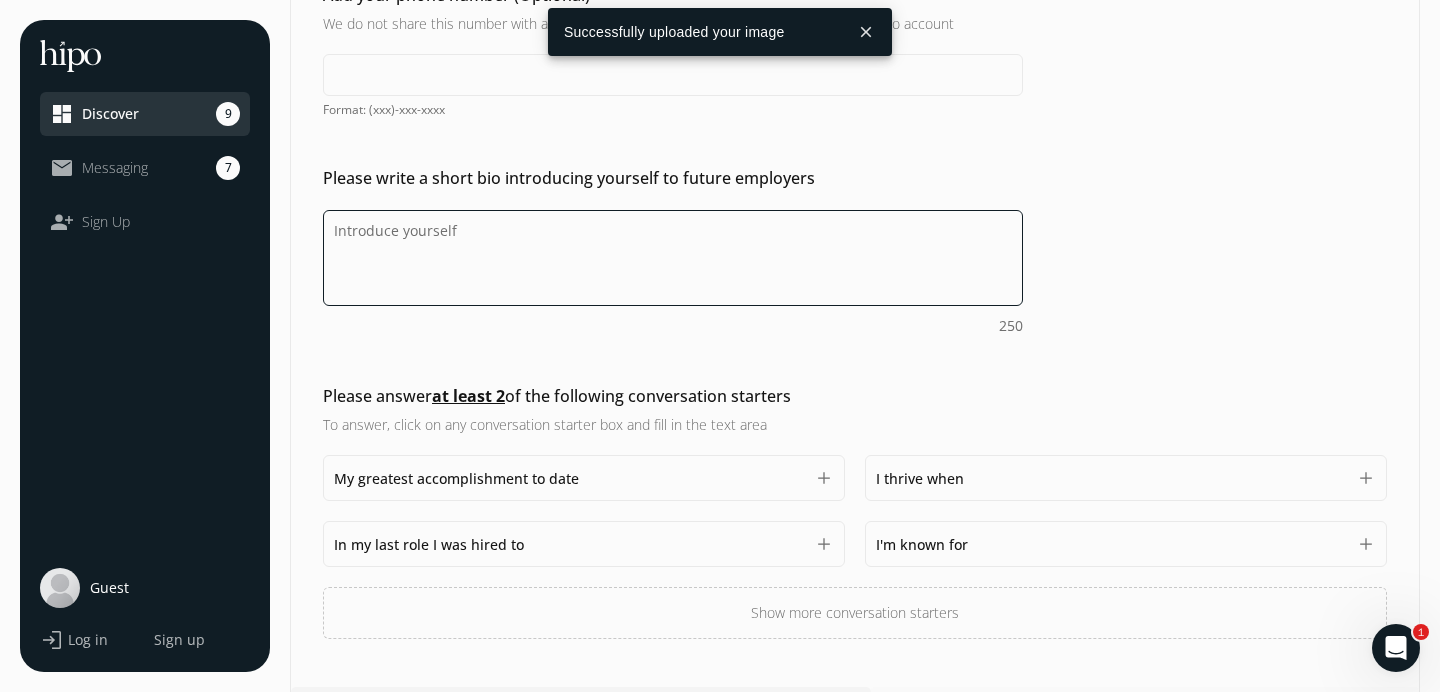 click on "Do you feel like we missed asking any questions that would improve your profile or experience?" at bounding box center [673, 258] 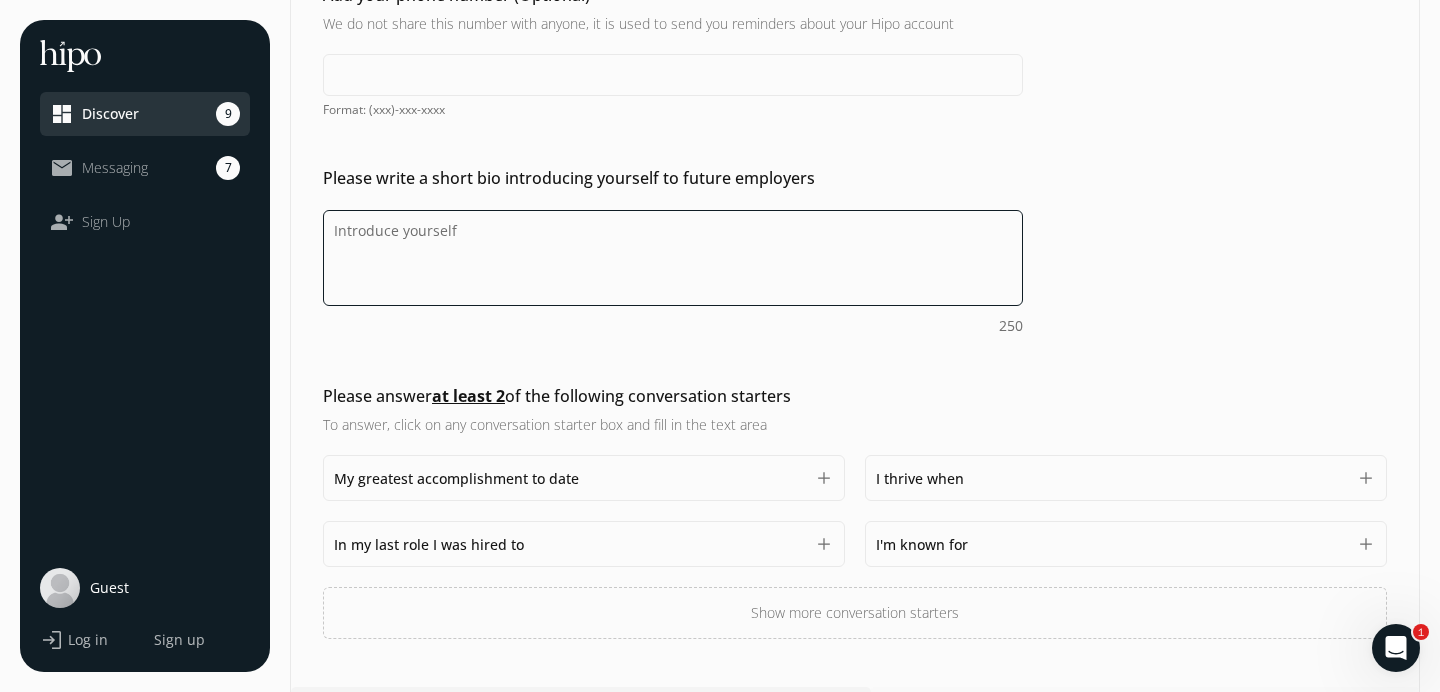 paste on "Top line driven professional who consistently exceeds performance metrics and increases market share. Proven record of success driving net new business sales into strategic accounts. Passionate sales and education focused and able to conquer all aspe" 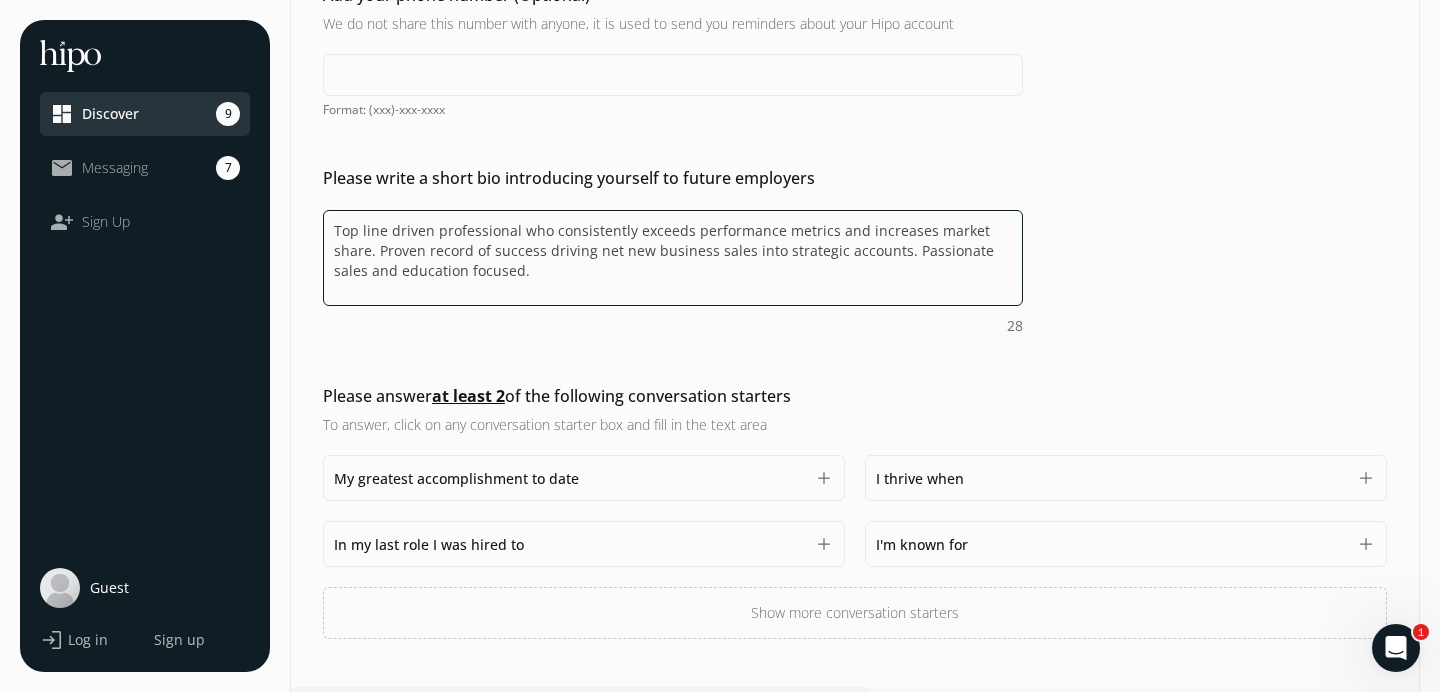scroll, scrollTop: 484, scrollLeft: 0, axis: vertical 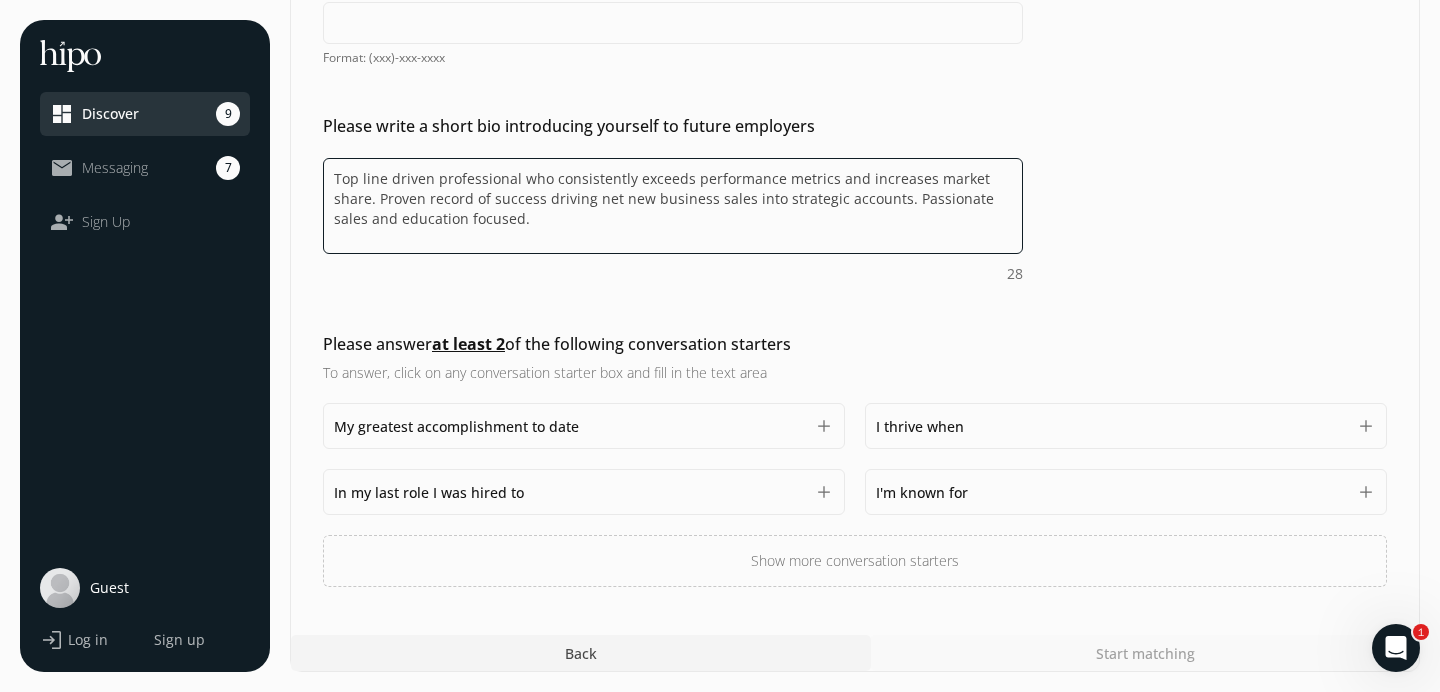 type on "Top line driven professional who consistently exceeds performance metrics and increases market share. Proven record of success driving net new business sales into strategic accounts. Passionate sales and education focused." 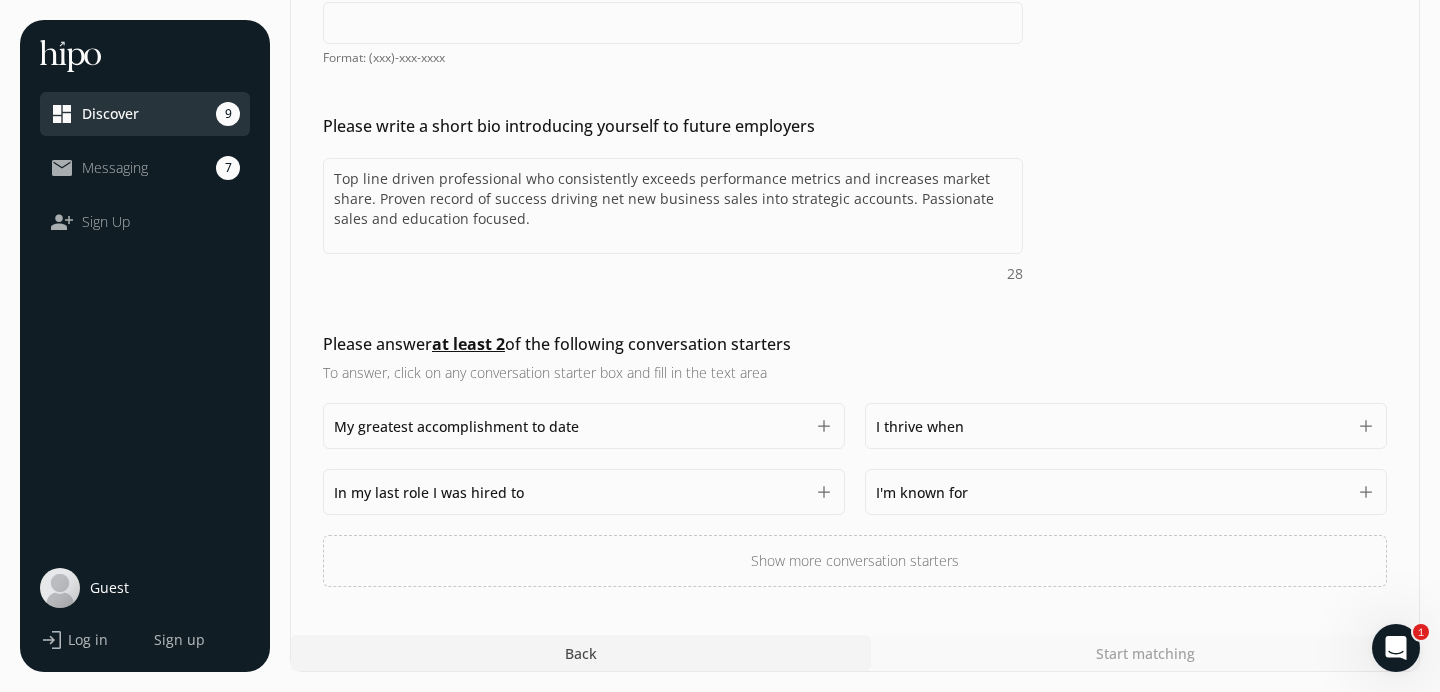 click on "My greatest accomplishment to date  1500" at bounding box center (569, 426) 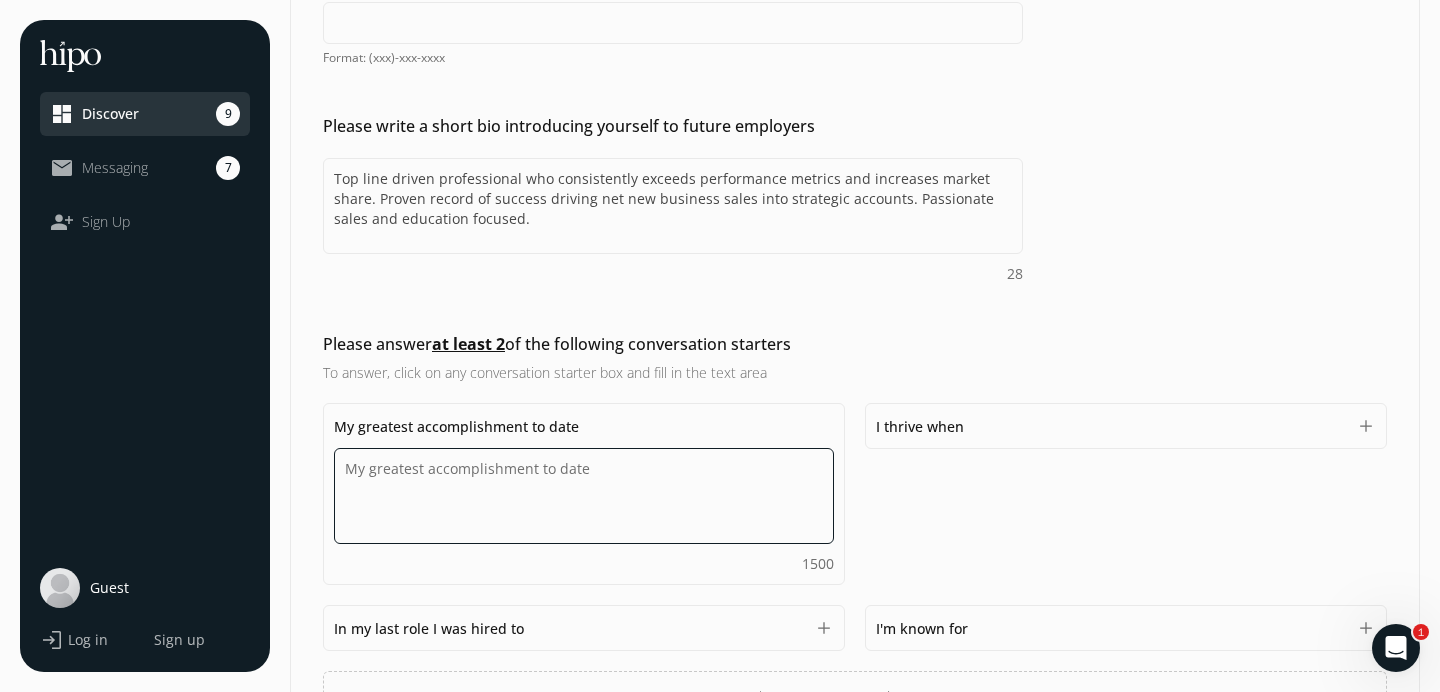 type 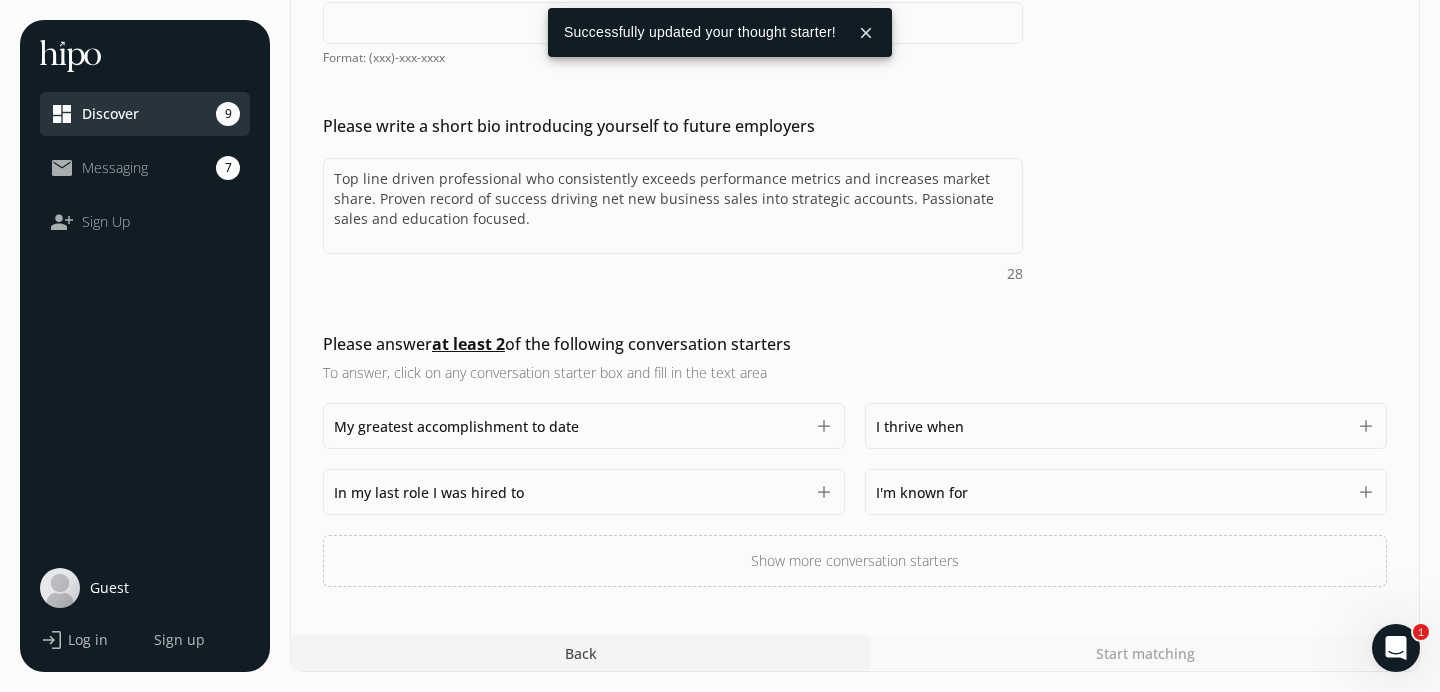 click on "In my last role I was hired to  1500 add" at bounding box center [584, 492] 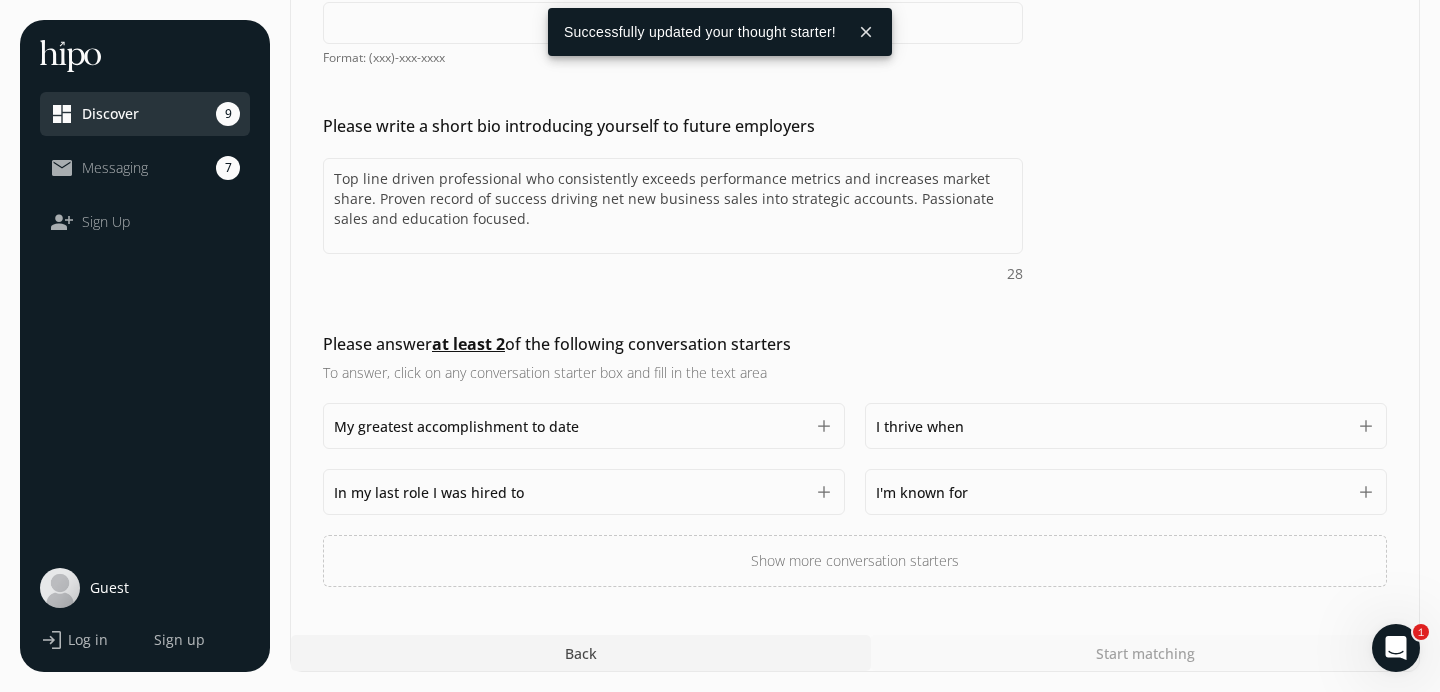 click on "add" 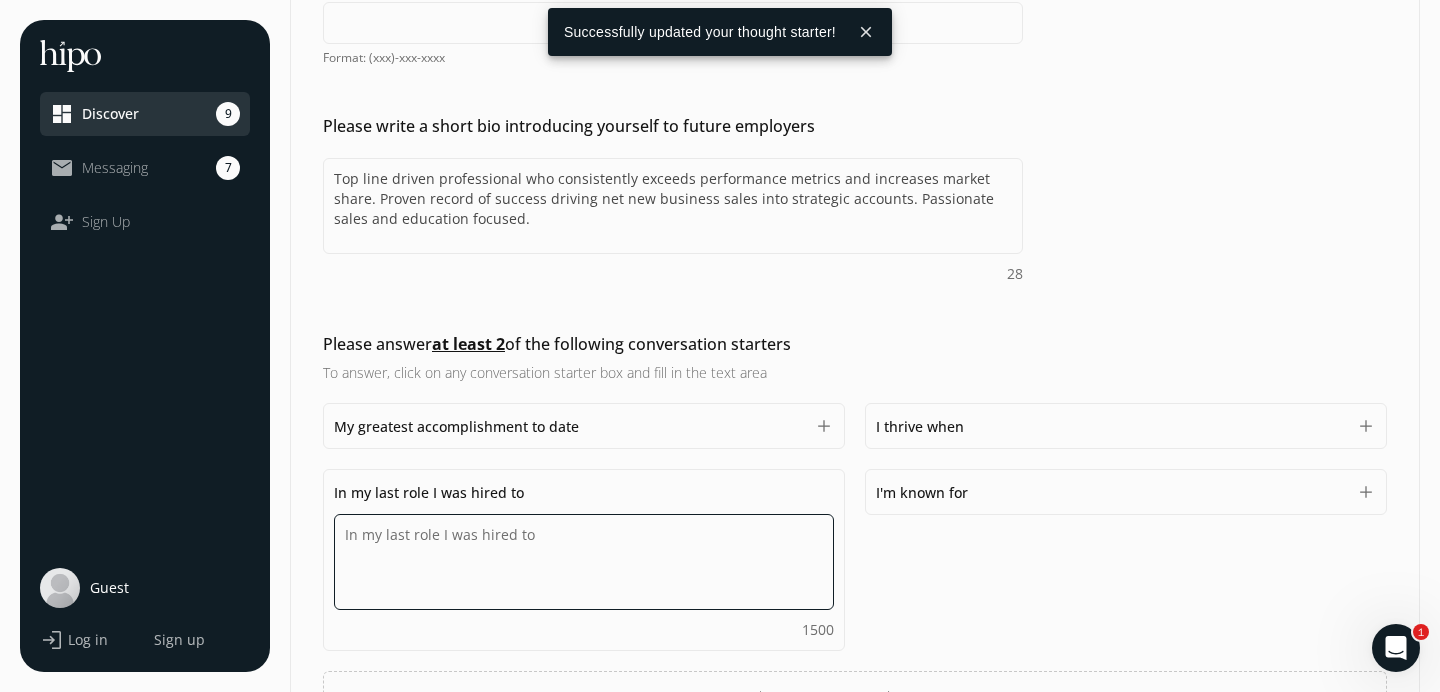 type 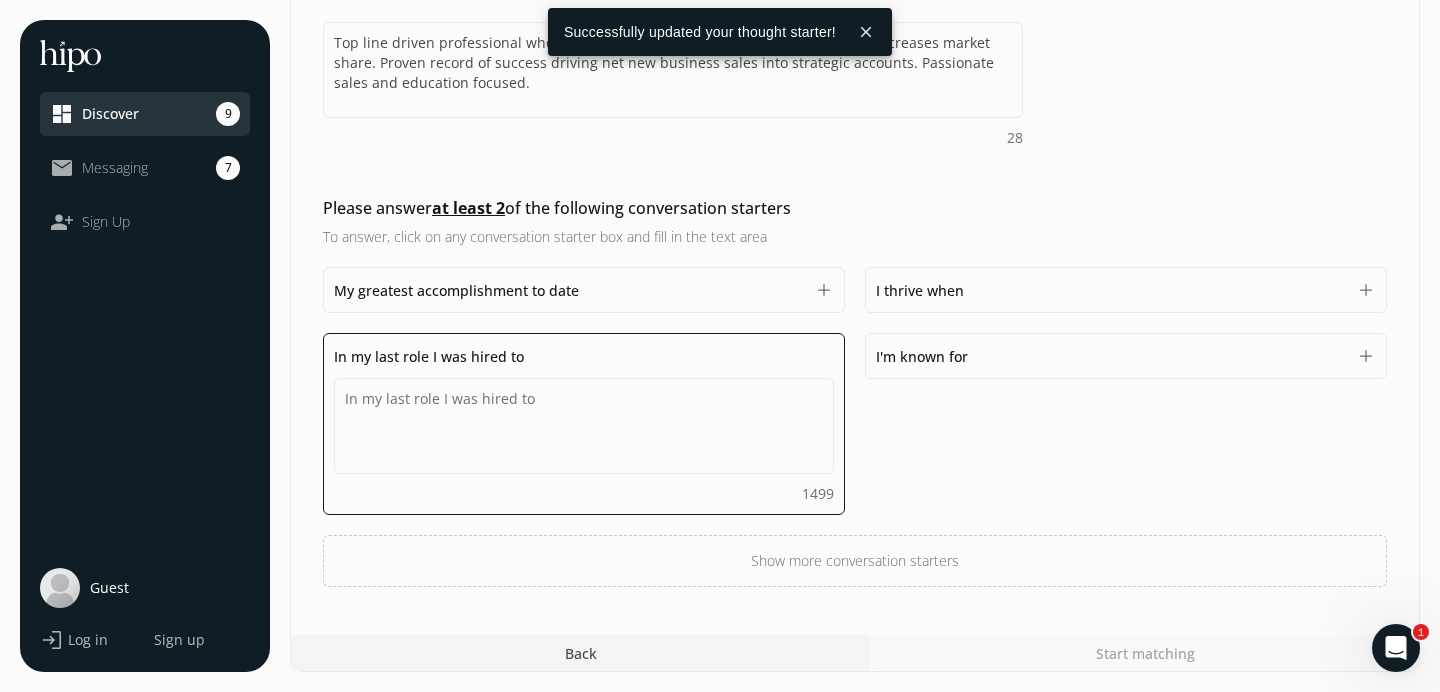 scroll, scrollTop: 484, scrollLeft: 0, axis: vertical 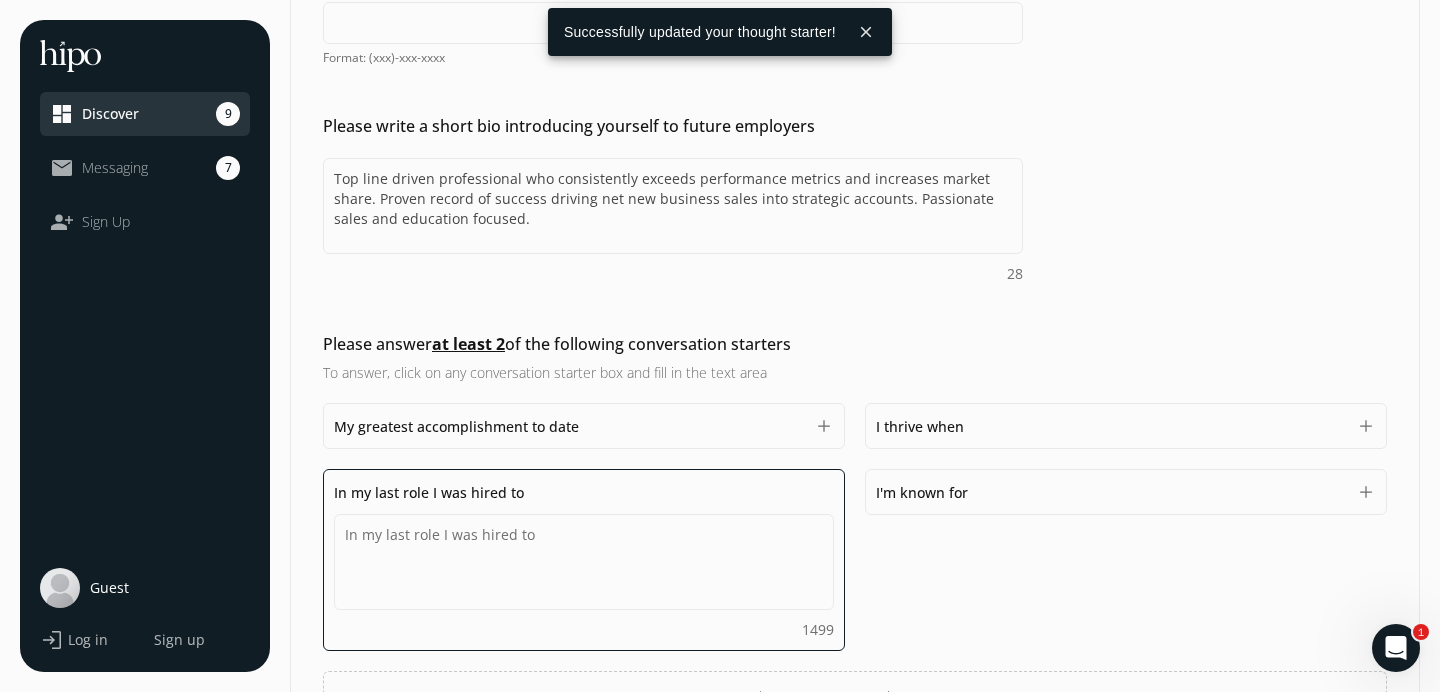 click on "I'm known for  1500 add" 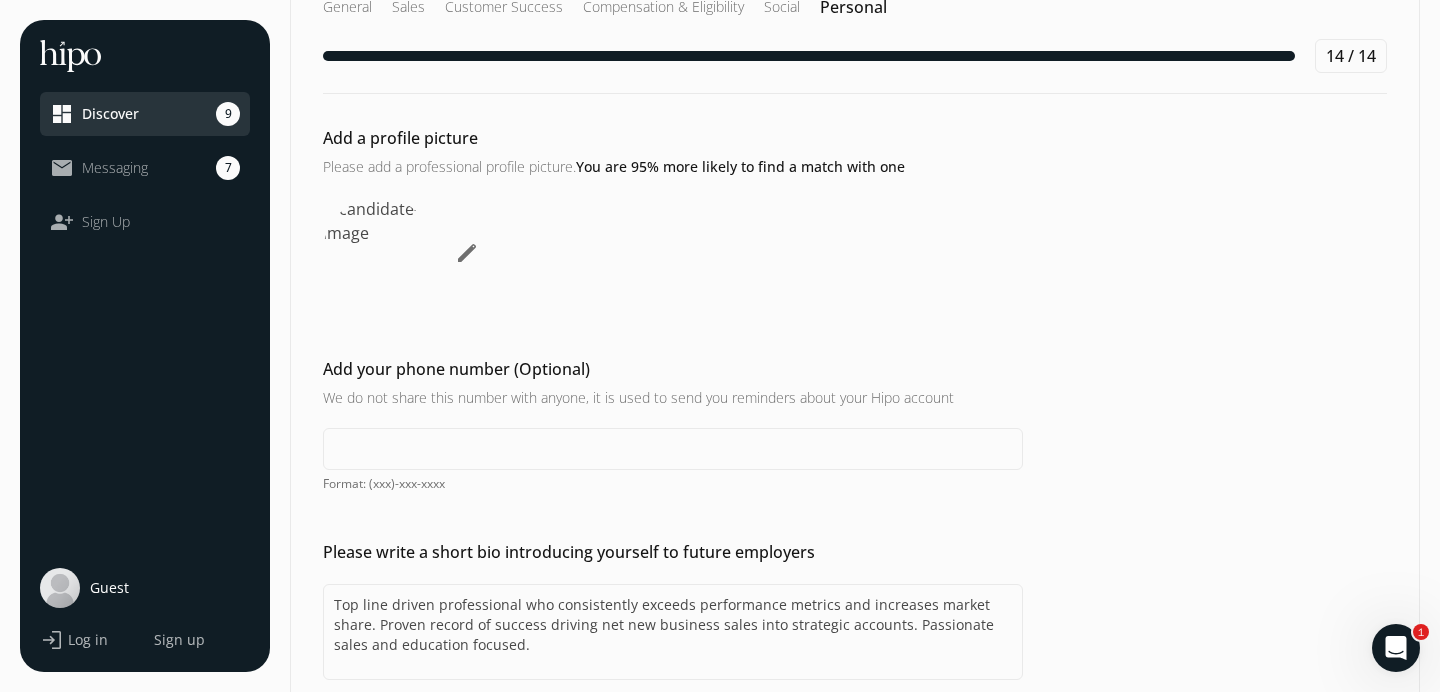 scroll, scrollTop: 484, scrollLeft: 0, axis: vertical 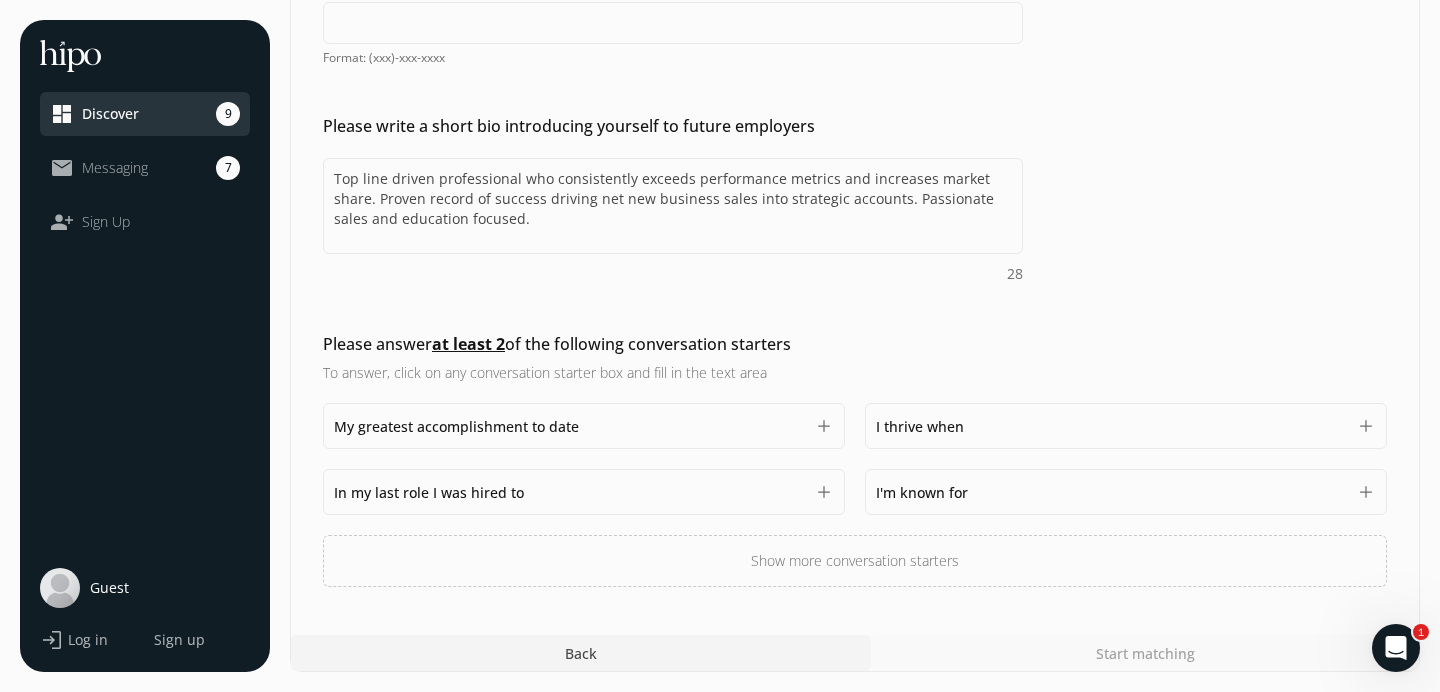 click on "I'm known for  1500" at bounding box center (1111, 492) 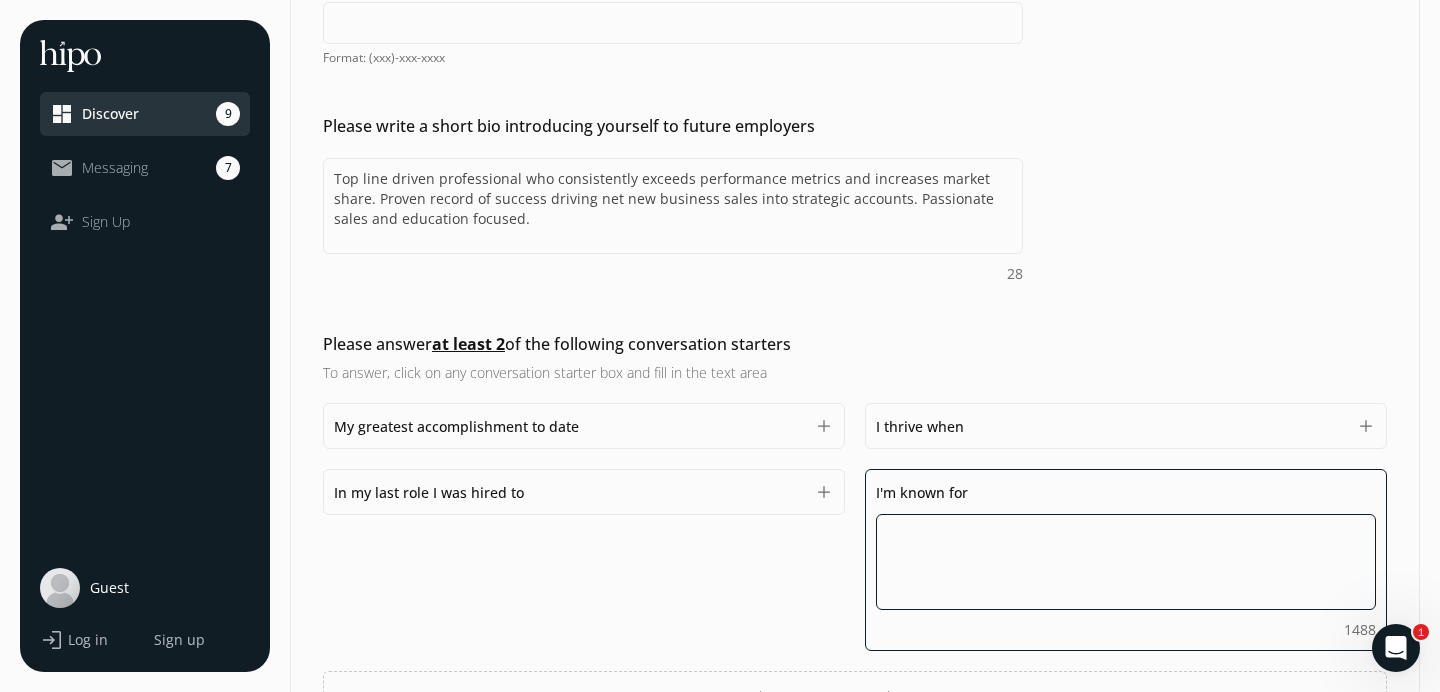 type on "." 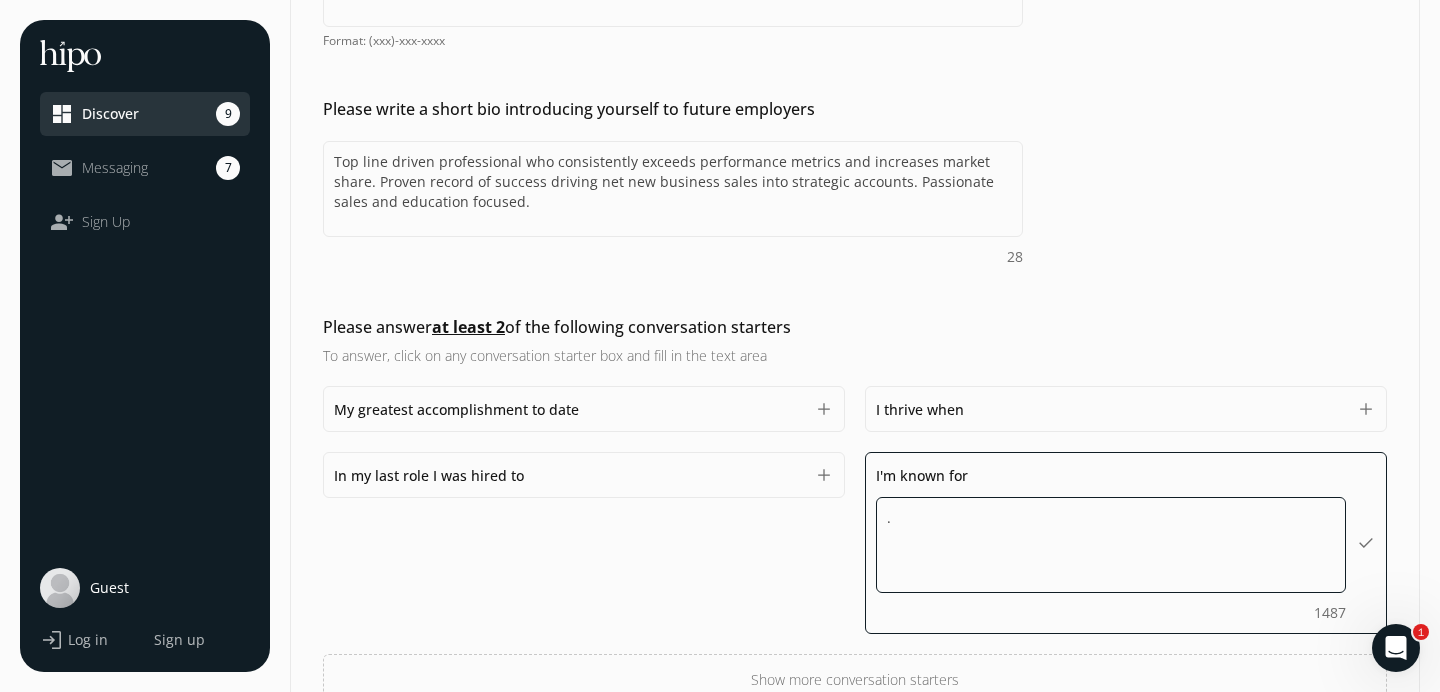 scroll, scrollTop: 505, scrollLeft: 0, axis: vertical 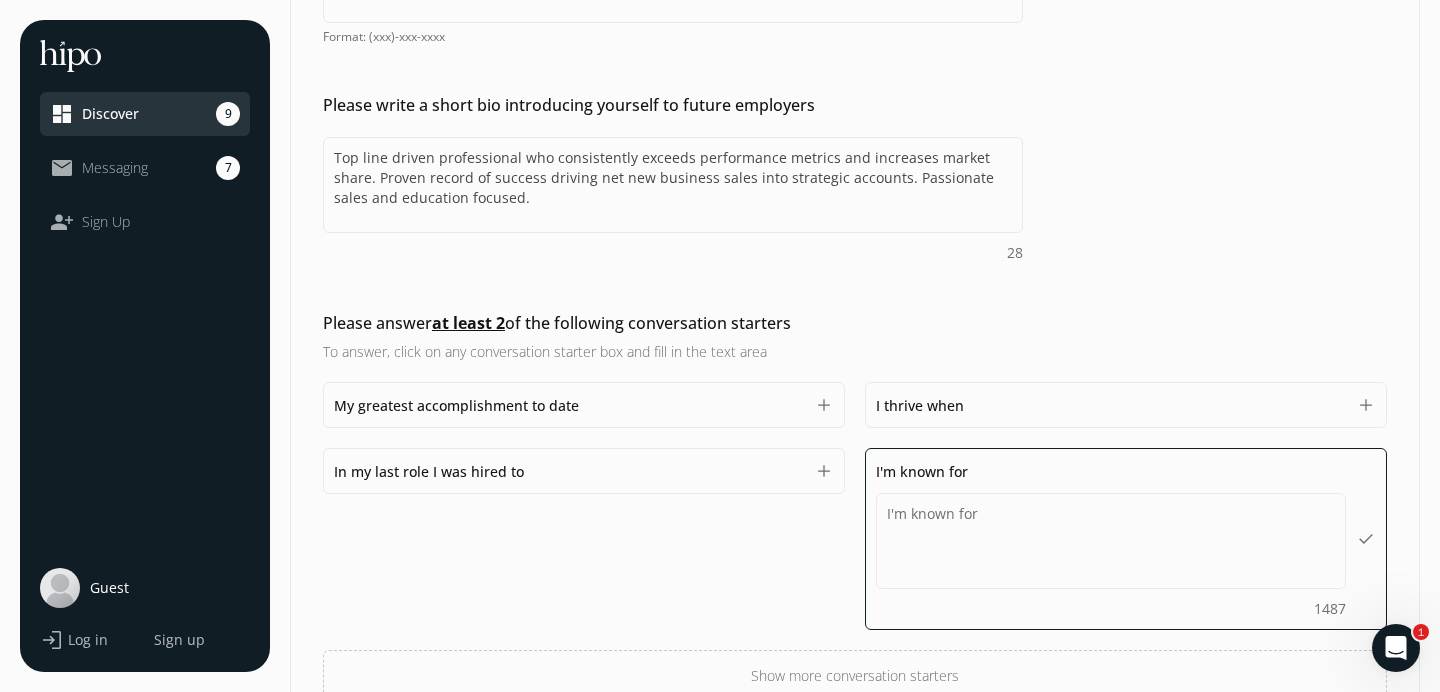click on "I thrive when  1500 add" at bounding box center (1126, 405) 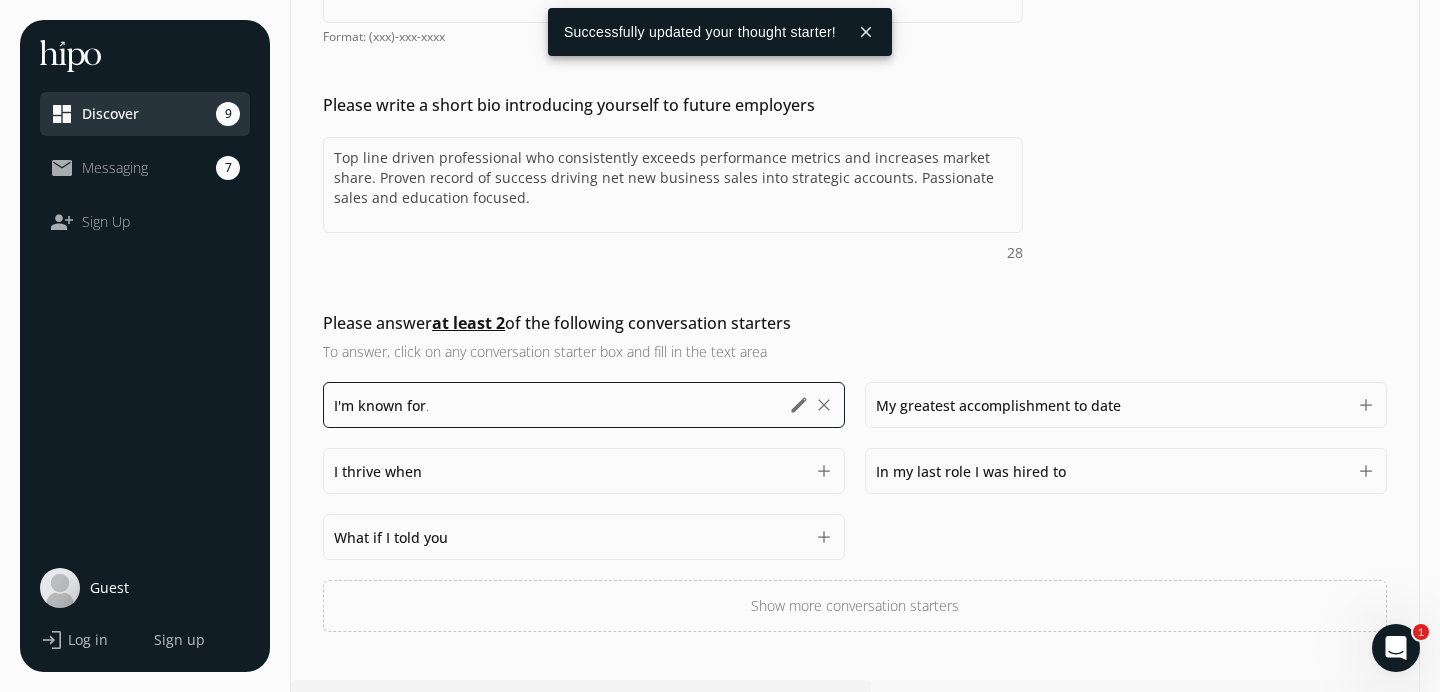 click on "I thrive when  1500" at bounding box center [569, 471] 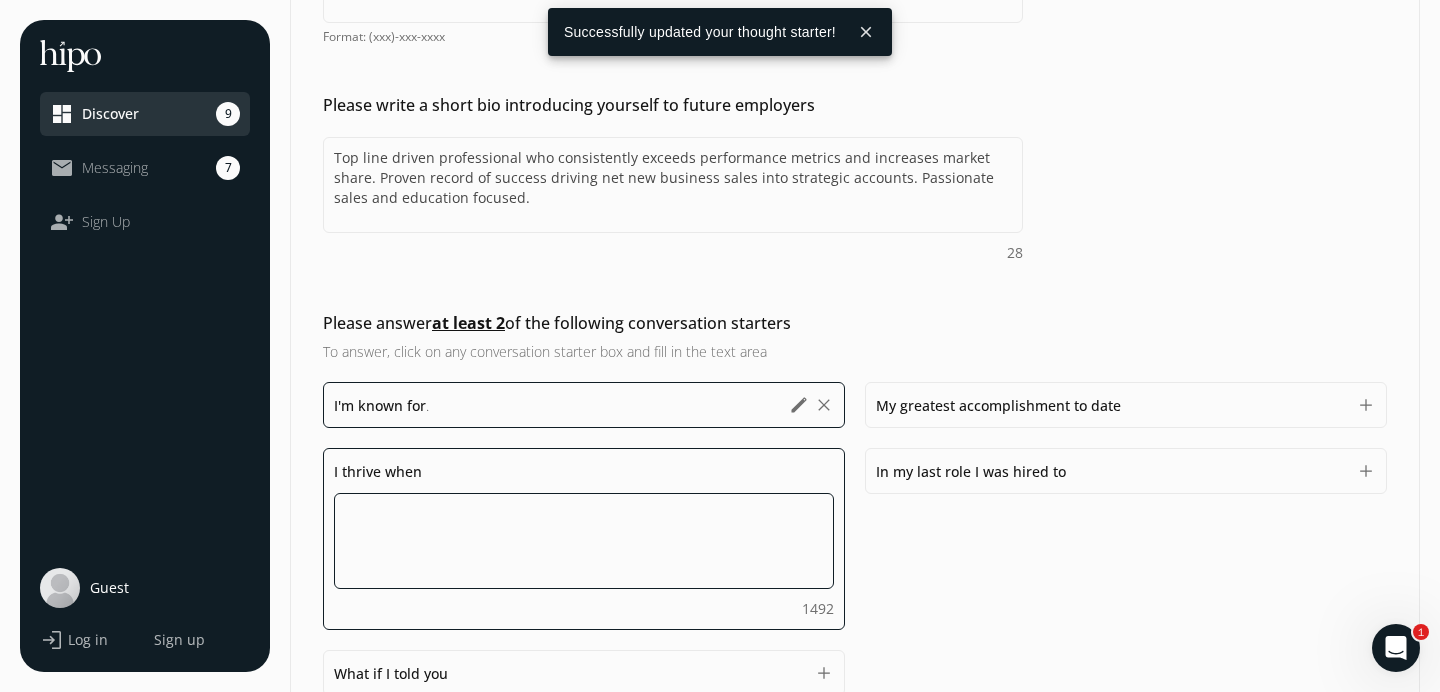 type on "." 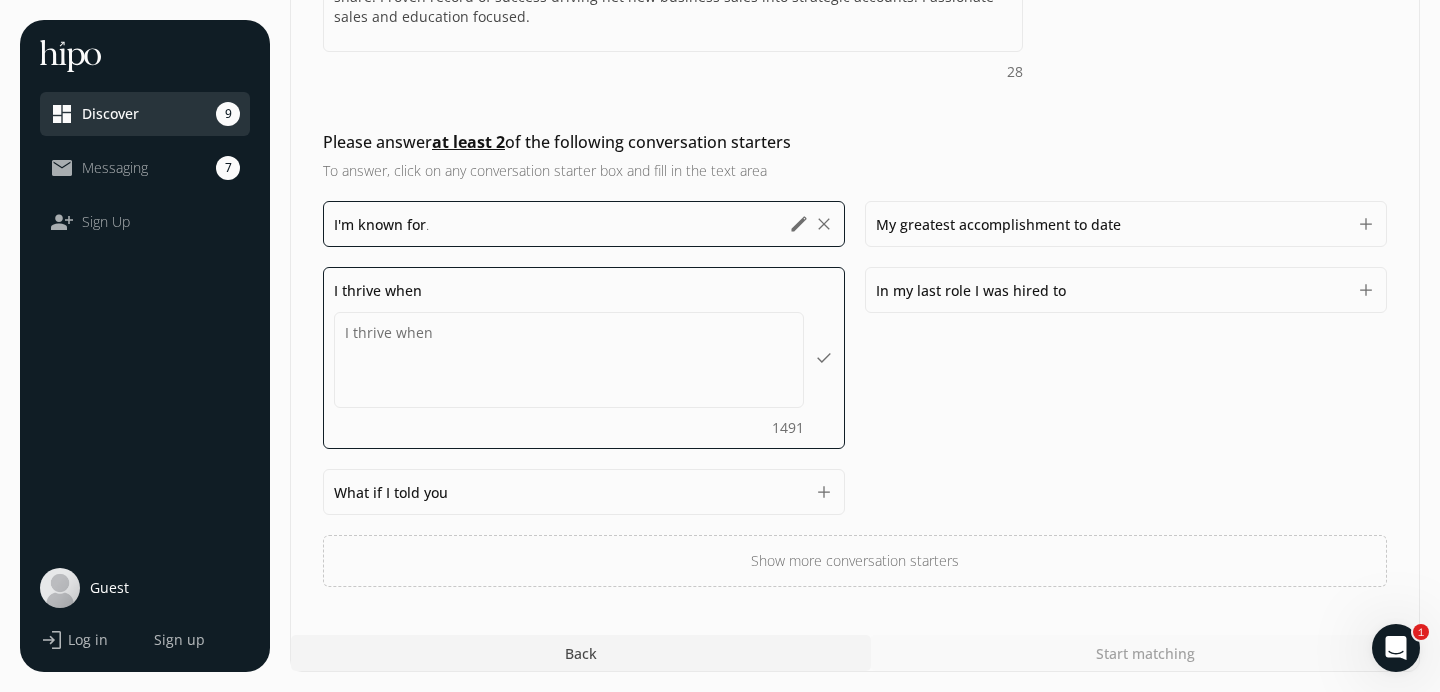 scroll, scrollTop: 550, scrollLeft: 0, axis: vertical 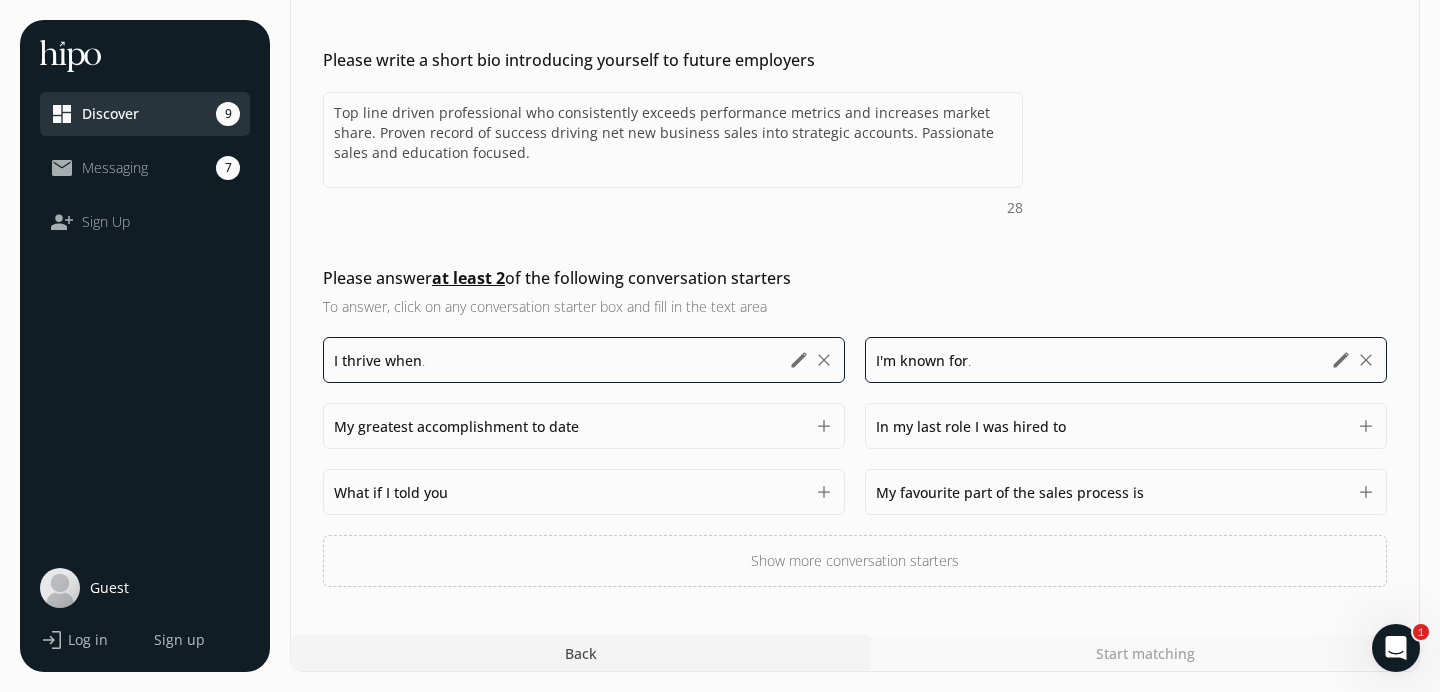 click on "In my last role I was hired to  1500 add" 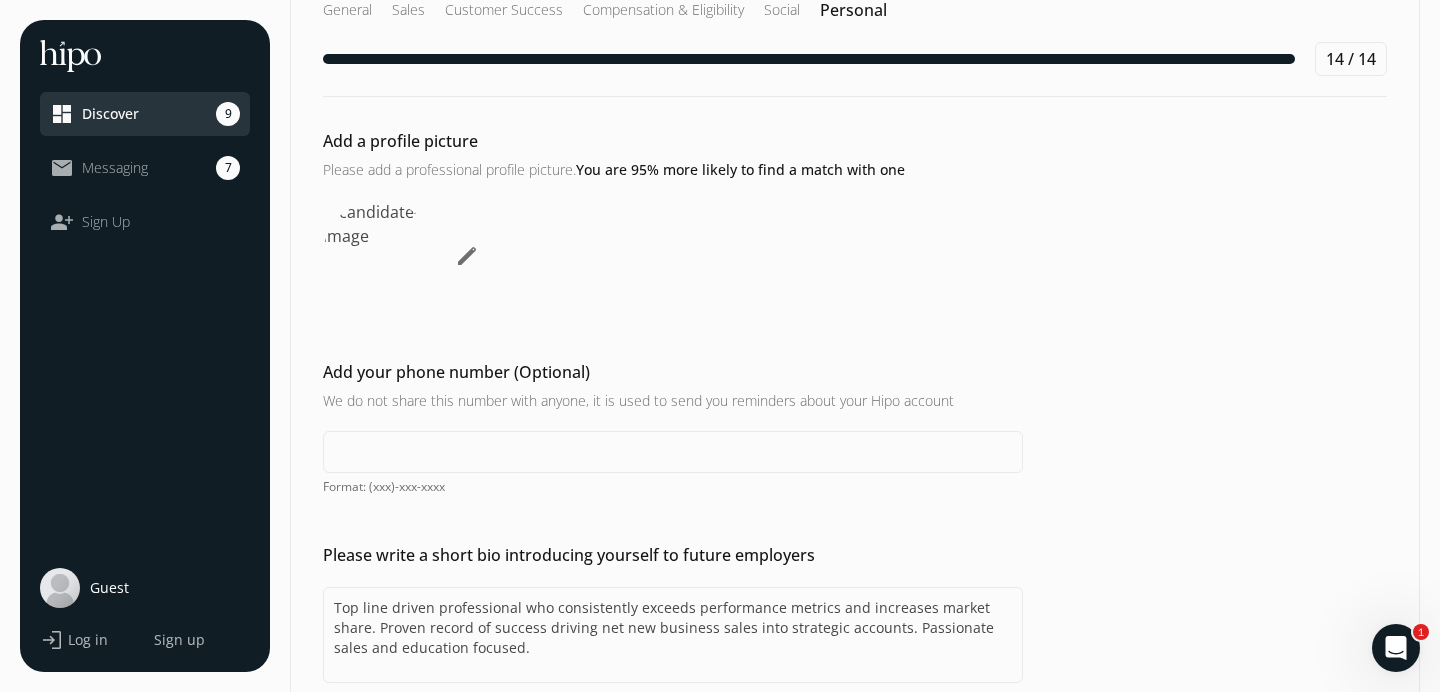 scroll, scrollTop: 0, scrollLeft: 0, axis: both 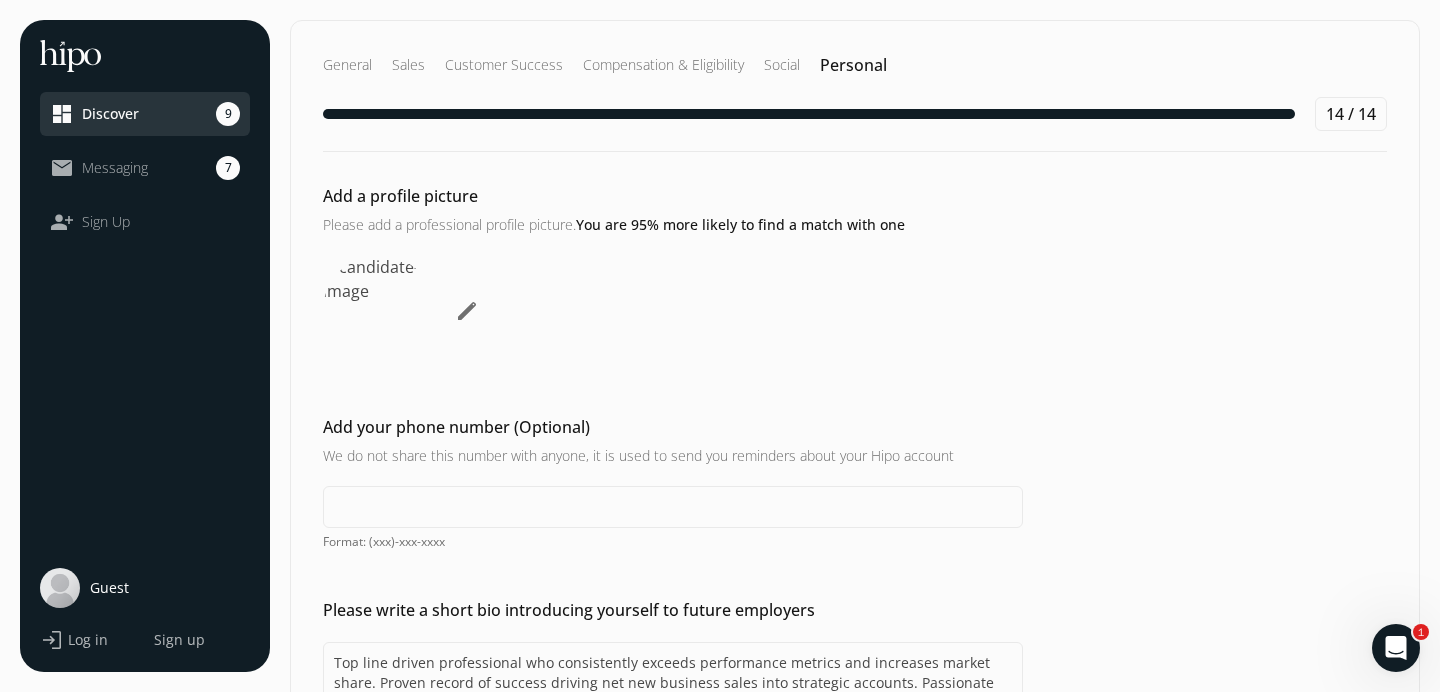 click at bounding box center (379, 311) 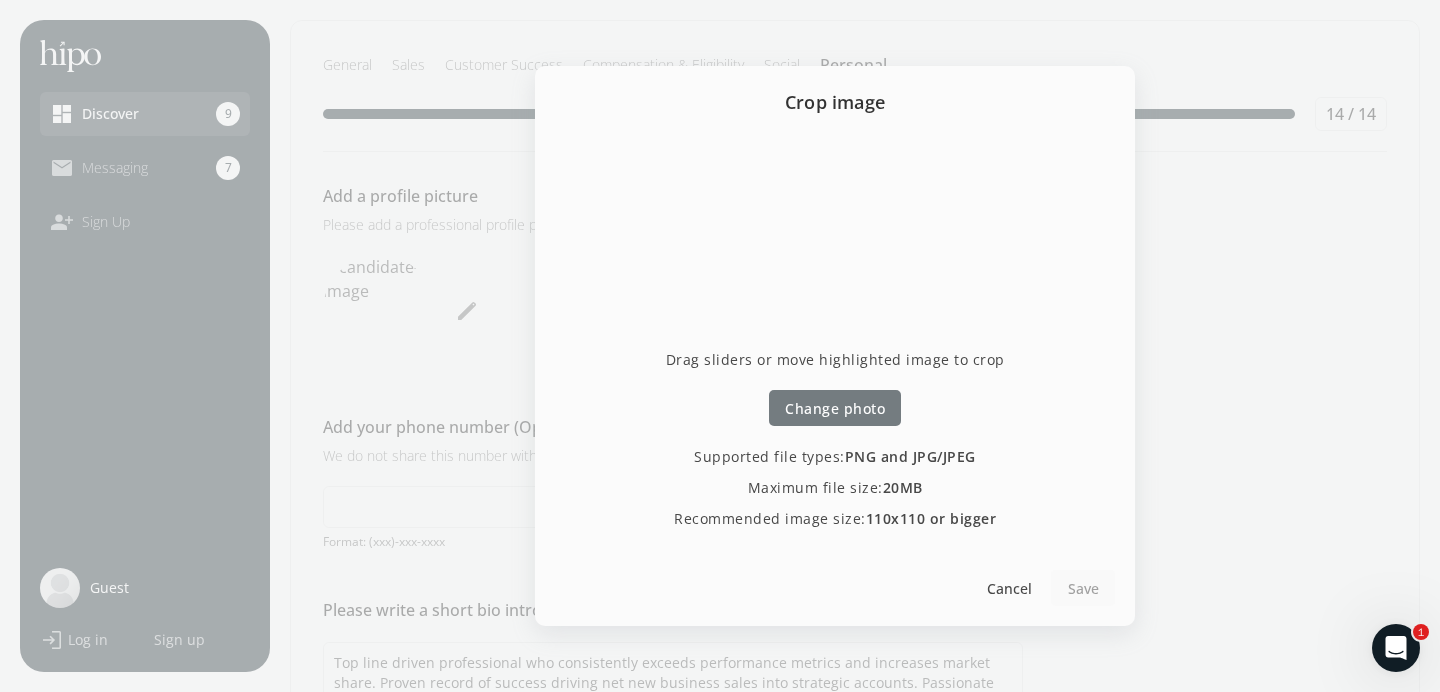 click on "Change photo" at bounding box center (835, 408) 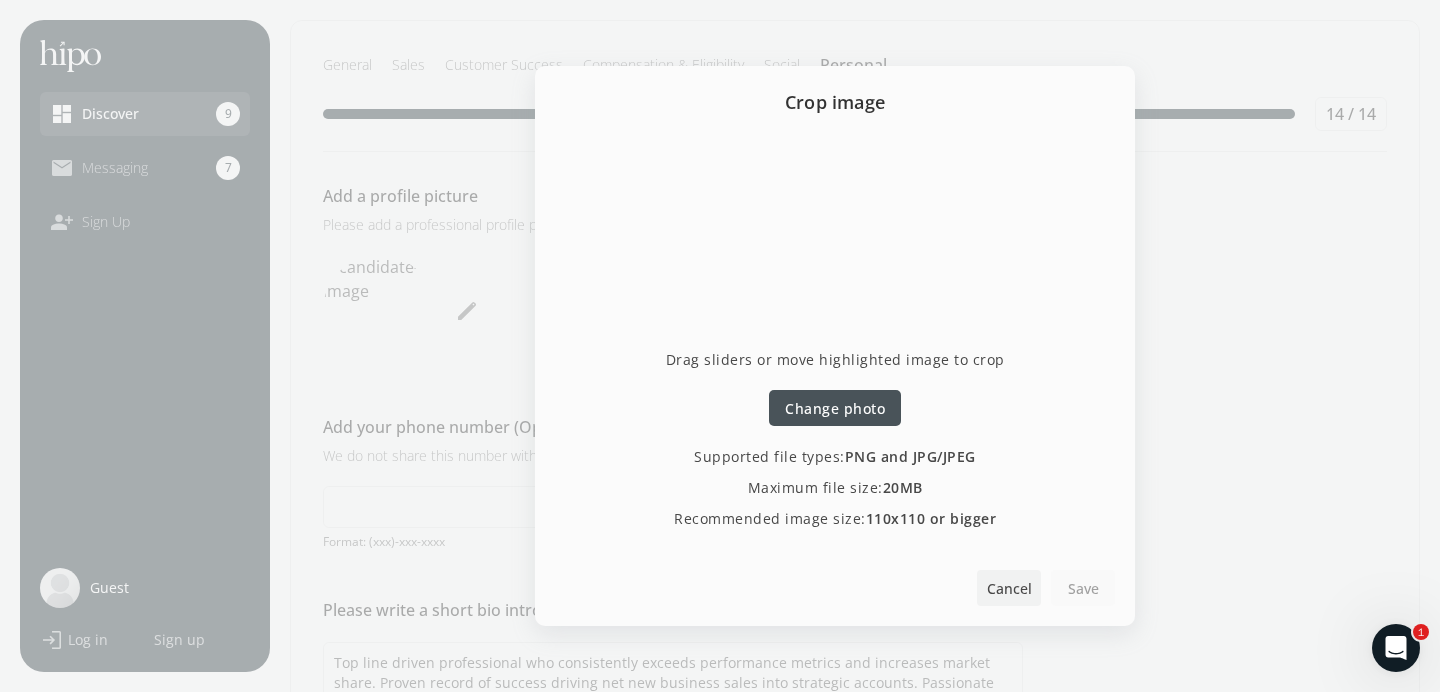 click on "Cancel" at bounding box center (1009, 588) 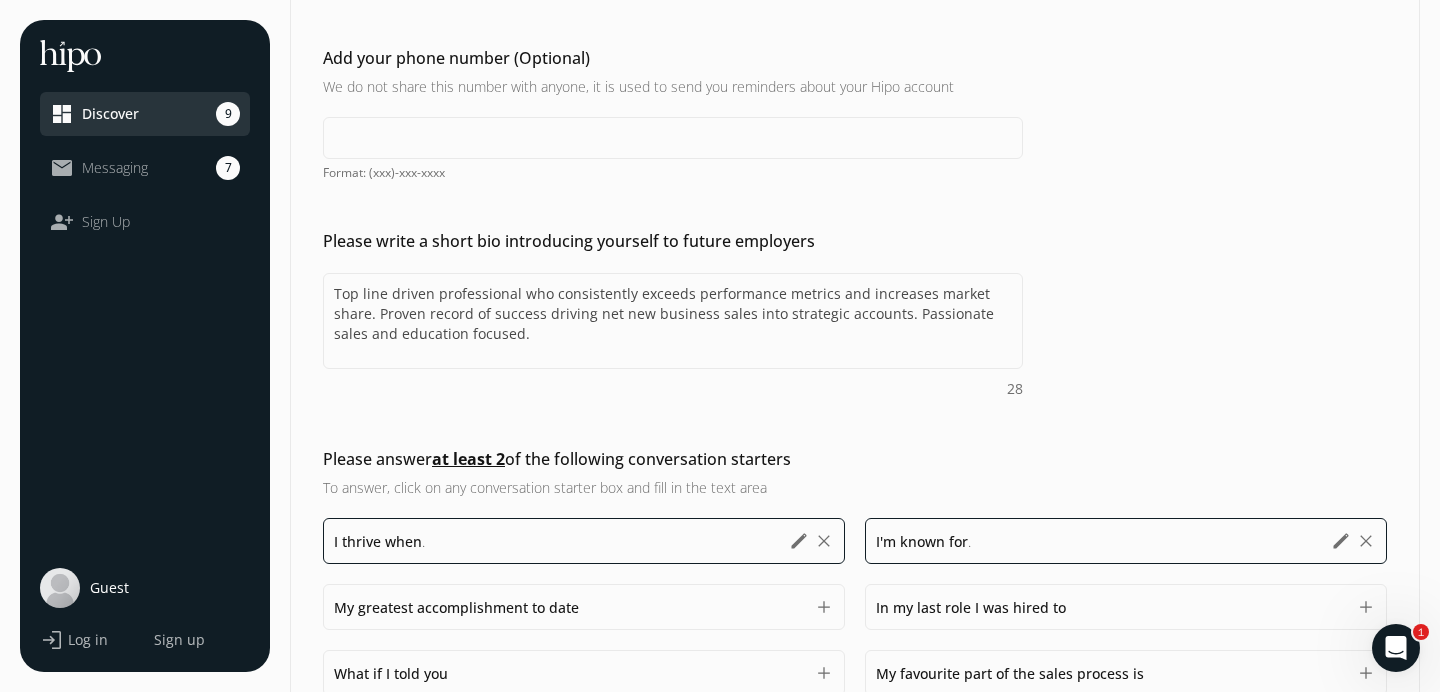 scroll, scrollTop: 550, scrollLeft: 0, axis: vertical 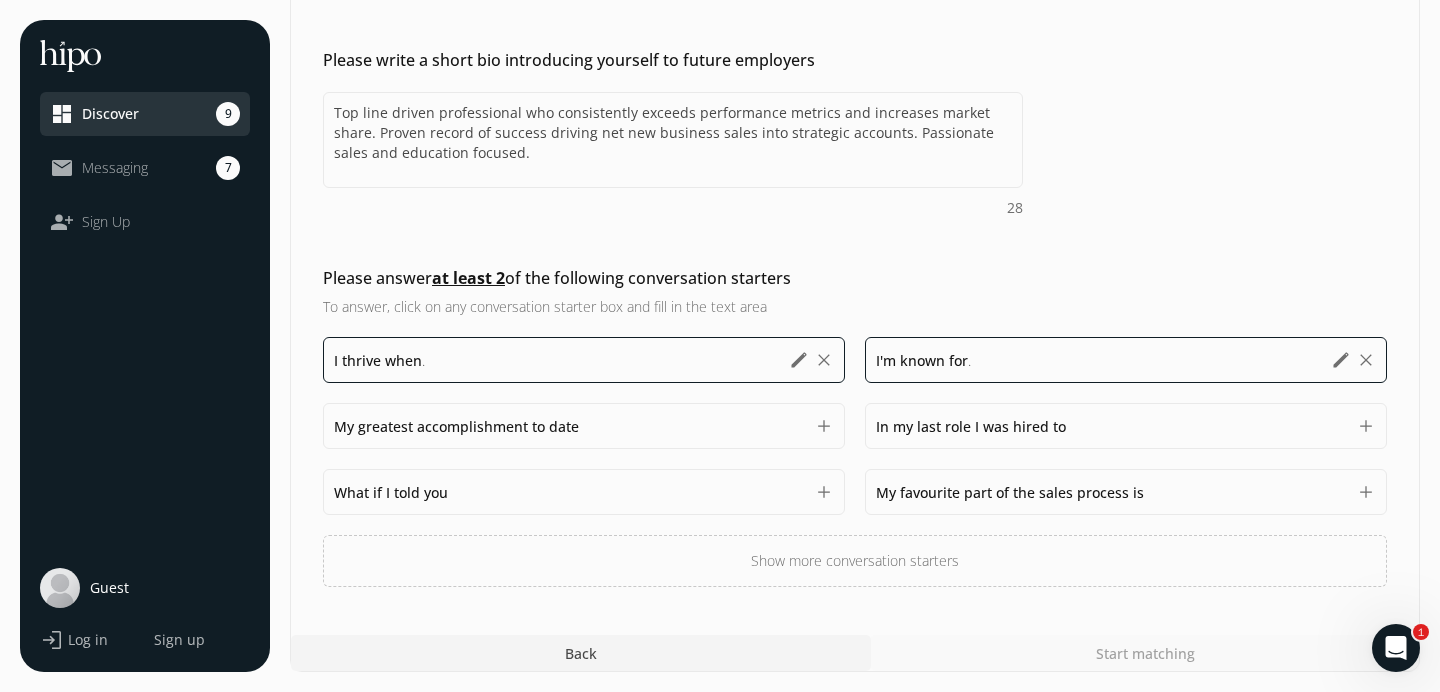 click on "Show more conversation starters" 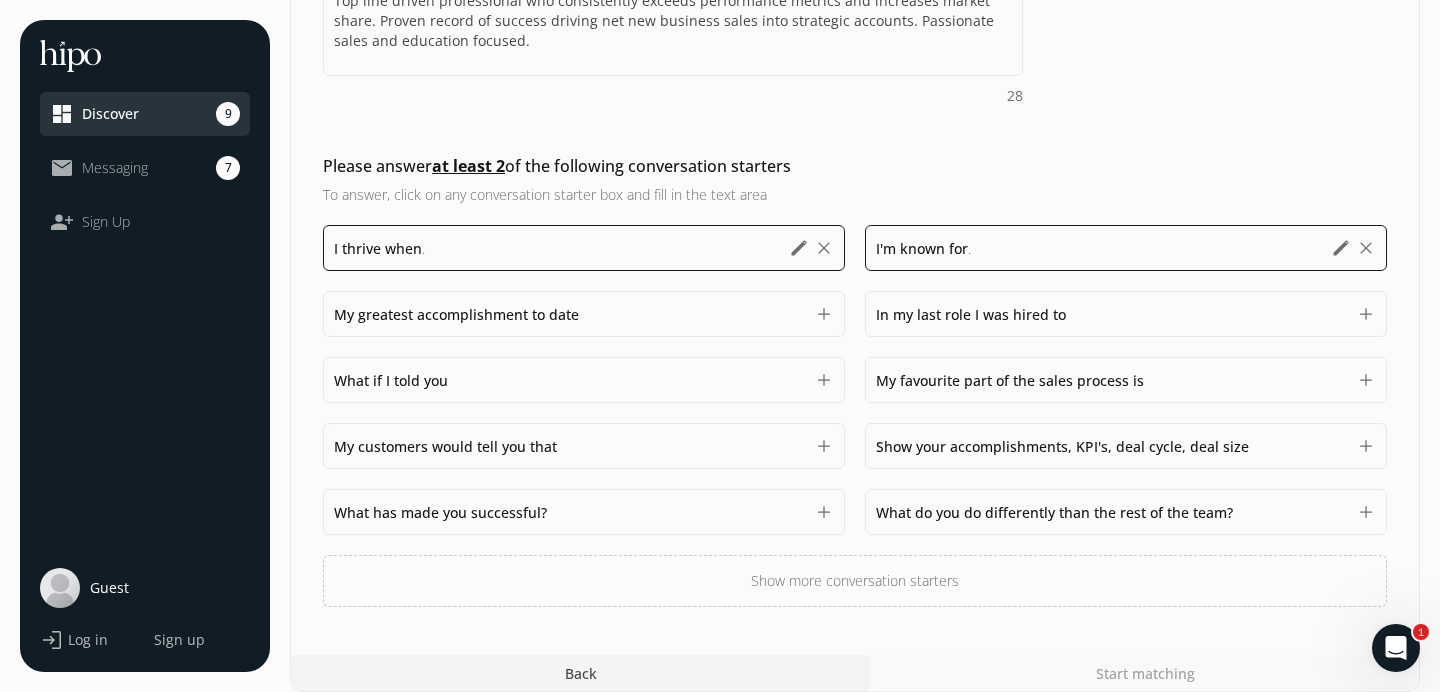 scroll, scrollTop: 682, scrollLeft: 0, axis: vertical 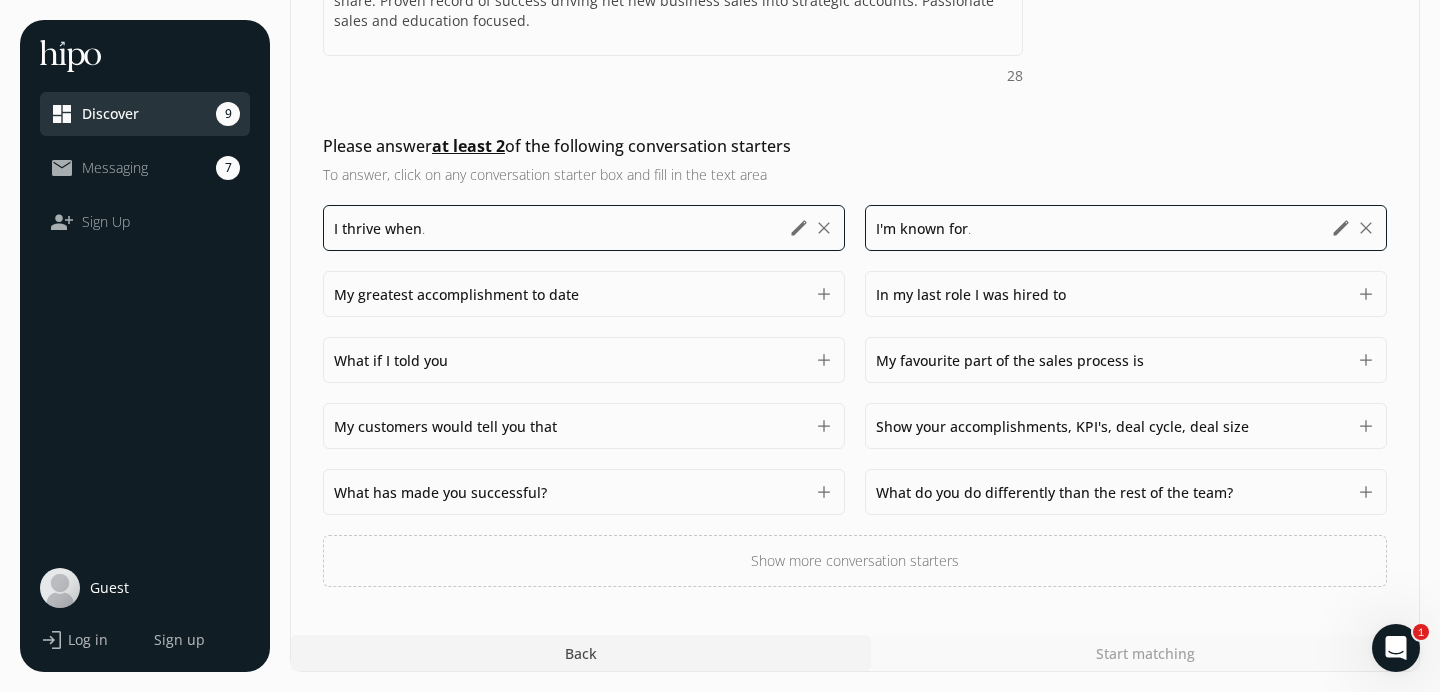 click on "What do you do differently than the rest of the team?" at bounding box center (1054, 492) 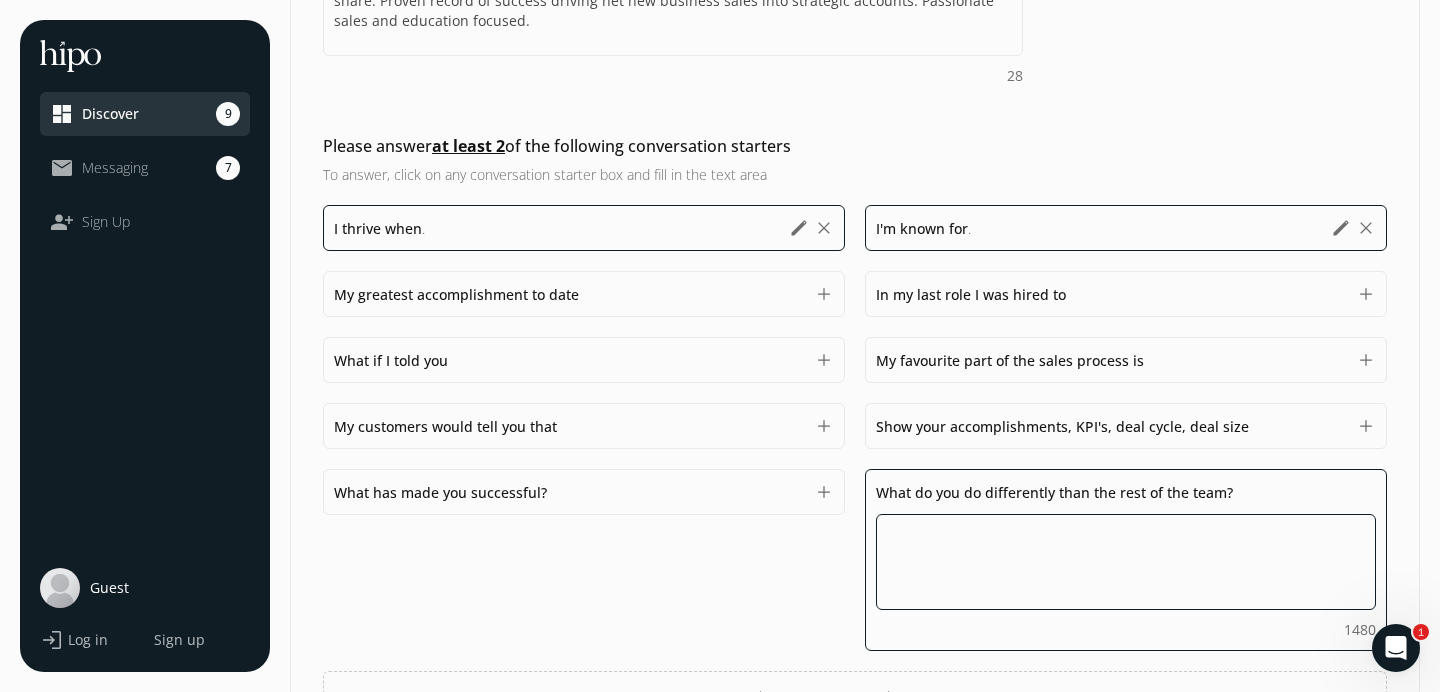 type on "G" 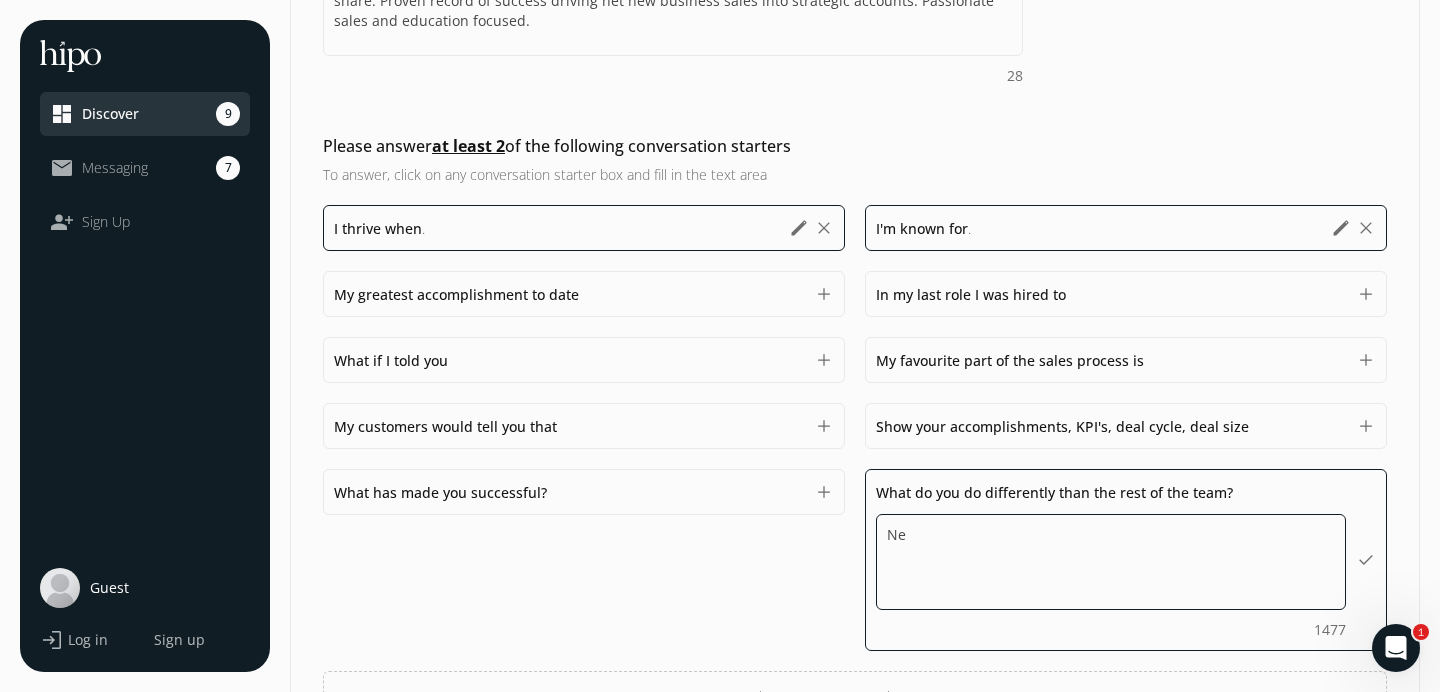 type on "N" 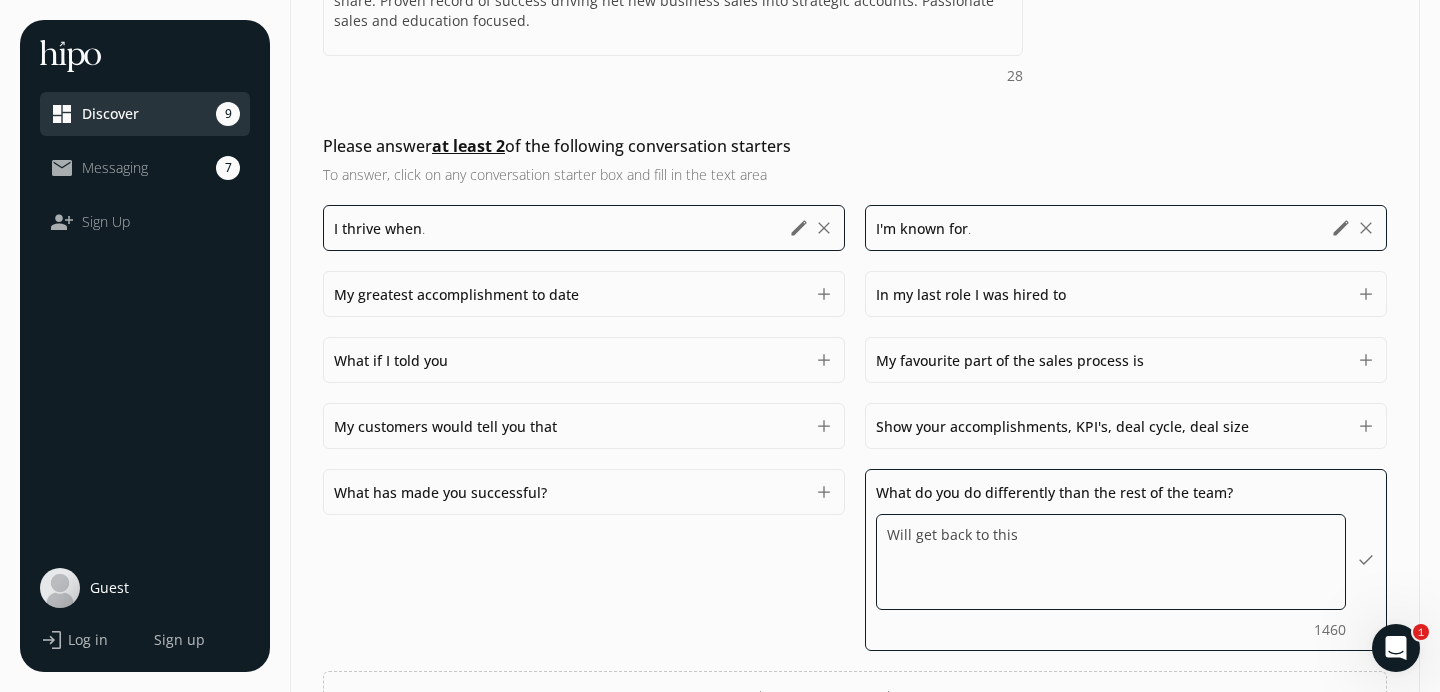 type on "Will get back to this." 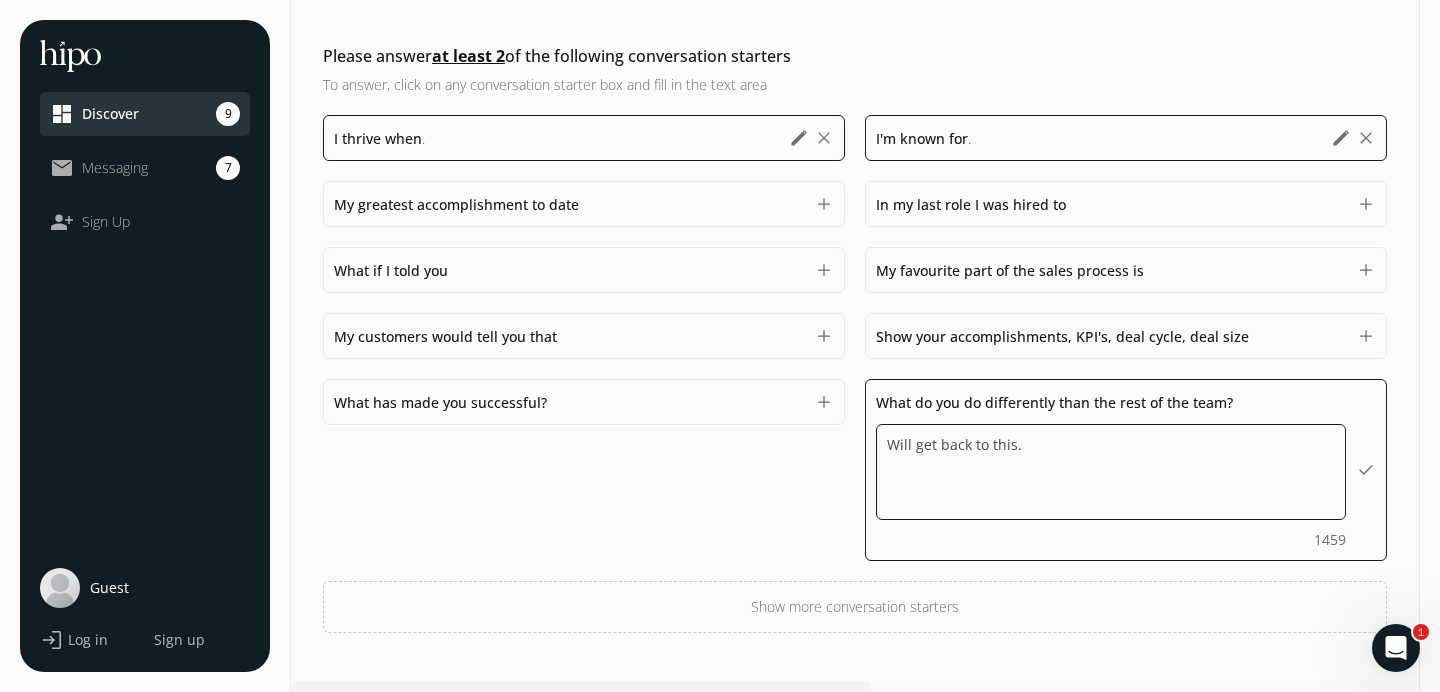 scroll, scrollTop: 818, scrollLeft: 0, axis: vertical 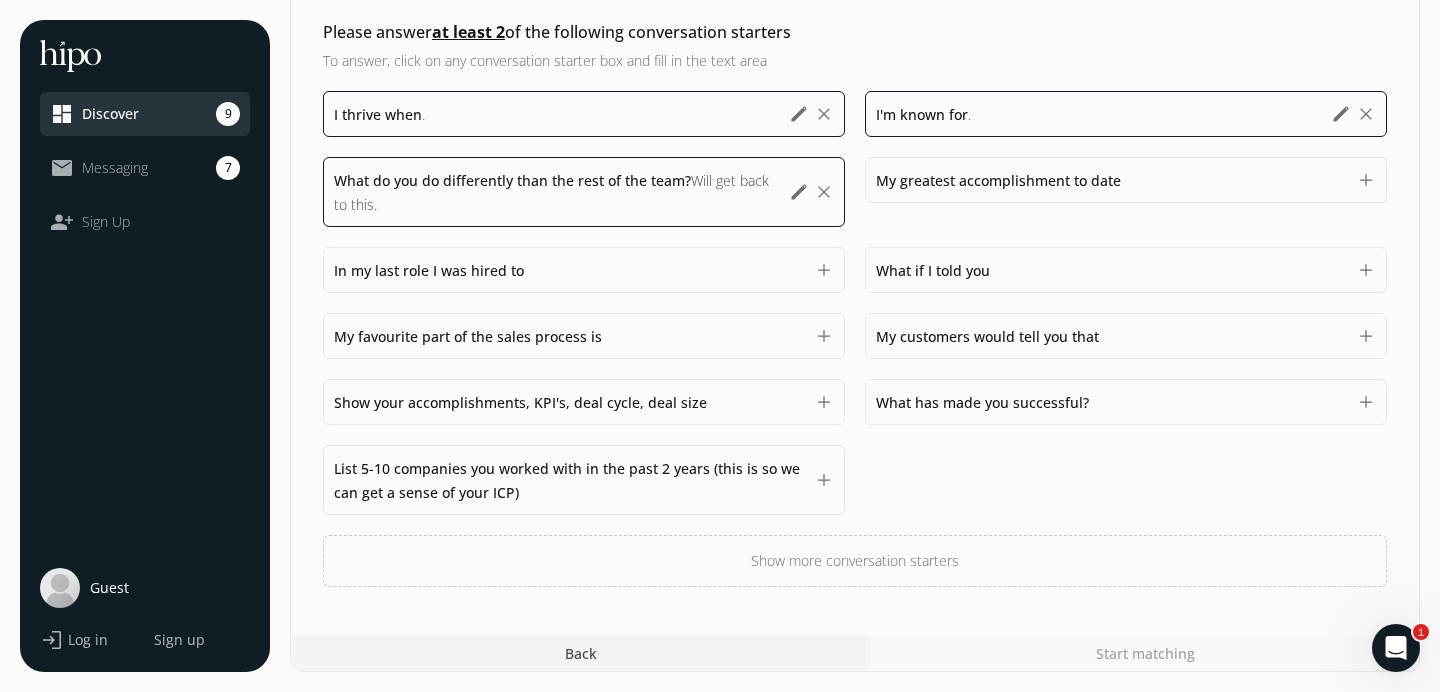click on "I thrive when  . . 1499 edit clear I'm known for  . . 1499 edit clear What do you do differently than the rest of the team?  Will get back to this. Will get back to this. 1478 edit clear My greatest accomplishment to date  1500 add In my last role I was hired to  1500 add What if I told you  1500 add My favourite part of the sales process is  1500 add My customers would tell you that  1500 add Show your accomplishments, KPI's, deal cycle, deal size  1500 add What has made you successful?  1500 add List 5-10 companies you worked with in the past 2 years (this is so we can get a sense of your ICP)  1500 add  Show more conversation starters" at bounding box center (855, 339) 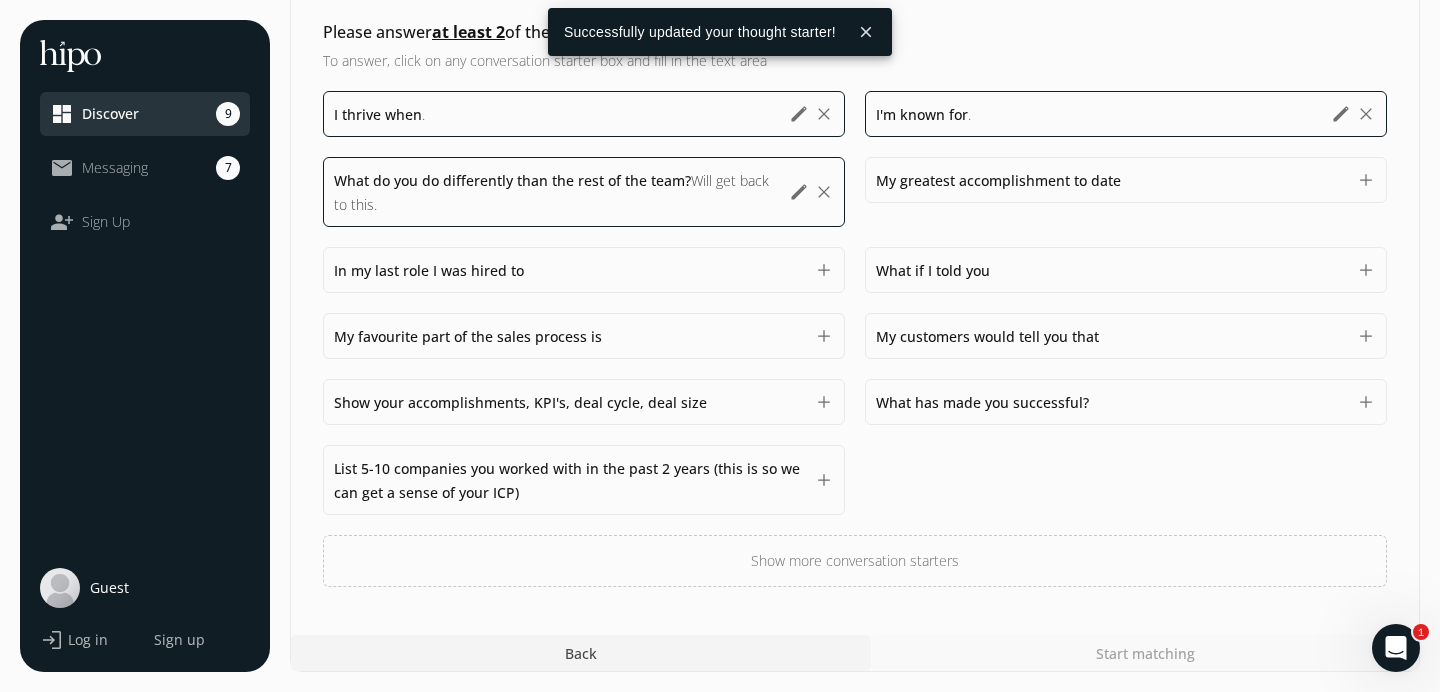 click on "What do you do differently than the rest of the team?  Will get back to this. Will get back to this. 1478" at bounding box center [556, 192] 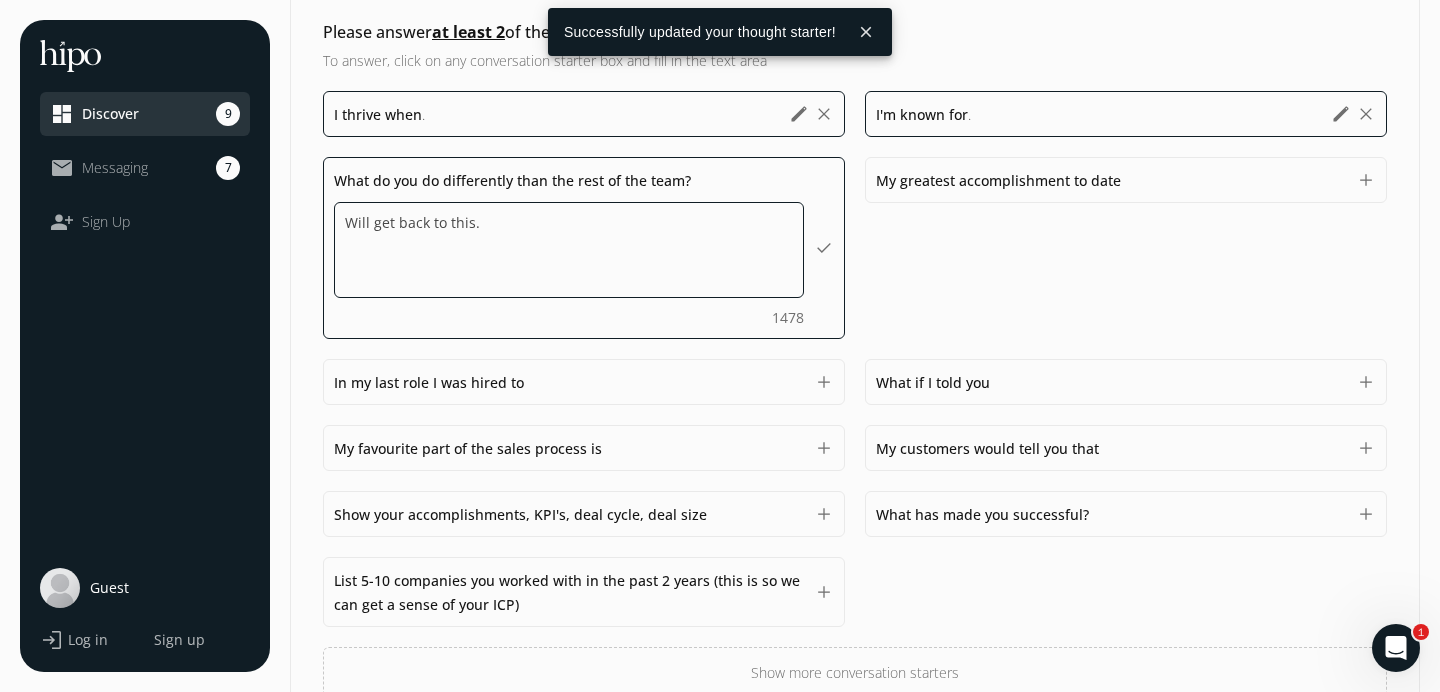 drag, startPoint x: 616, startPoint y: 260, endPoint x: 306, endPoint y: 224, distance: 312.0833 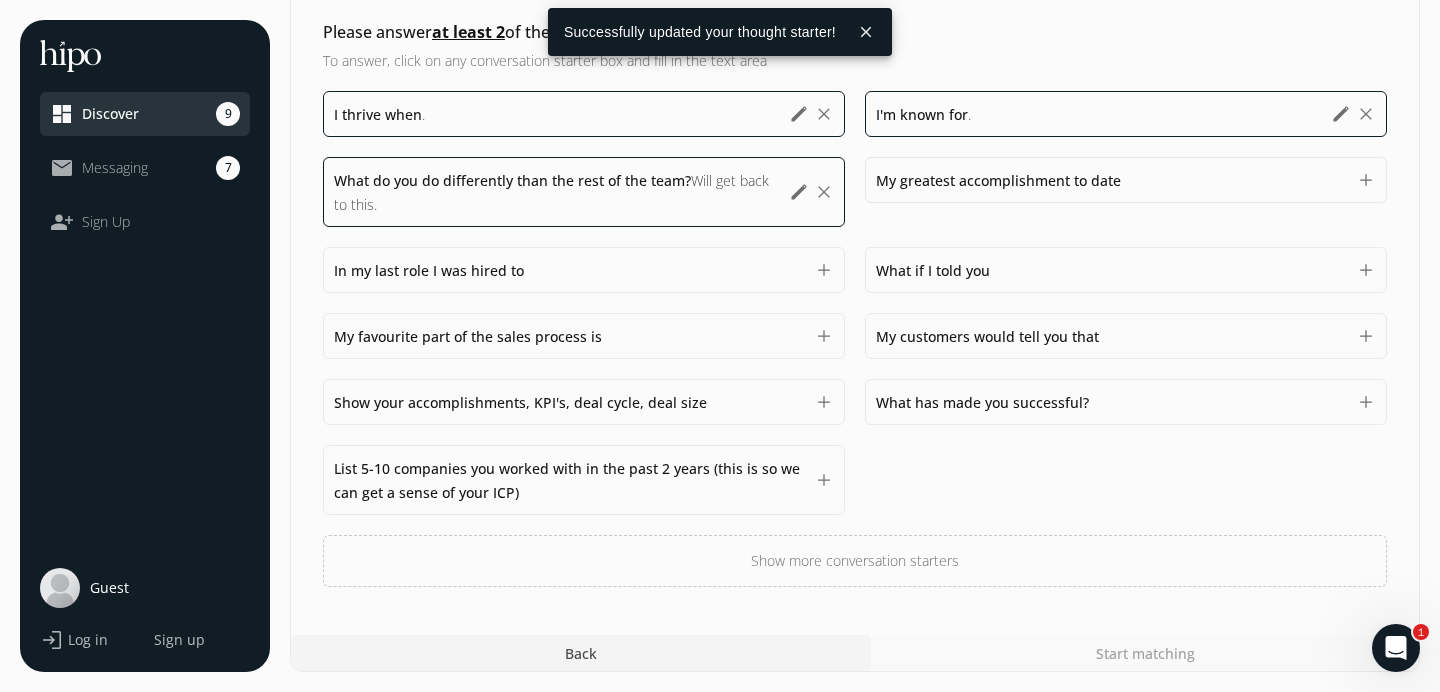 click on "I thrive when  . . 1499" at bounding box center [556, 114] 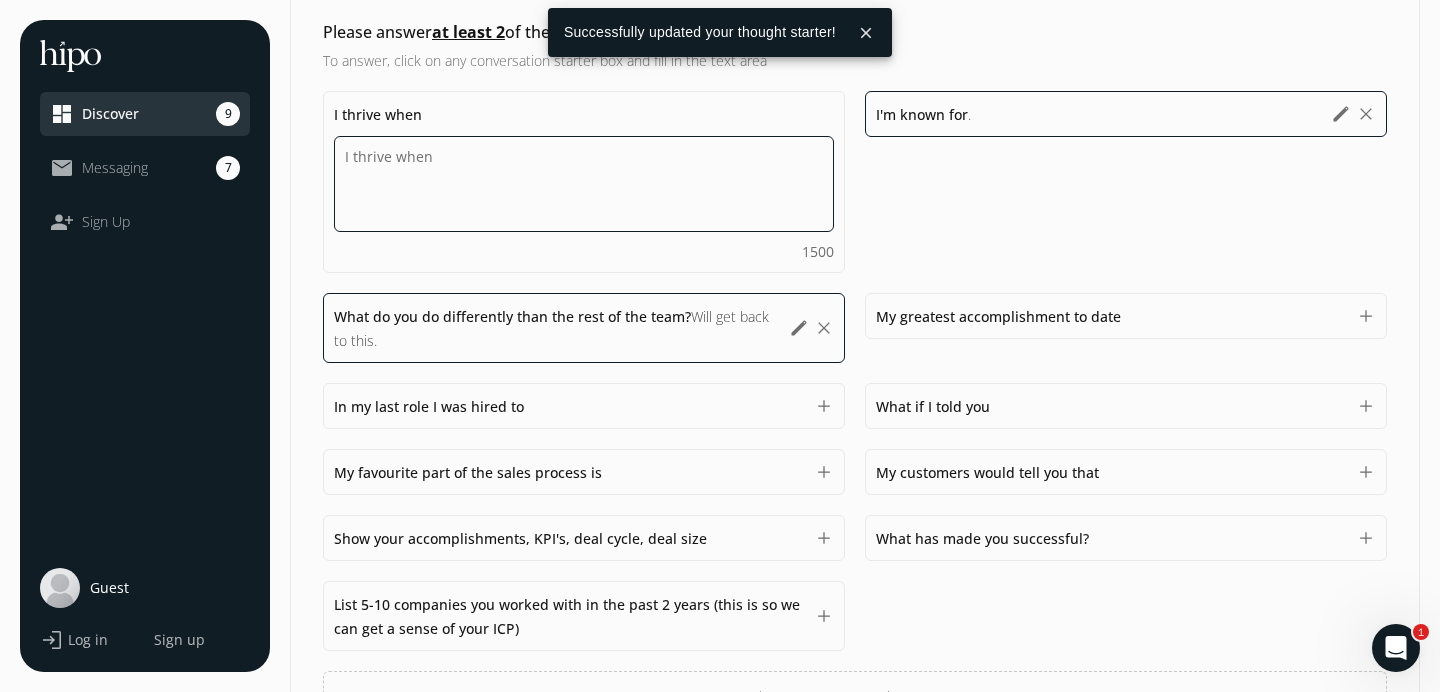 paste on "Will get back to this." 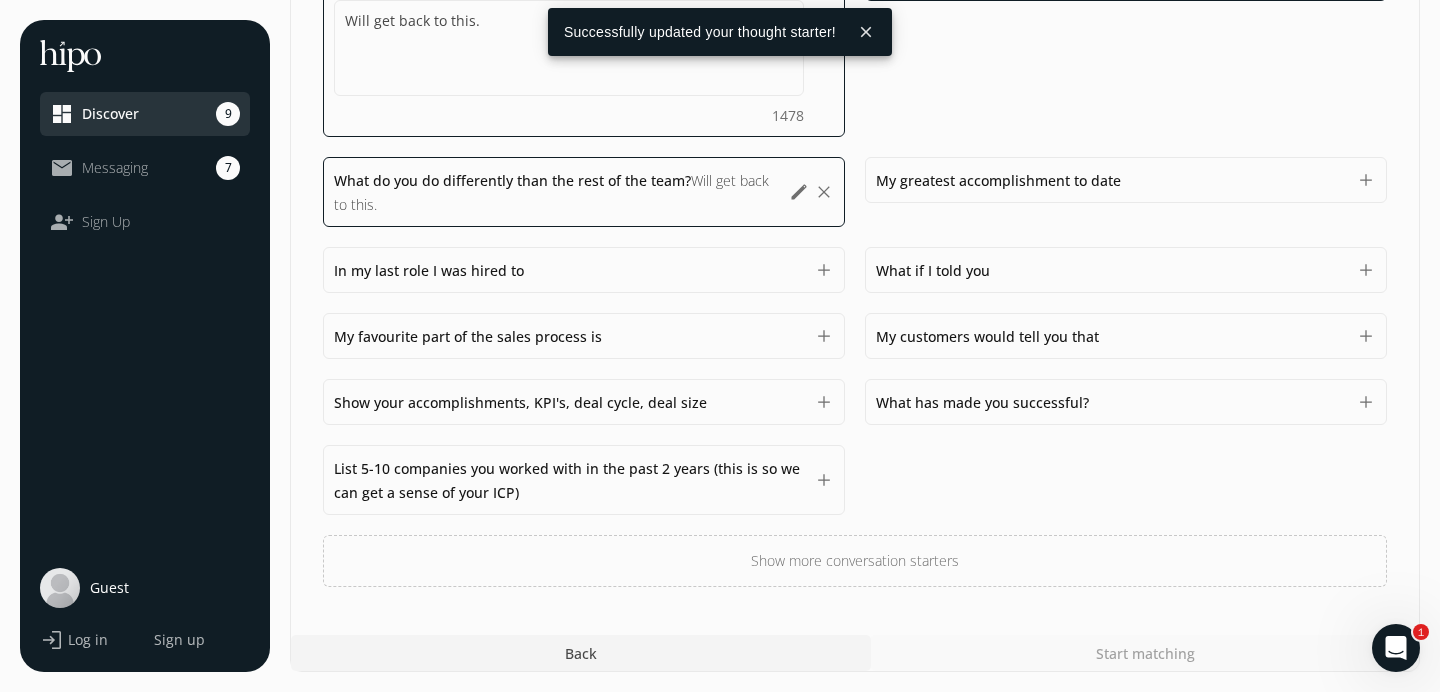 scroll, scrollTop: 796, scrollLeft: 0, axis: vertical 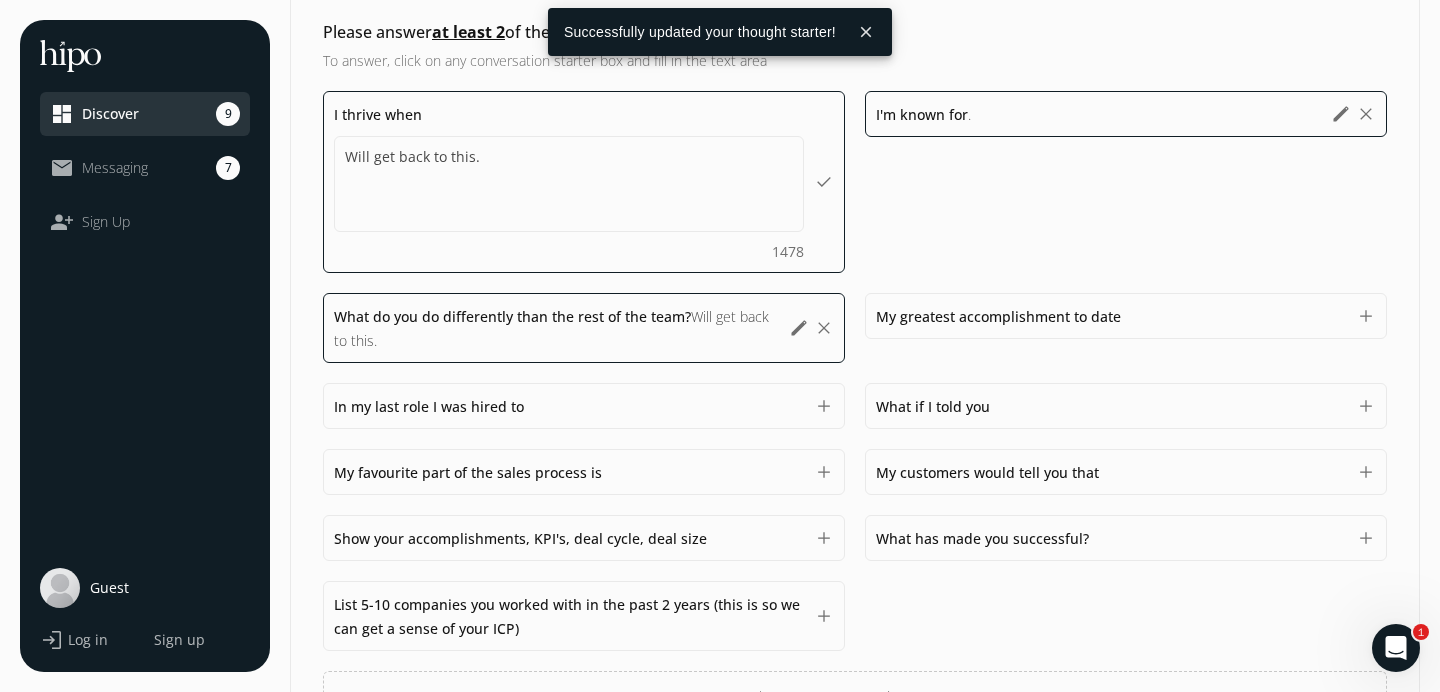 click on "I thrive when  Will get back to this. Will get back to this. 1478 done I'm known for  . . 1499 edit clear What do you do differently than the rest of the team?  Will get back to this. Will get back to this. 1478 edit clear My greatest accomplishment to date  1500 add In my last role I was hired to  1500 add What if I told you  1500 add My favourite part of the sales process is  1500 add My customers would tell you that  1500 add Show your accomplishments, KPI's, deal cycle, deal size  1500 add What has made you successful?  1500 add List 5-10 companies you worked with in the past 2 years (this is so we can get a sense of your ICP)  1500 add  Show more conversation starters" at bounding box center (855, 407) 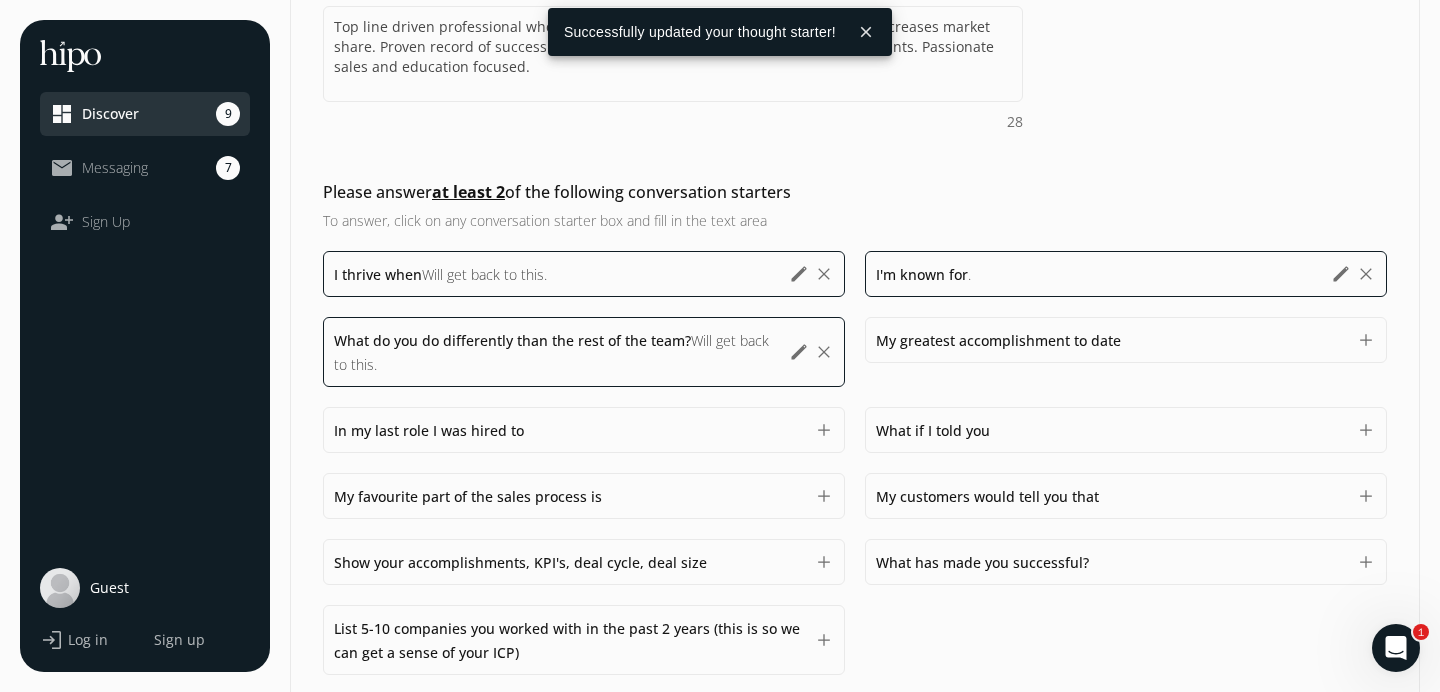 scroll, scrollTop: 522, scrollLeft: 0, axis: vertical 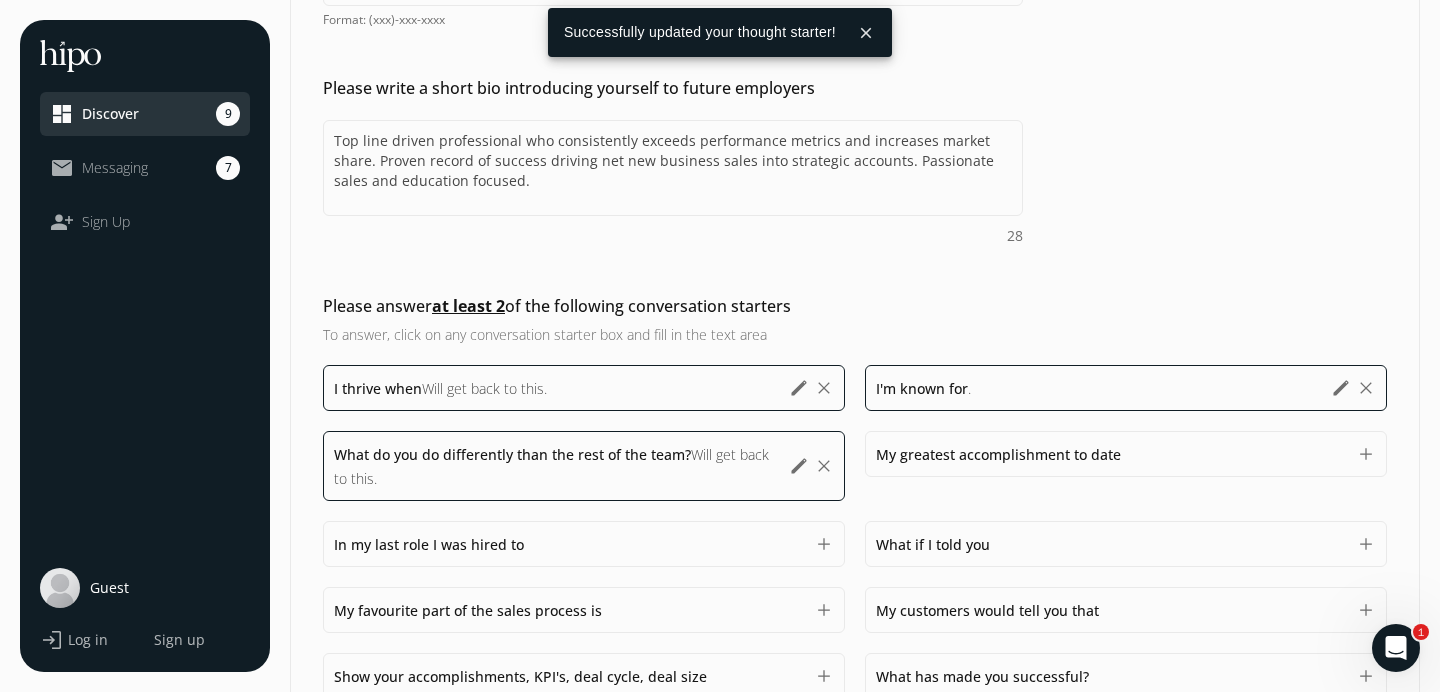 click on "clear" 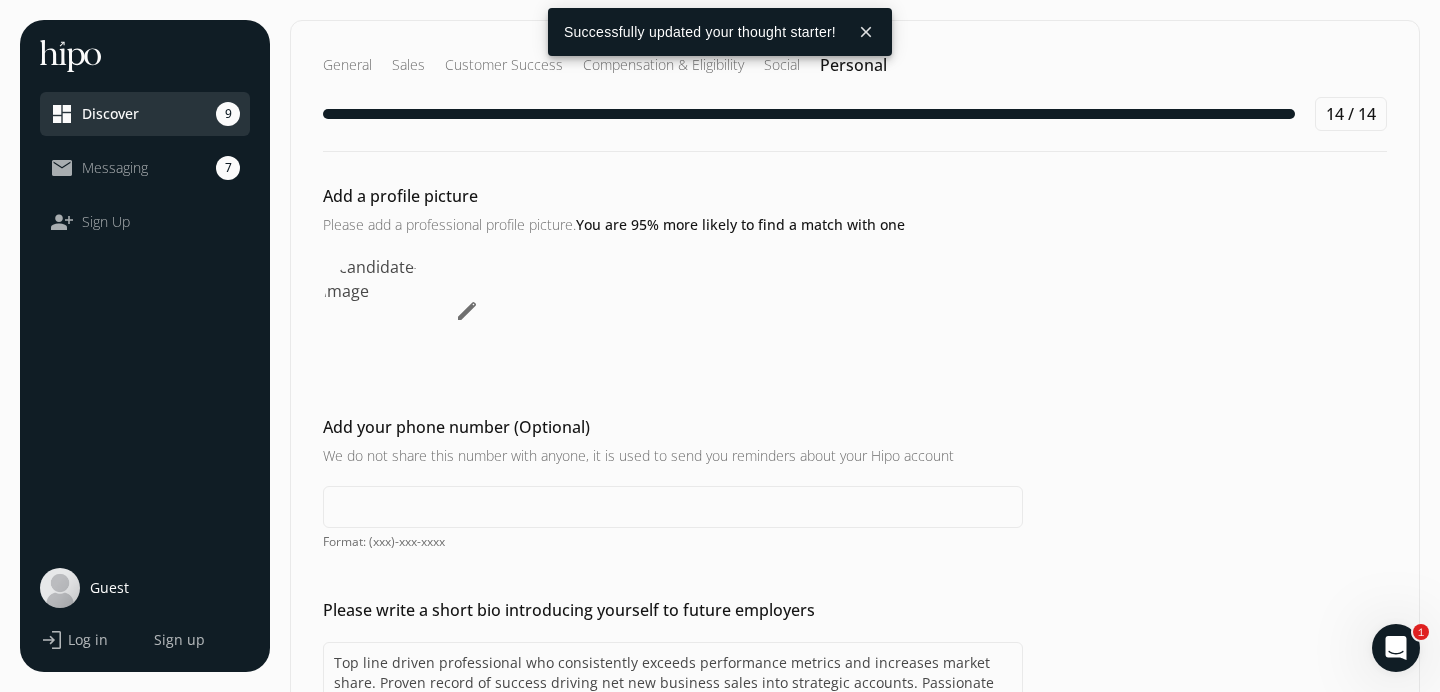 scroll, scrollTop: 706, scrollLeft: 0, axis: vertical 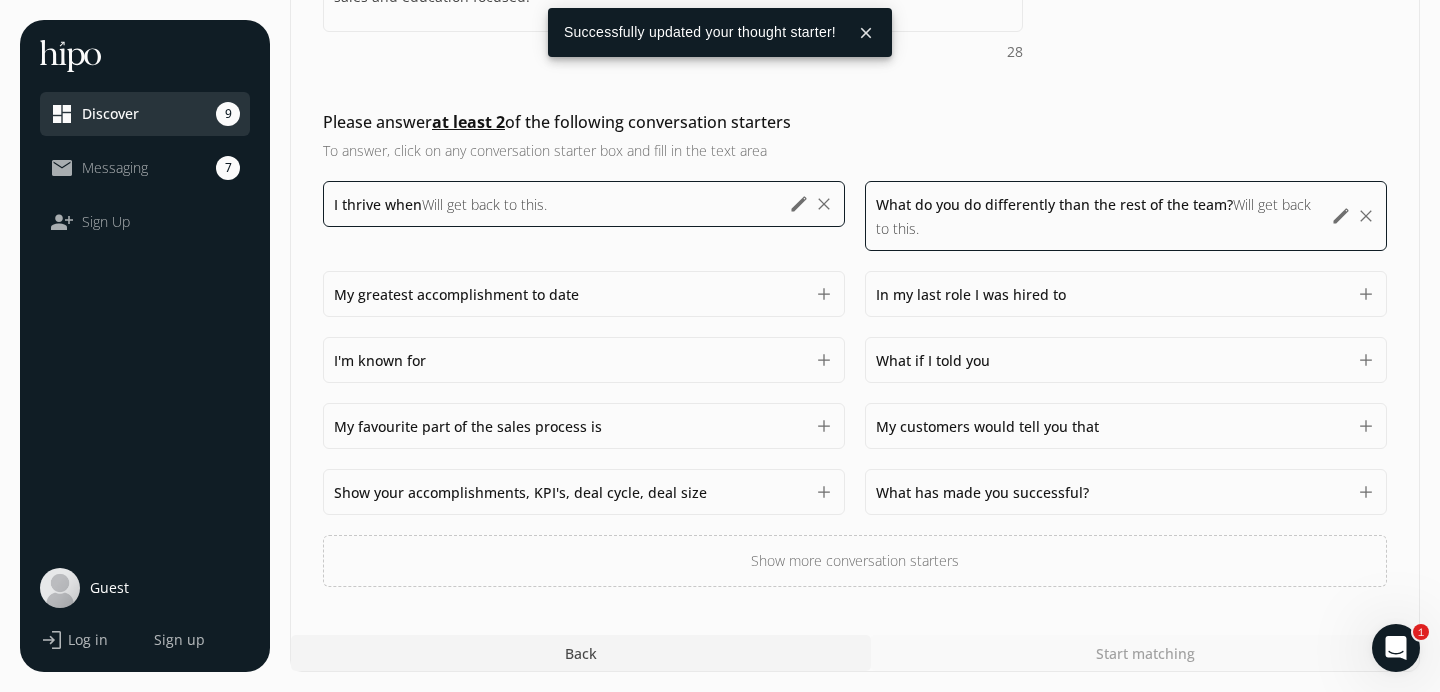 click on "Start matching" at bounding box center (1145, 653) 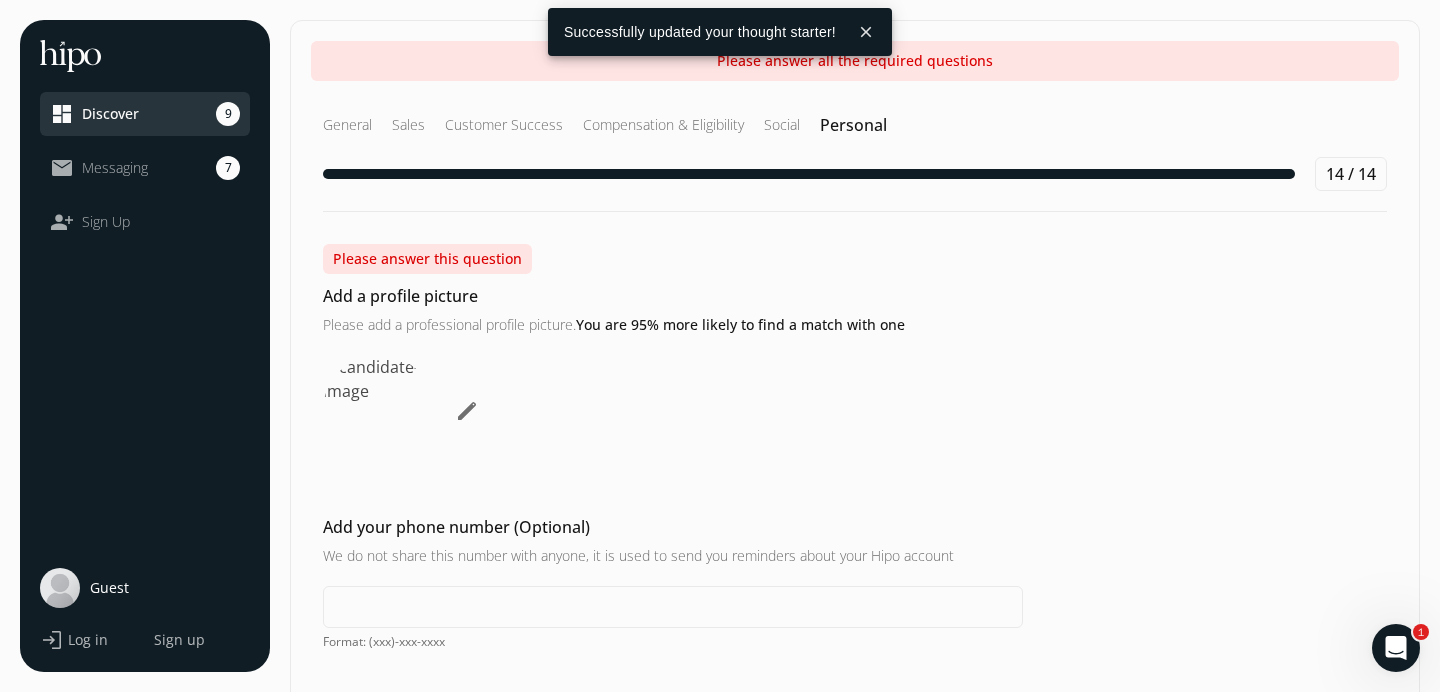 click on "Please answer this question" at bounding box center (427, 259) 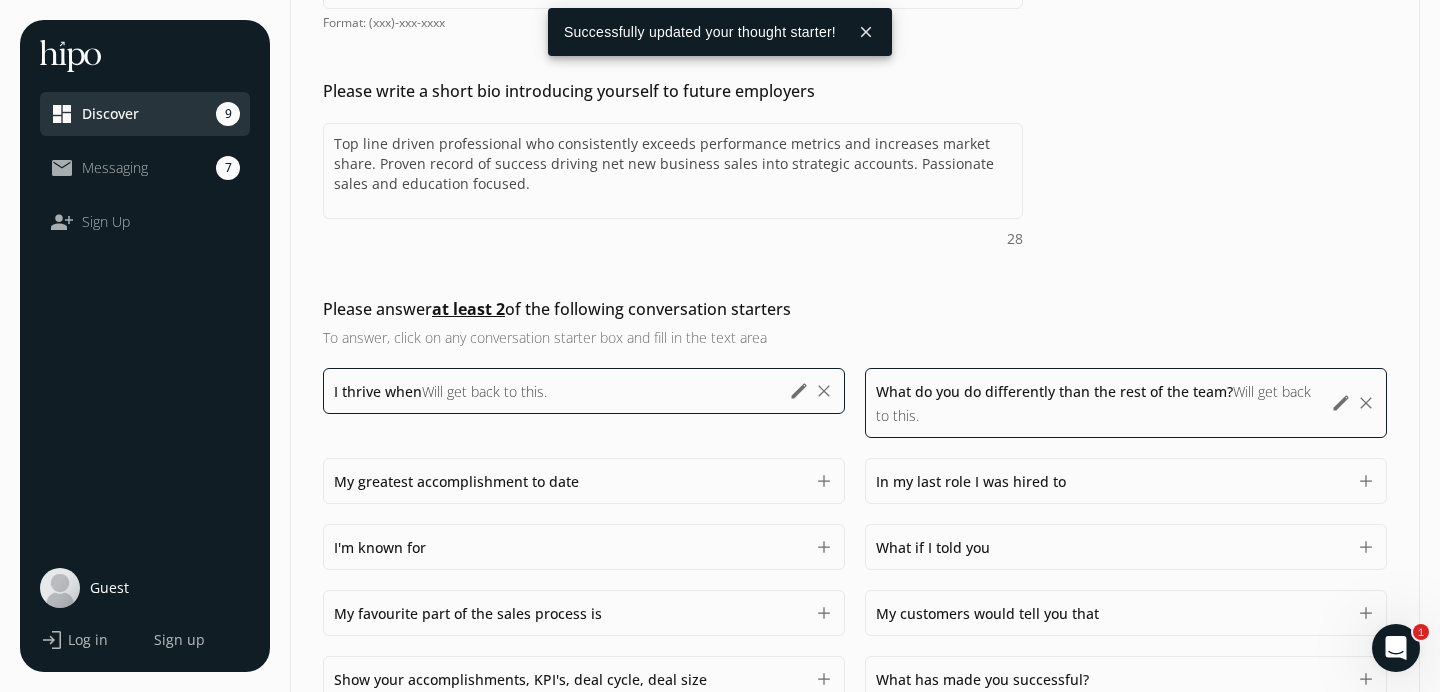 scroll, scrollTop: 0, scrollLeft: 0, axis: both 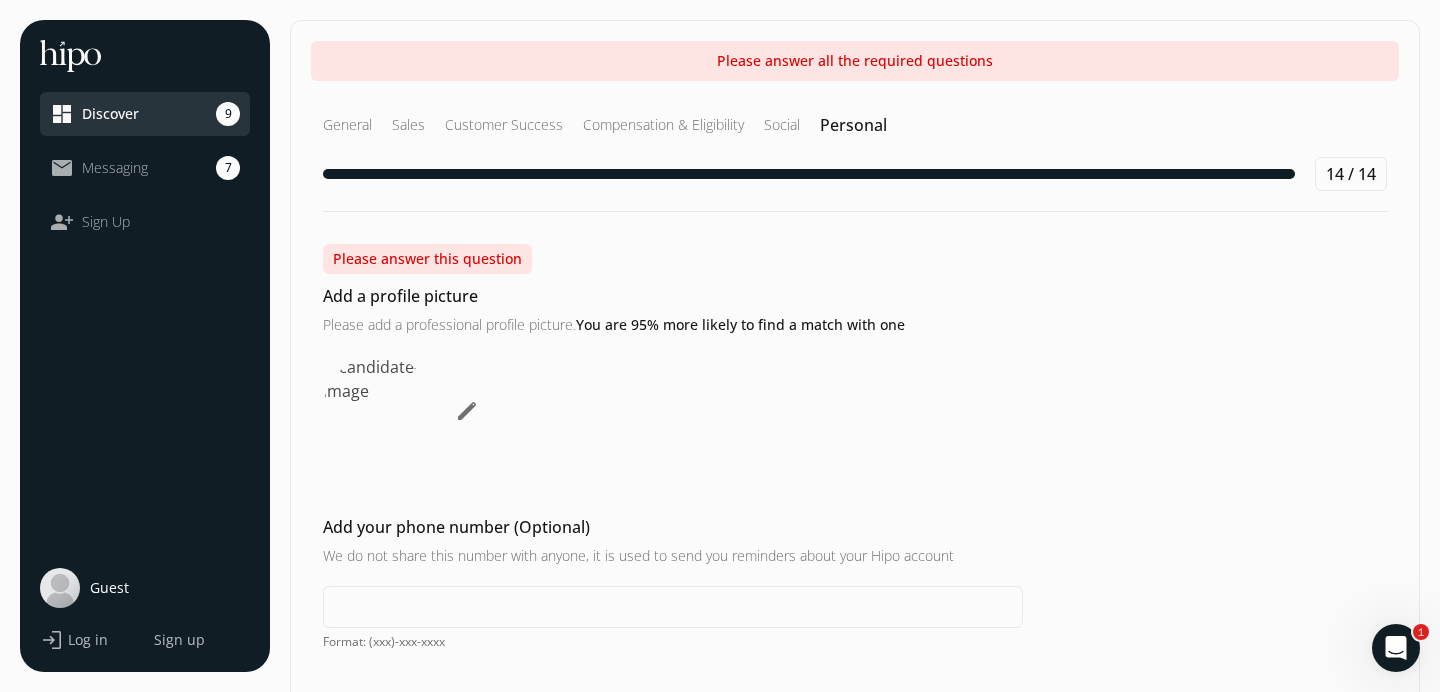 click on "Please answer this question" at bounding box center [427, 259] 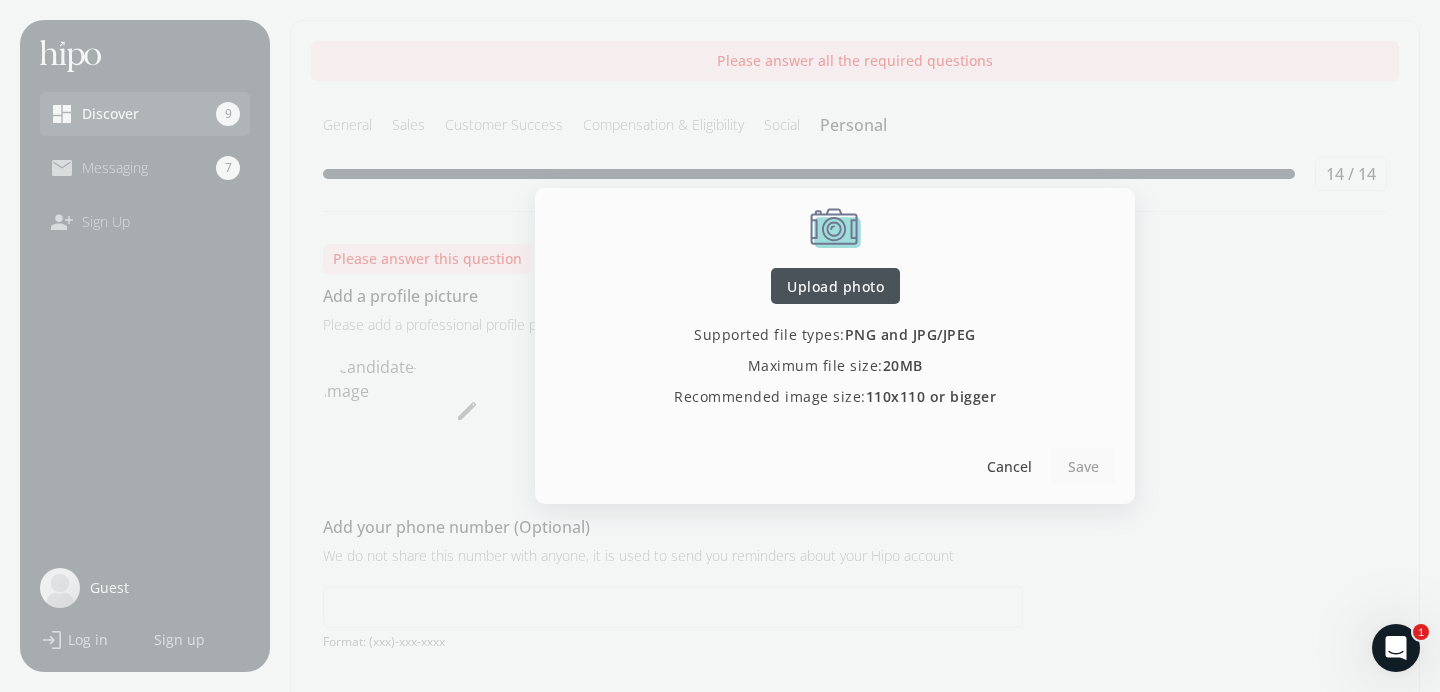 click on "Upload photo" at bounding box center (835, 286) 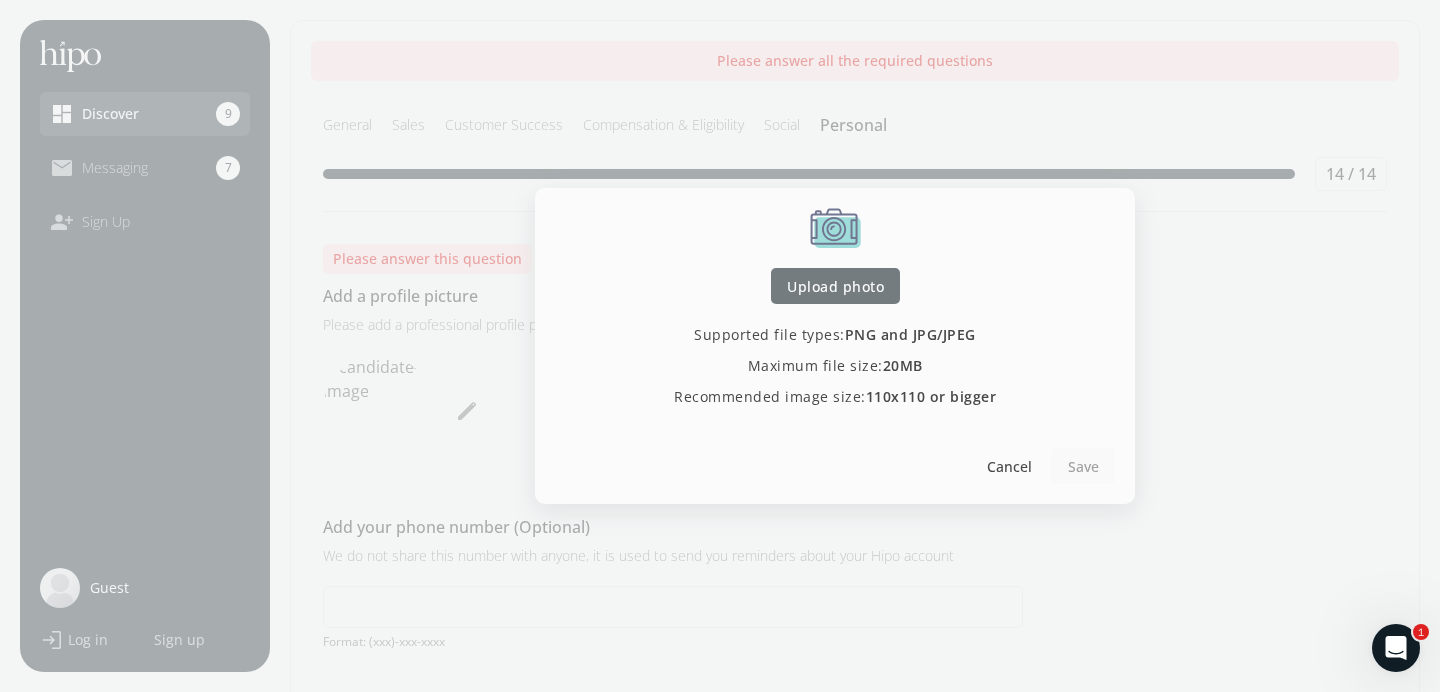 click at bounding box center (835, 286) 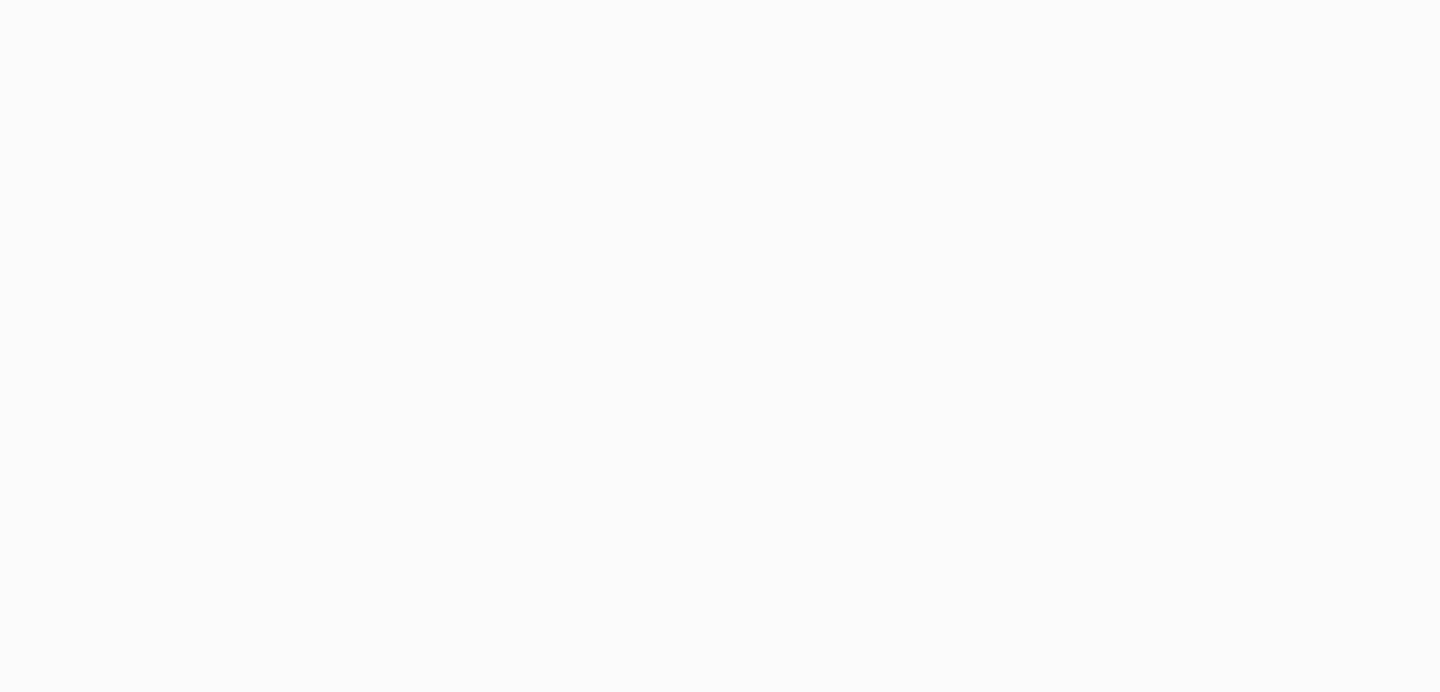 scroll, scrollTop: 0, scrollLeft: 0, axis: both 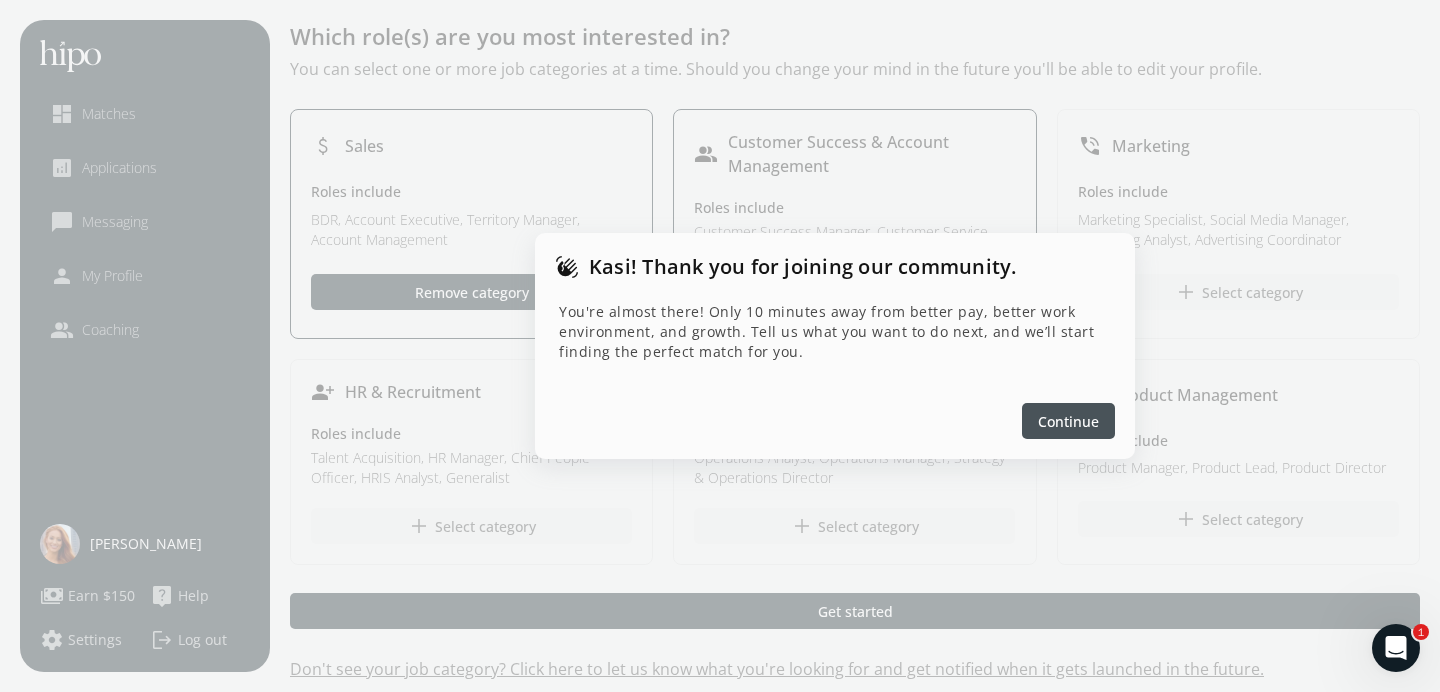 click on "Continue" at bounding box center (1068, 421) 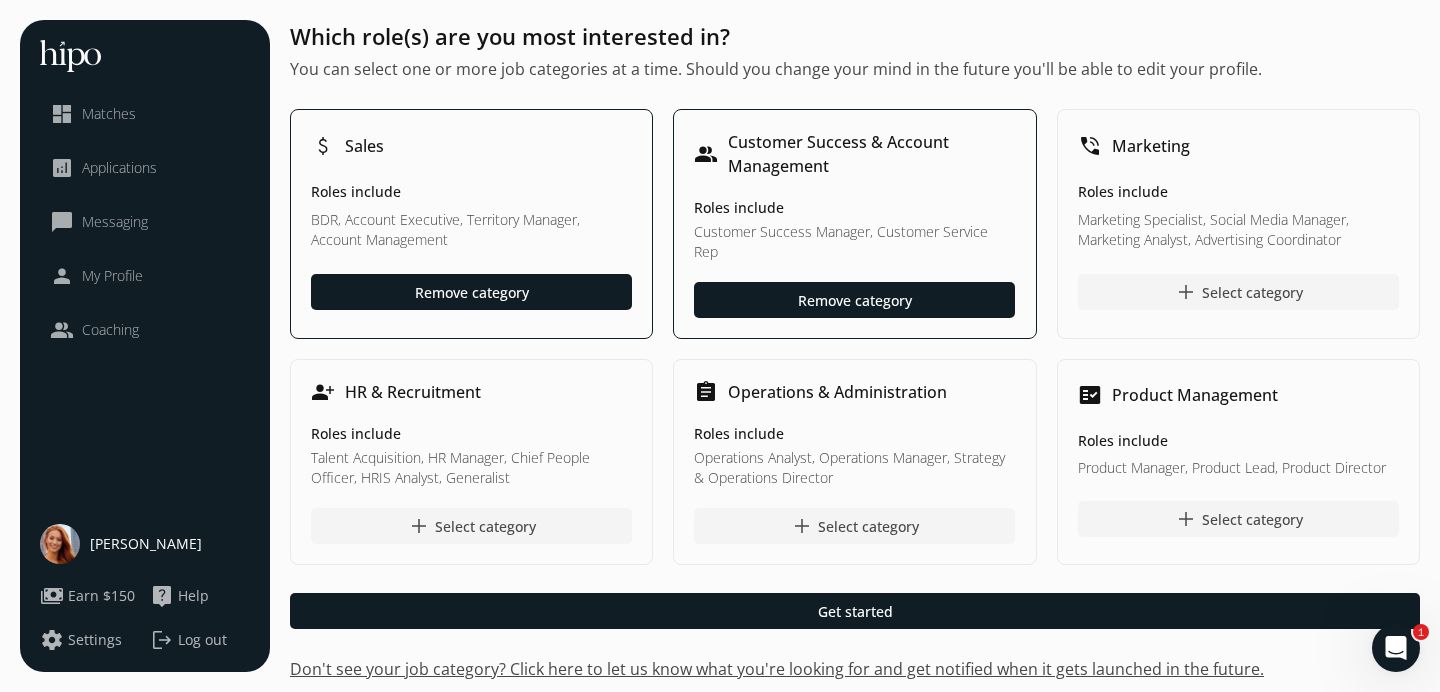 click on "Matches" 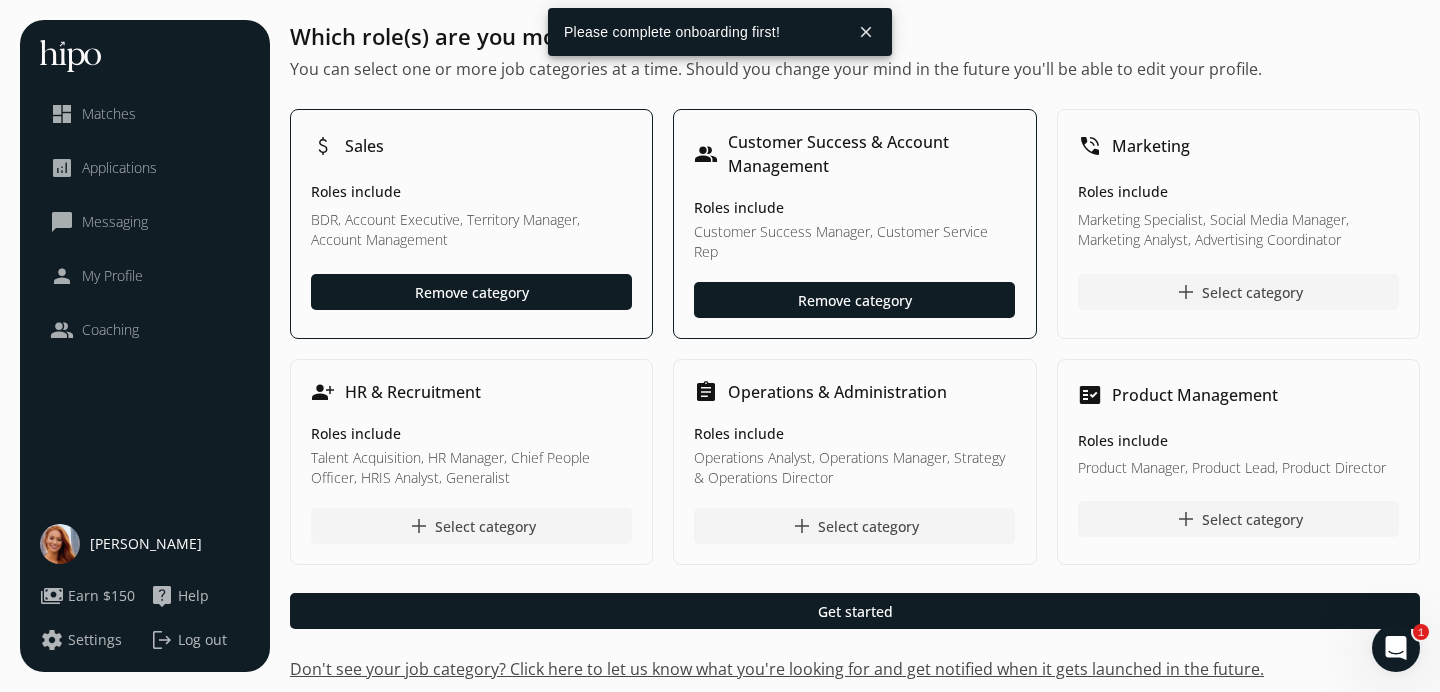 click on "Applications" 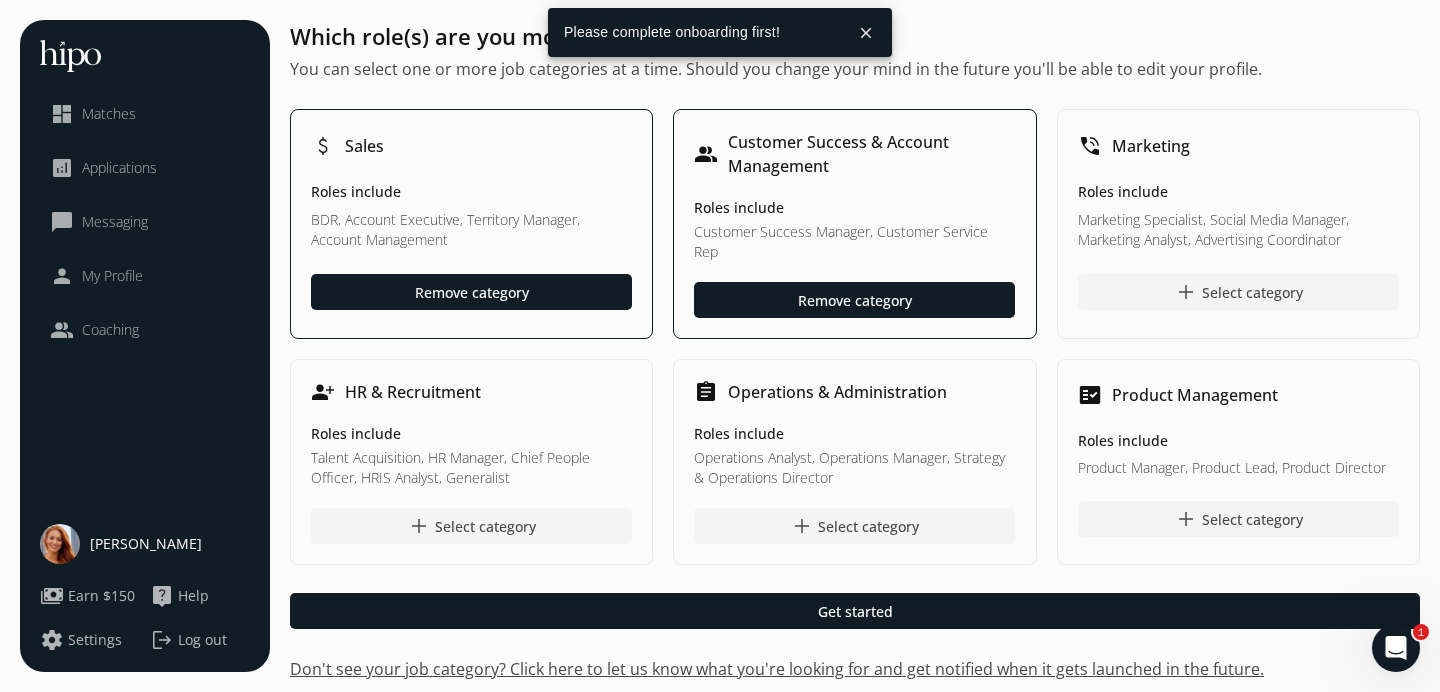click on "[PERSON_NAME]" 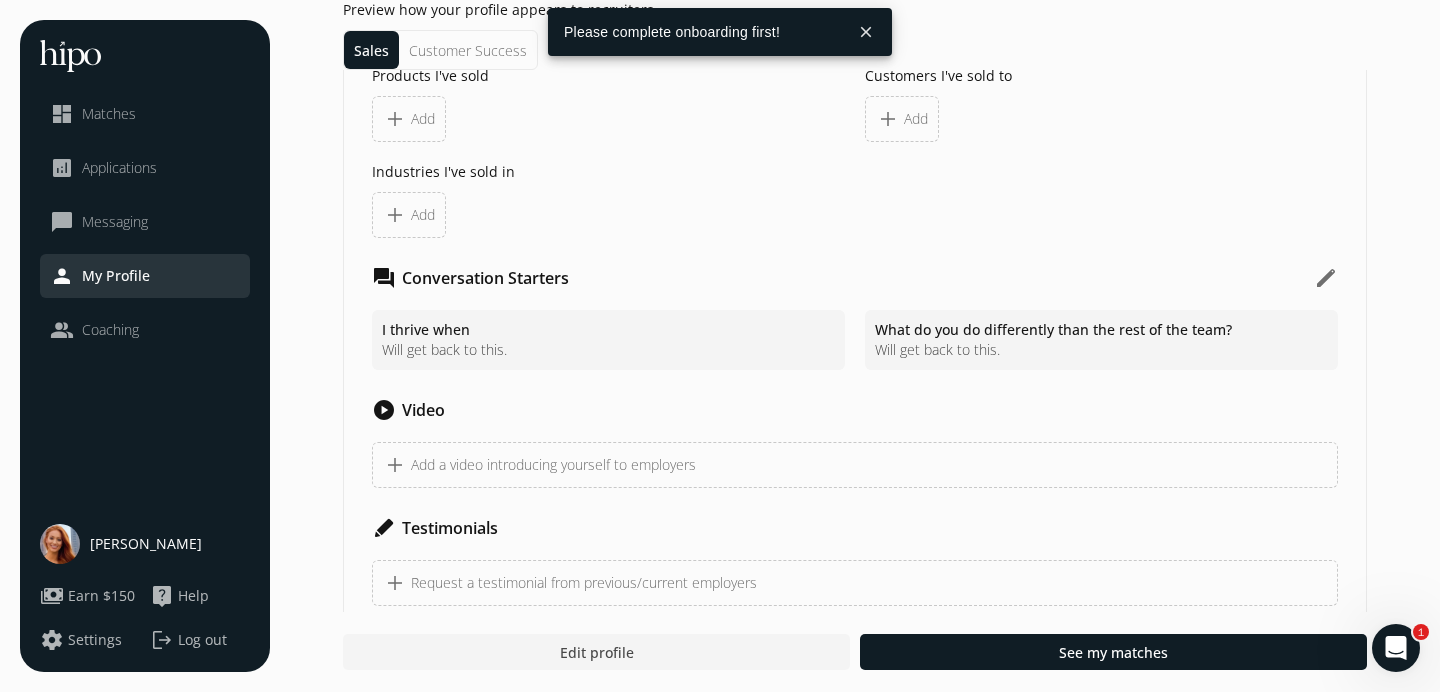 scroll, scrollTop: 1122, scrollLeft: 0, axis: vertical 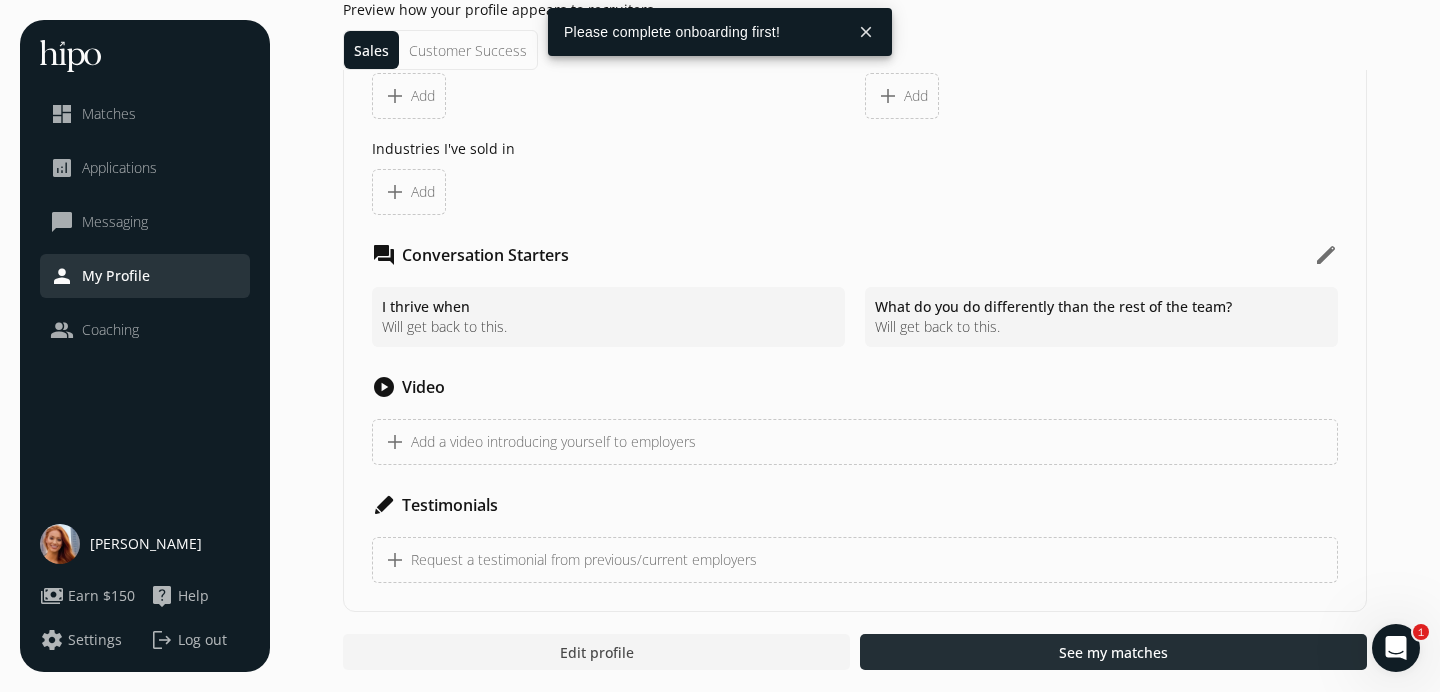 click on "See my matches" at bounding box center (1113, 652) 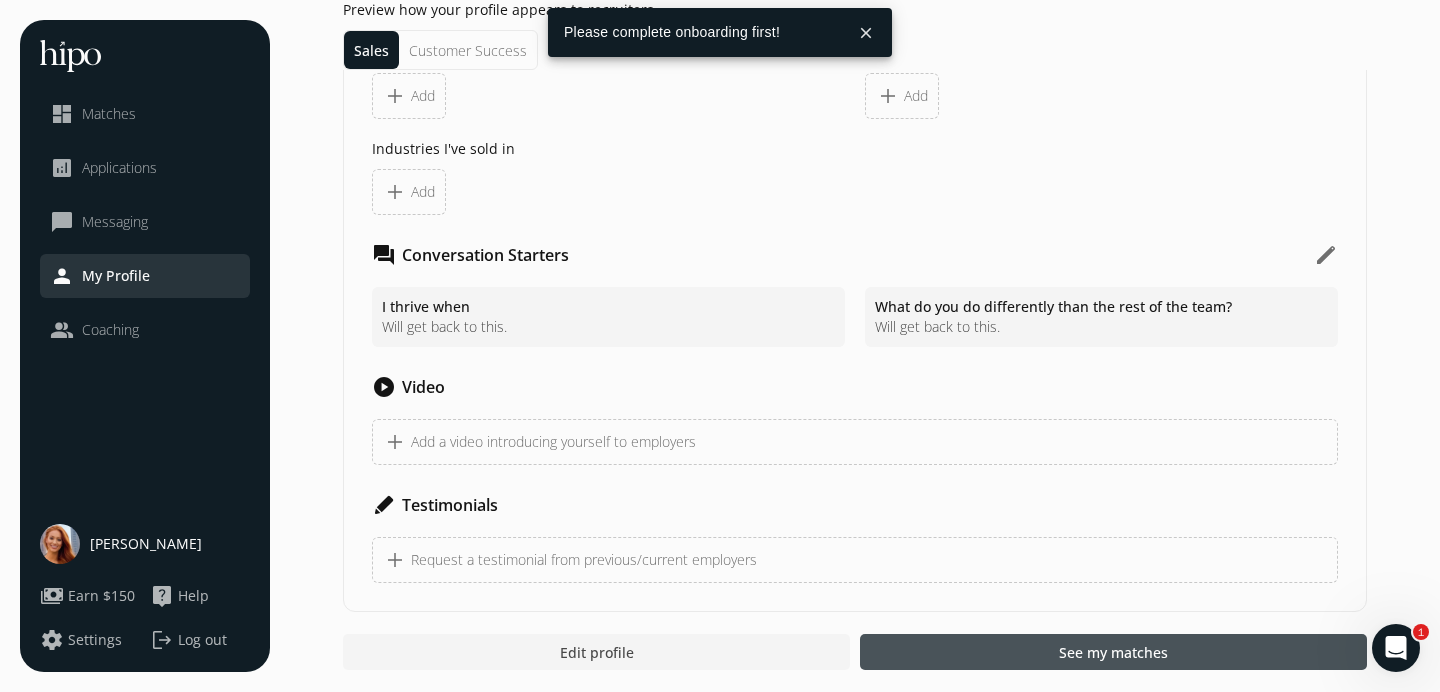 scroll, scrollTop: 0, scrollLeft: 0, axis: both 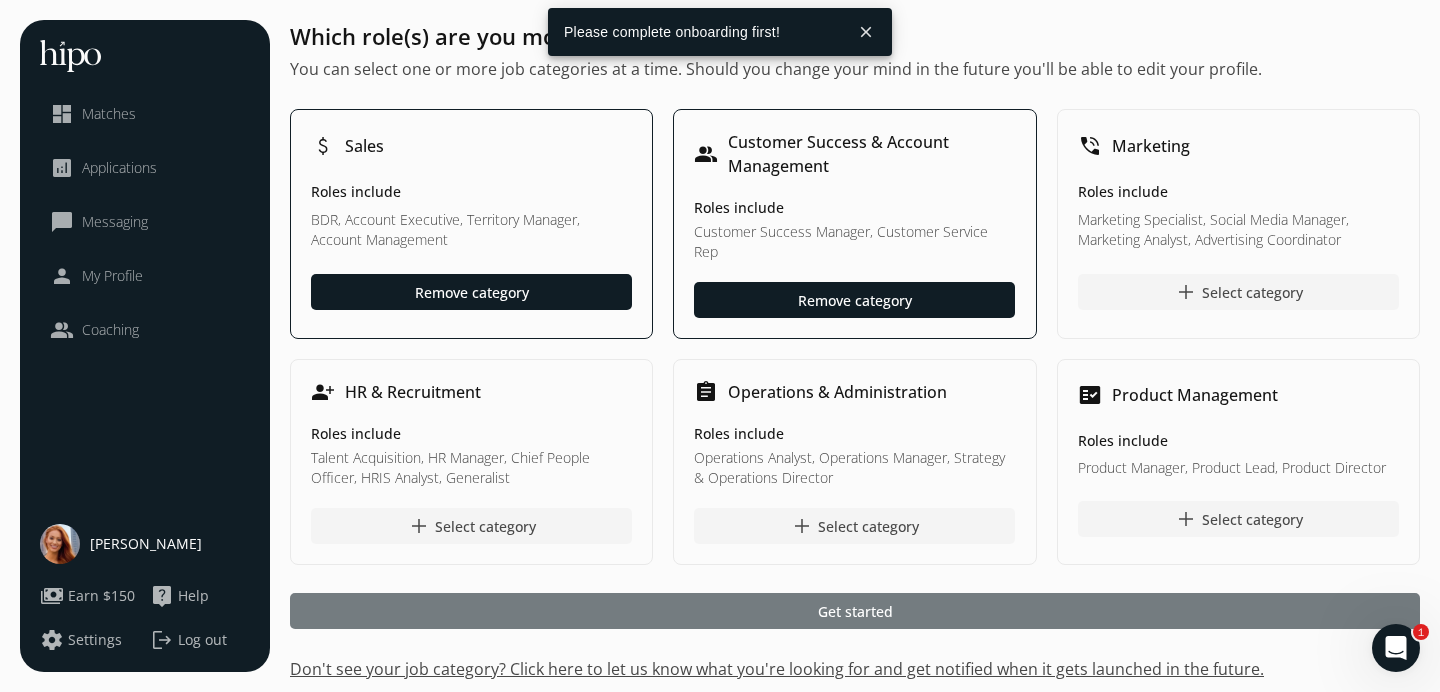 click at bounding box center [855, 611] 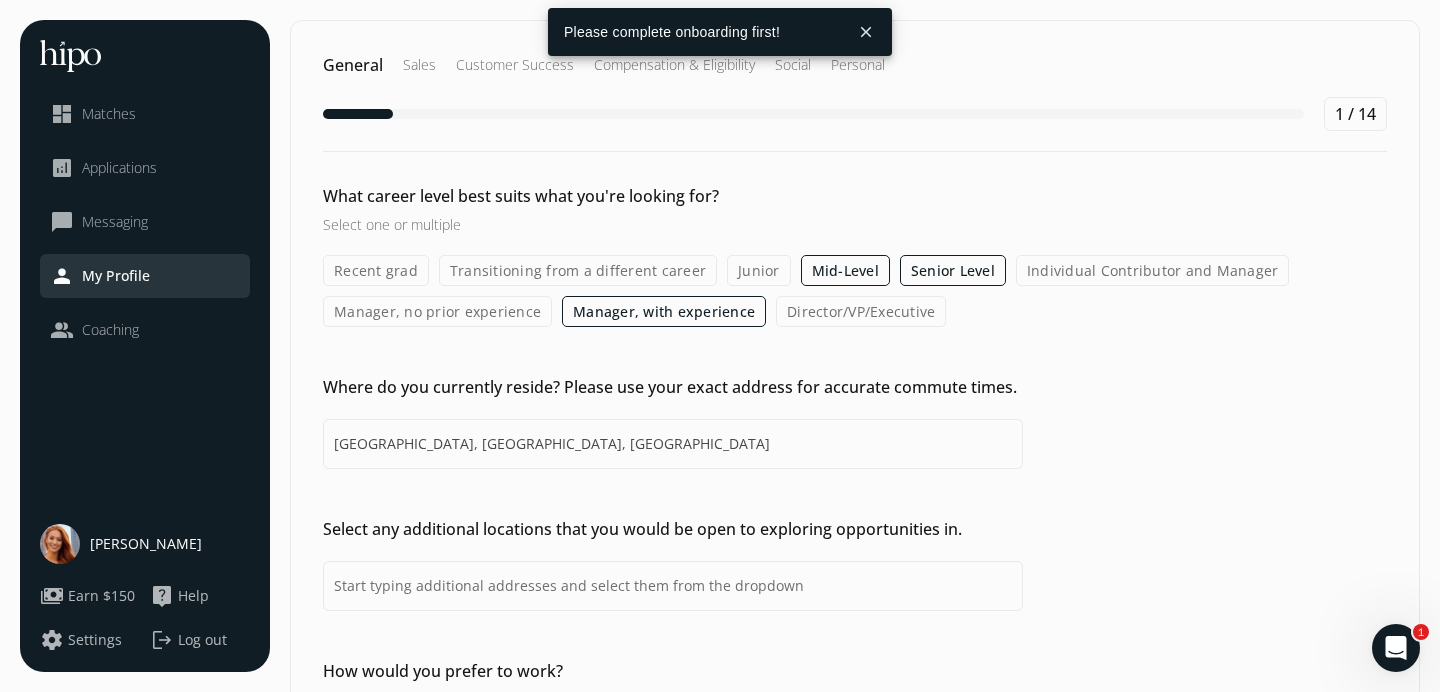 scroll, scrollTop: 174, scrollLeft: 0, axis: vertical 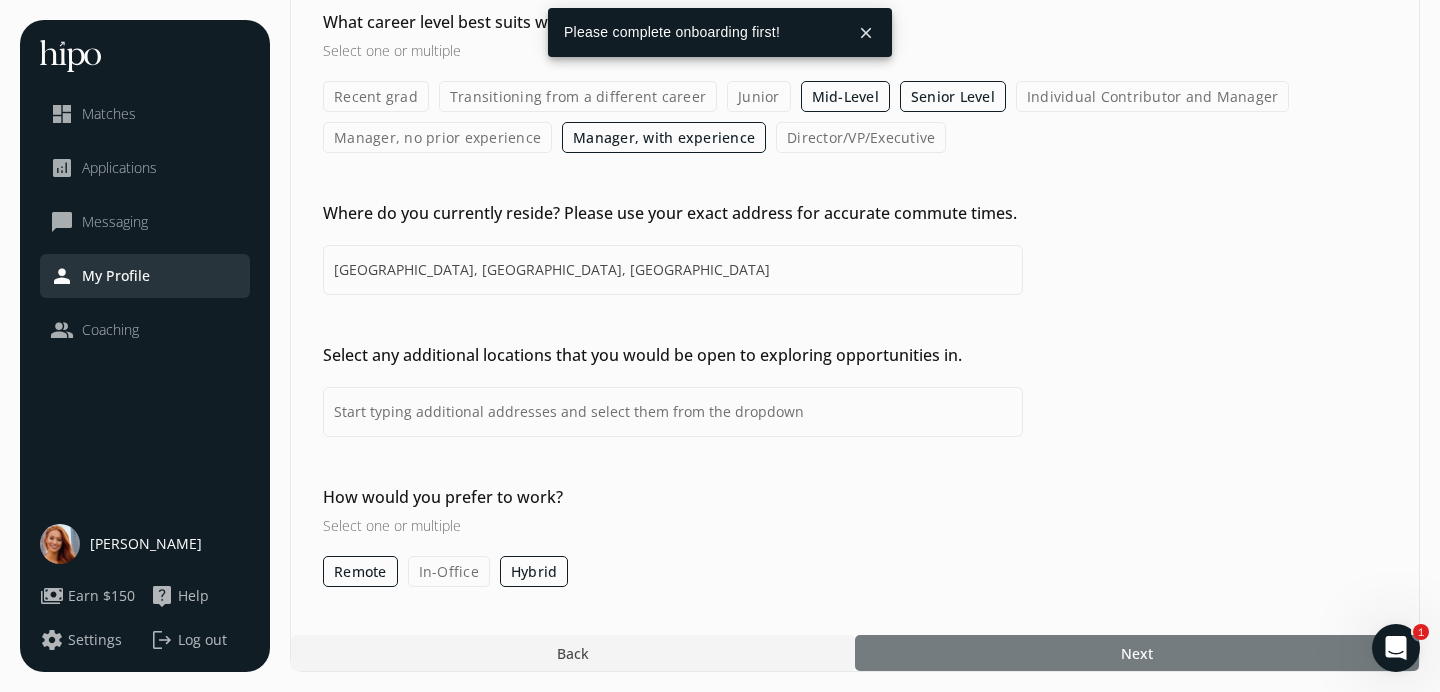 click at bounding box center [1137, 653] 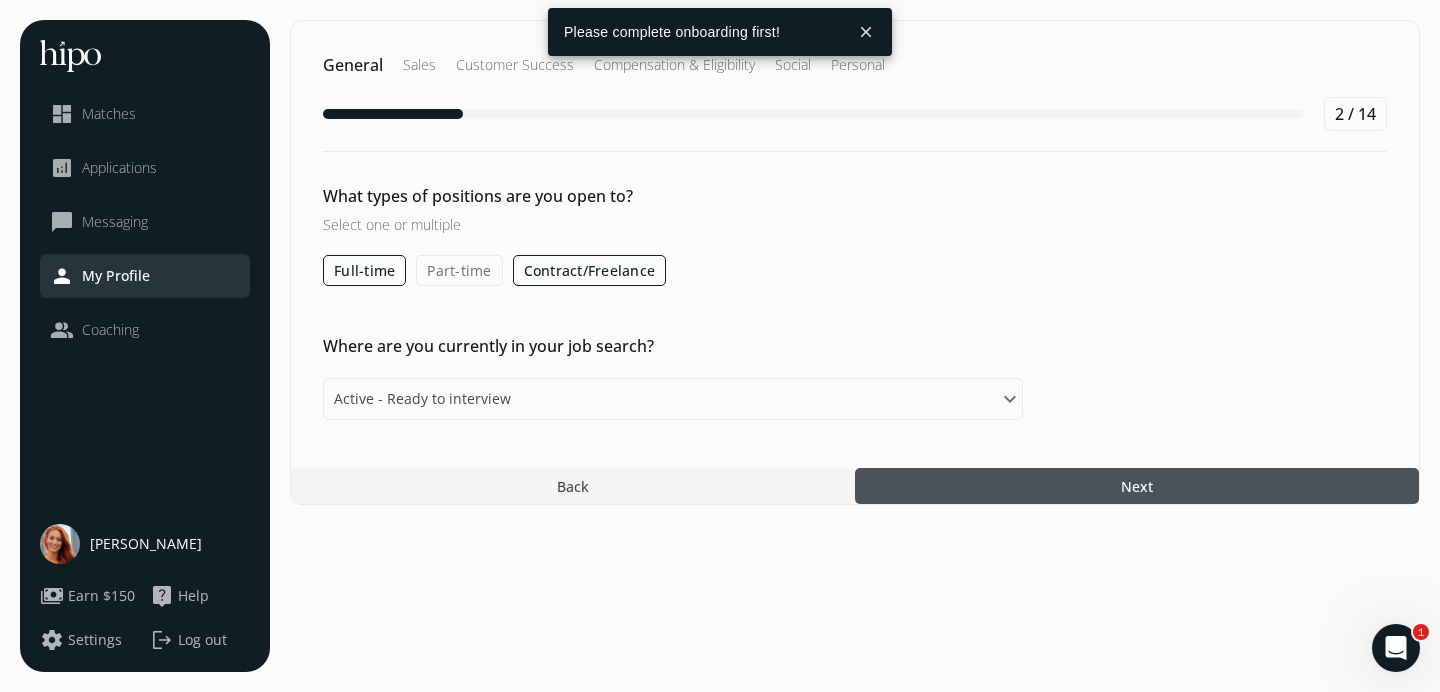 click at bounding box center (1137, 486) 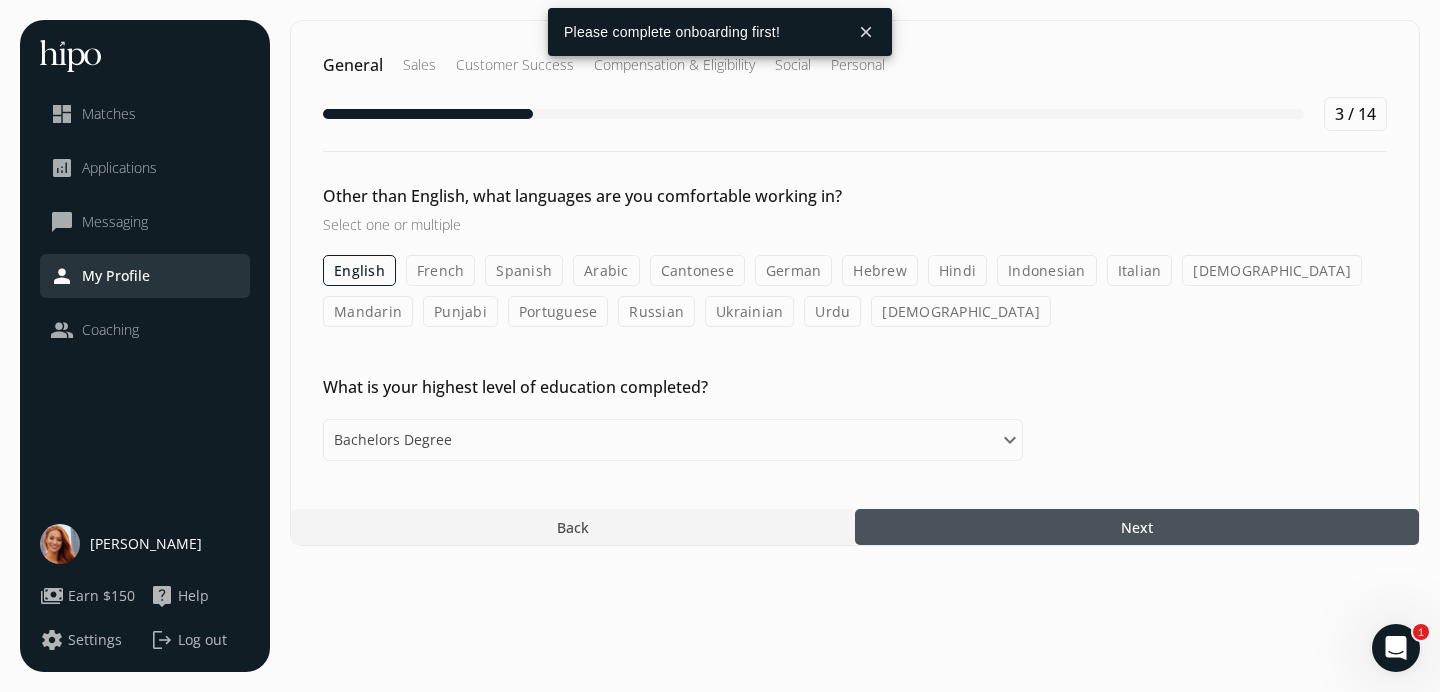 click at bounding box center (1137, 527) 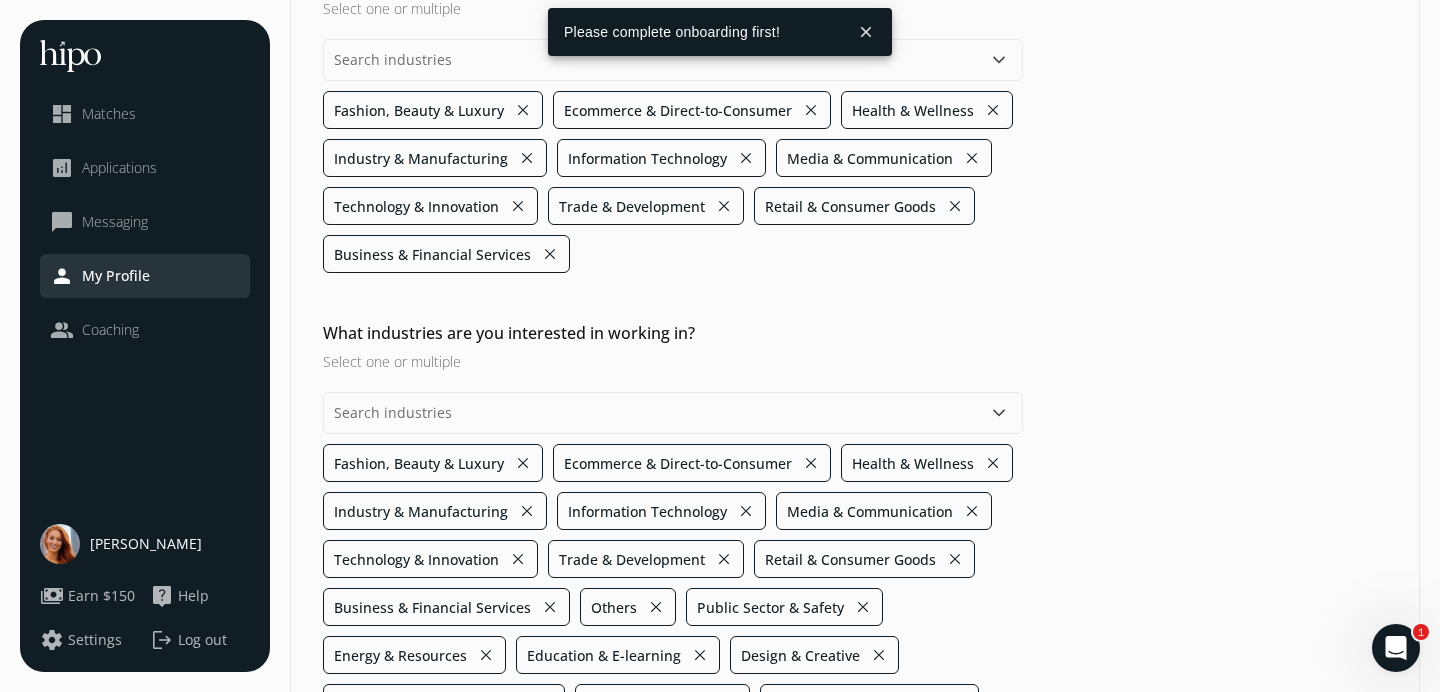 scroll, scrollTop: 399, scrollLeft: 0, axis: vertical 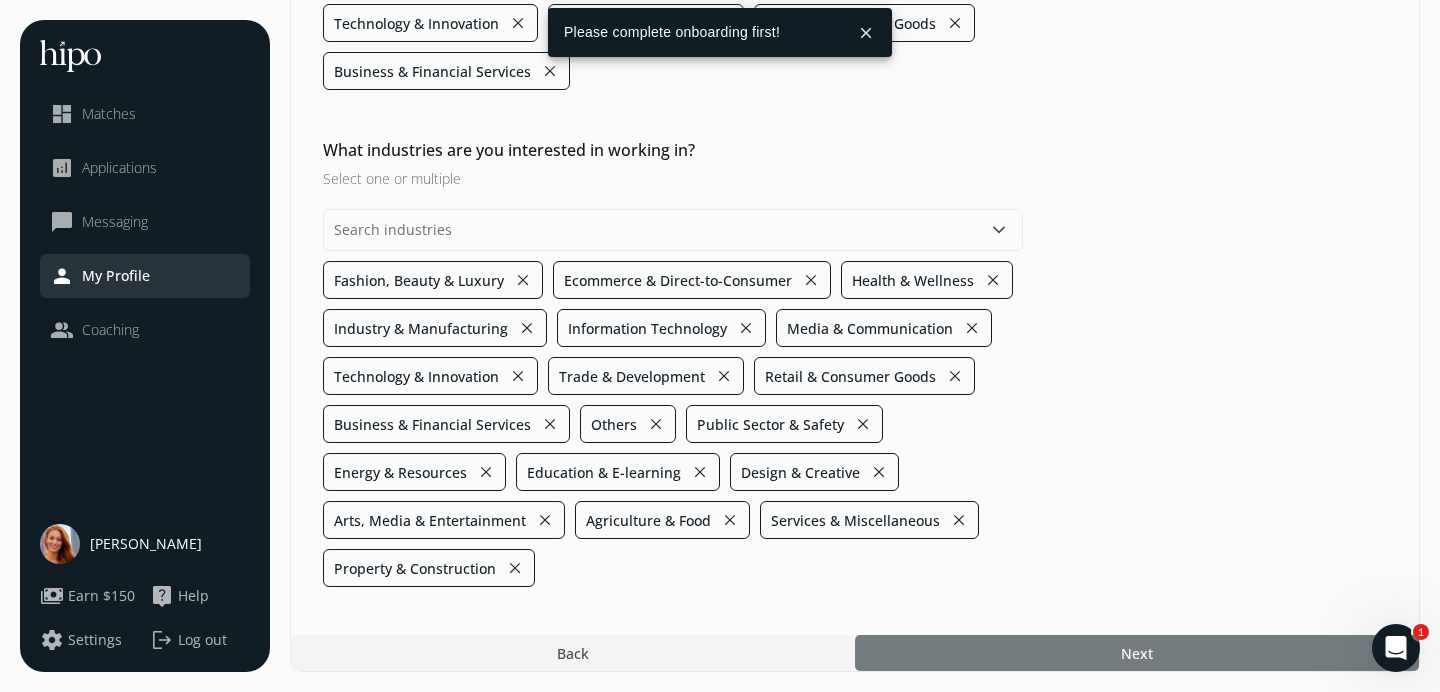 click at bounding box center (1137, 653) 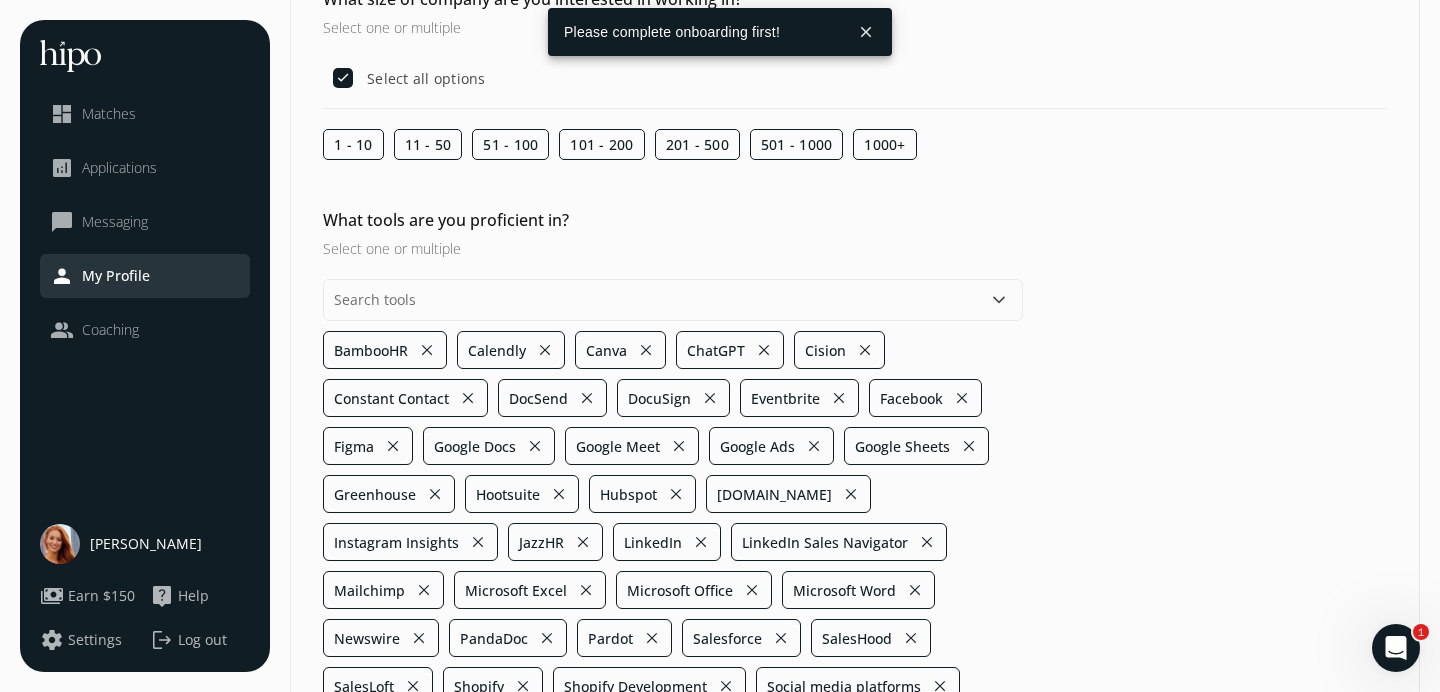scroll, scrollTop: 411, scrollLeft: 0, axis: vertical 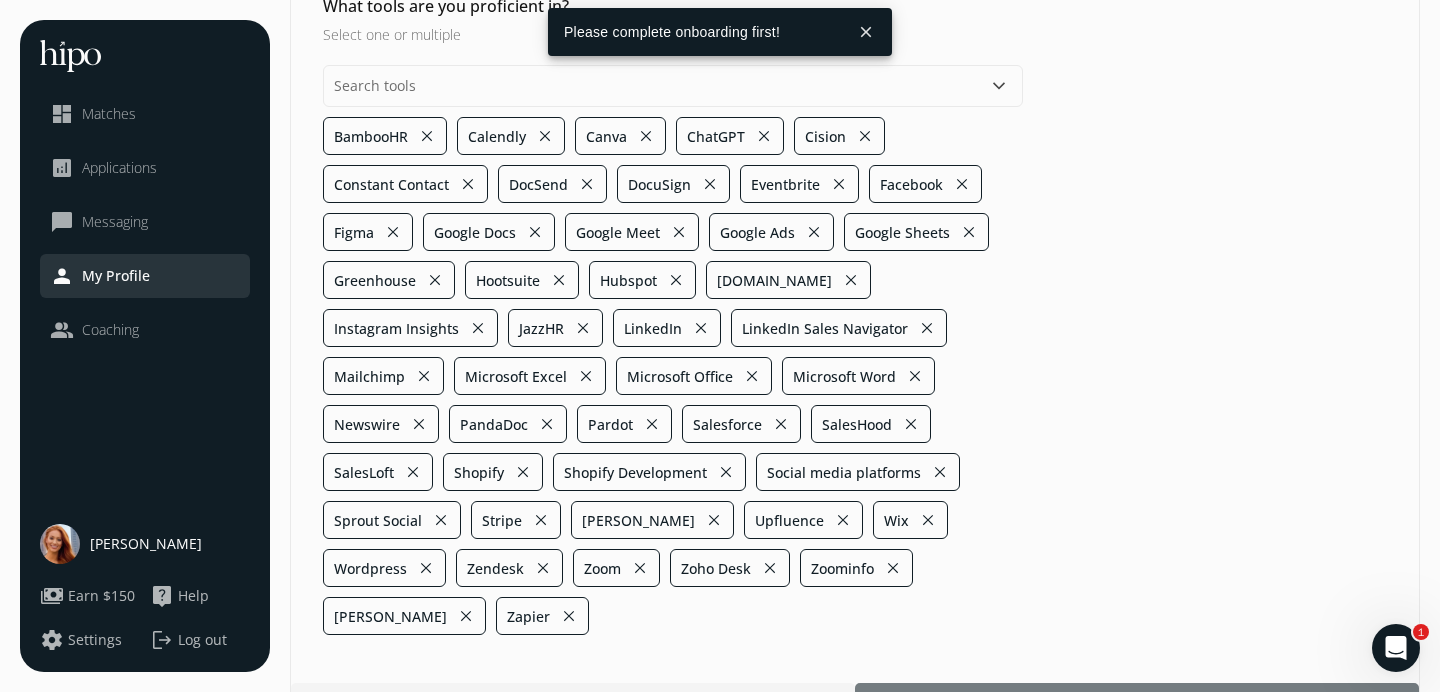 click at bounding box center (1137, 701) 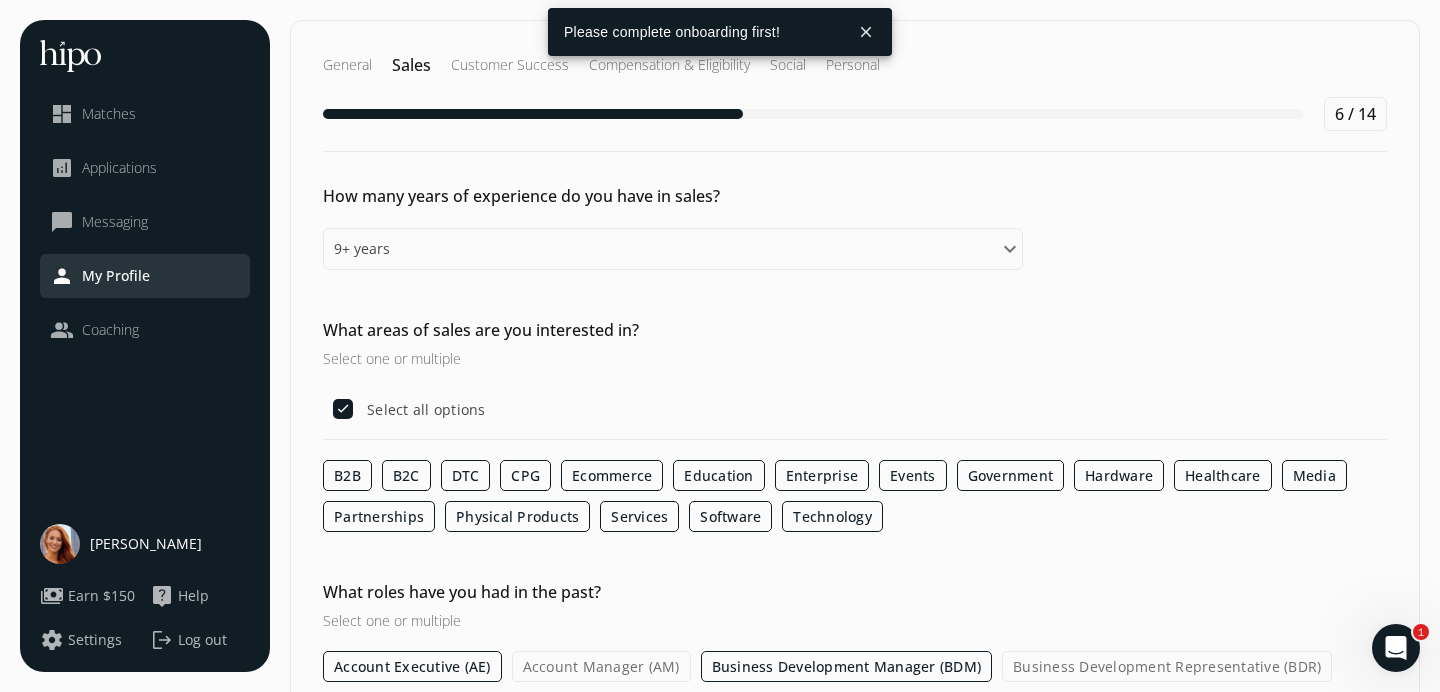 scroll, scrollTop: 300, scrollLeft: 0, axis: vertical 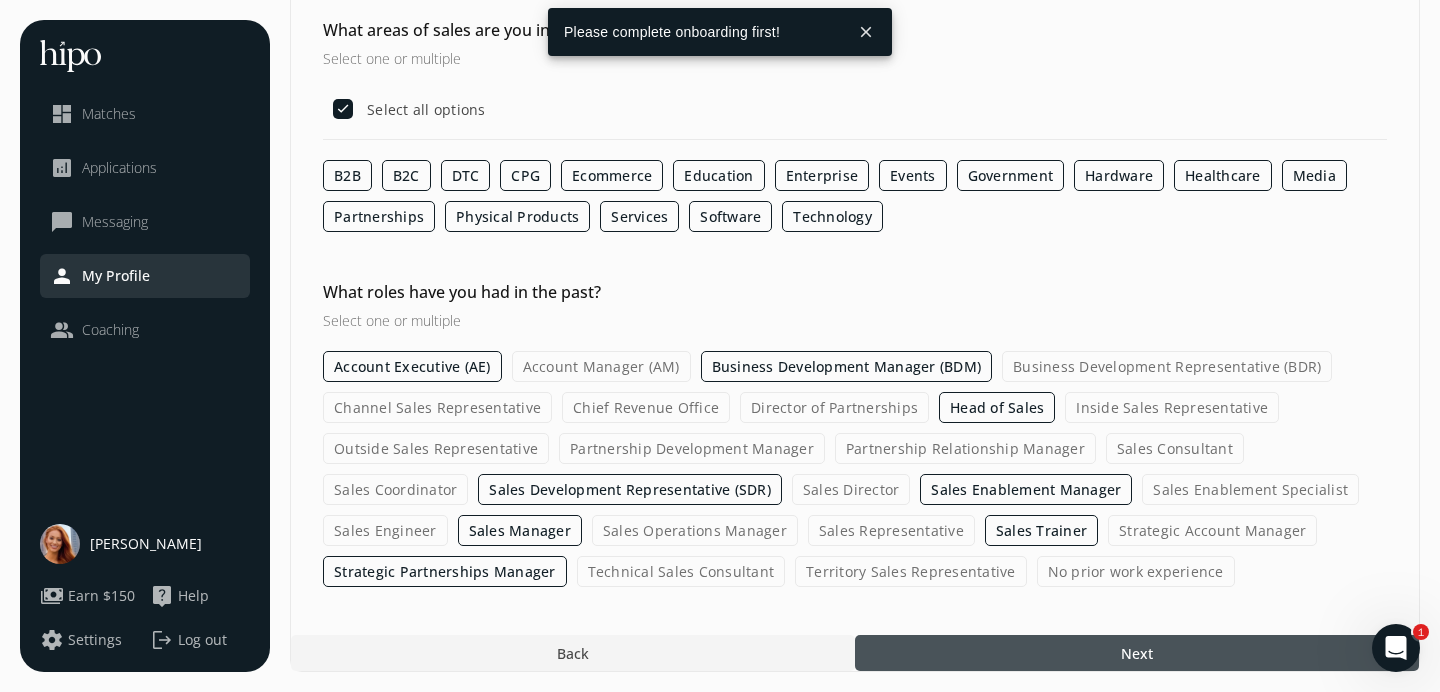 click at bounding box center (1137, 653) 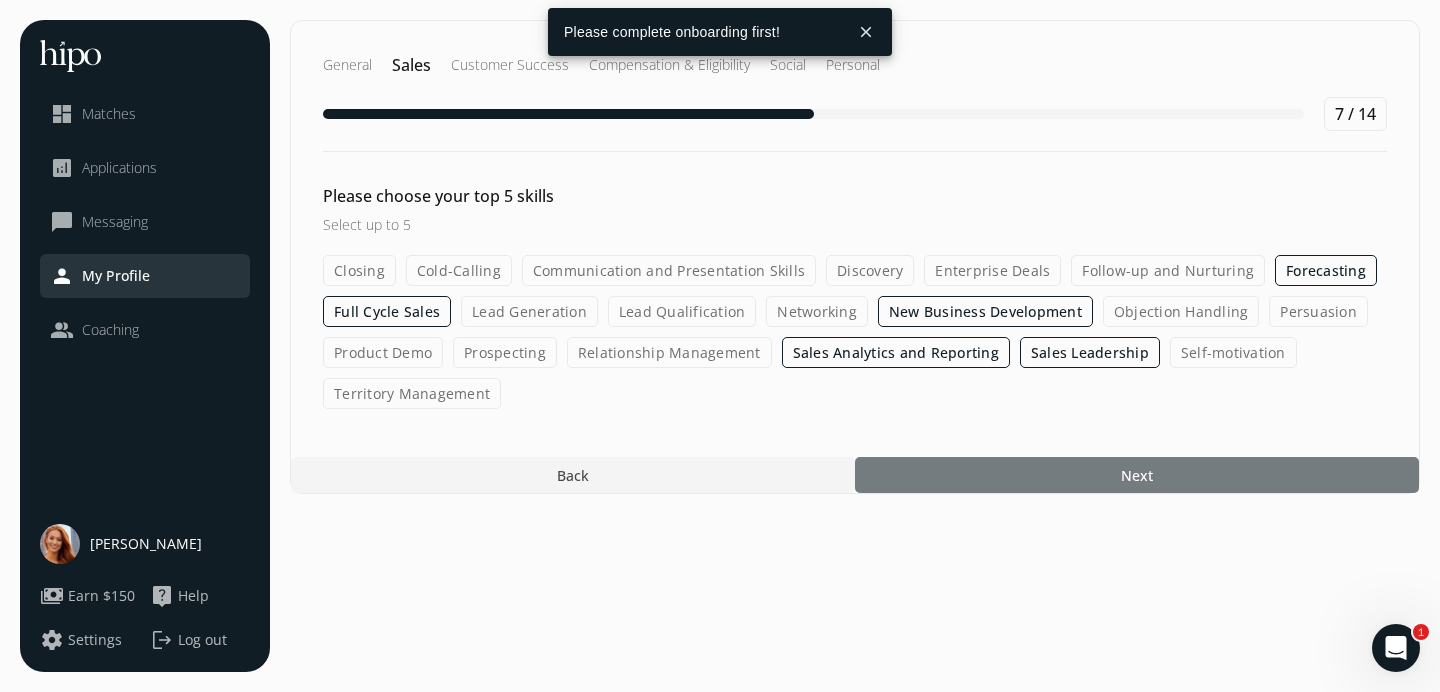 scroll, scrollTop: 0, scrollLeft: 0, axis: both 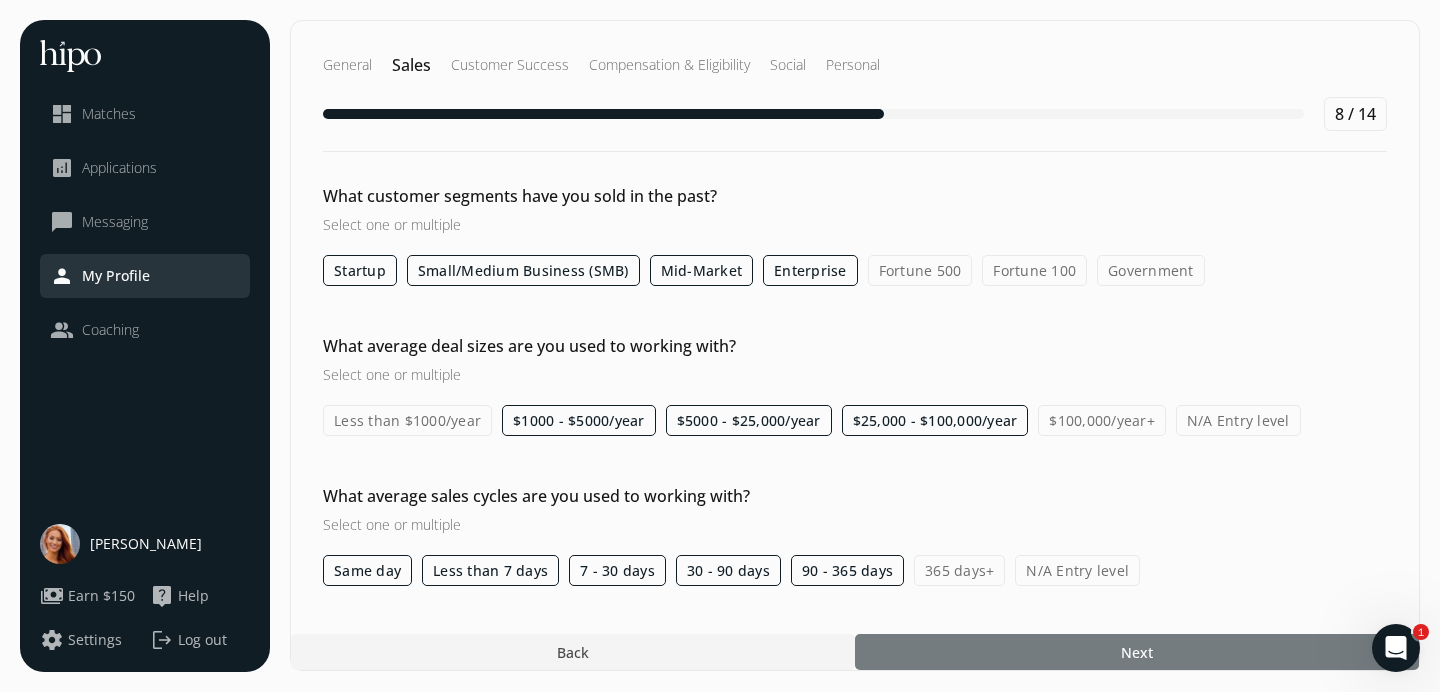 click at bounding box center (1137, 652) 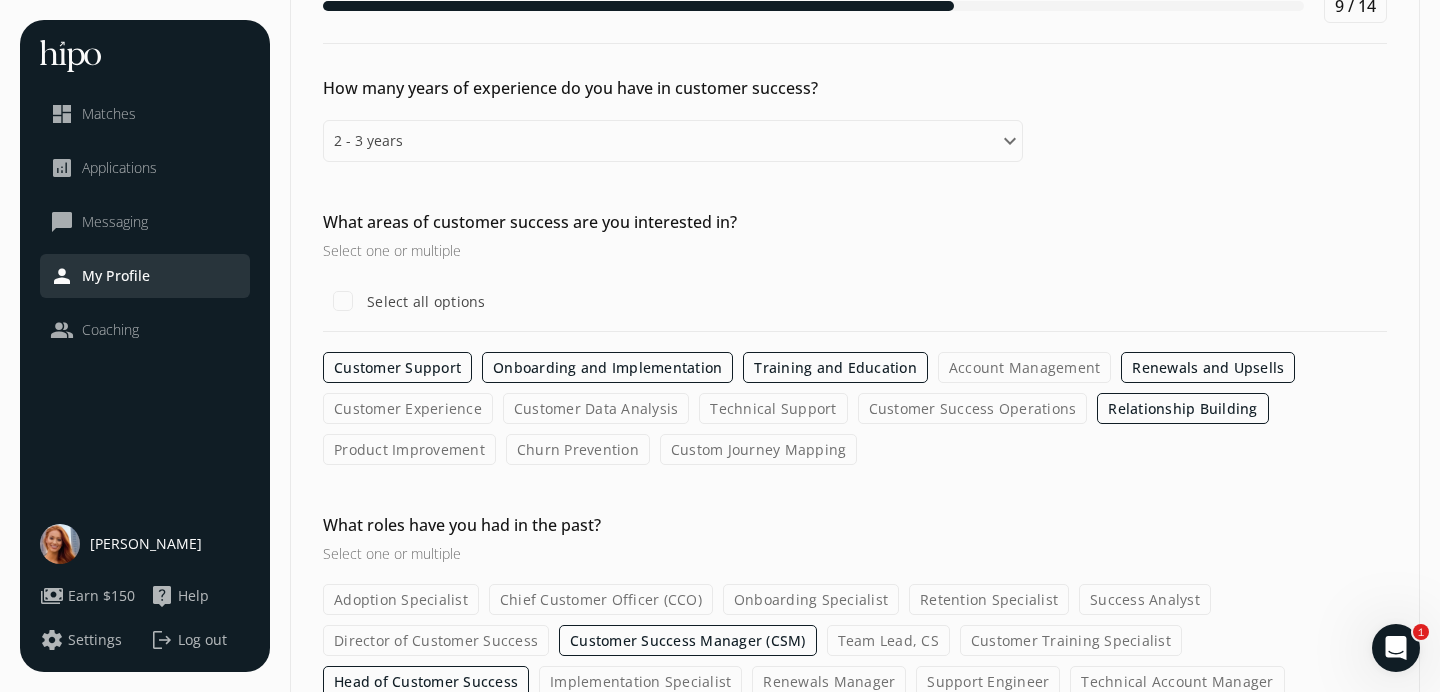 scroll, scrollTop: 259, scrollLeft: 0, axis: vertical 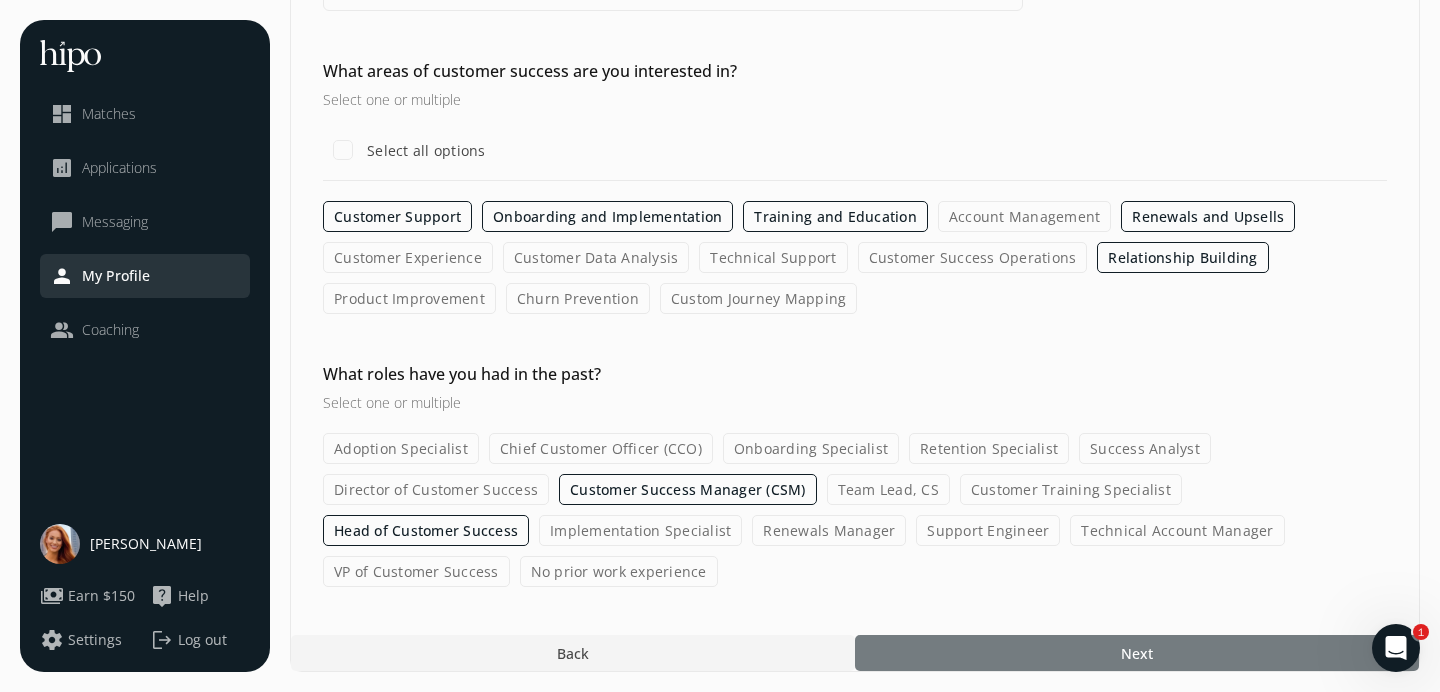 click at bounding box center [1137, 653] 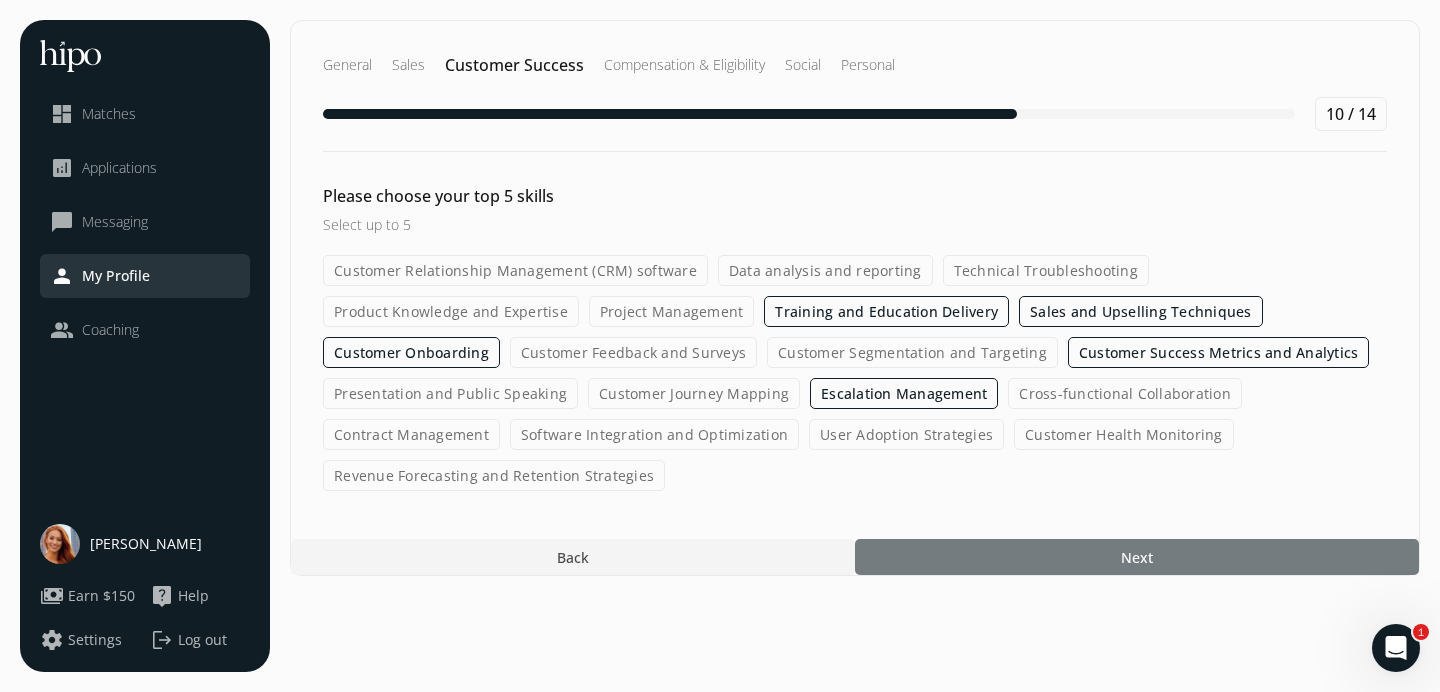 click at bounding box center (1137, 557) 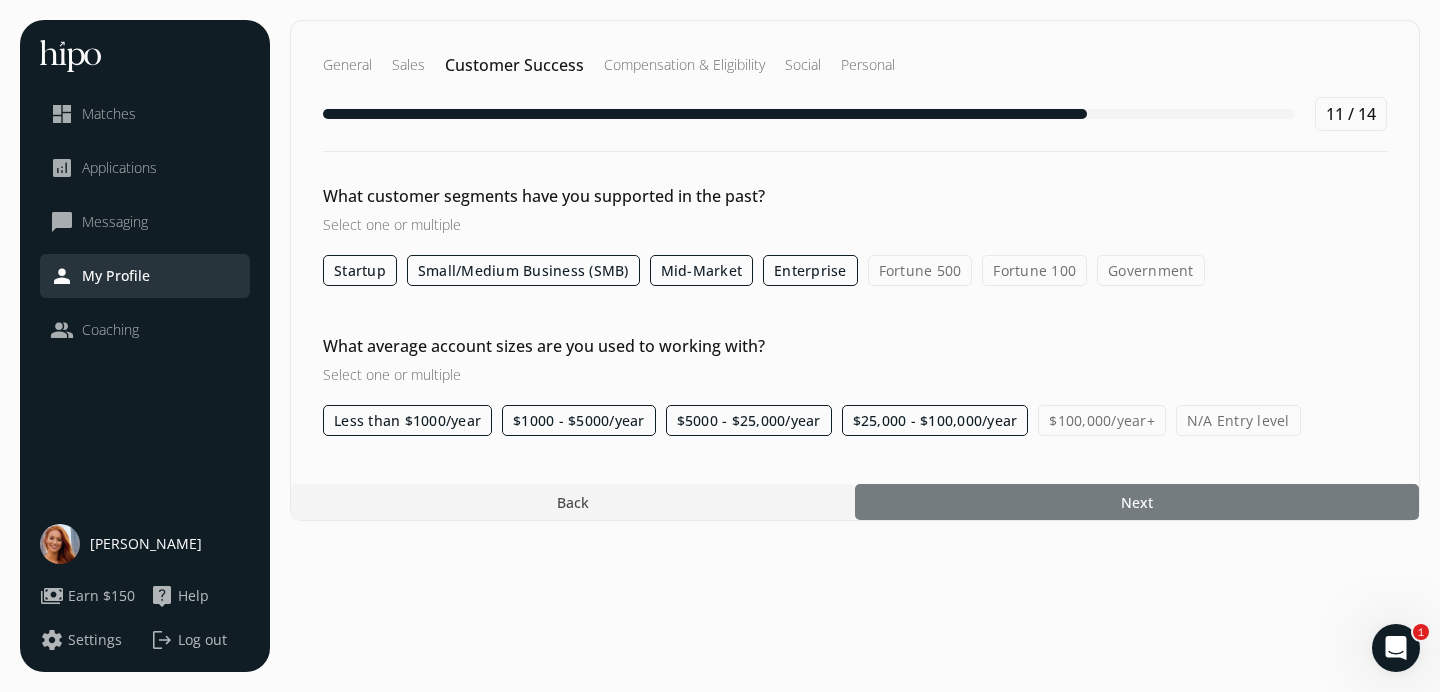 click at bounding box center [1137, 502] 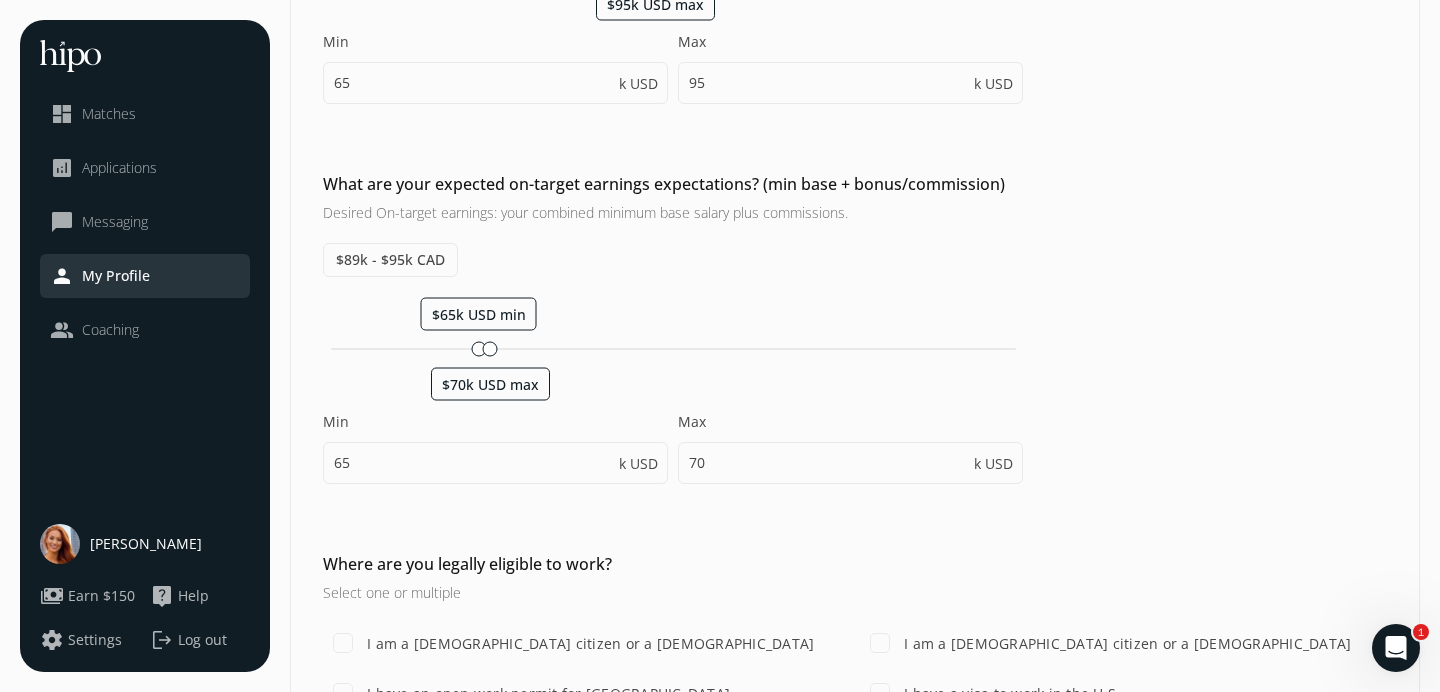 scroll, scrollTop: 1083, scrollLeft: 0, axis: vertical 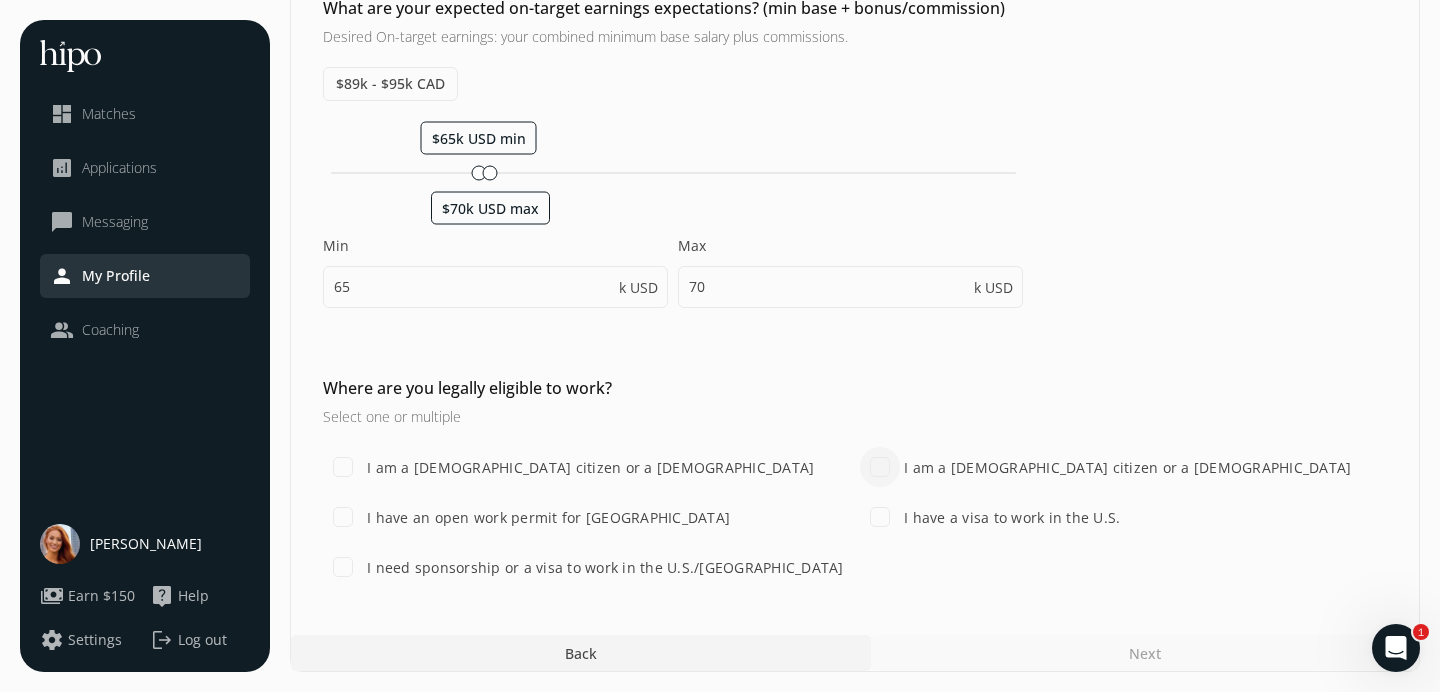 click on "I am a U.S. citizen or a lawful permanent resident" at bounding box center [880, 467] 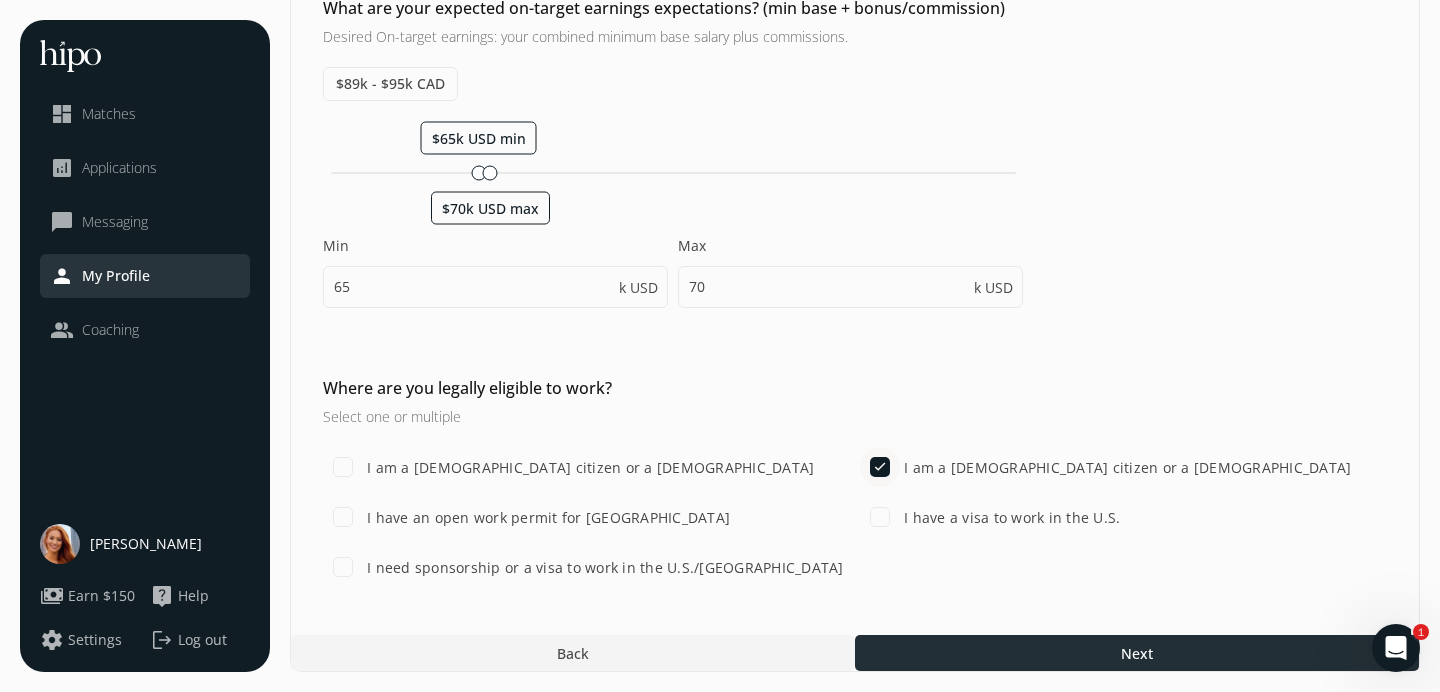click at bounding box center [1137, 653] 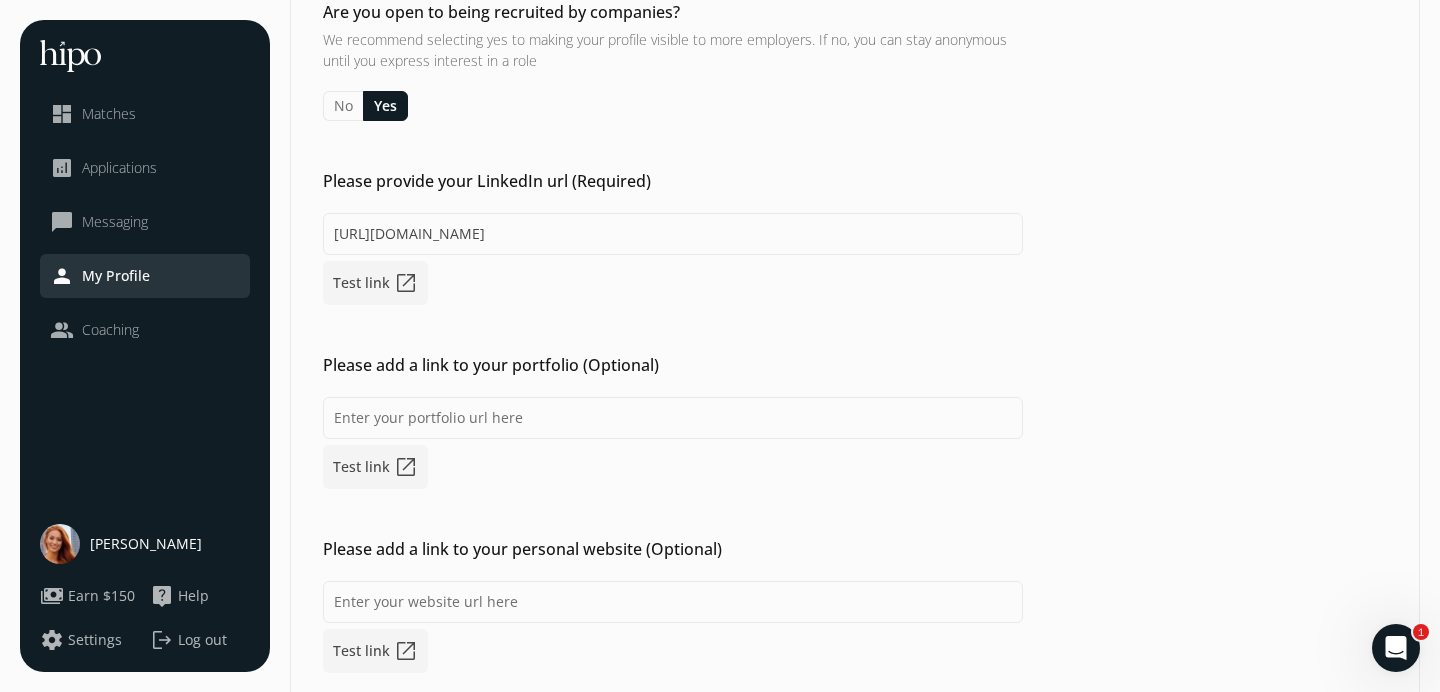 scroll, scrollTop: 395, scrollLeft: 0, axis: vertical 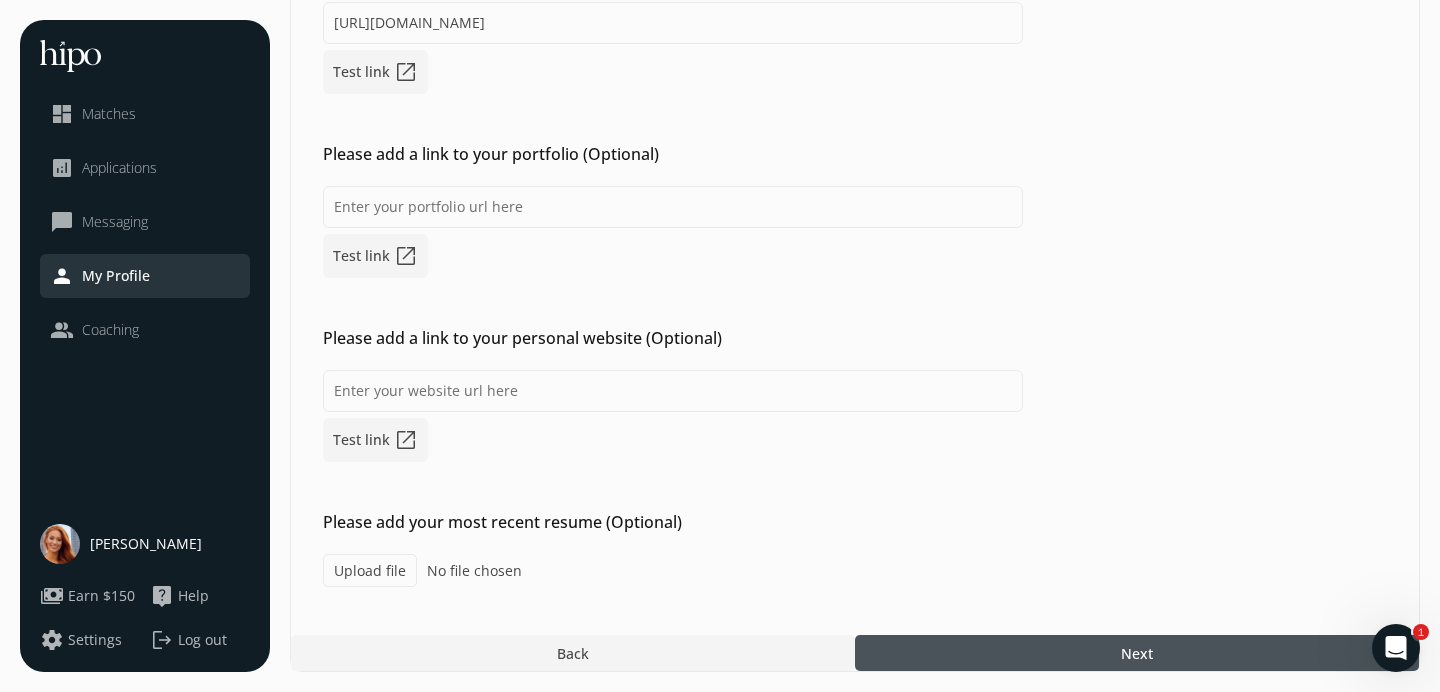 click at bounding box center (1137, 653) 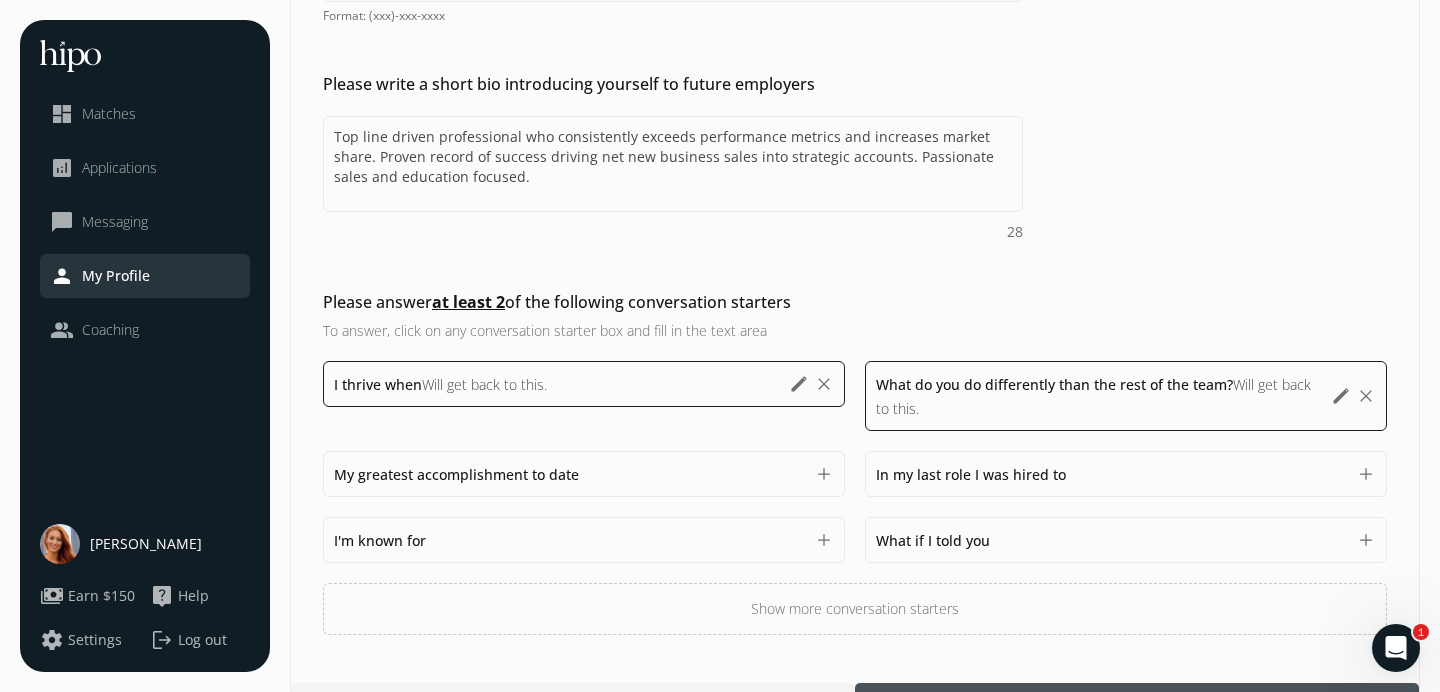 scroll, scrollTop: 574, scrollLeft: 0, axis: vertical 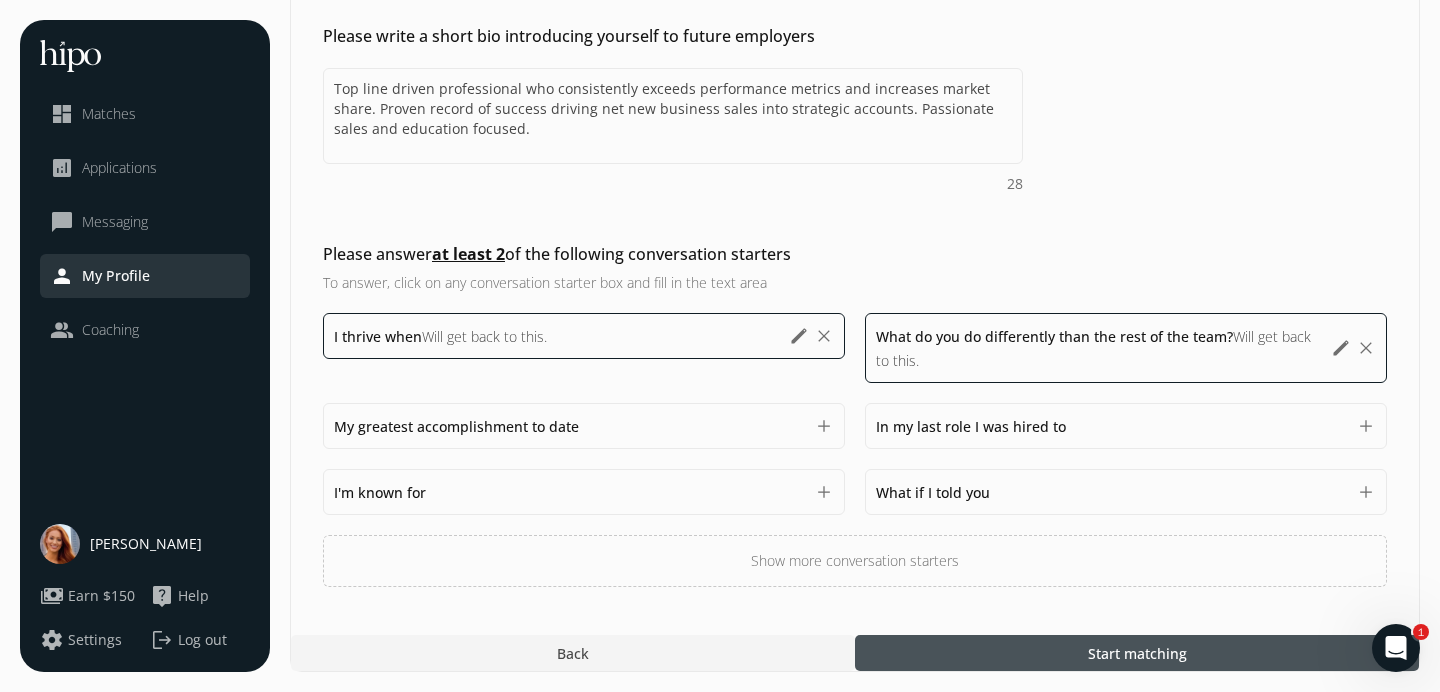 click at bounding box center [1137, 653] 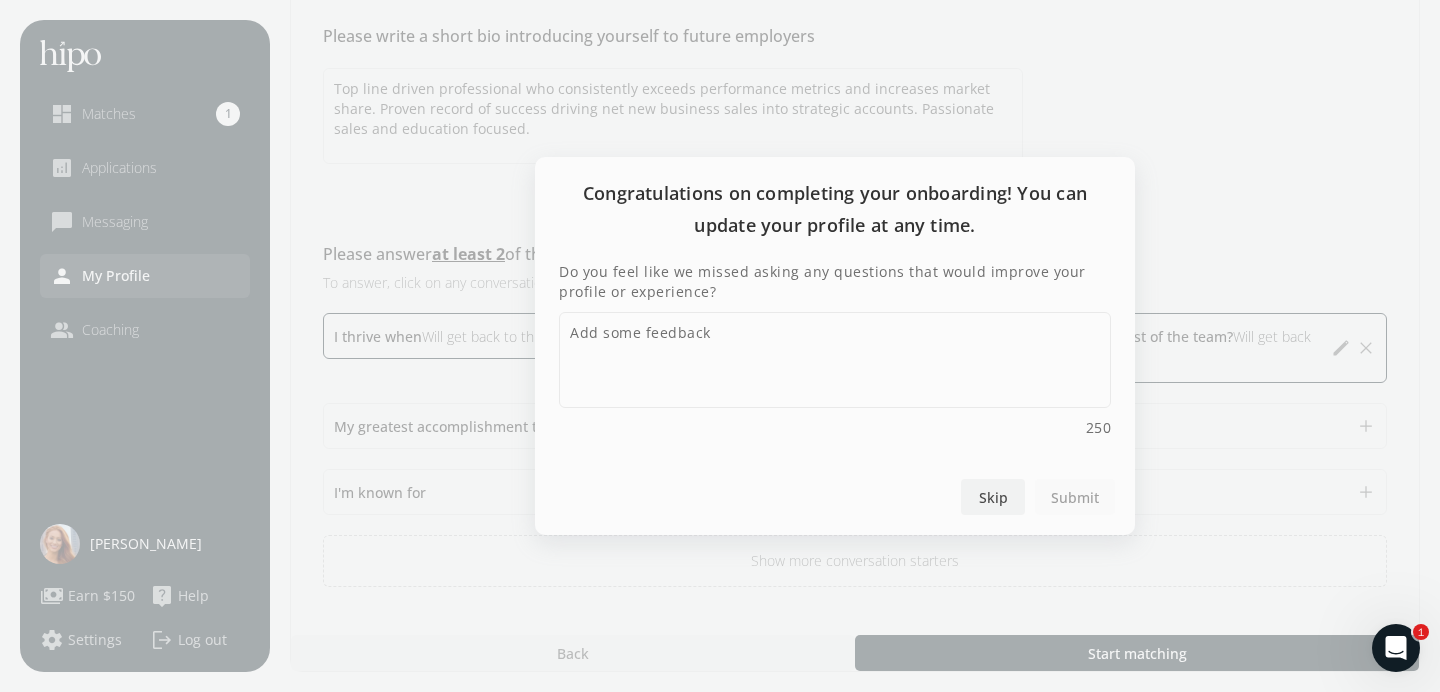 click at bounding box center [993, 497] 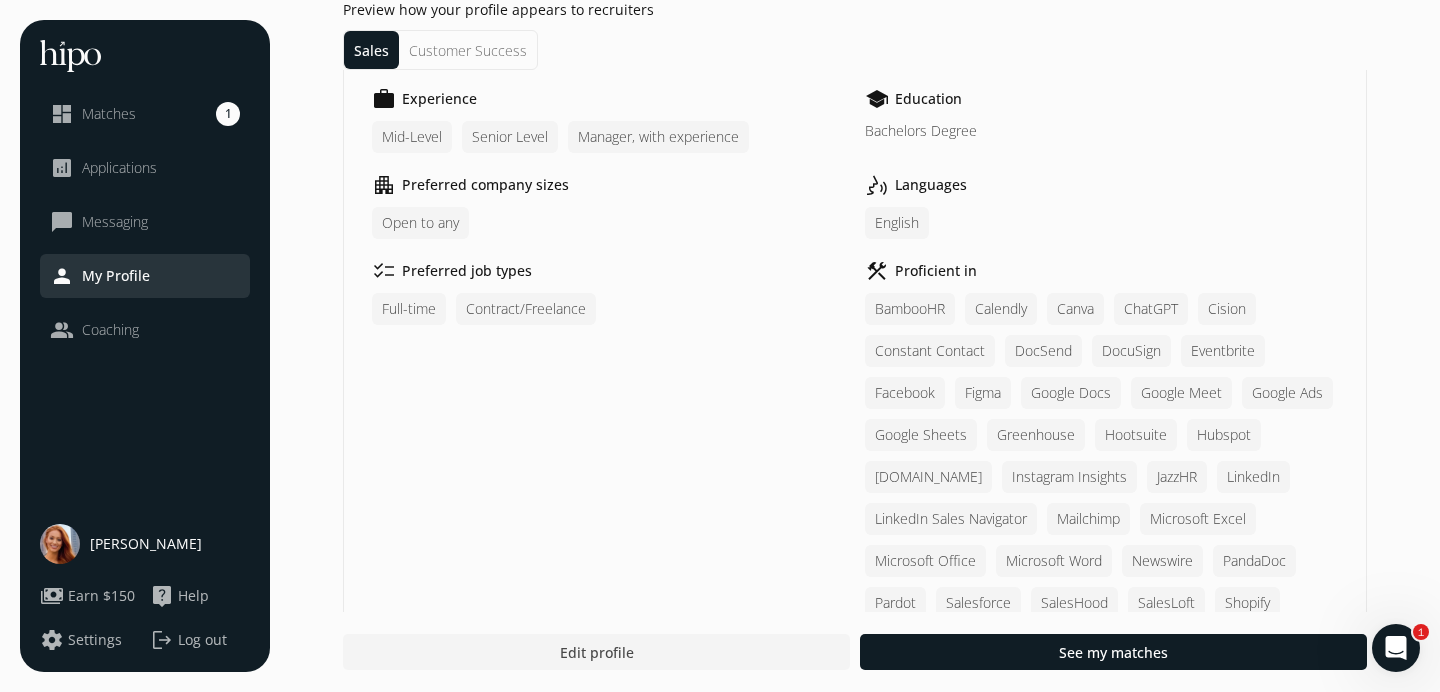 scroll, scrollTop: 0, scrollLeft: 0, axis: both 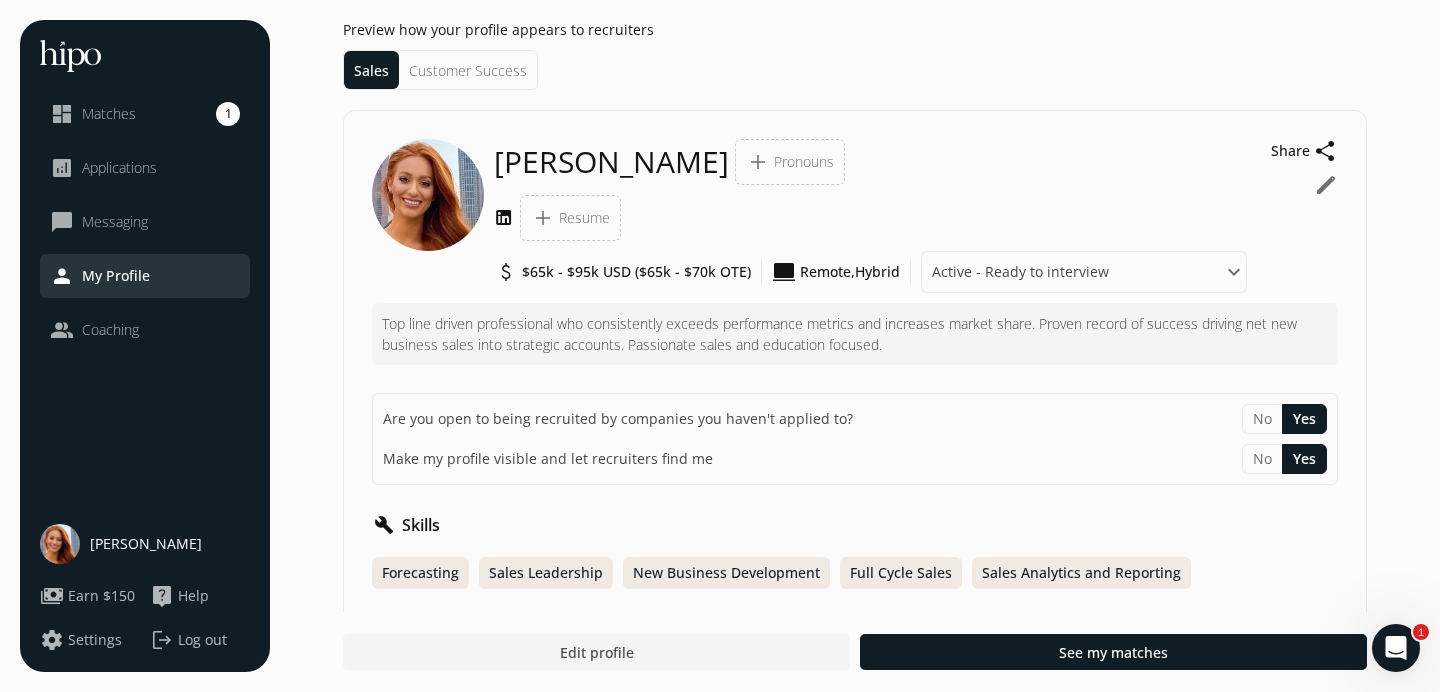click on "edit" 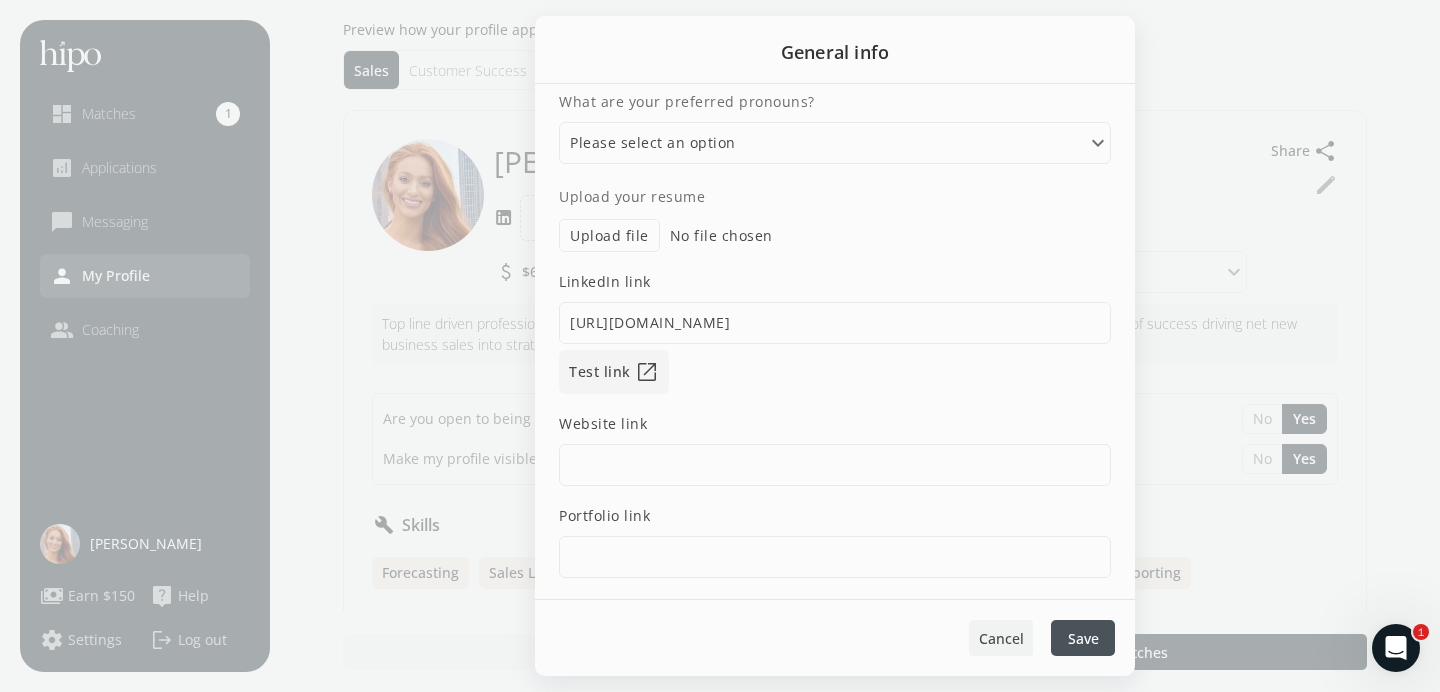 click on "Cancel" at bounding box center (1001, 638) 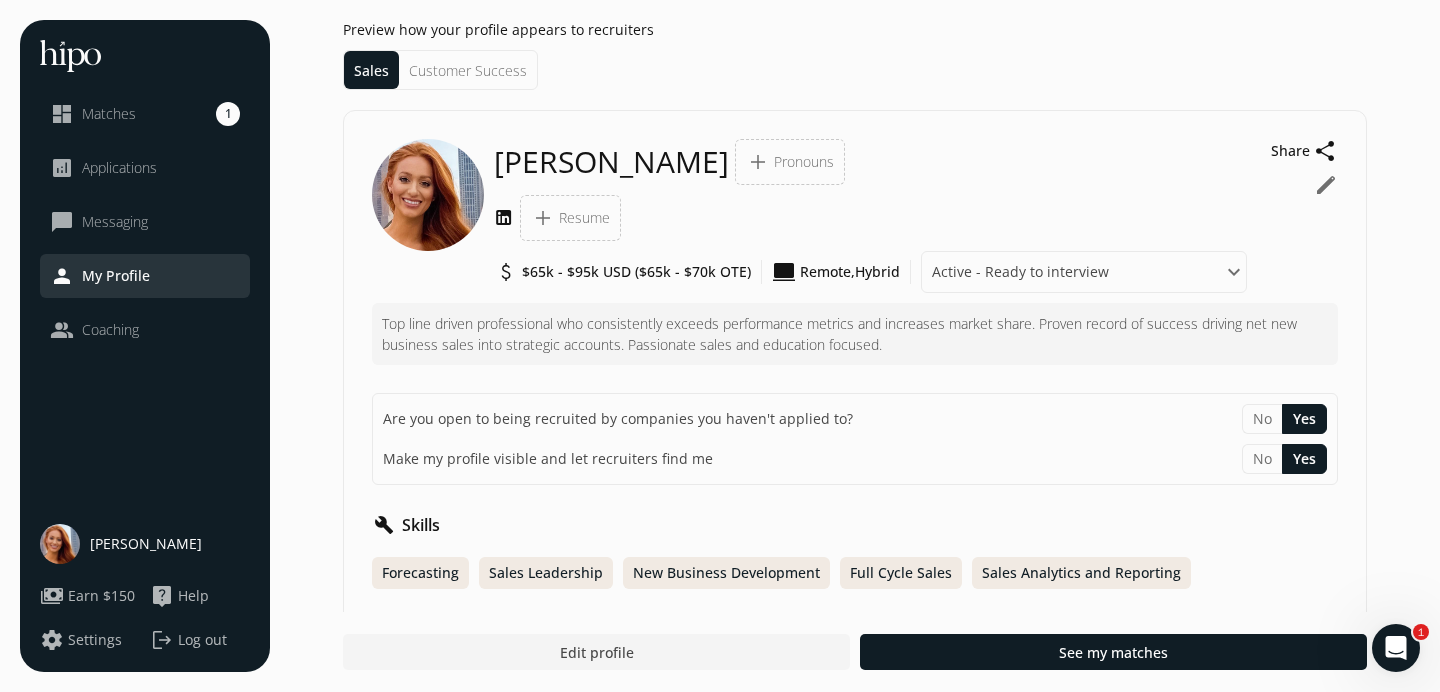 click on "attach_money" 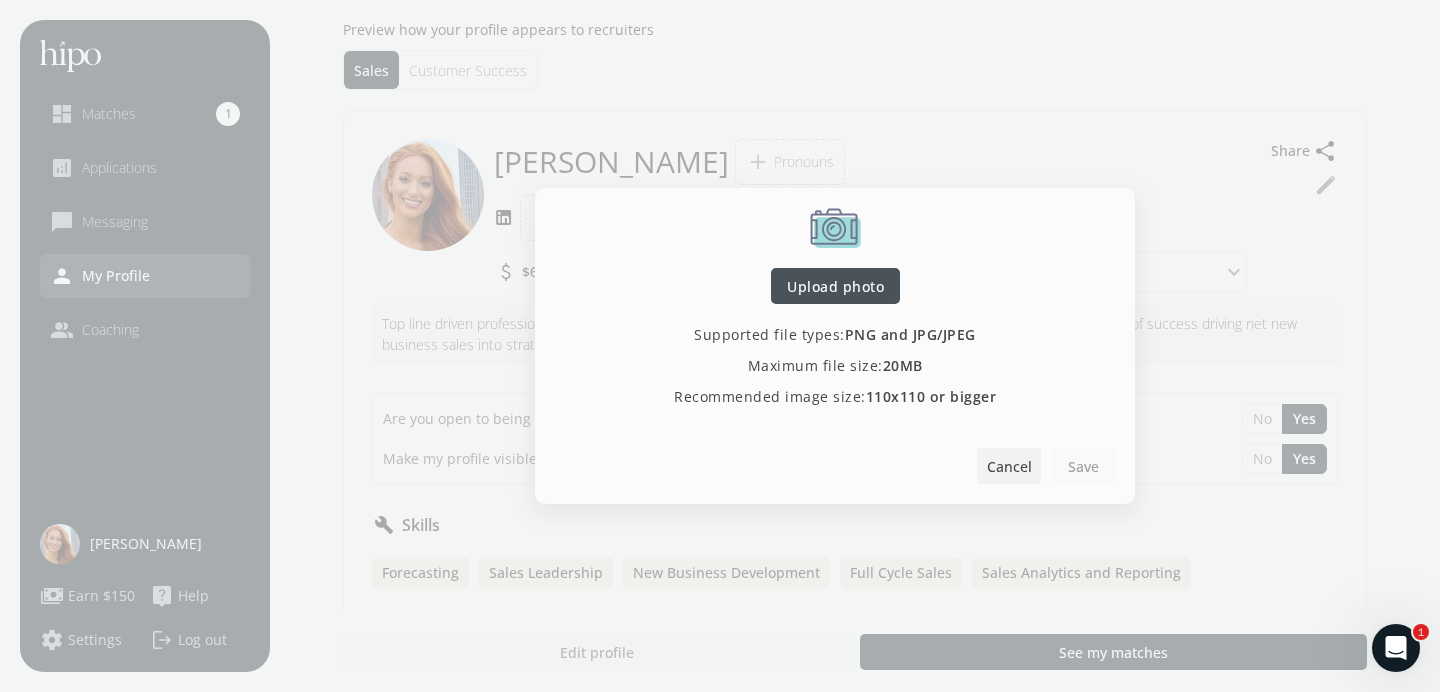 click on "Cancel" at bounding box center (1009, 466) 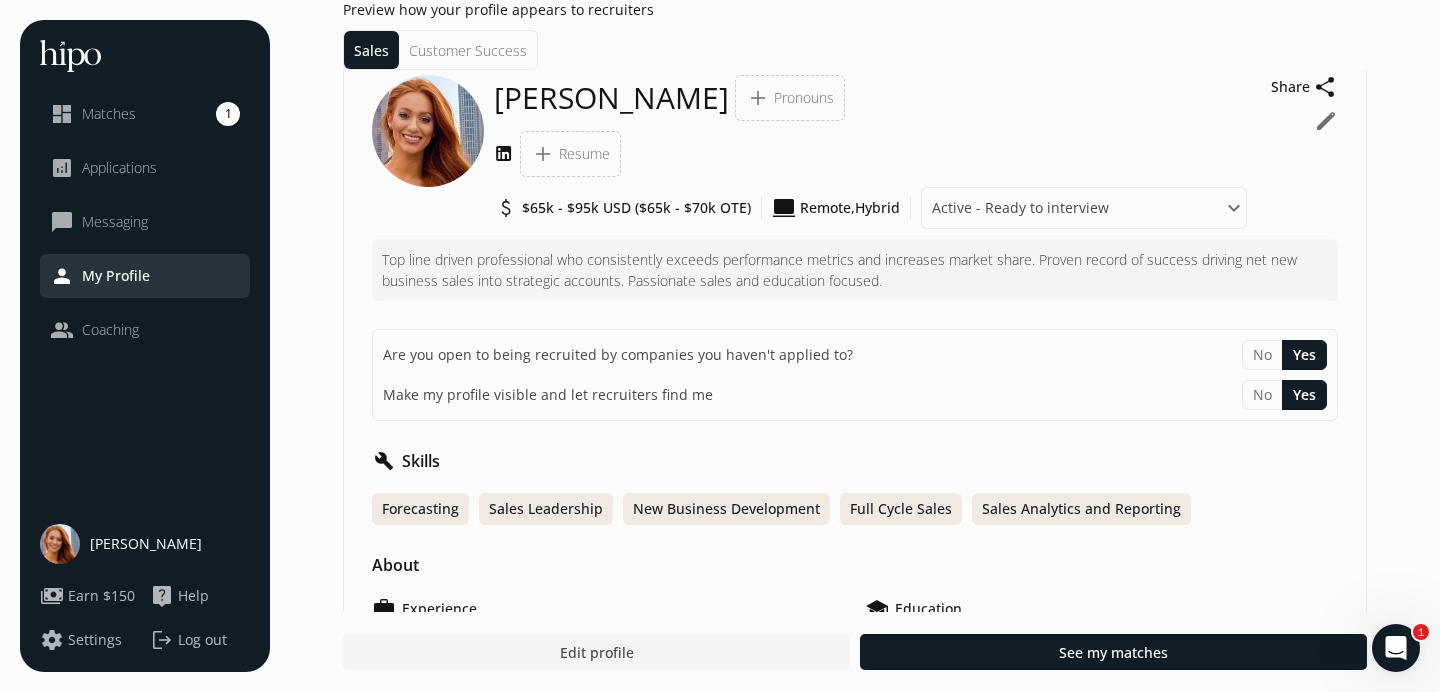 scroll, scrollTop: 65, scrollLeft: 0, axis: vertical 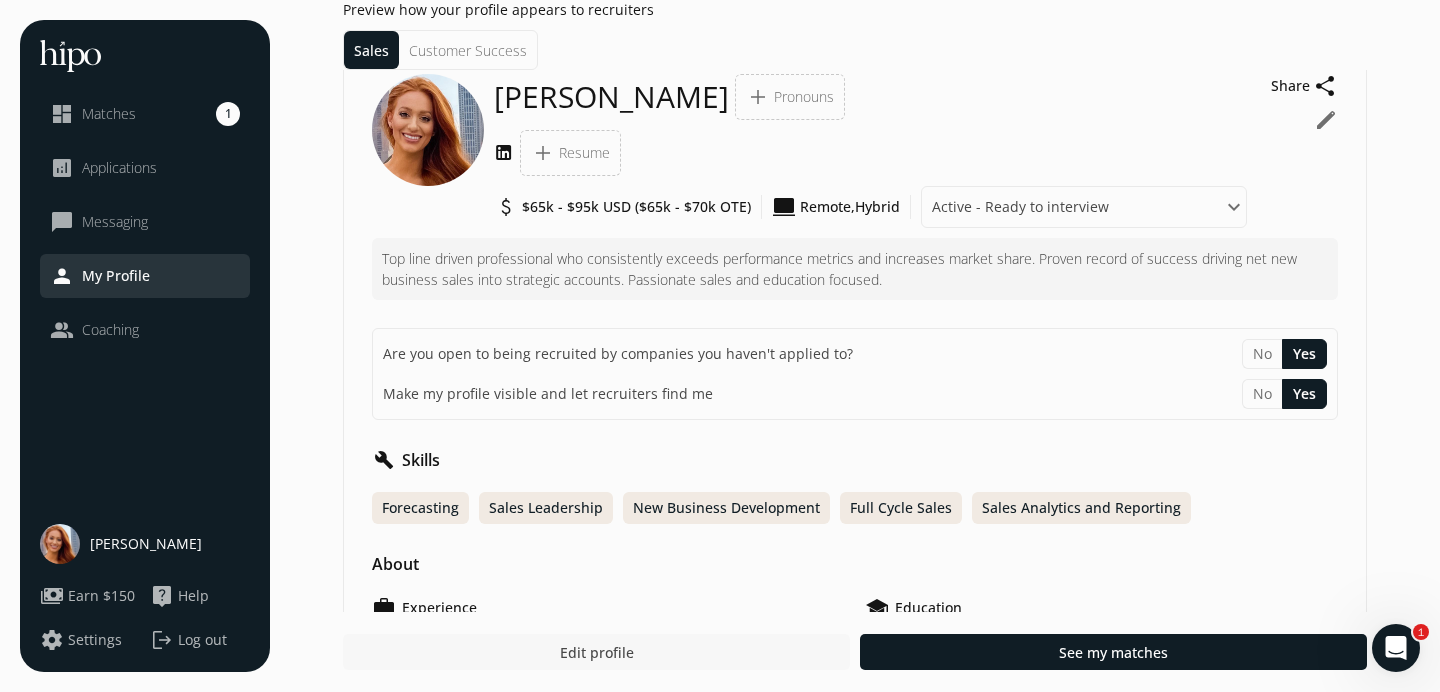 click at bounding box center (596, 652) 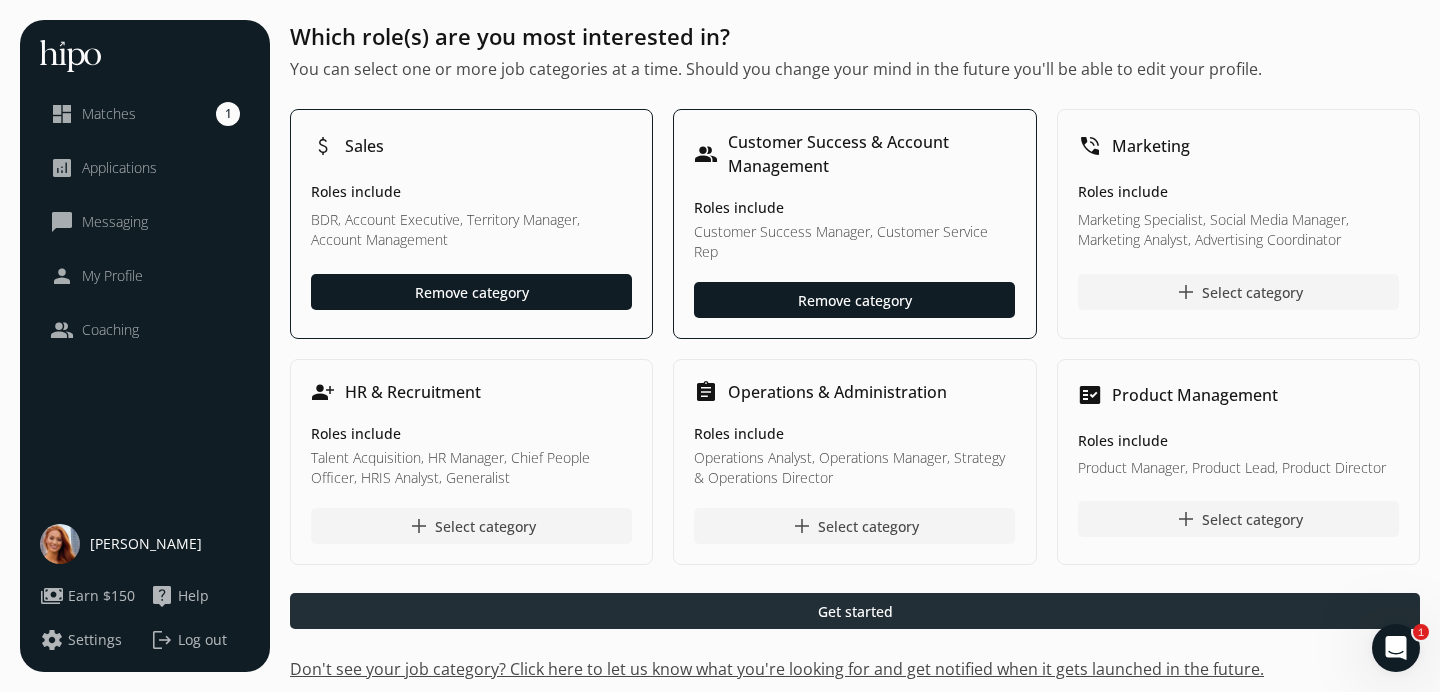 click at bounding box center [855, 611] 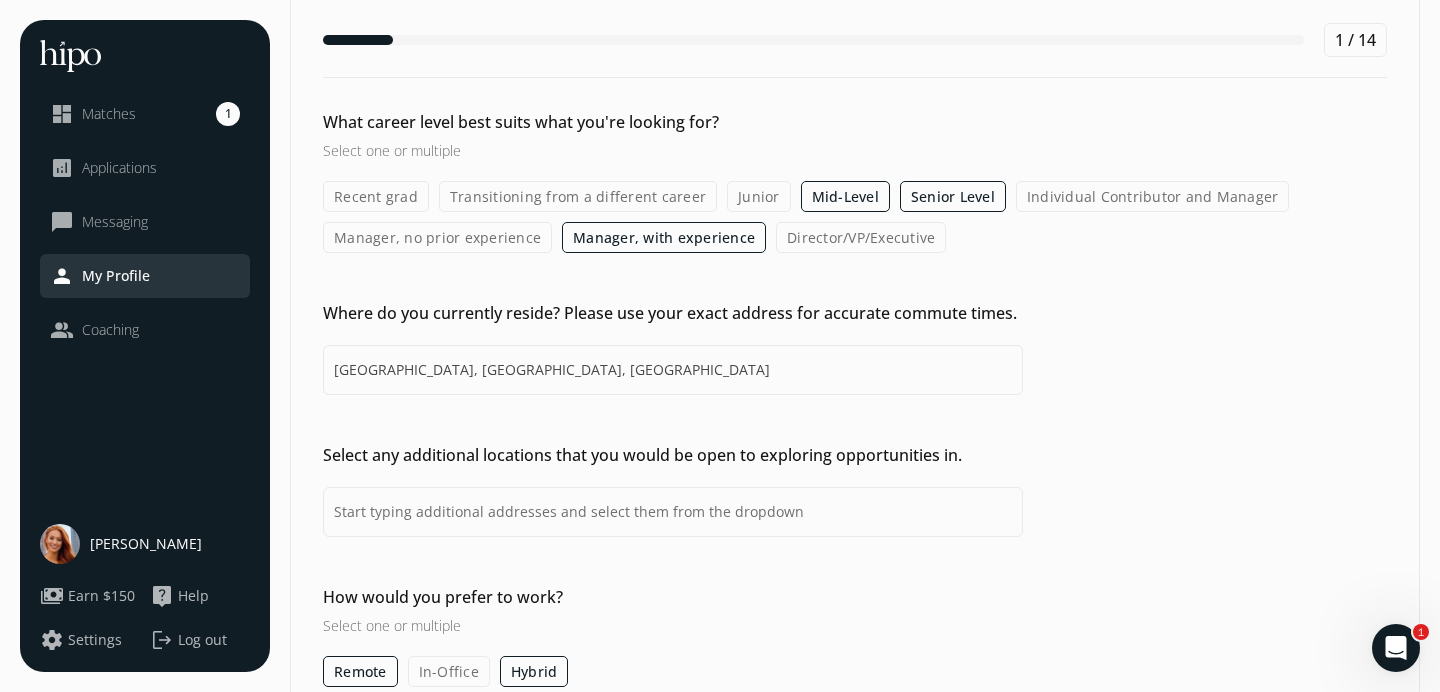 scroll, scrollTop: 0, scrollLeft: 0, axis: both 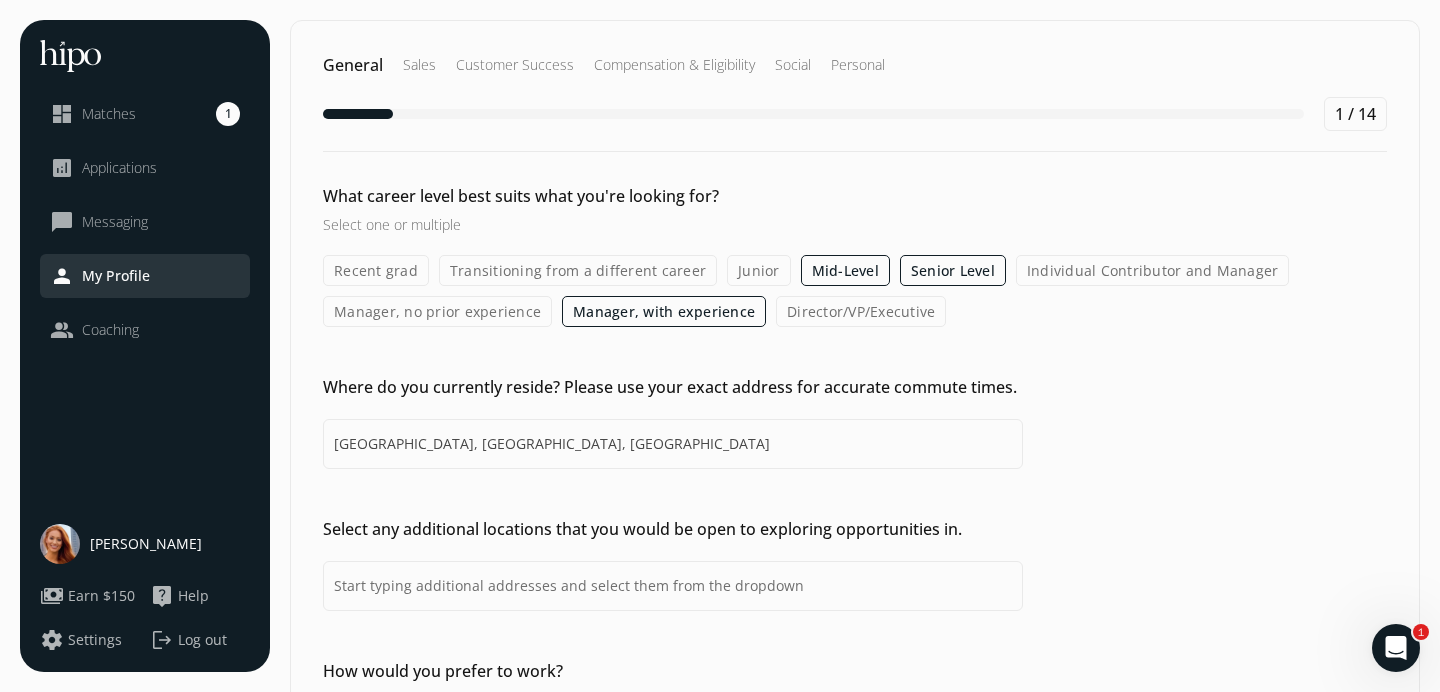 click on "Compensation & Eligibility" 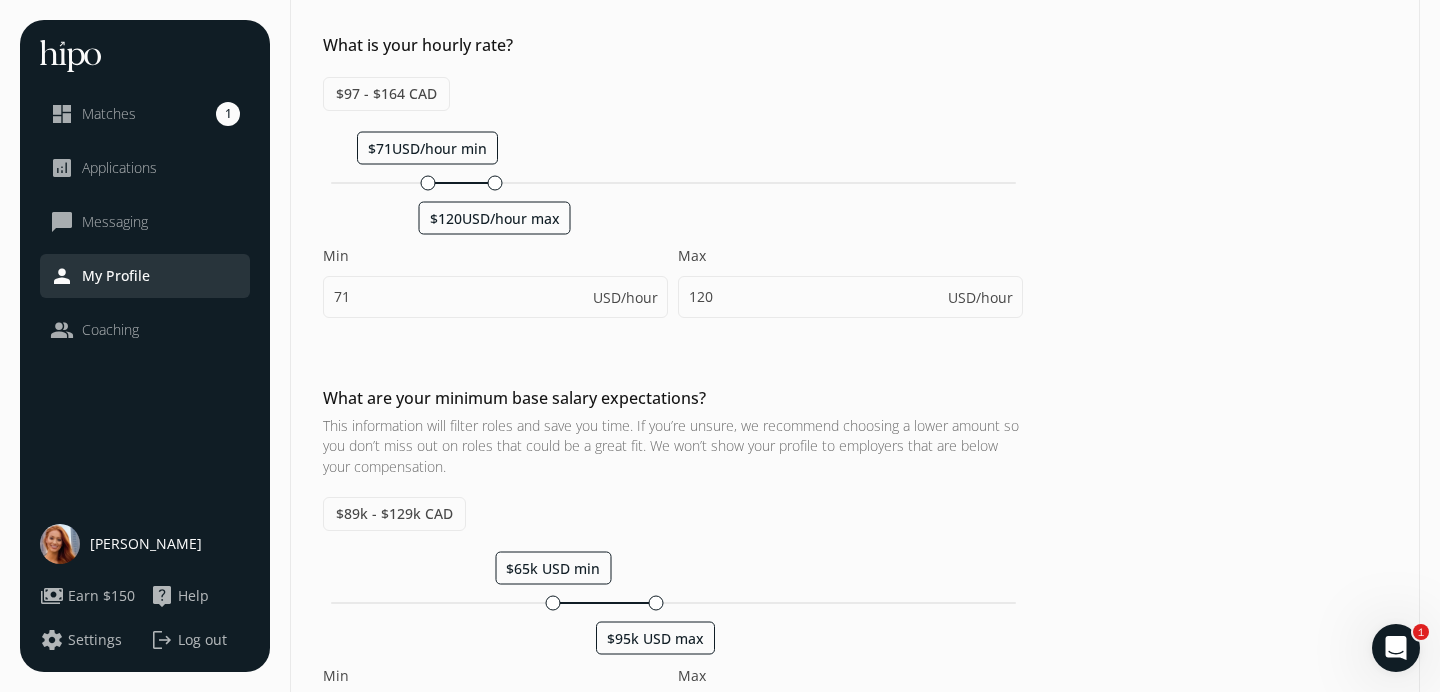 scroll, scrollTop: 282, scrollLeft: 0, axis: vertical 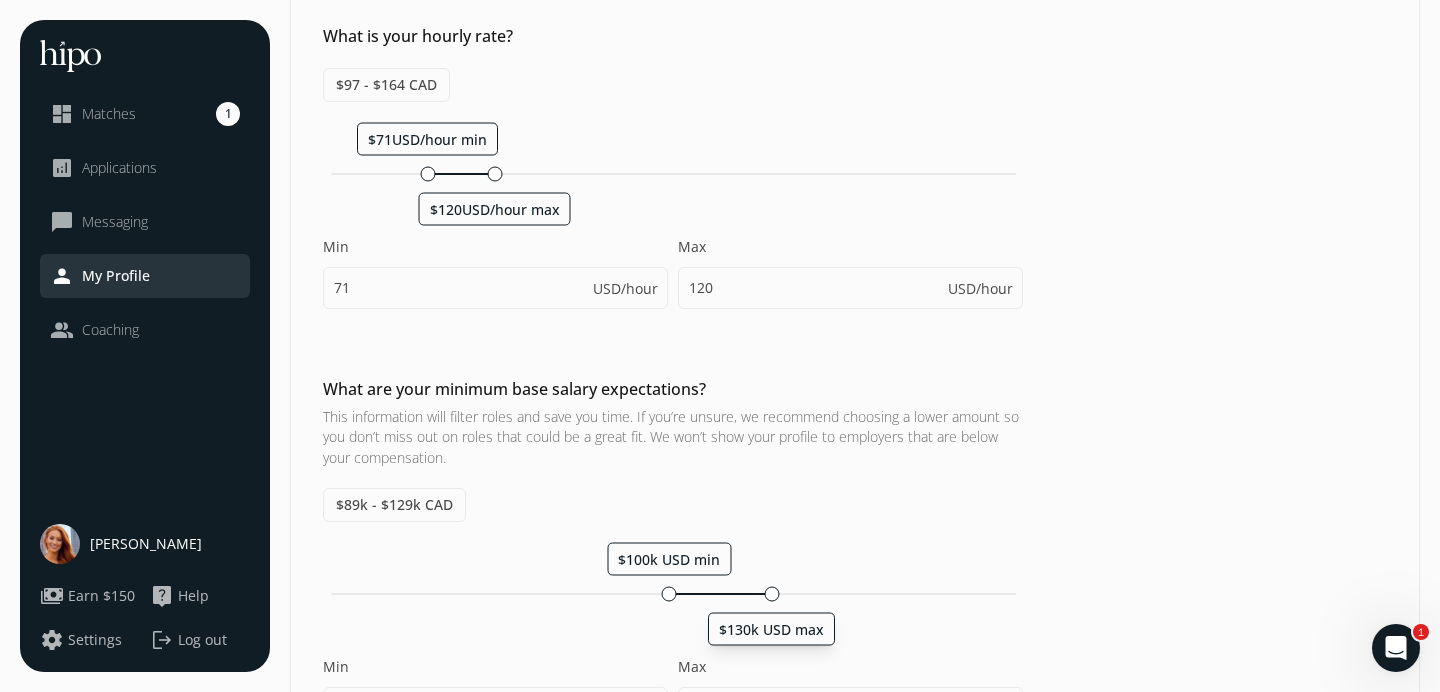 drag, startPoint x: 659, startPoint y: 592, endPoint x: 774, endPoint y: 591, distance: 115.00435 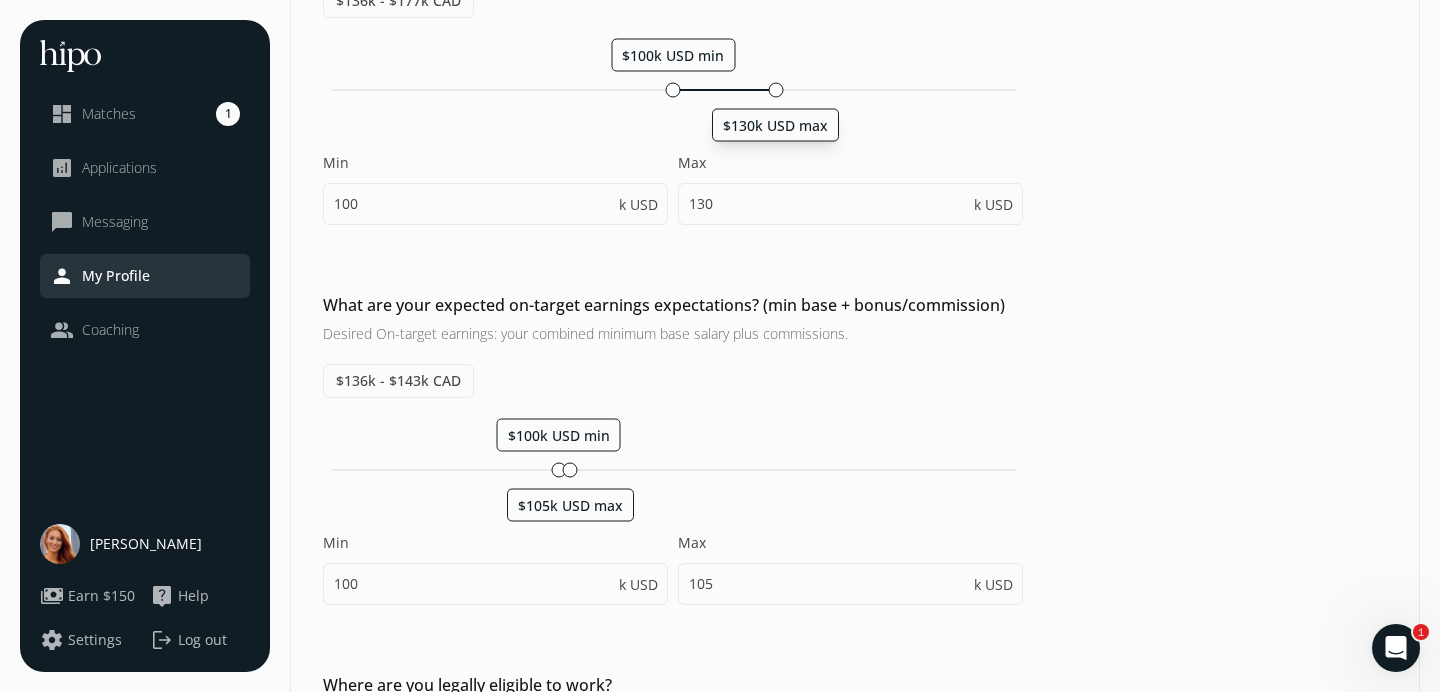 scroll, scrollTop: 792, scrollLeft: 0, axis: vertical 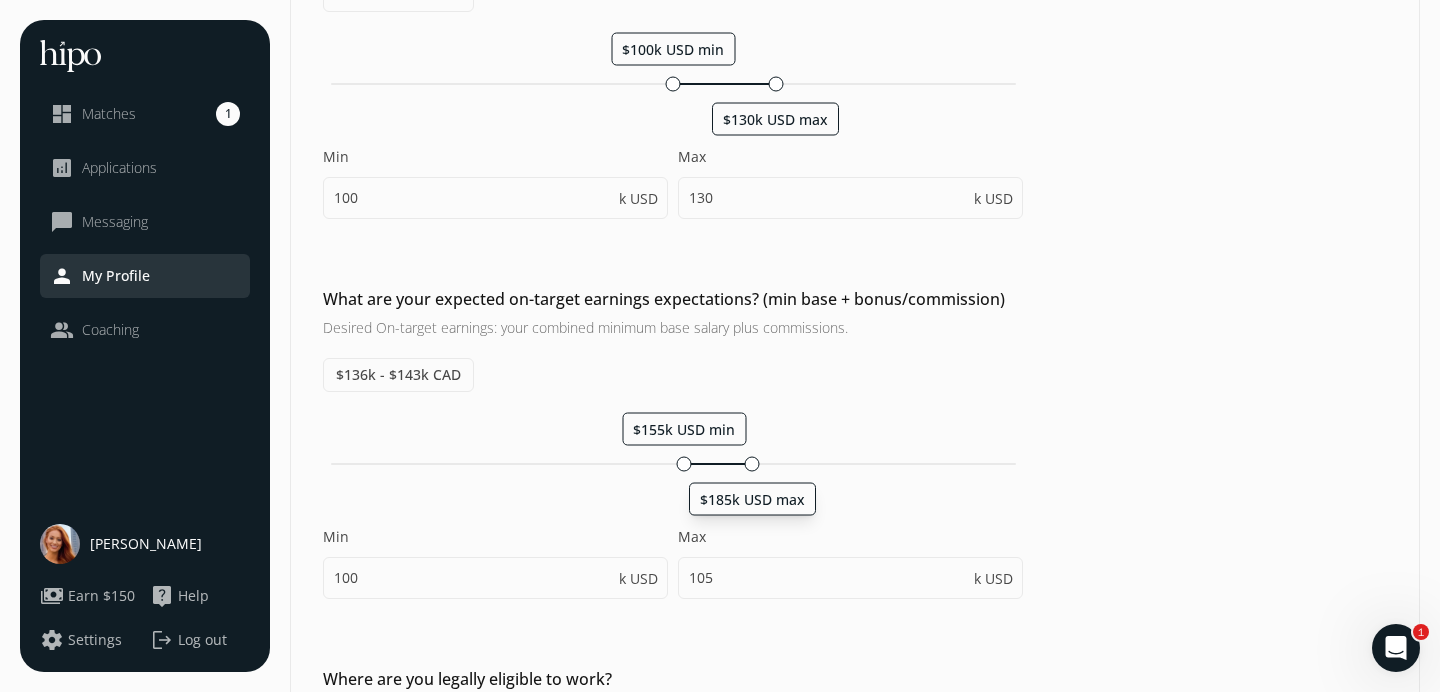 drag, startPoint x: 571, startPoint y: 459, endPoint x: 753, endPoint y: 459, distance: 182 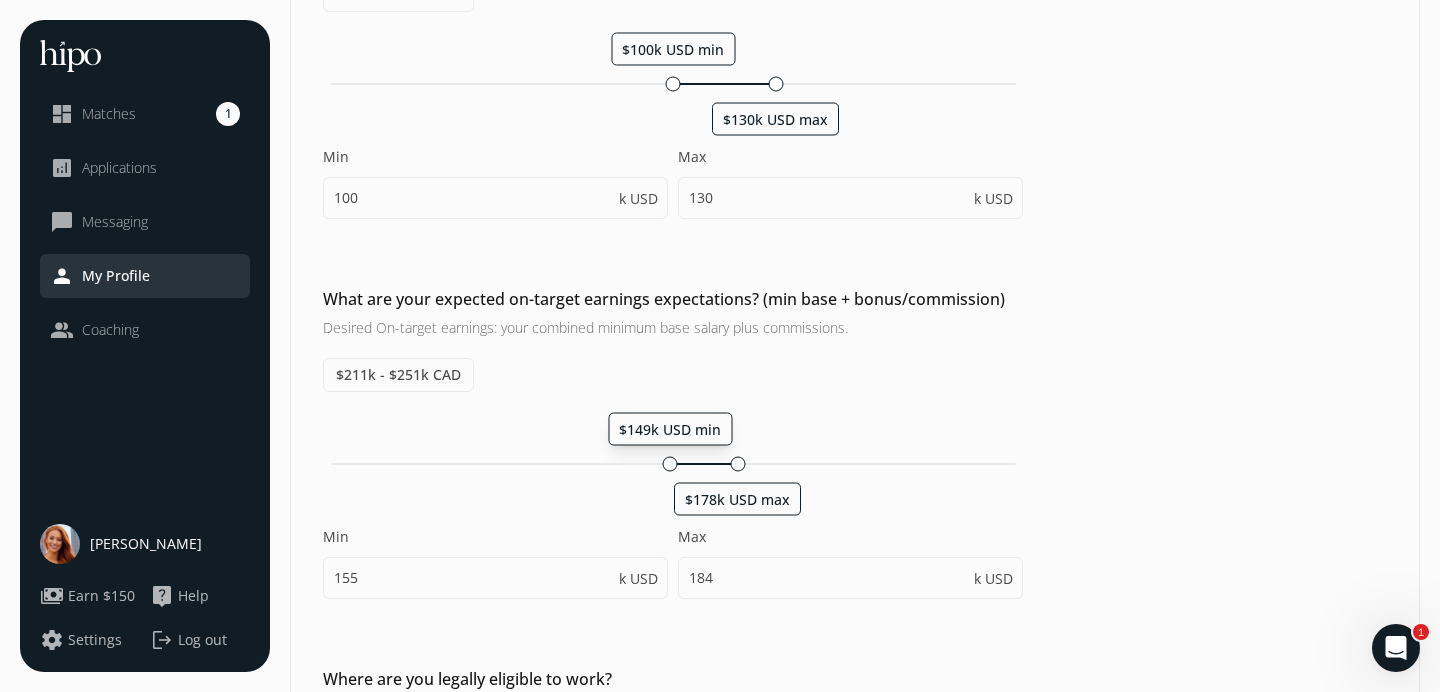 drag, startPoint x: 685, startPoint y: 464, endPoint x: 672, endPoint y: 464, distance: 13 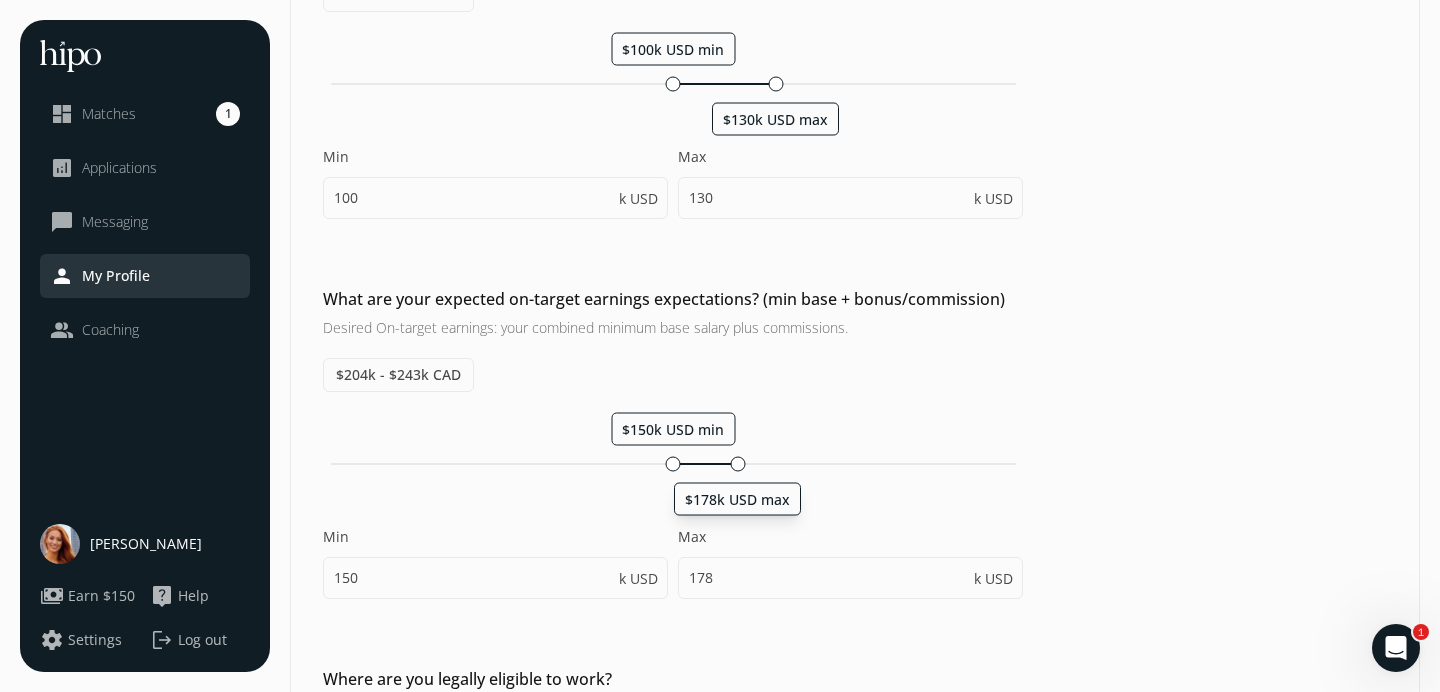 click 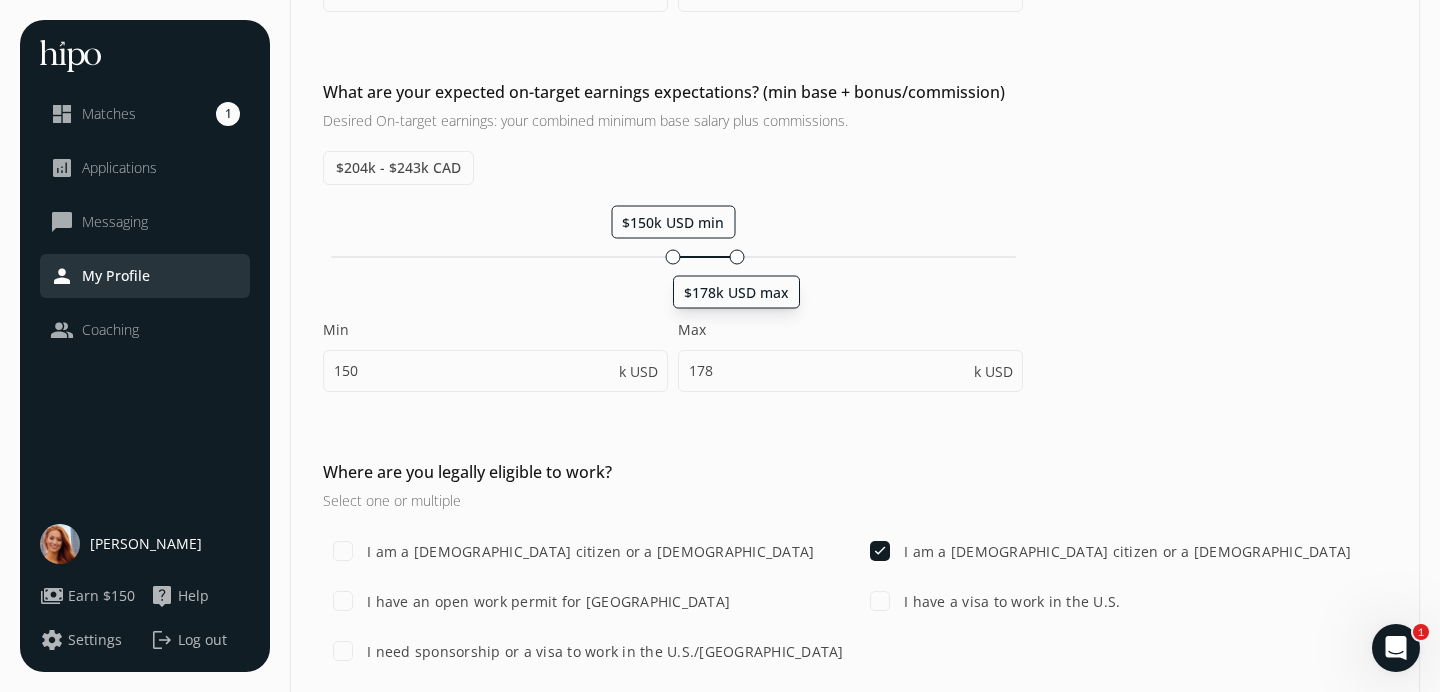 scroll, scrollTop: 1083, scrollLeft: 0, axis: vertical 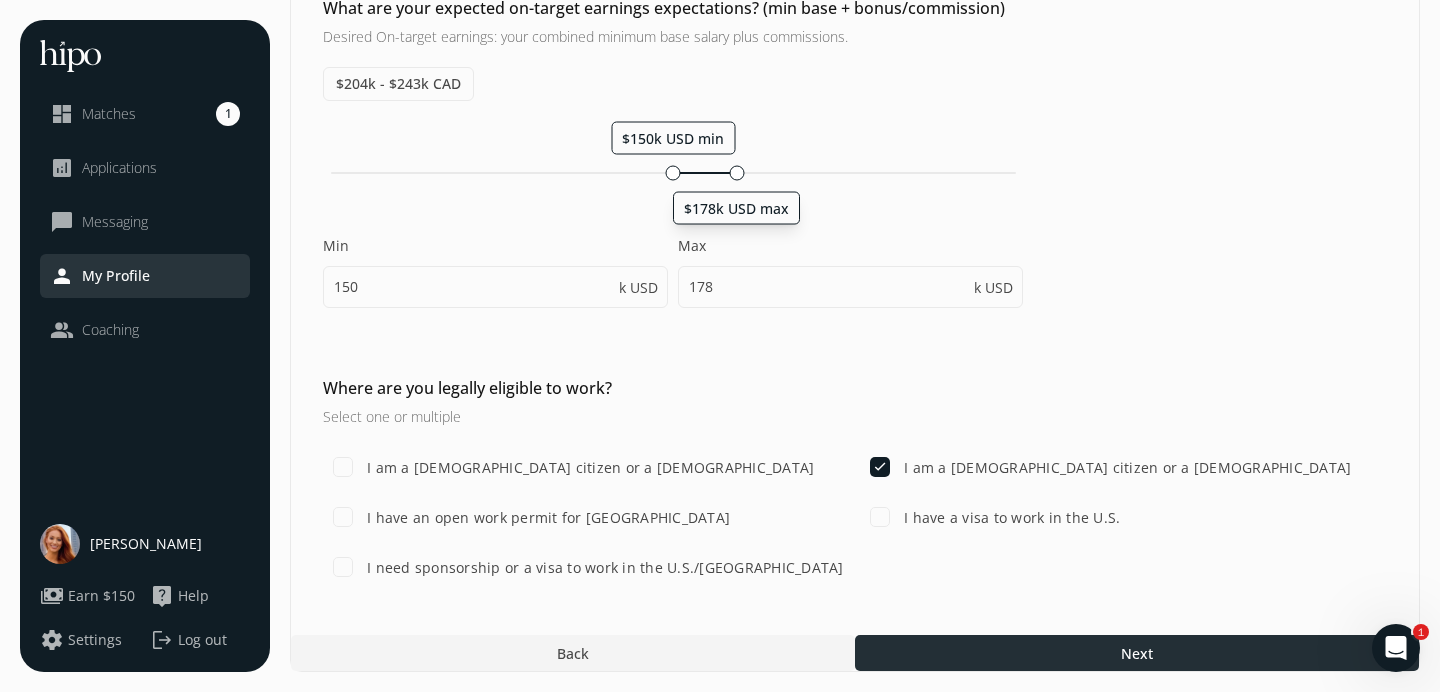 click at bounding box center (1137, 653) 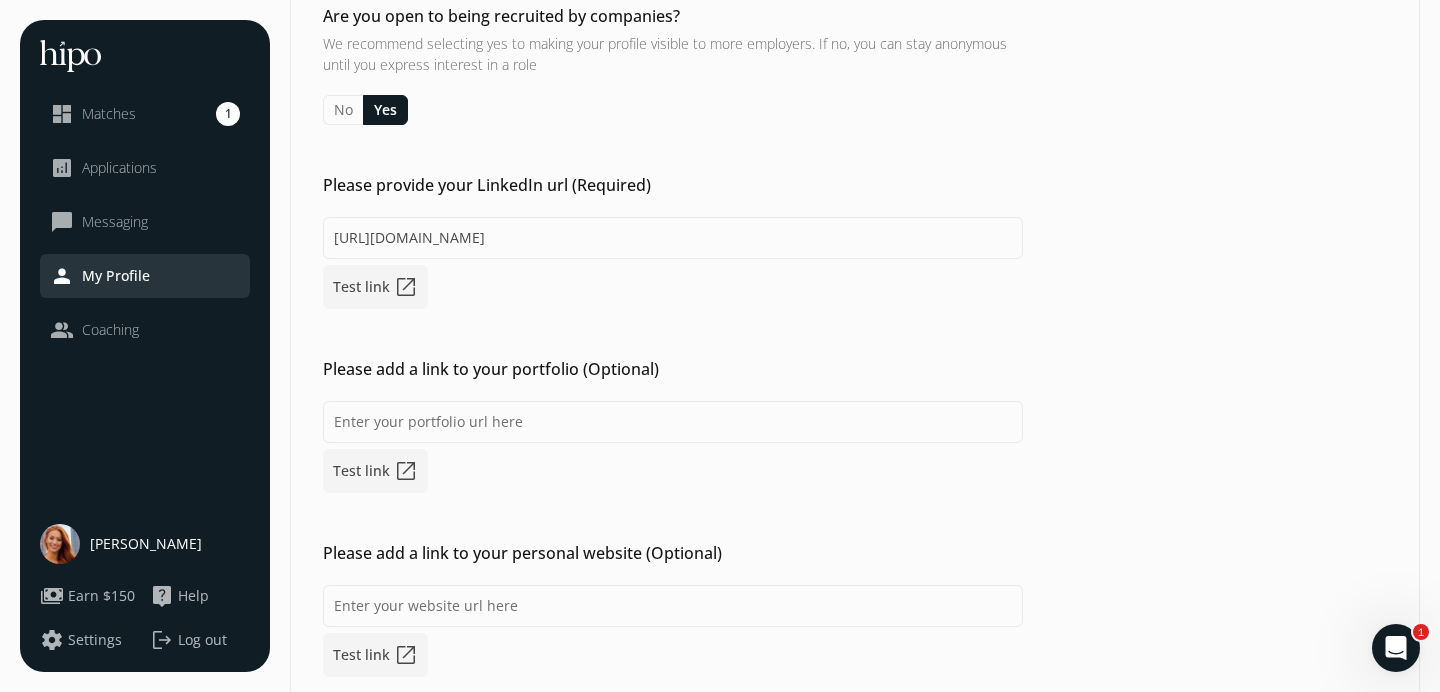 scroll, scrollTop: 395, scrollLeft: 0, axis: vertical 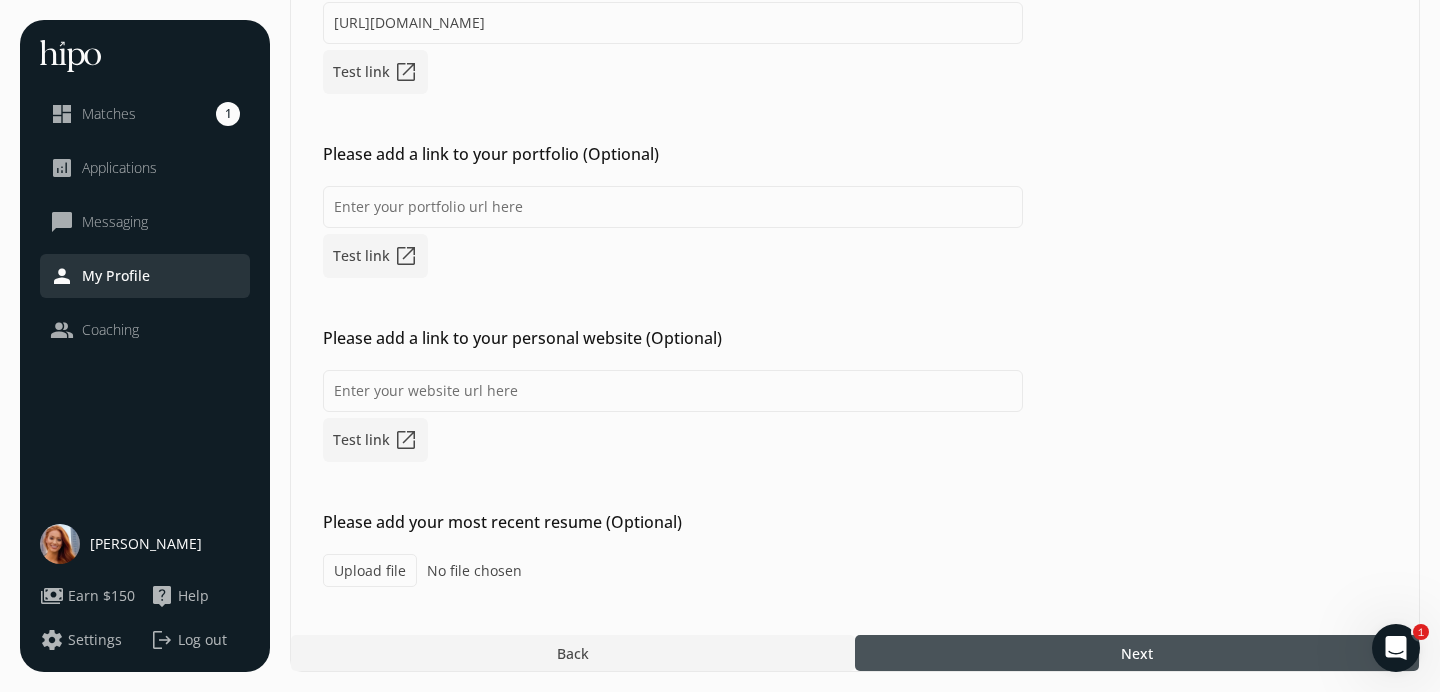 click at bounding box center [1137, 653] 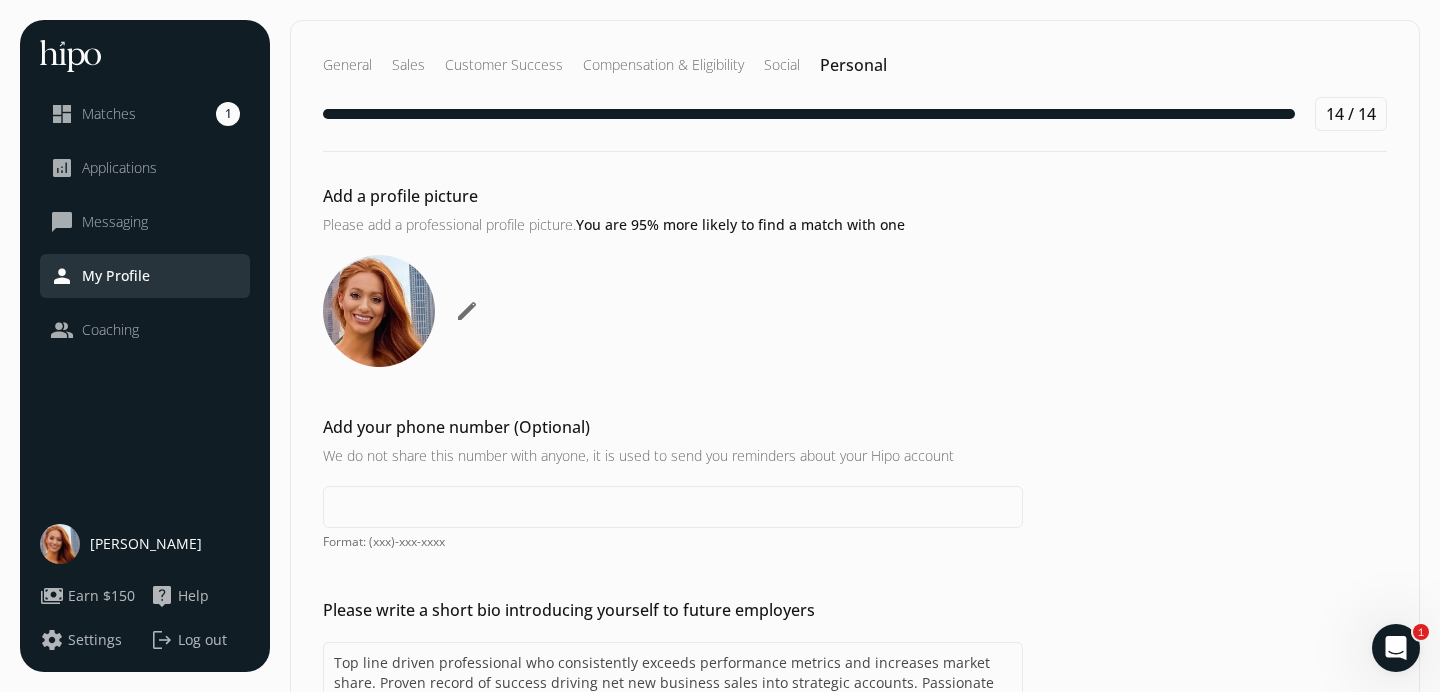 scroll, scrollTop: 574, scrollLeft: 0, axis: vertical 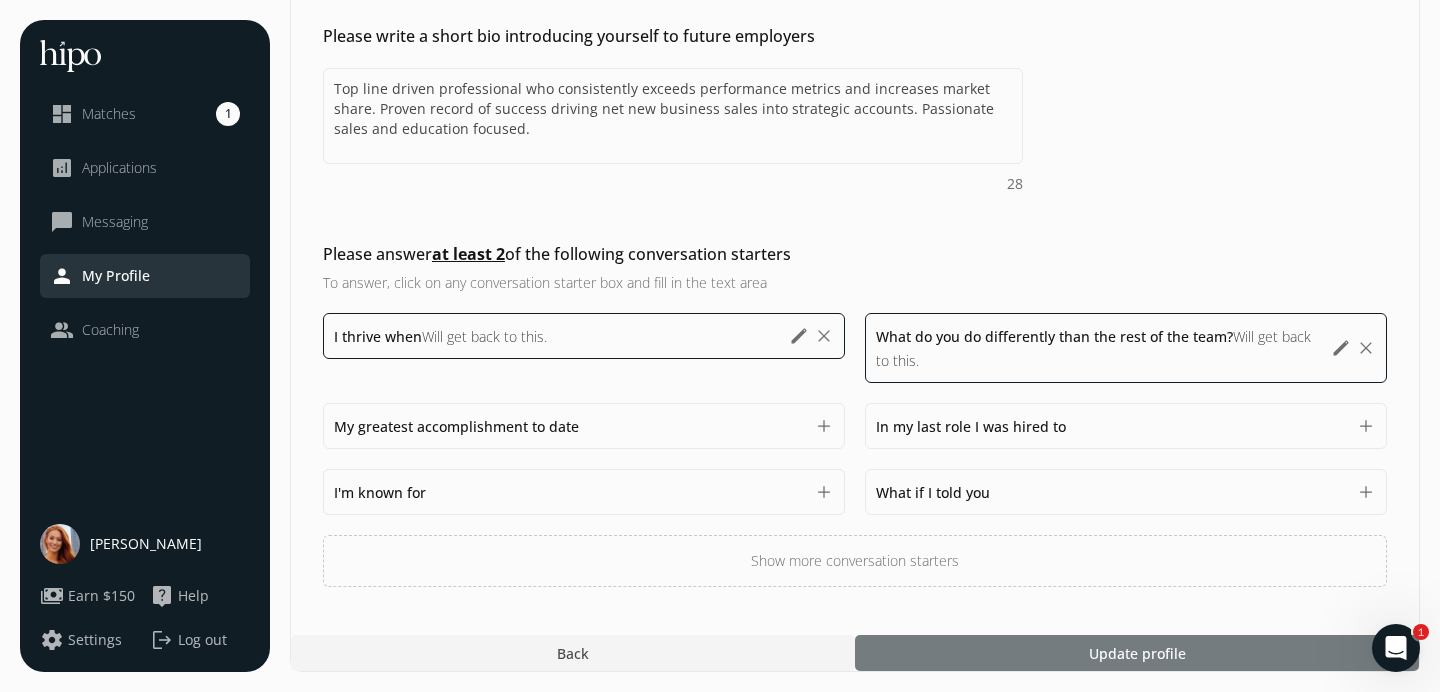 click at bounding box center (1137, 653) 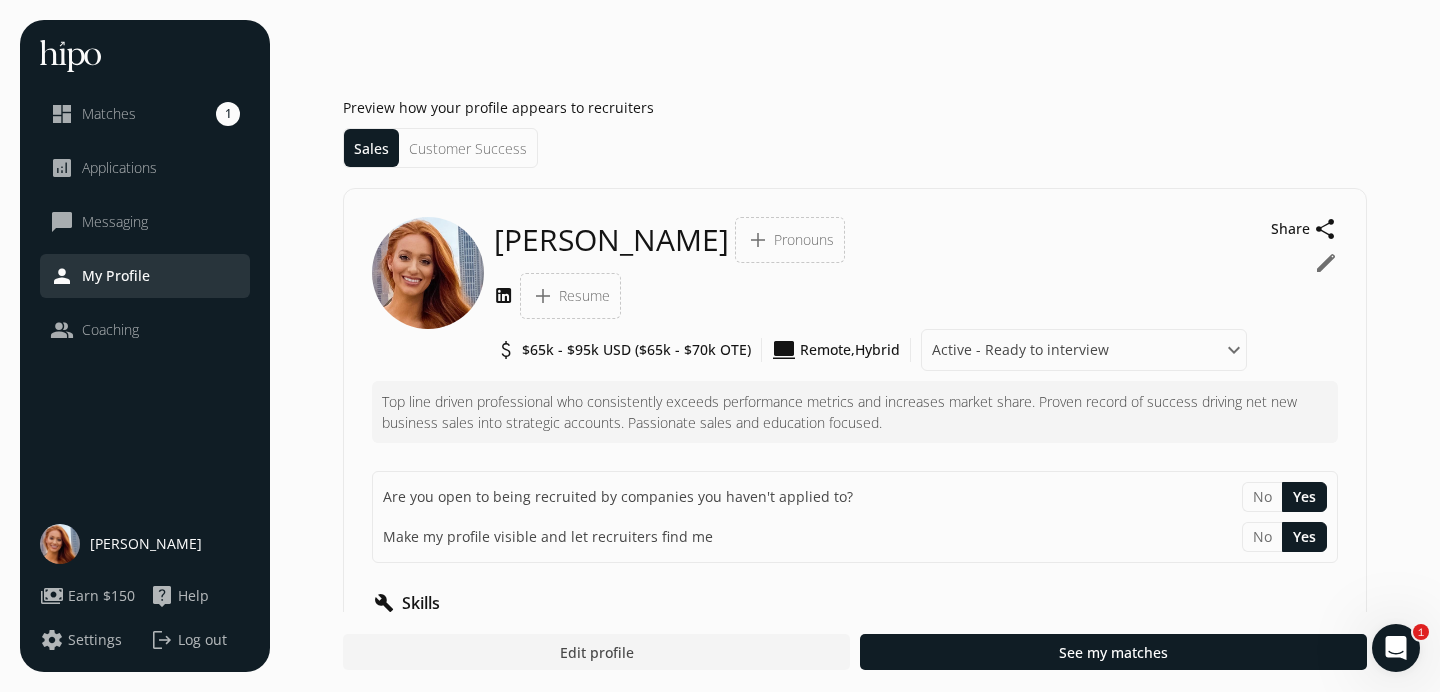 scroll, scrollTop: 0, scrollLeft: 0, axis: both 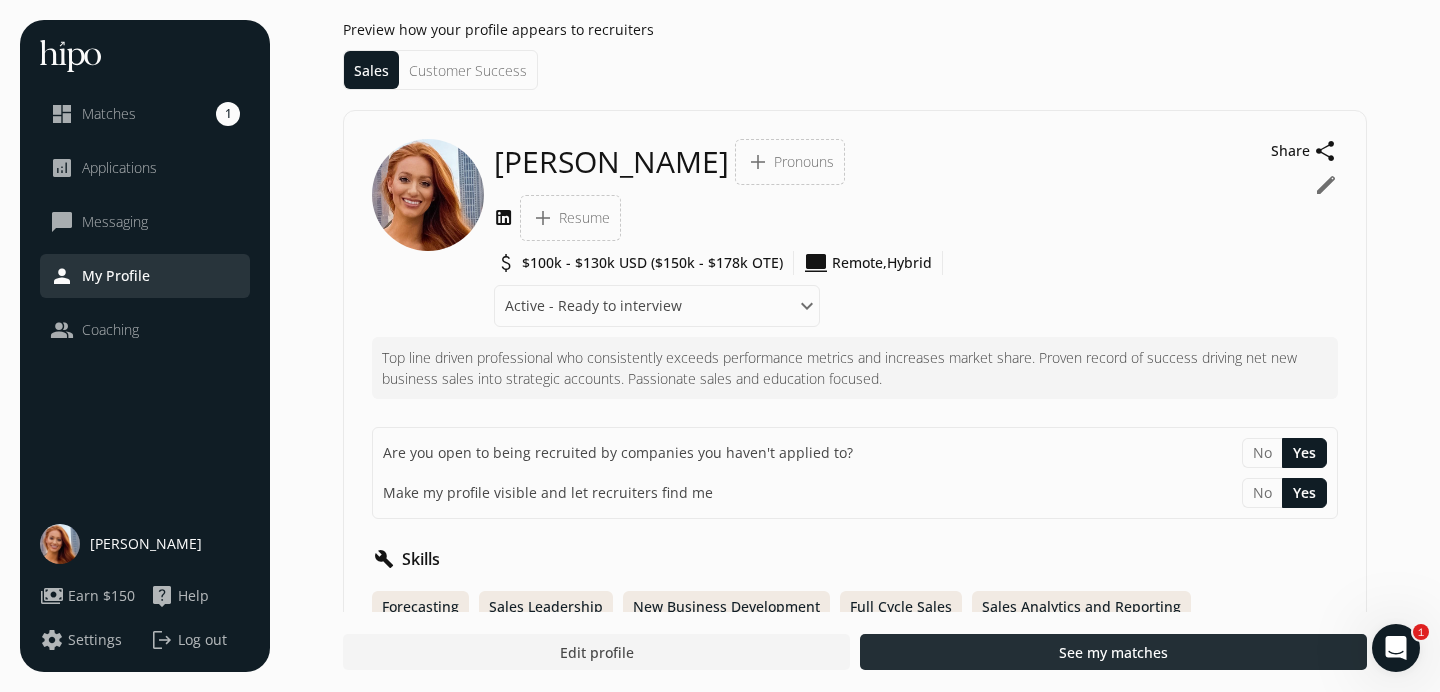 click on "See my matches" at bounding box center [1113, 652] 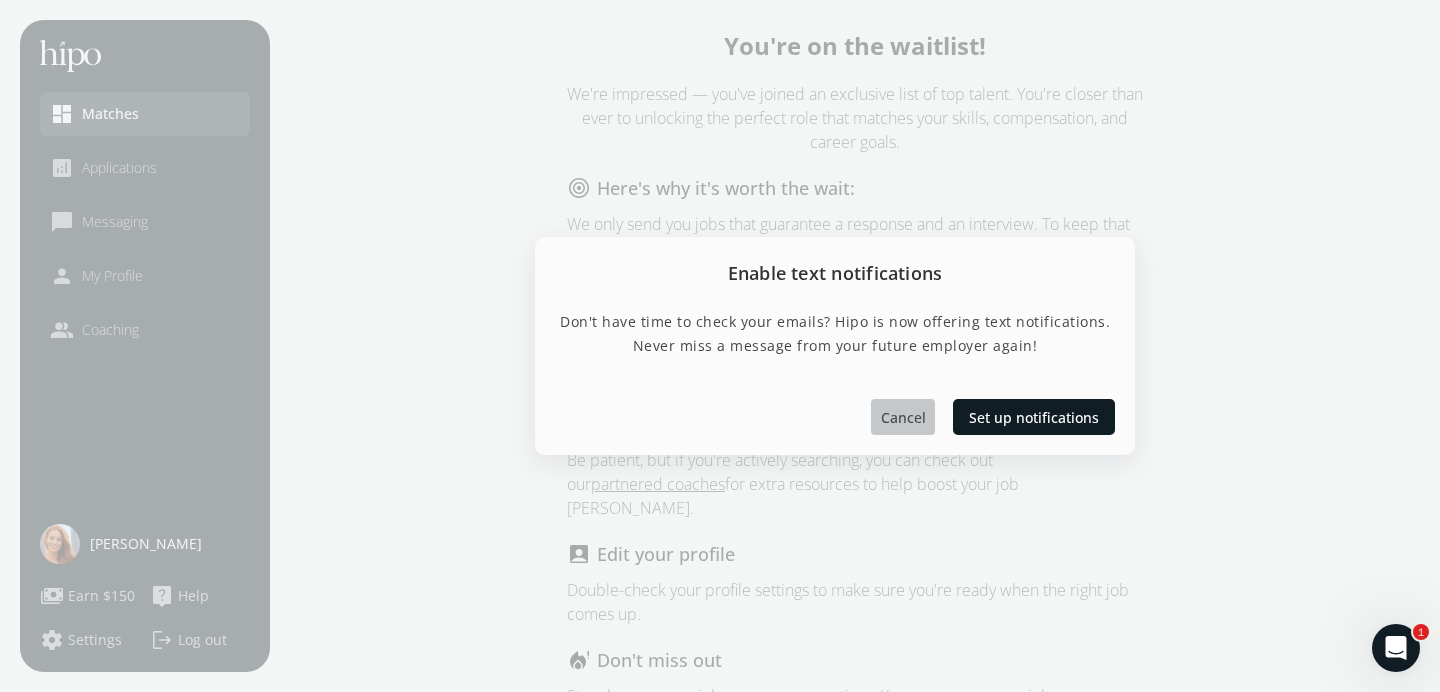 click on "Cancel" at bounding box center (903, 416) 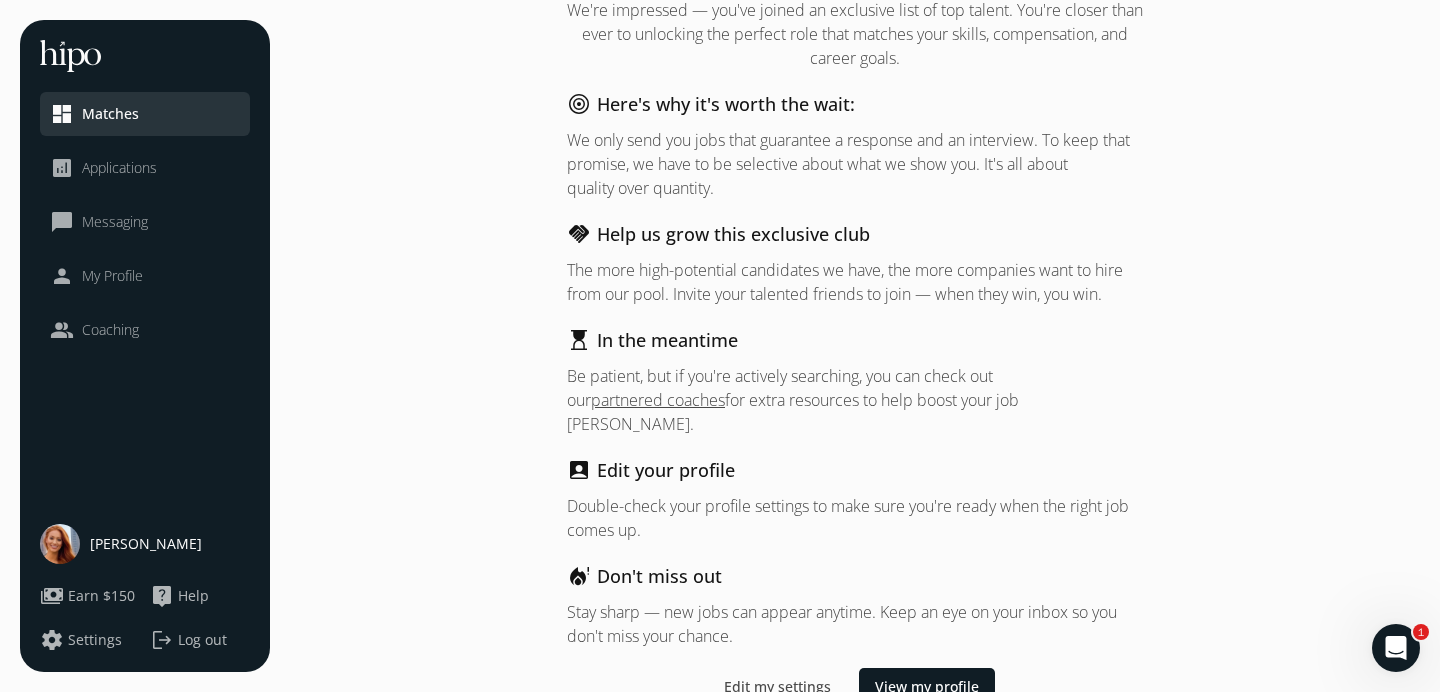 scroll, scrollTop: 92, scrollLeft: 0, axis: vertical 